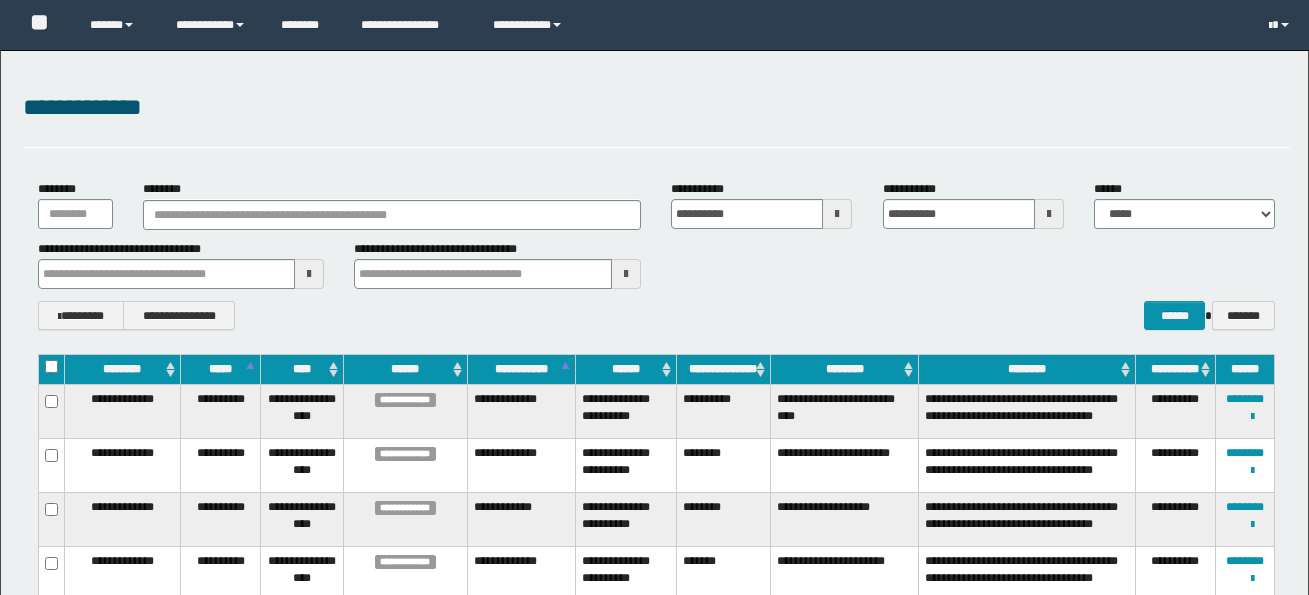 scroll, scrollTop: 1506, scrollLeft: 0, axis: vertical 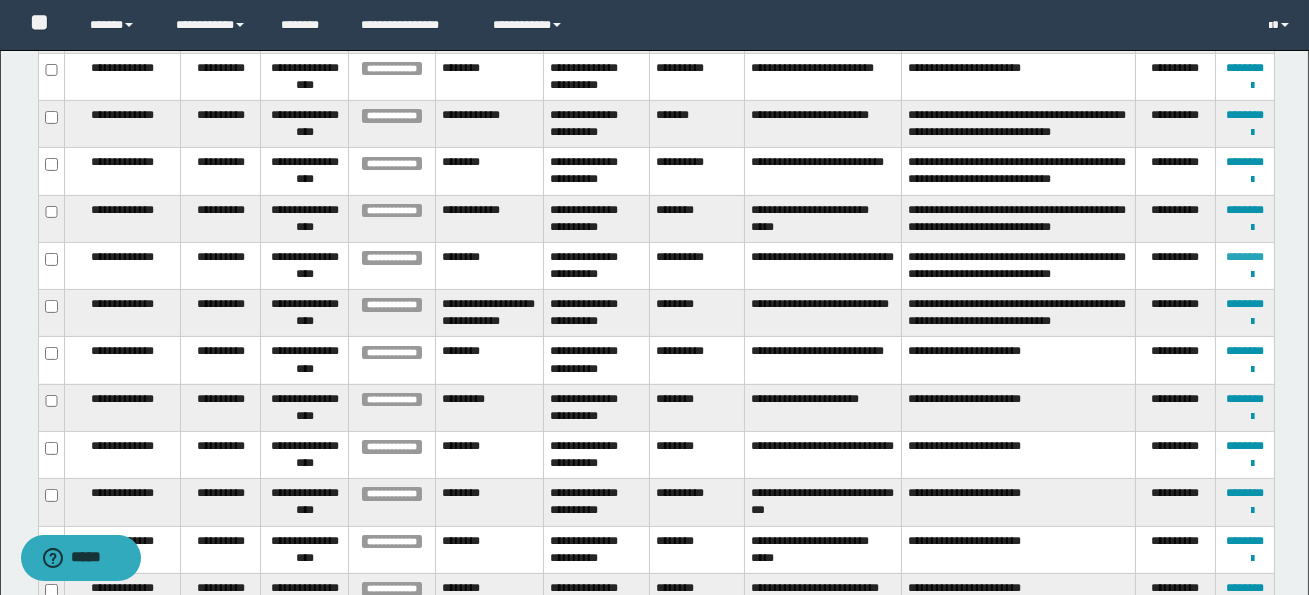 click on "********" at bounding box center (1245, 257) 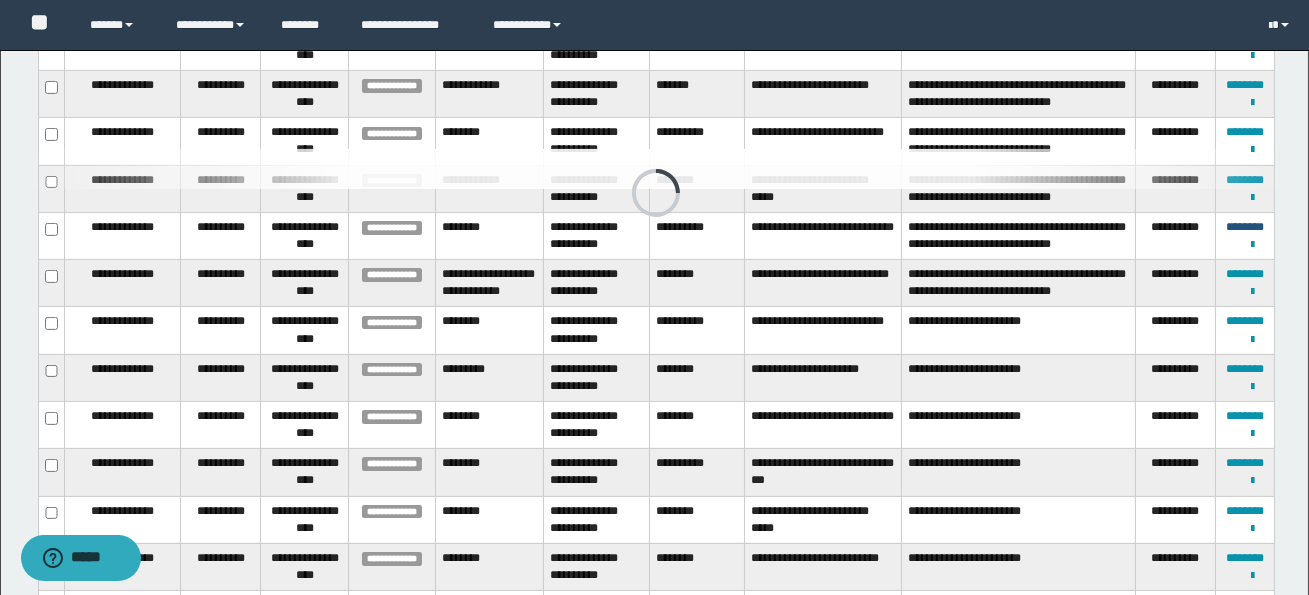 scroll, scrollTop: 1170, scrollLeft: 0, axis: vertical 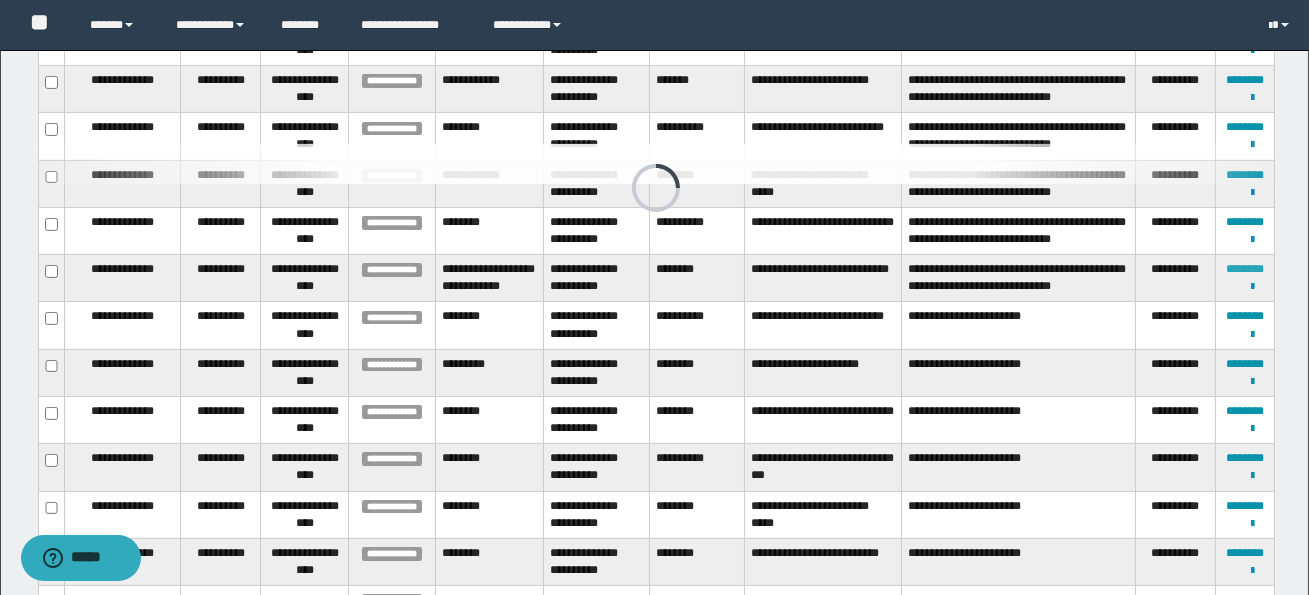 click on "********" at bounding box center [1245, 269] 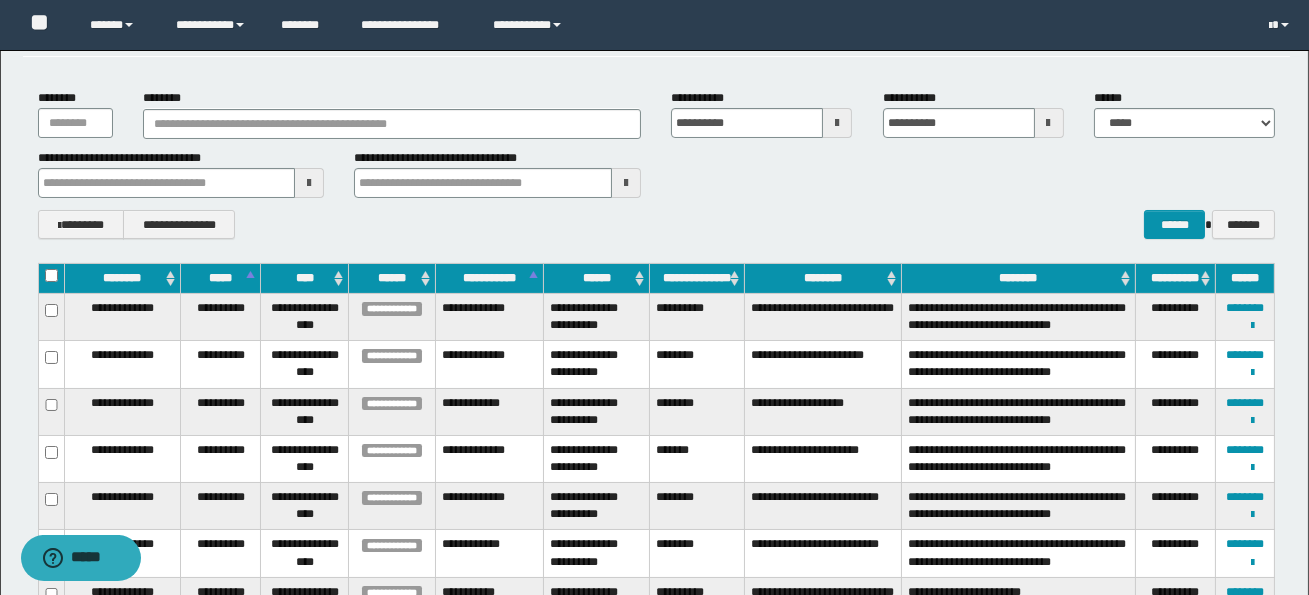 scroll, scrollTop: 100, scrollLeft: 0, axis: vertical 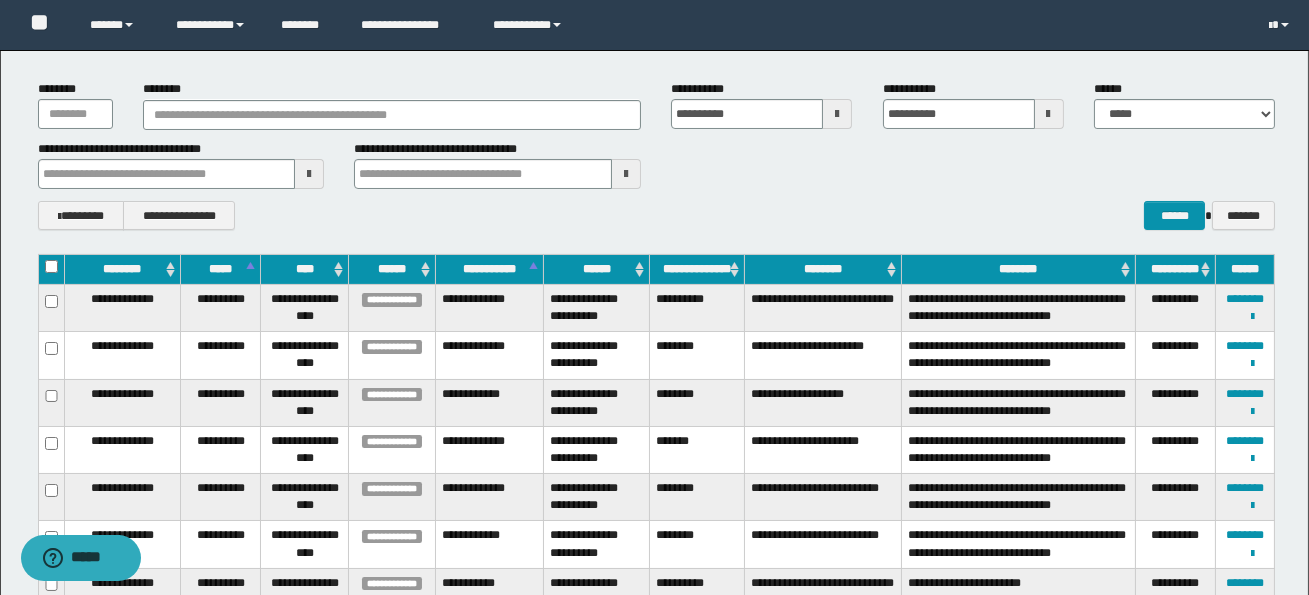 click at bounding box center [837, 114] 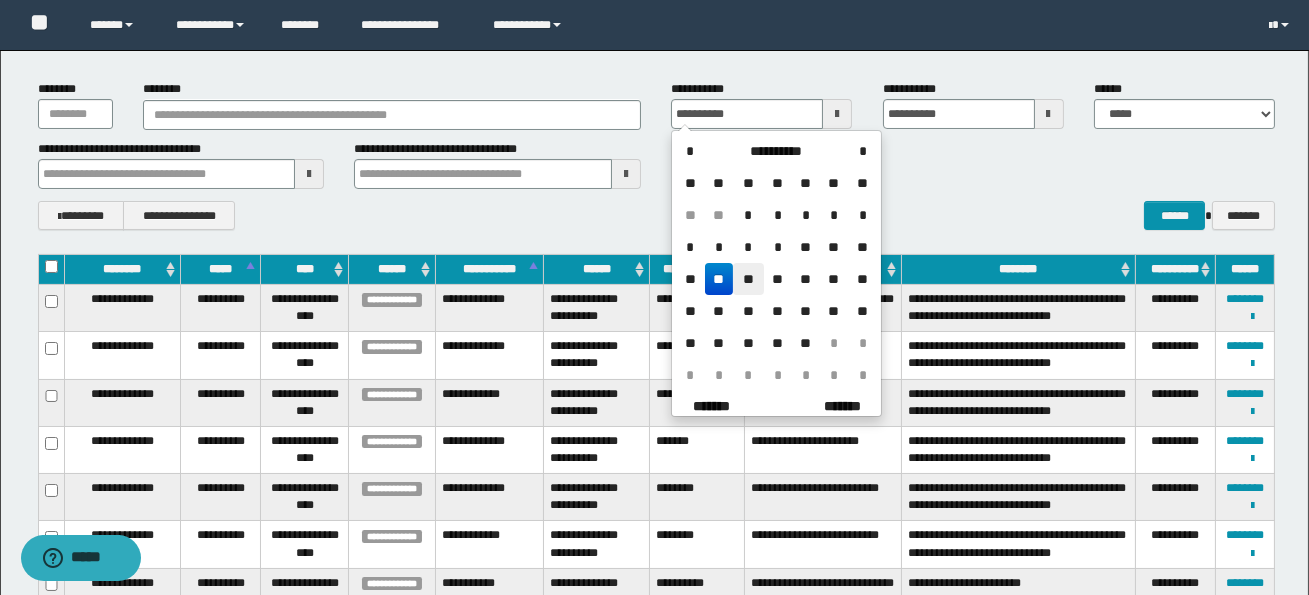 click on "**" at bounding box center (748, 279) 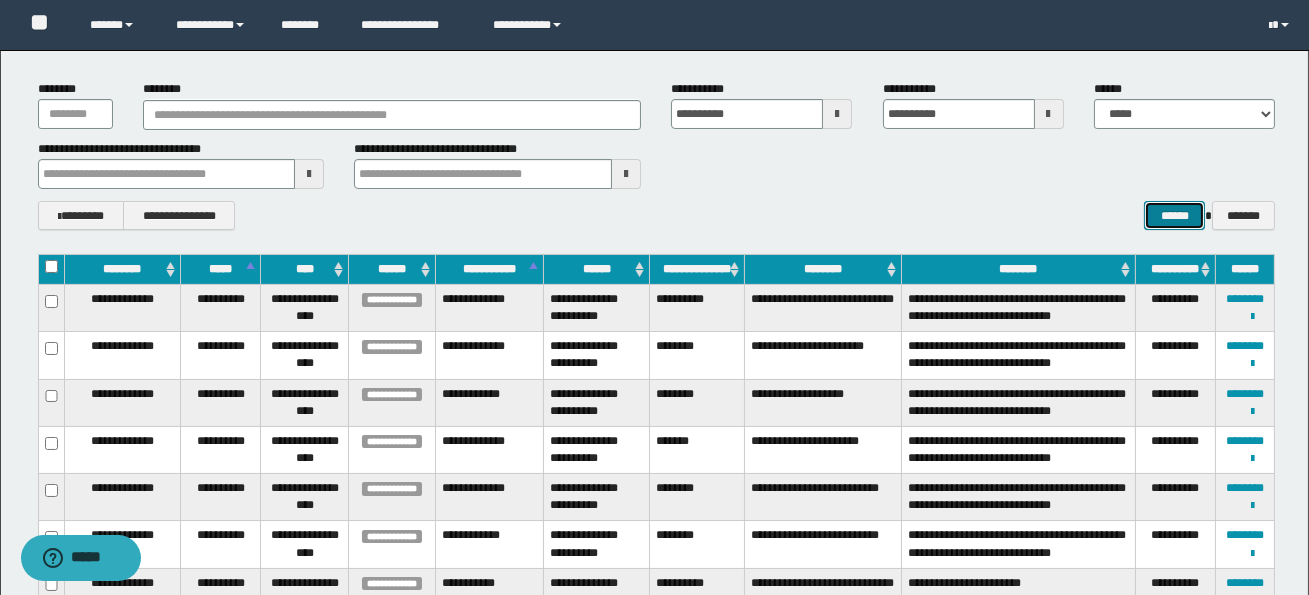 click on "******" at bounding box center [1174, 215] 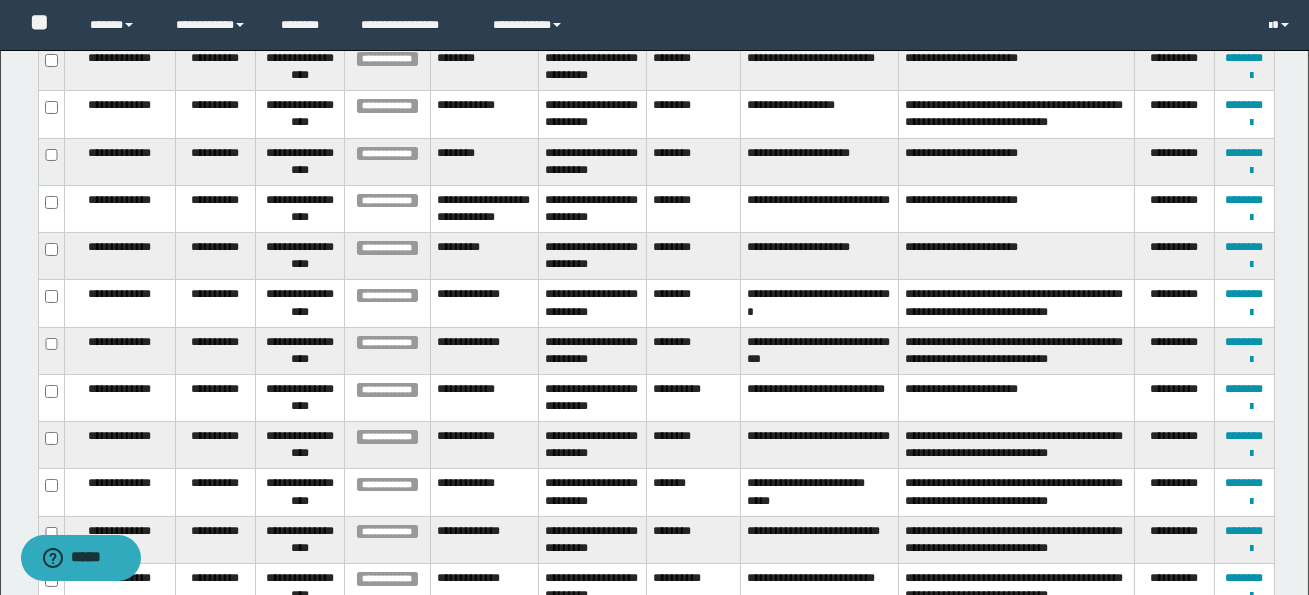 scroll, scrollTop: 340, scrollLeft: 0, axis: vertical 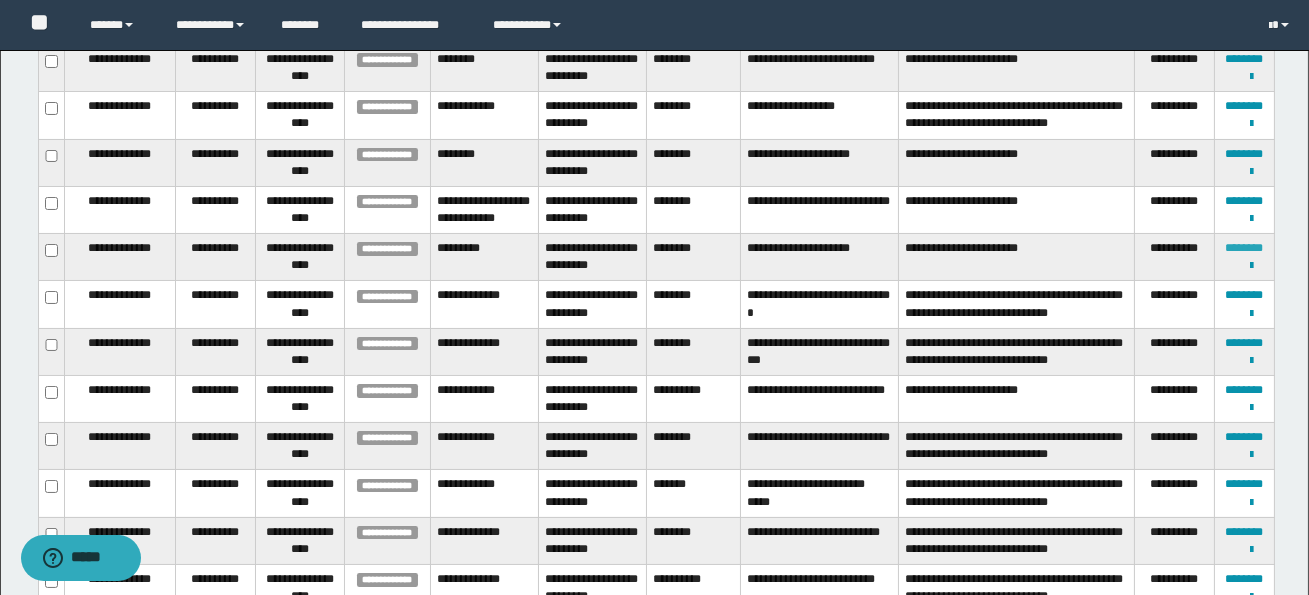 click on "********" at bounding box center (1244, 248) 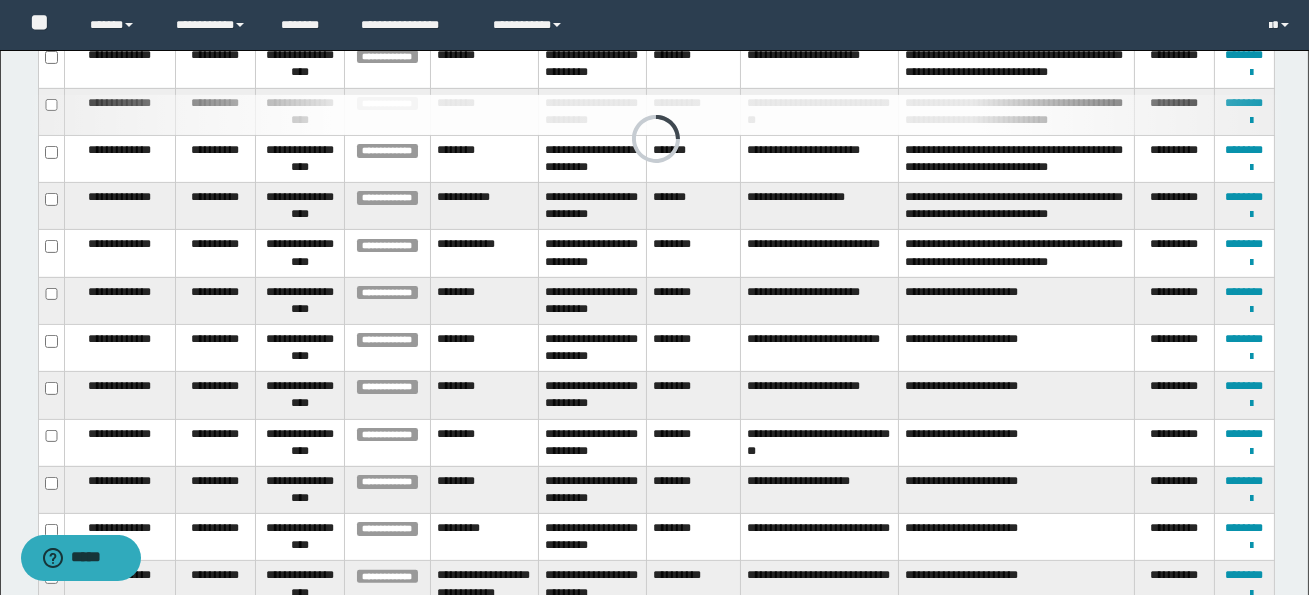 scroll, scrollTop: 1244, scrollLeft: 0, axis: vertical 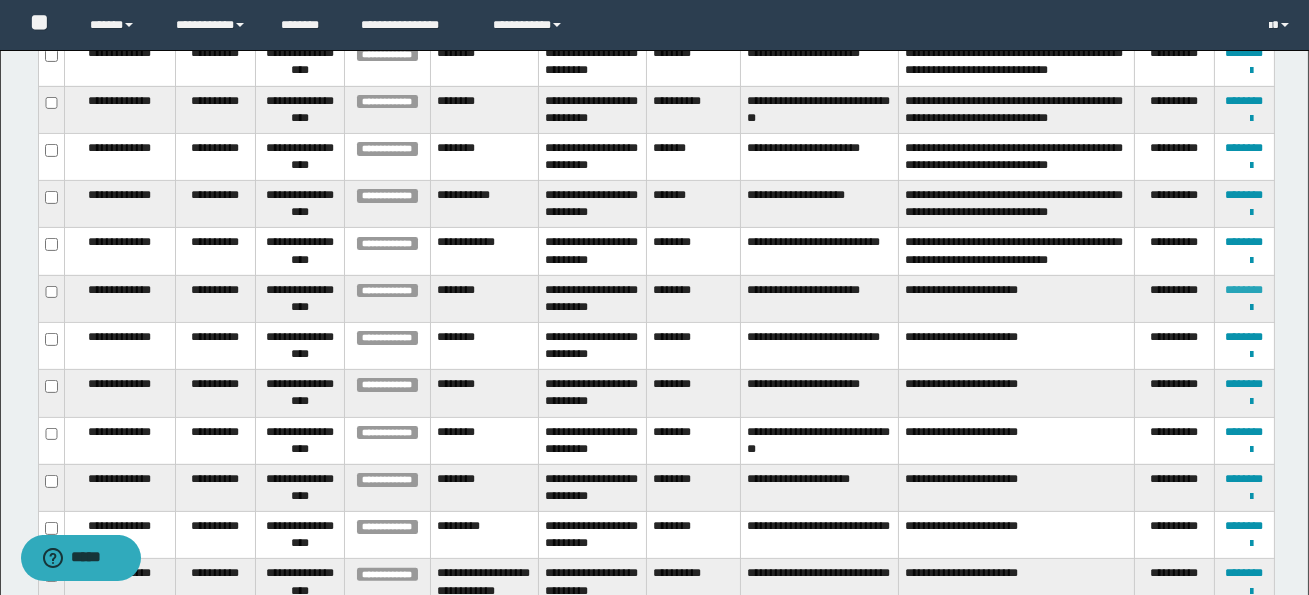 click on "********" at bounding box center [1244, 290] 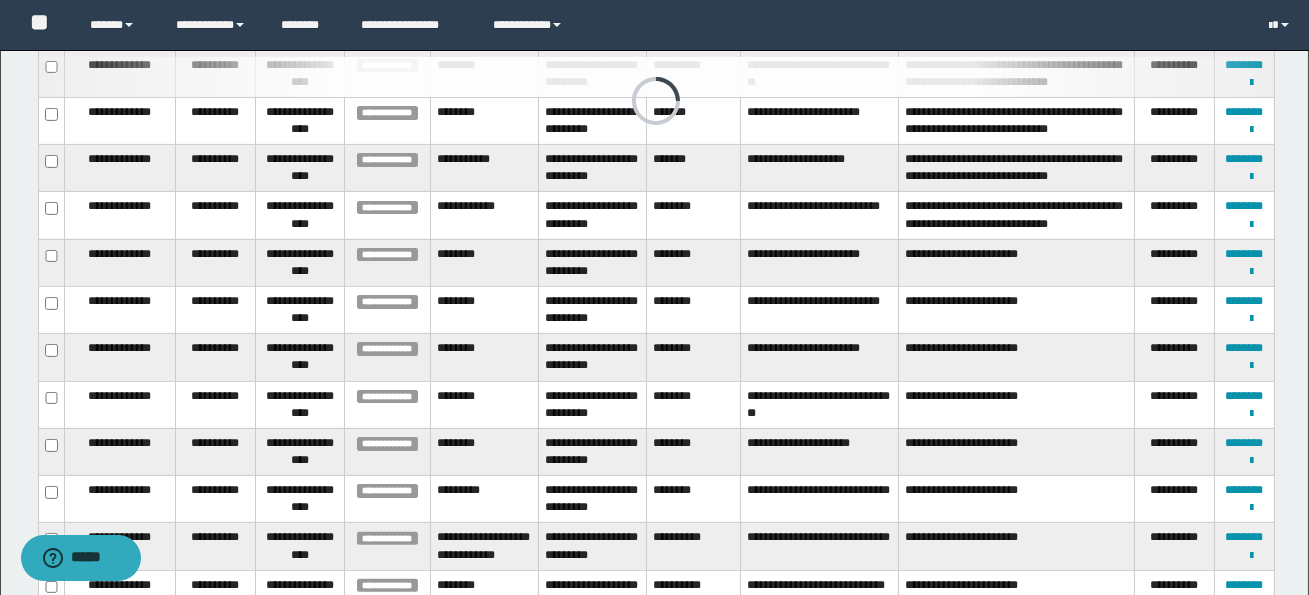 scroll, scrollTop: 1289, scrollLeft: 0, axis: vertical 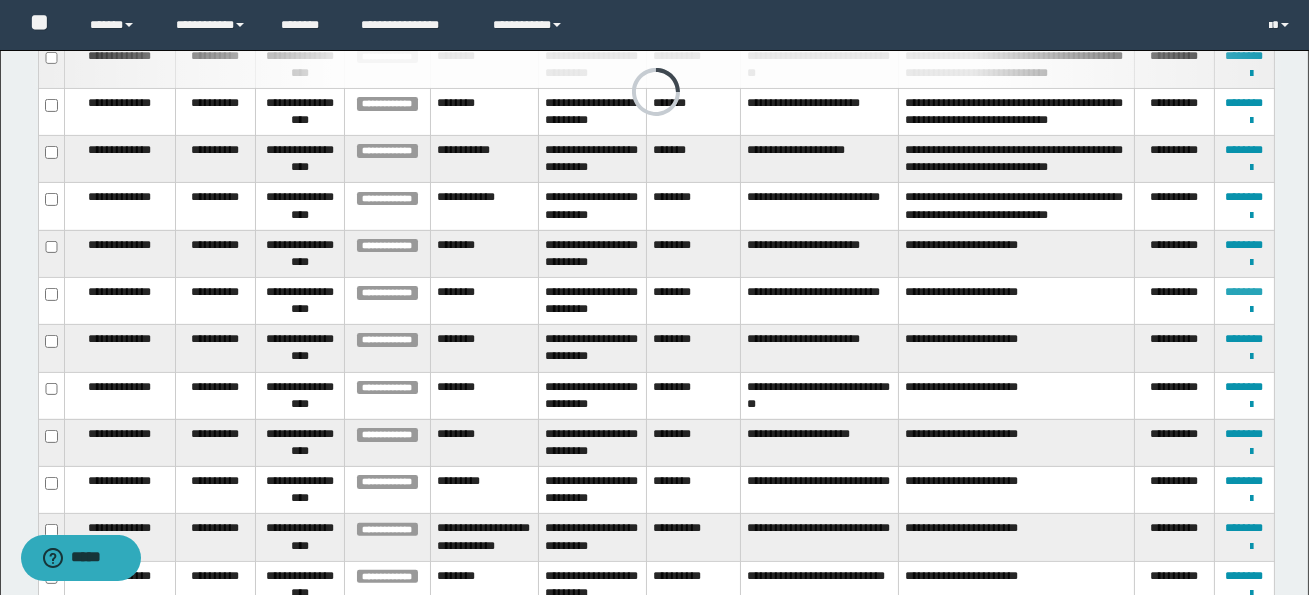 click on "********" at bounding box center [1244, 292] 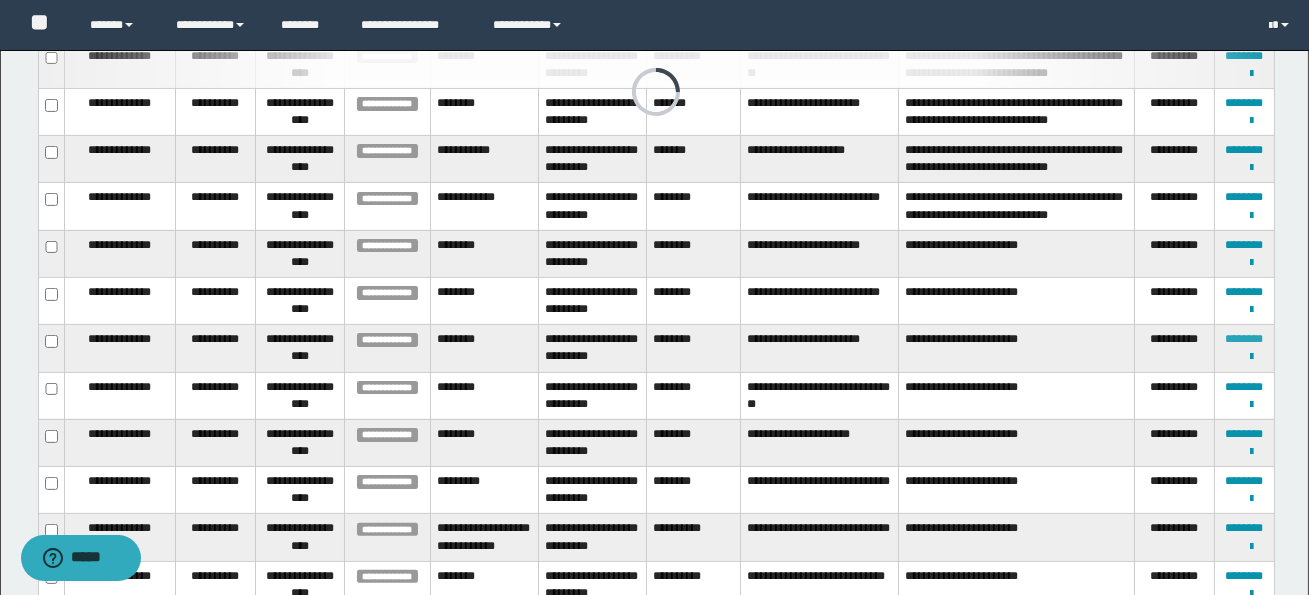 click on "********" at bounding box center [1244, 339] 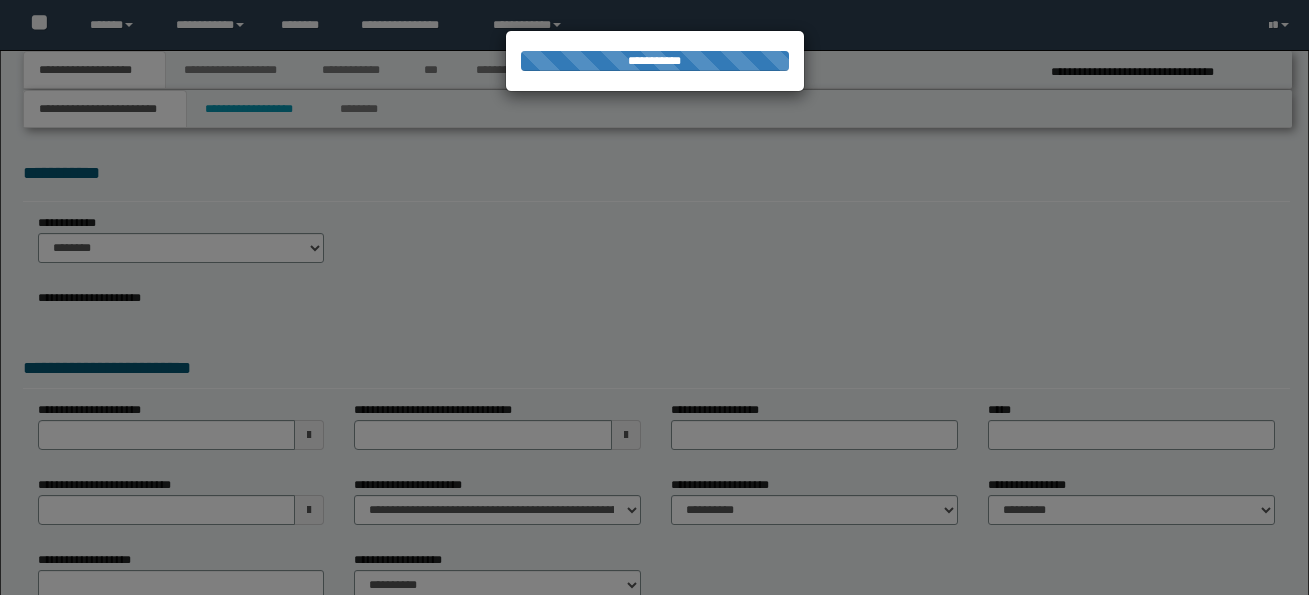 scroll, scrollTop: 0, scrollLeft: 0, axis: both 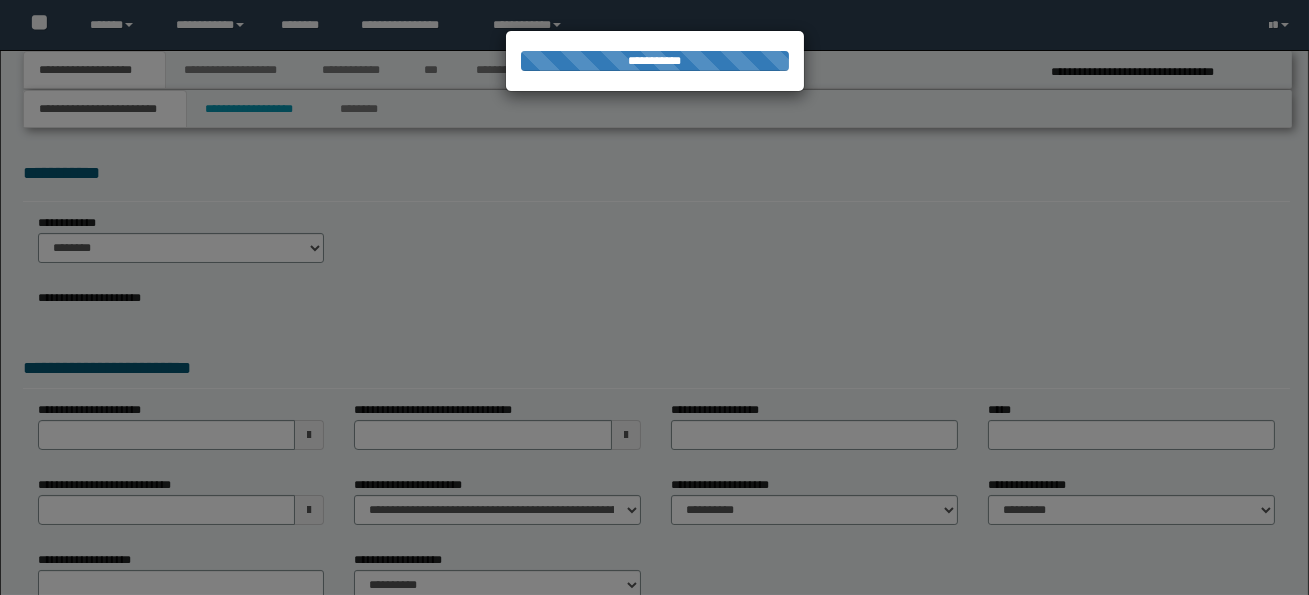 select on "*" 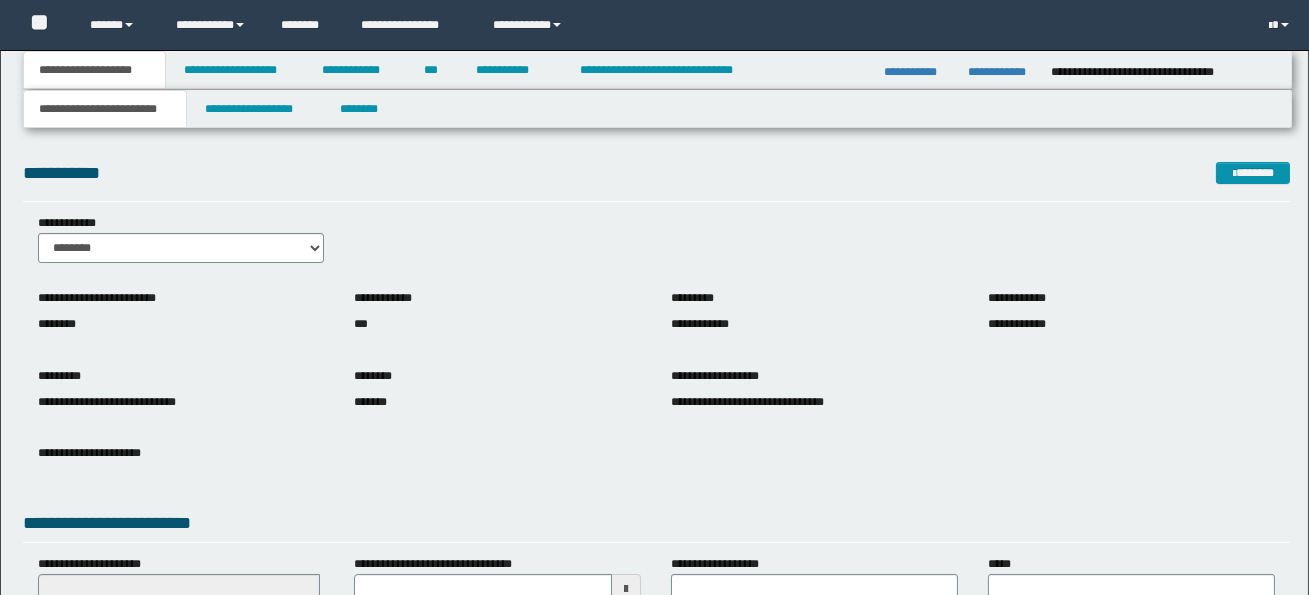 scroll, scrollTop: 0, scrollLeft: 0, axis: both 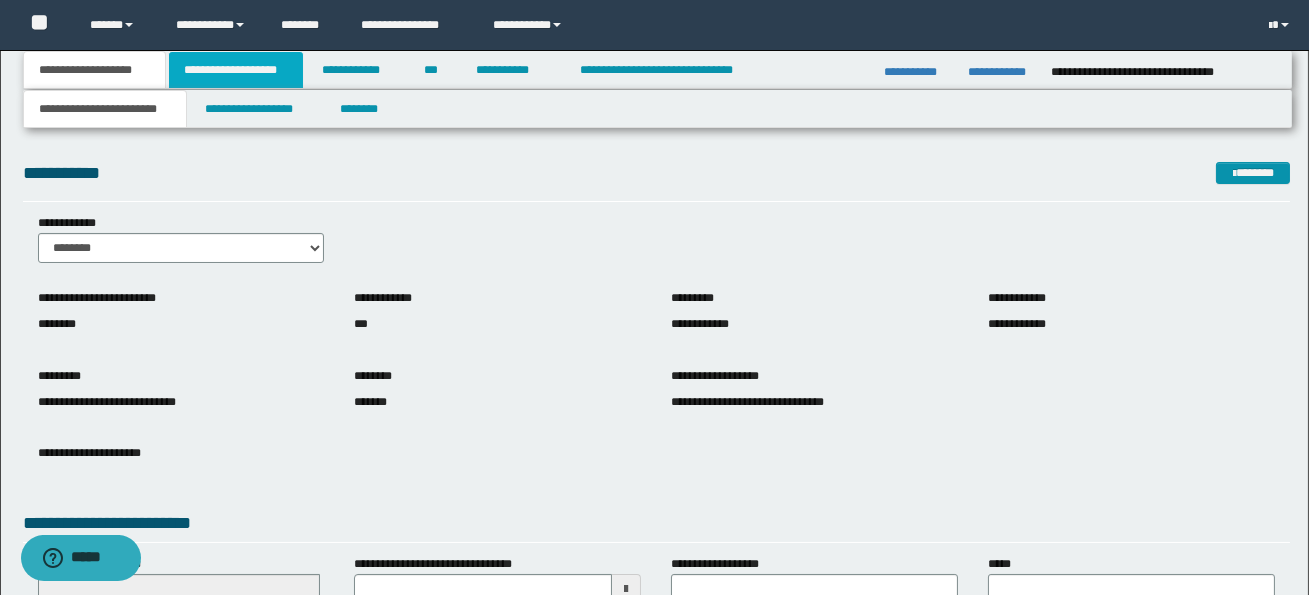 click on "**********" at bounding box center (236, 70) 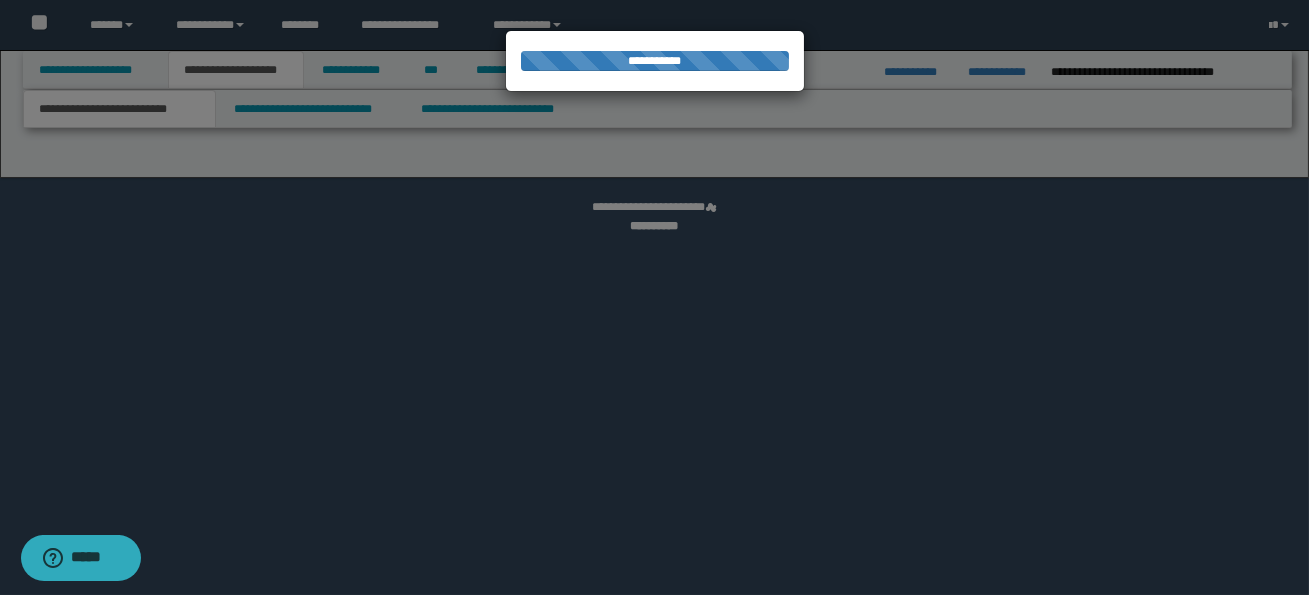 click at bounding box center (654, 297) 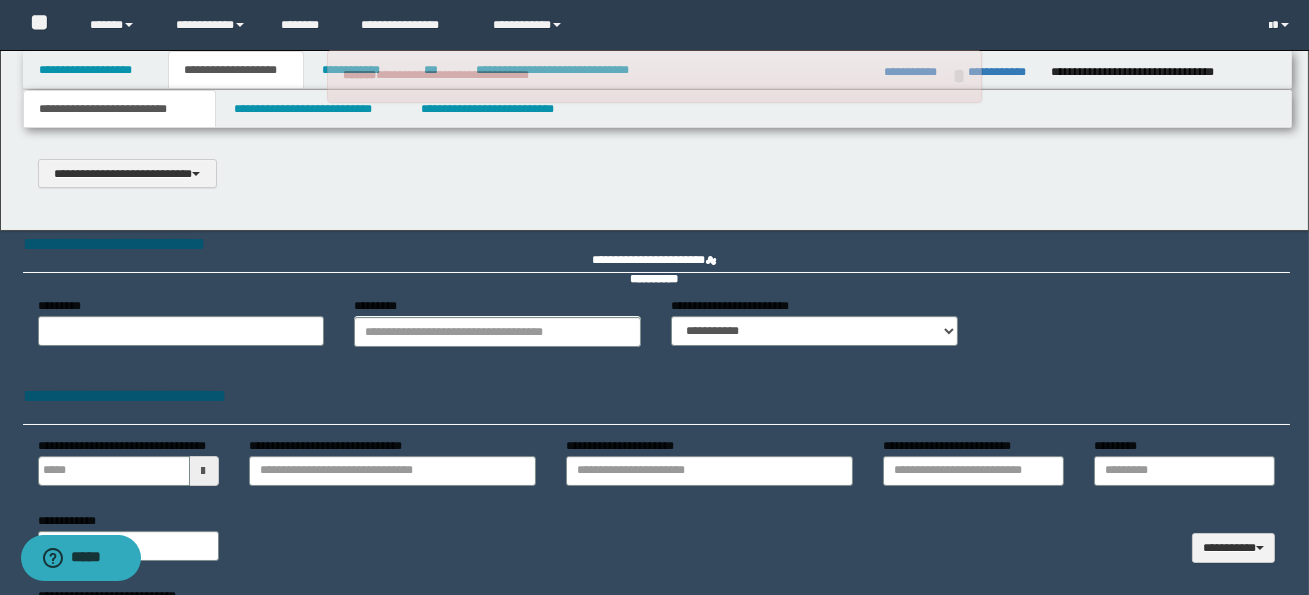 select on "*" 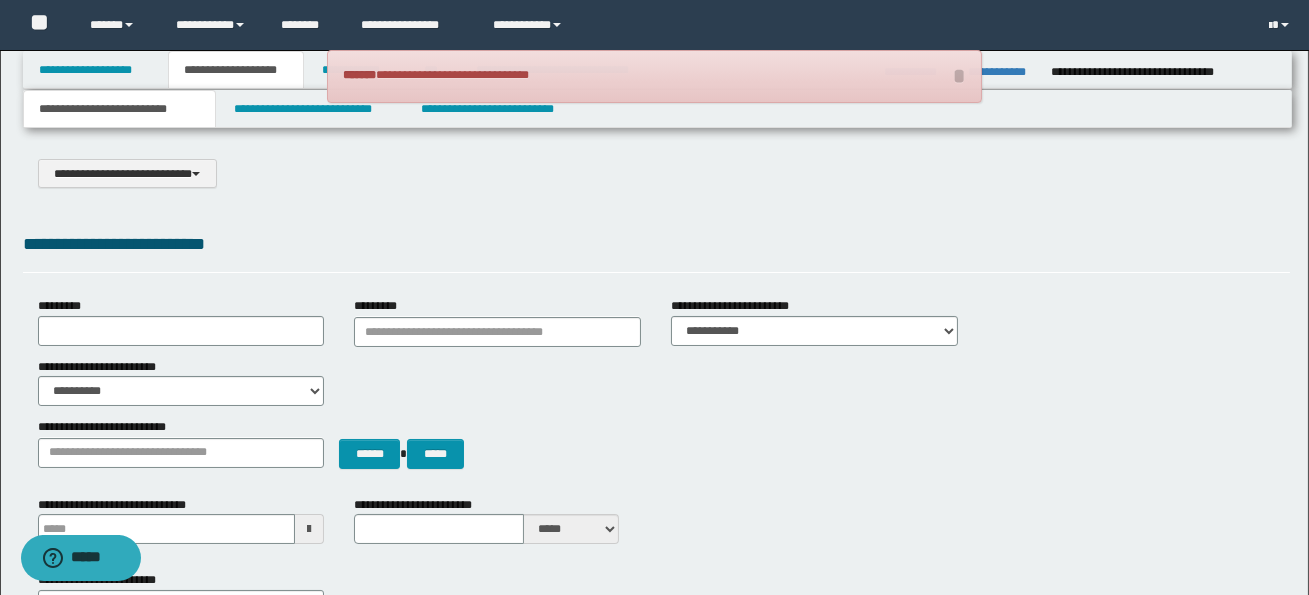 scroll, scrollTop: 0, scrollLeft: 0, axis: both 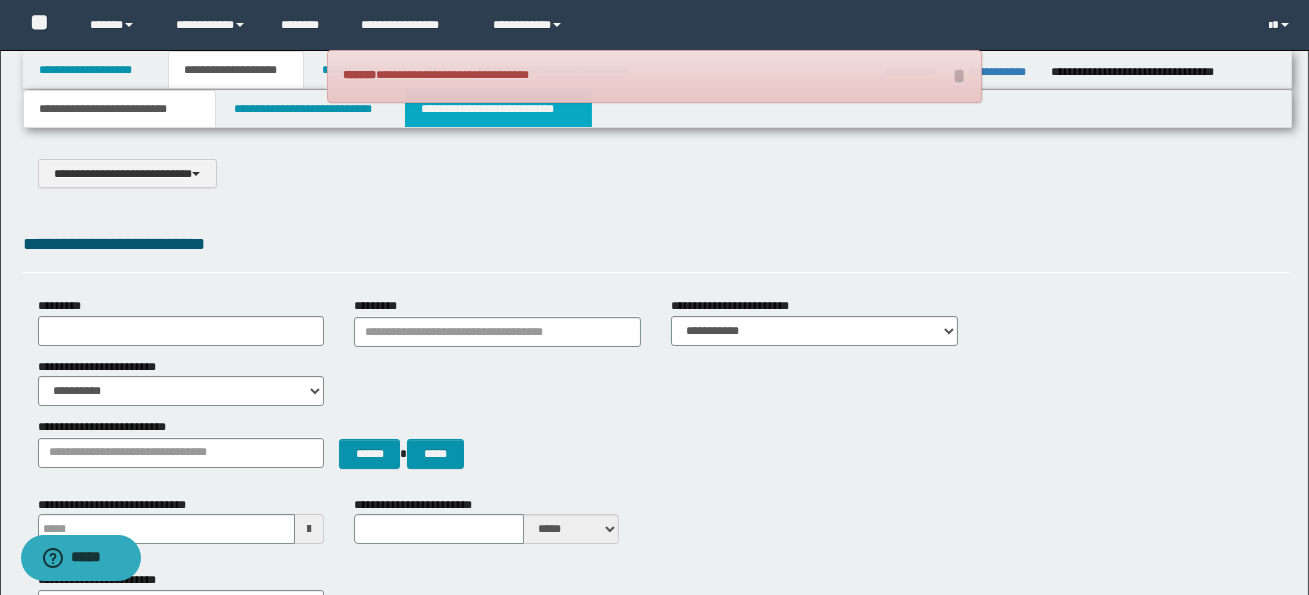 click on "**********" at bounding box center (498, 109) 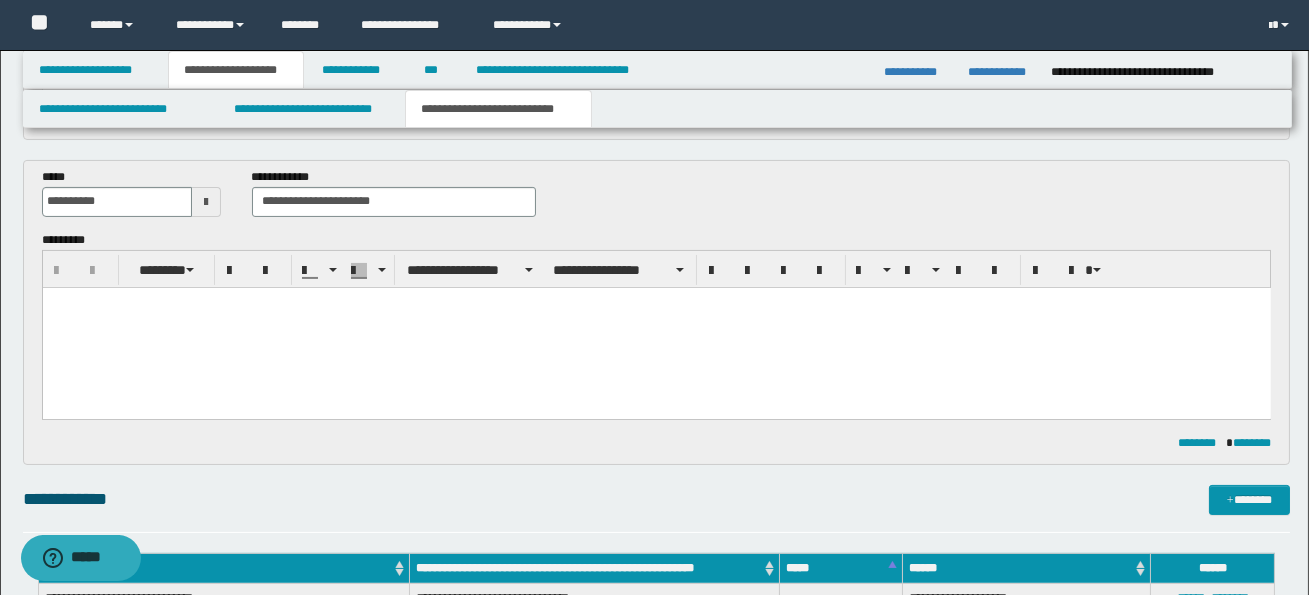 scroll, scrollTop: 777, scrollLeft: 0, axis: vertical 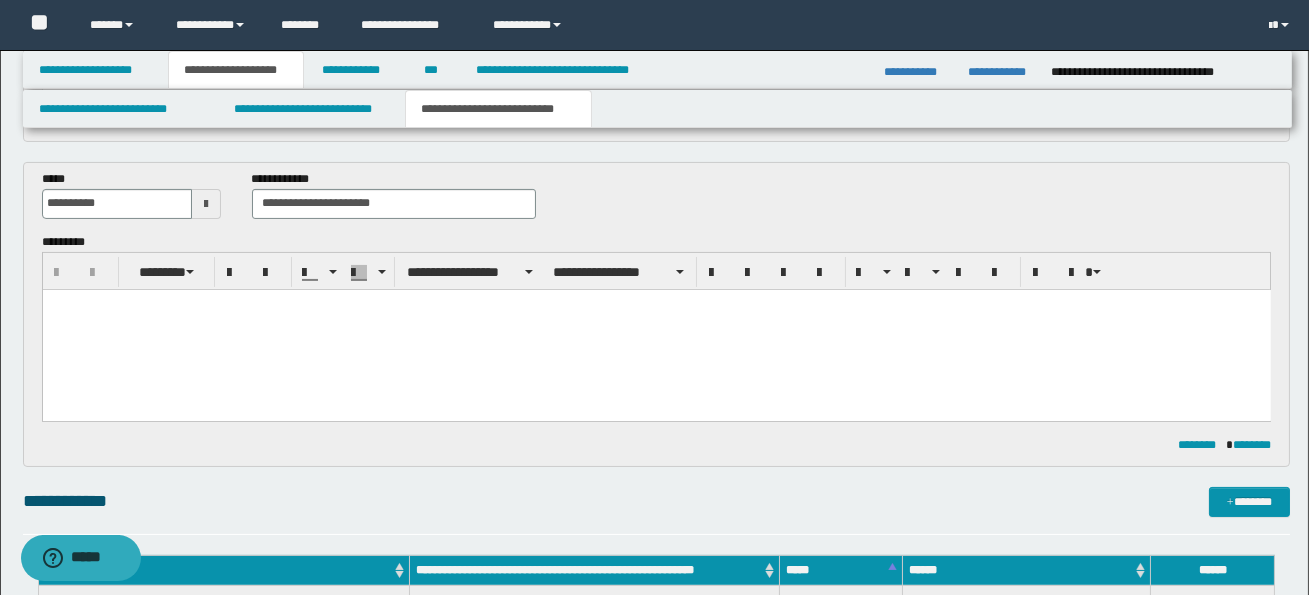click at bounding box center [656, 329] 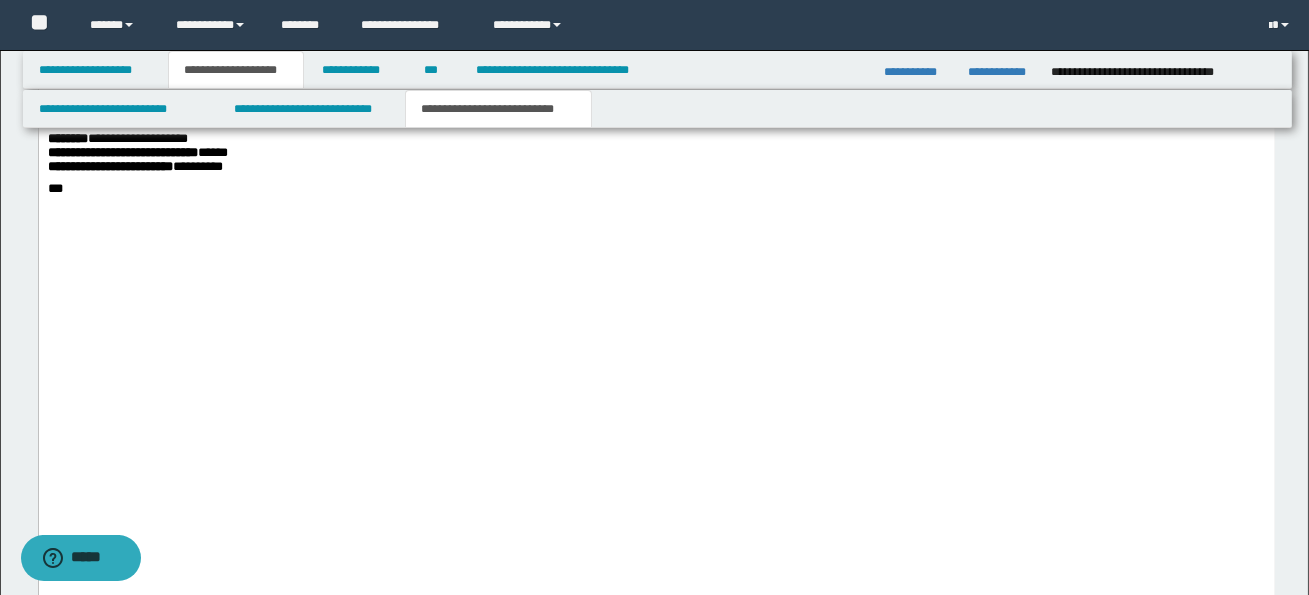 scroll, scrollTop: 3738, scrollLeft: 0, axis: vertical 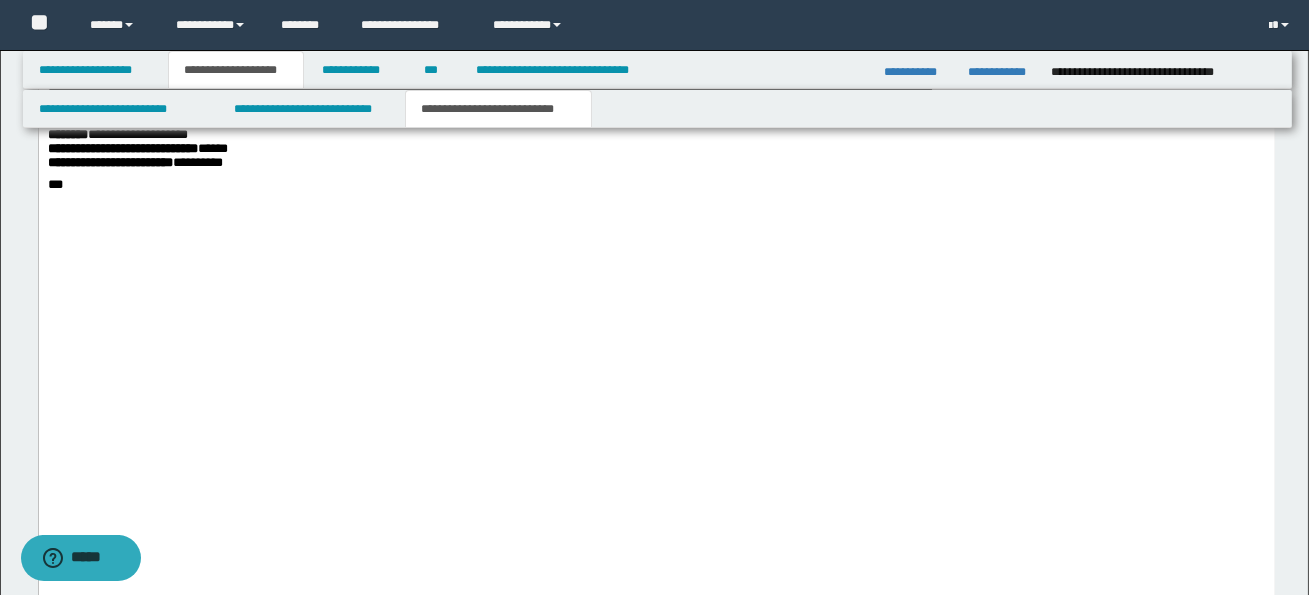 click on "**********" at bounding box center [656, -75] 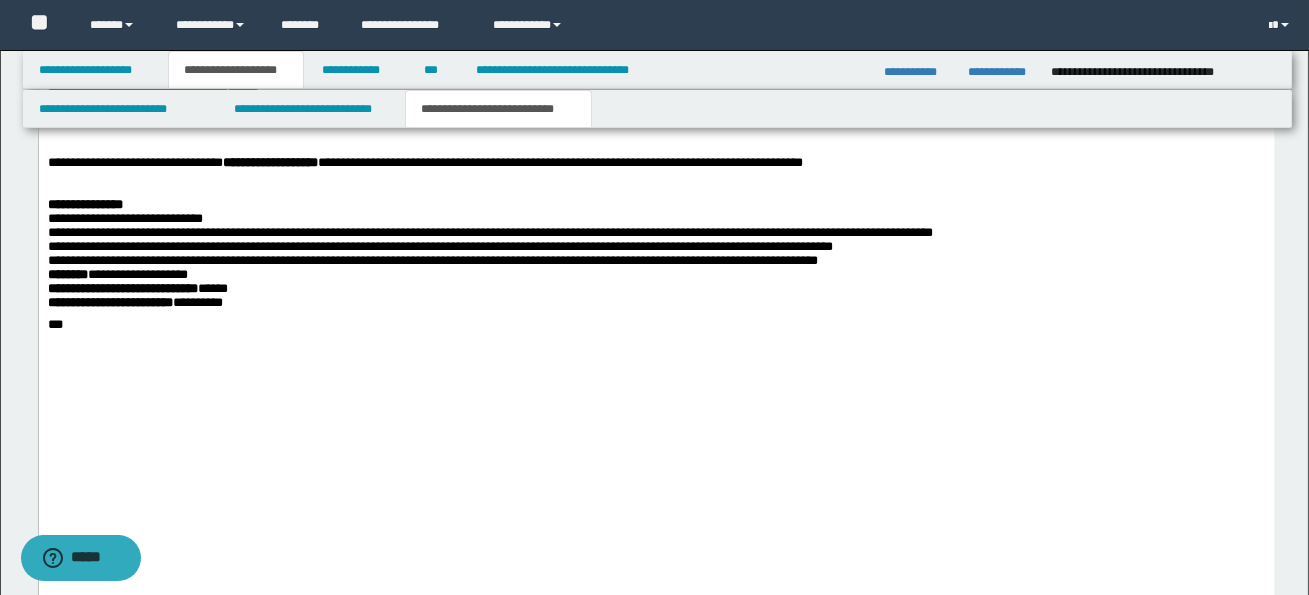 drag, startPoint x: 47, startPoint y: 390, endPoint x: 305, endPoint y: 391, distance: 258.00195 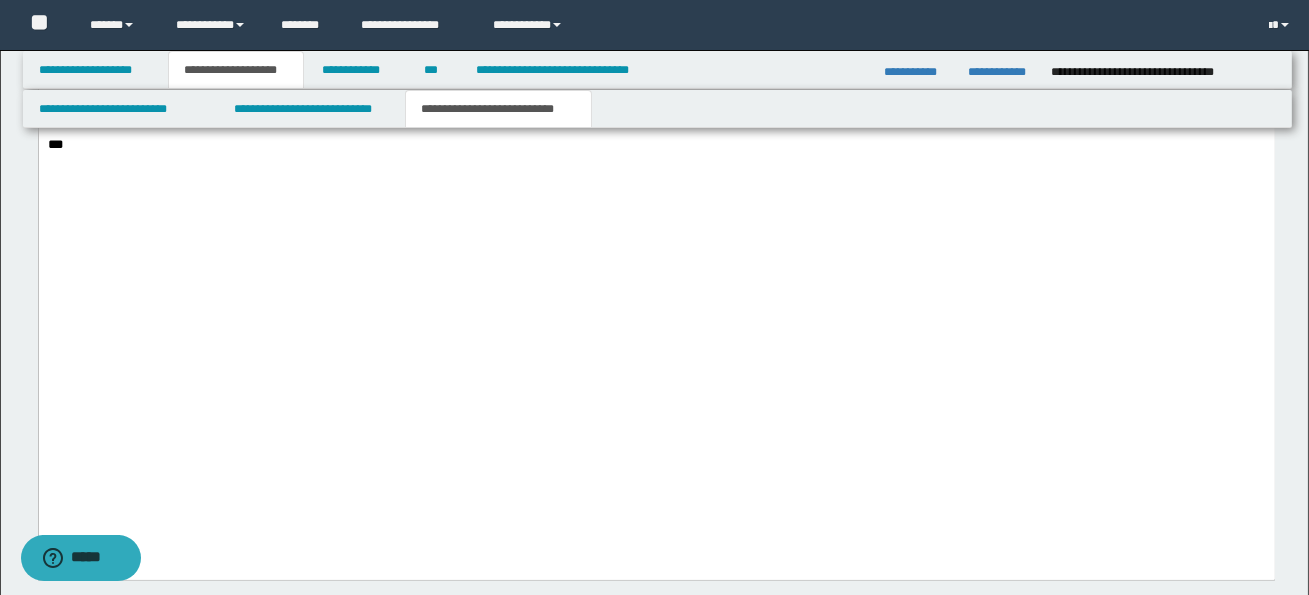 scroll, scrollTop: 3908, scrollLeft: 0, axis: vertical 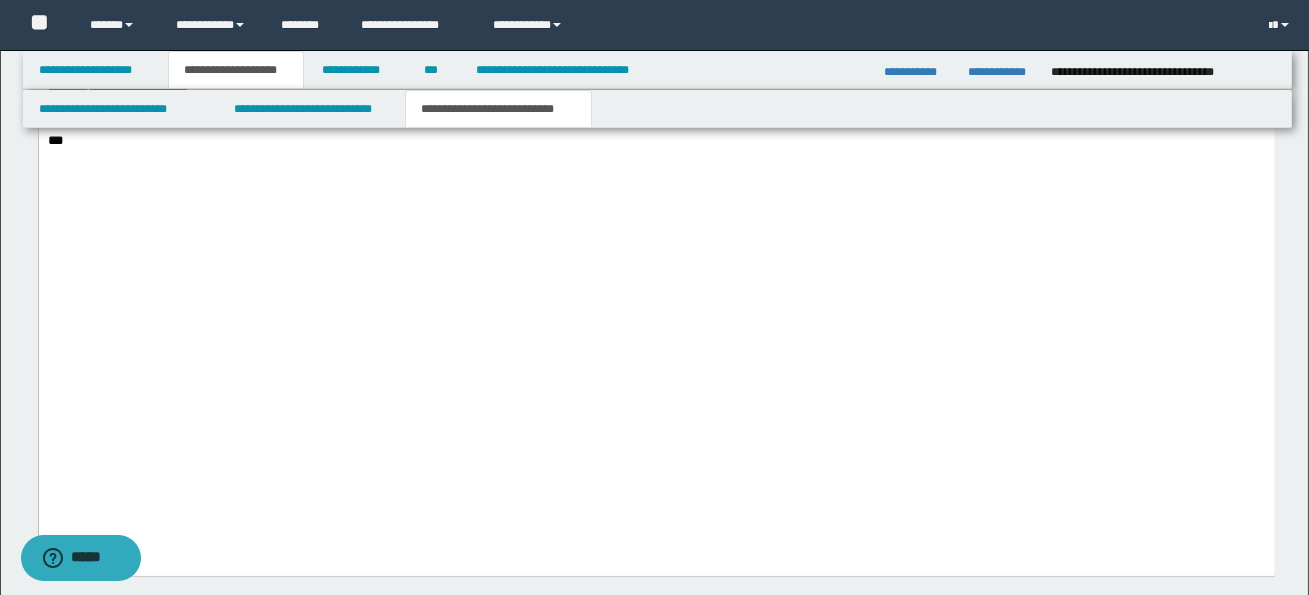 drag, startPoint x: 47, startPoint y: 342, endPoint x: 919, endPoint y: 389, distance: 873.2657 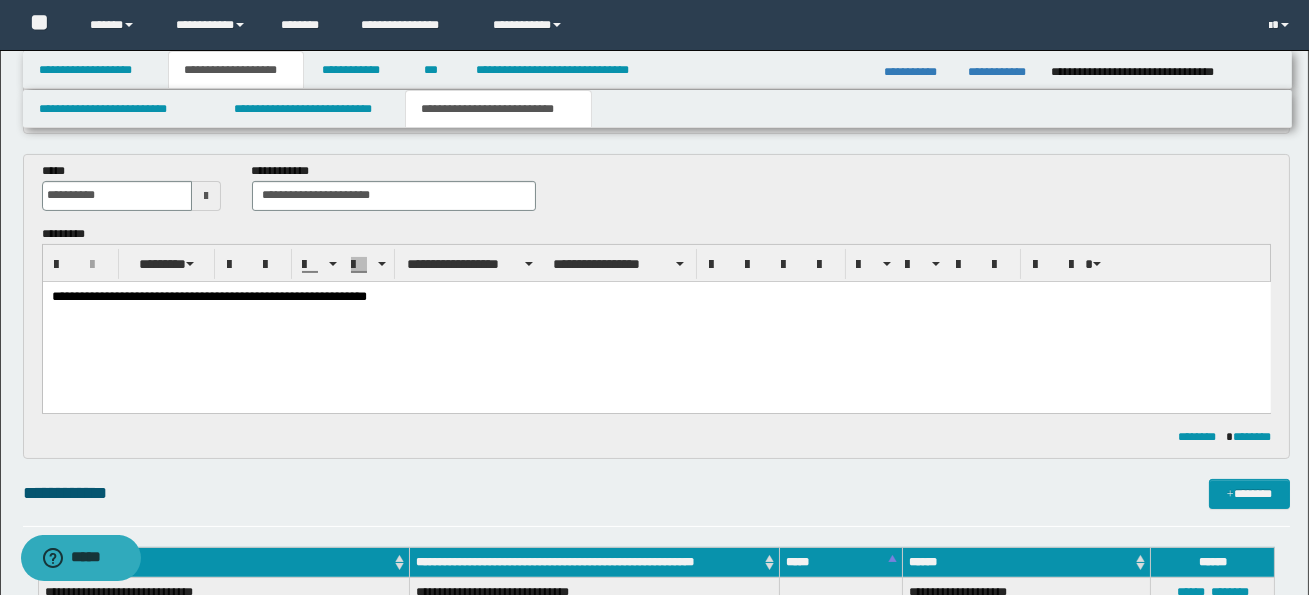 scroll, scrollTop: 742, scrollLeft: 0, axis: vertical 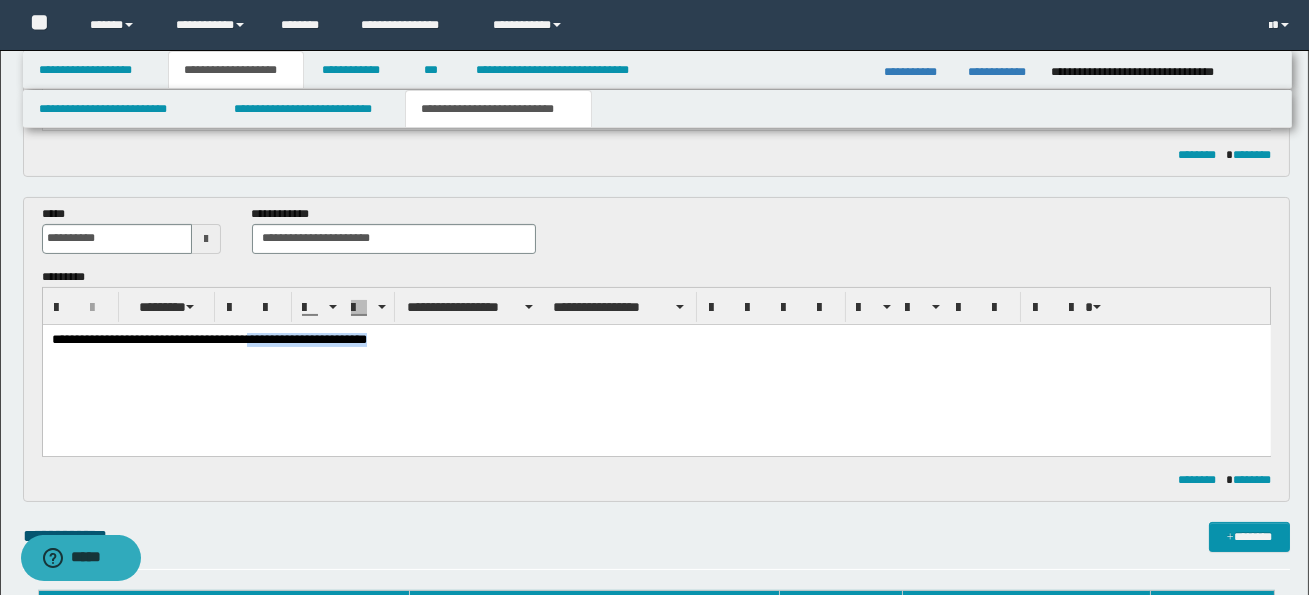 drag, startPoint x: 287, startPoint y: 338, endPoint x: 426, endPoint y: 339, distance: 139.0036 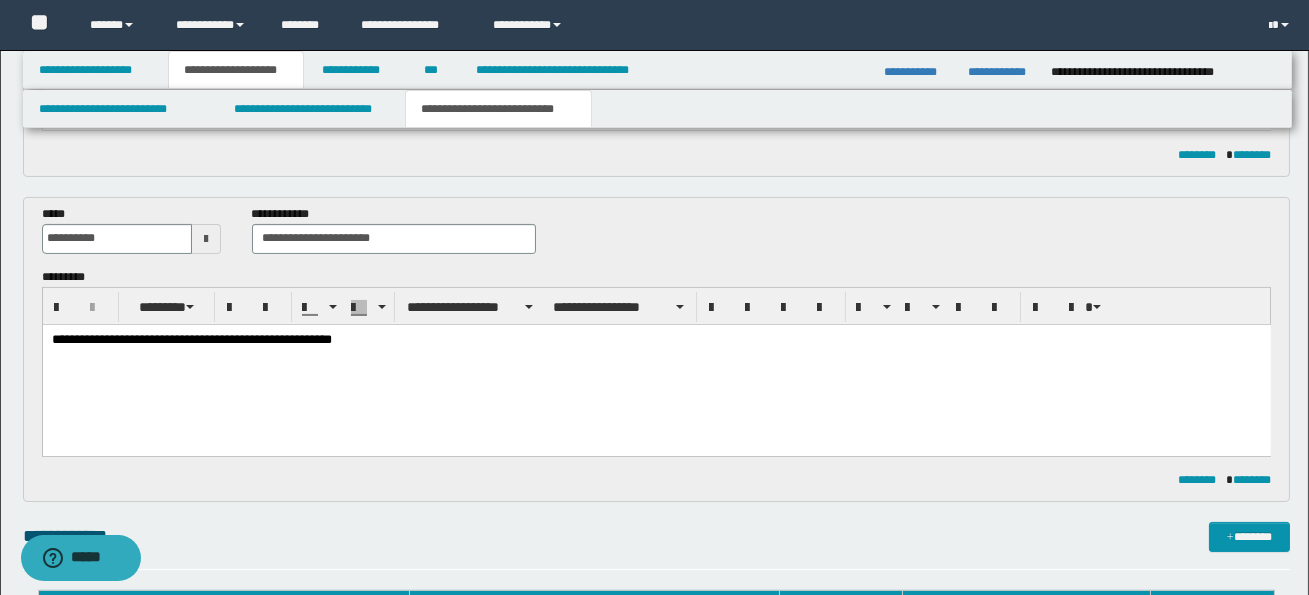click on "**********" at bounding box center (655, 339) 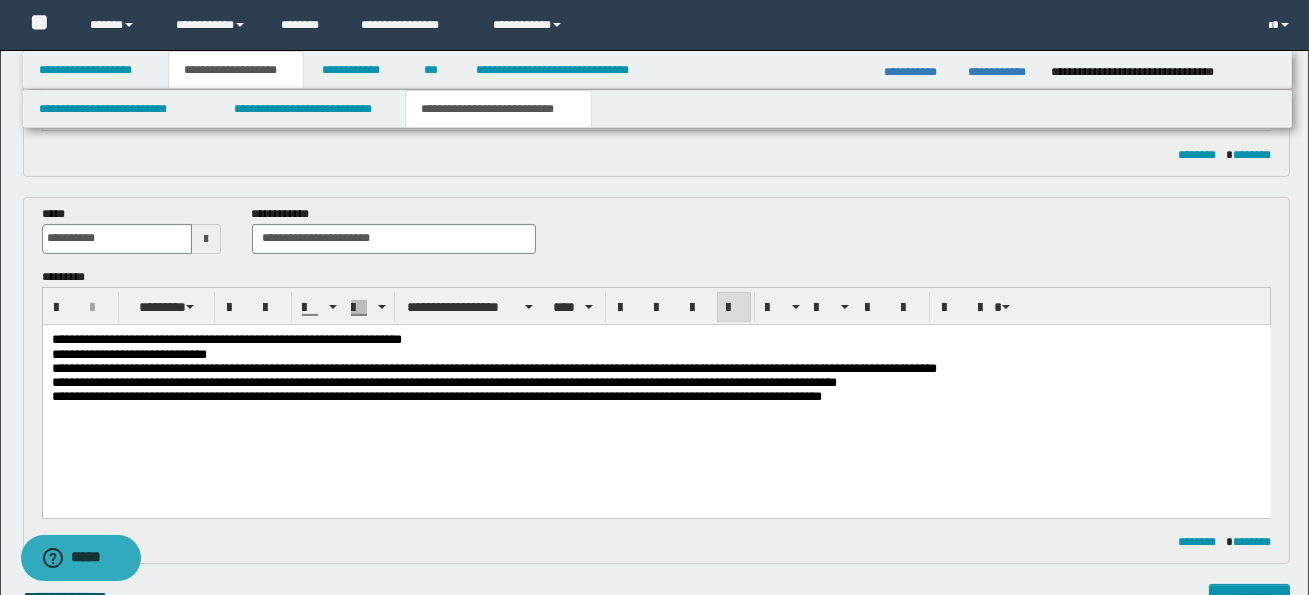 click on "**********" at bounding box center (128, 353) 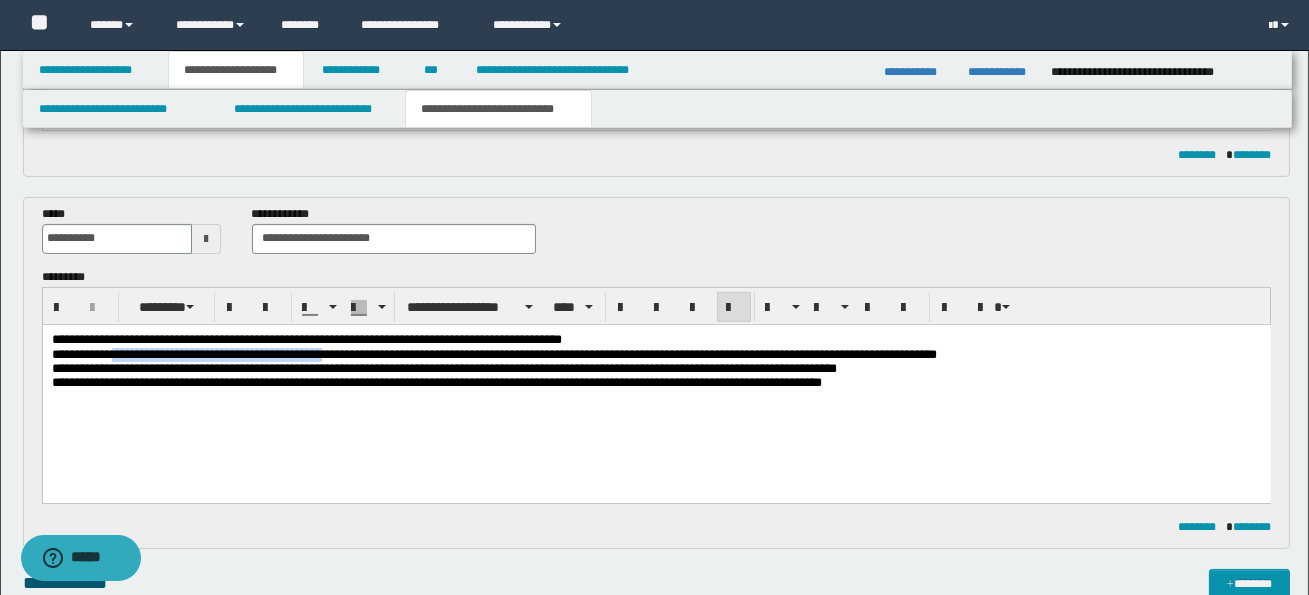 drag, startPoint x: 132, startPoint y: 353, endPoint x: 345, endPoint y: 355, distance: 213.00938 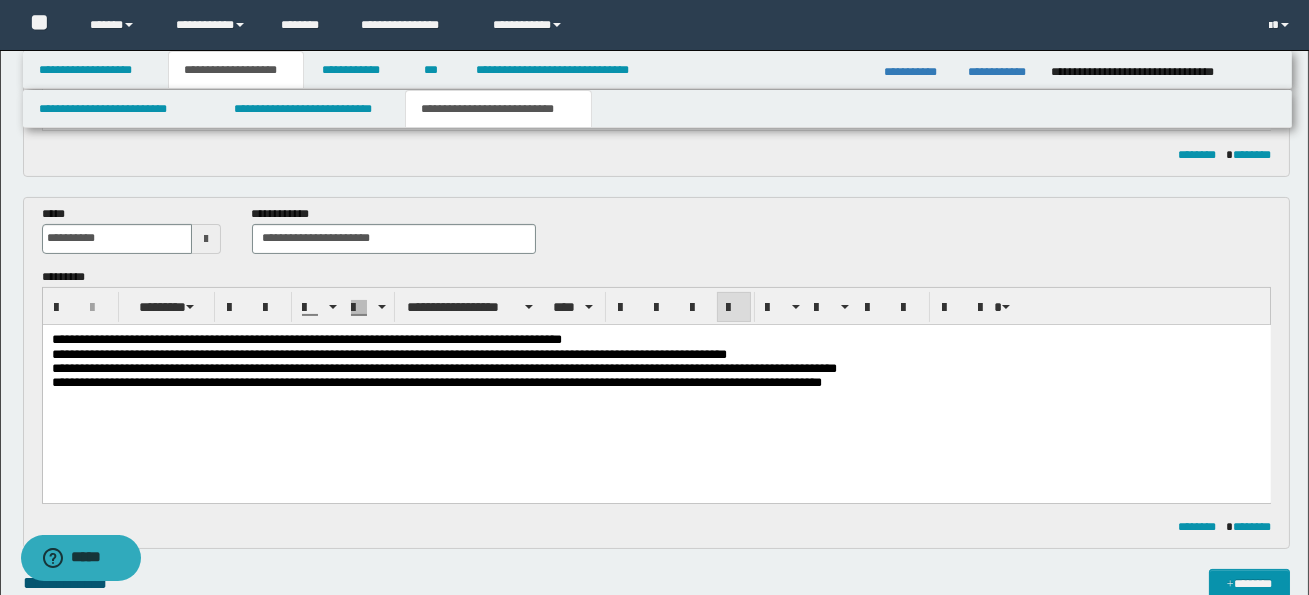 click on "**********" at bounding box center [388, 353] 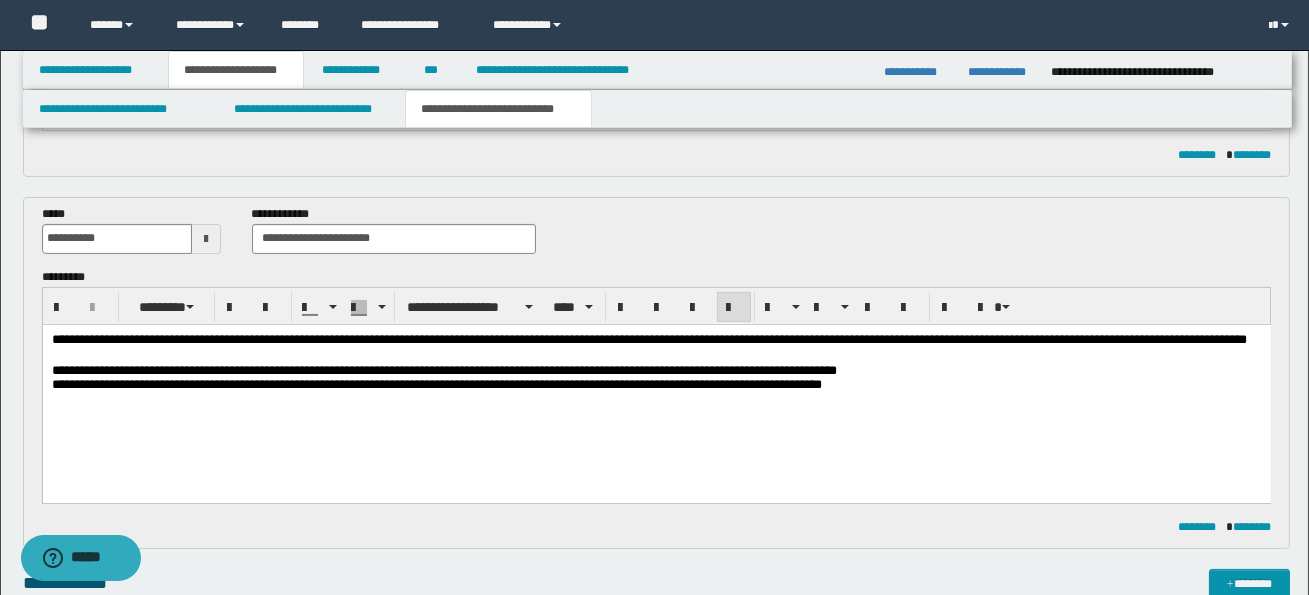 click on "**********" at bounding box center (443, 369) 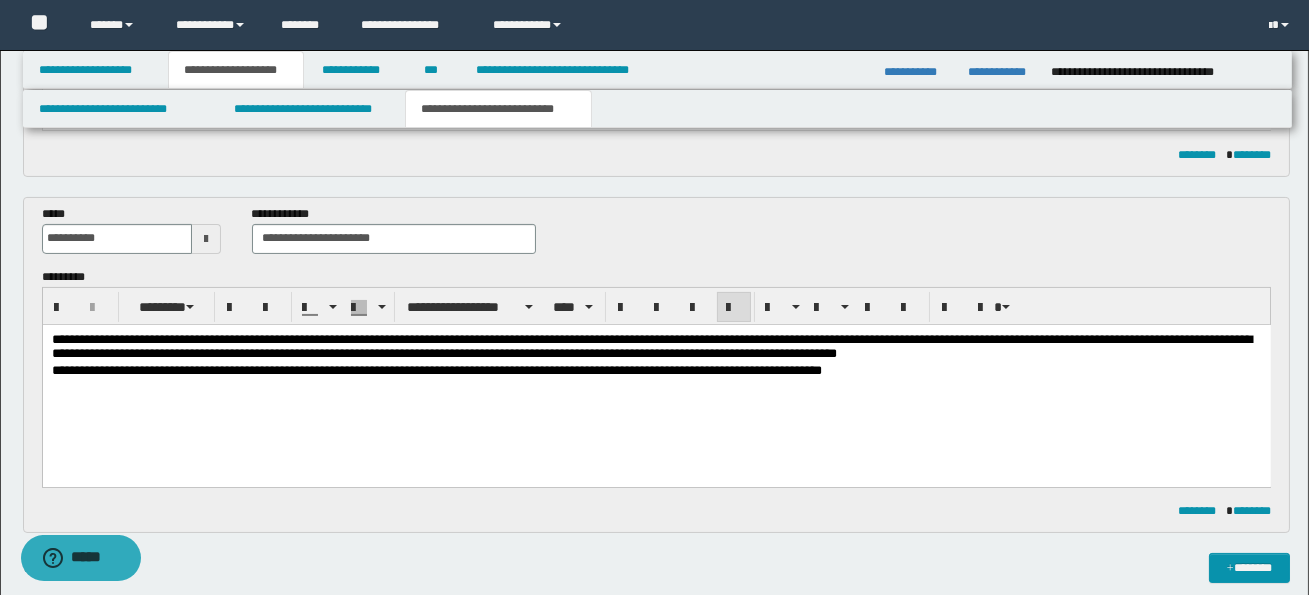 click on "**********" at bounding box center [436, 369] 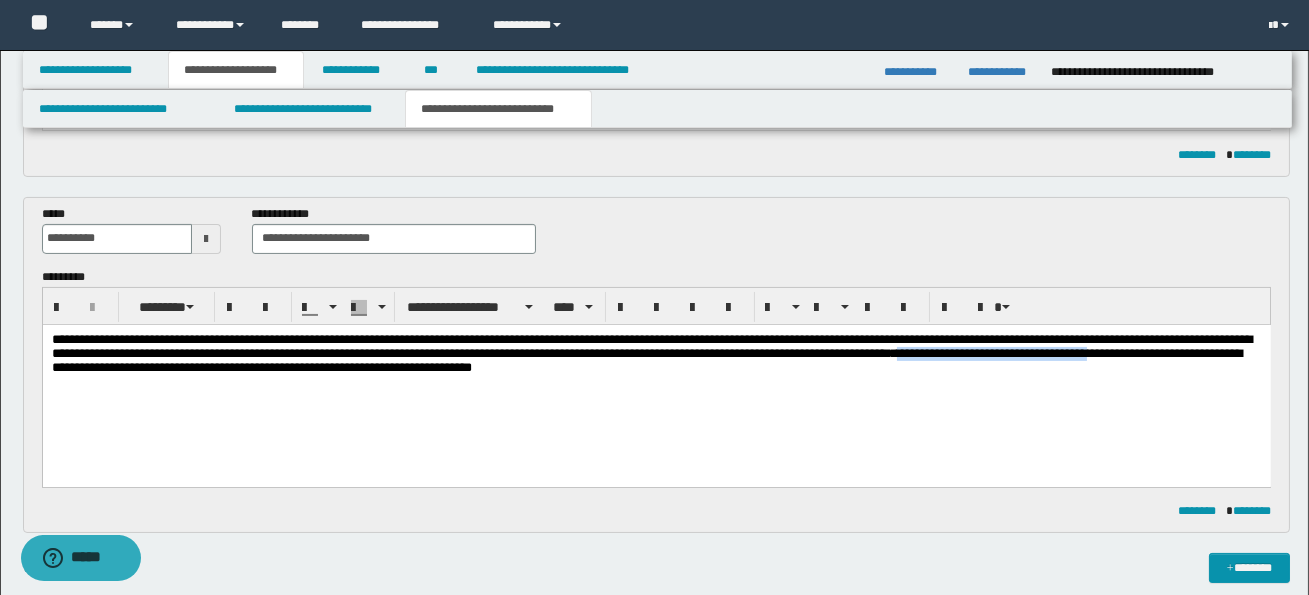 drag, startPoint x: 1046, startPoint y: 354, endPoint x: 60, endPoint y: 368, distance: 986.09937 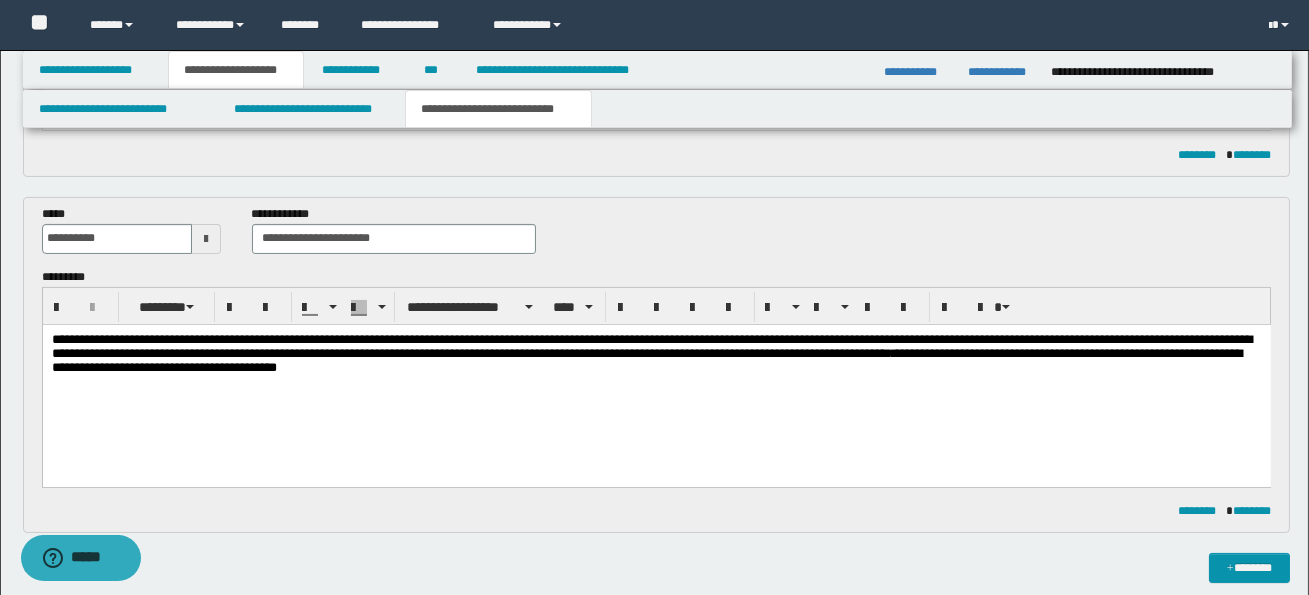 drag, startPoint x: 1046, startPoint y: 352, endPoint x: 1165, endPoint y: 359, distance: 119.2057 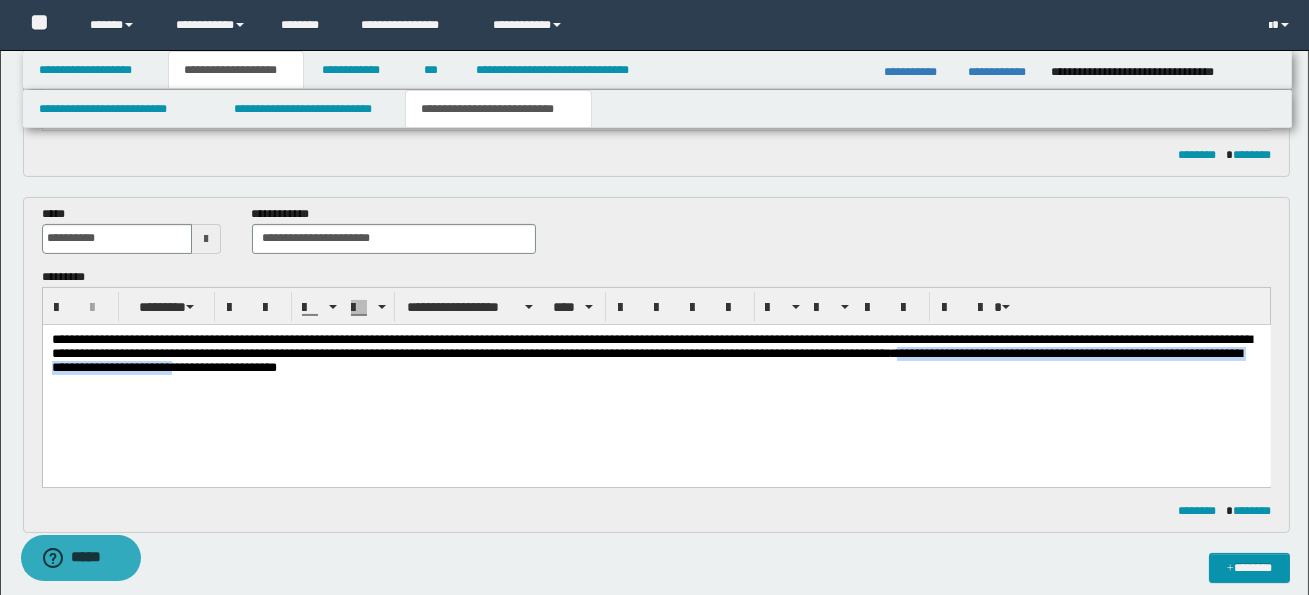 drag, startPoint x: 1045, startPoint y: 356, endPoint x: 325, endPoint y: 371, distance: 720.15625 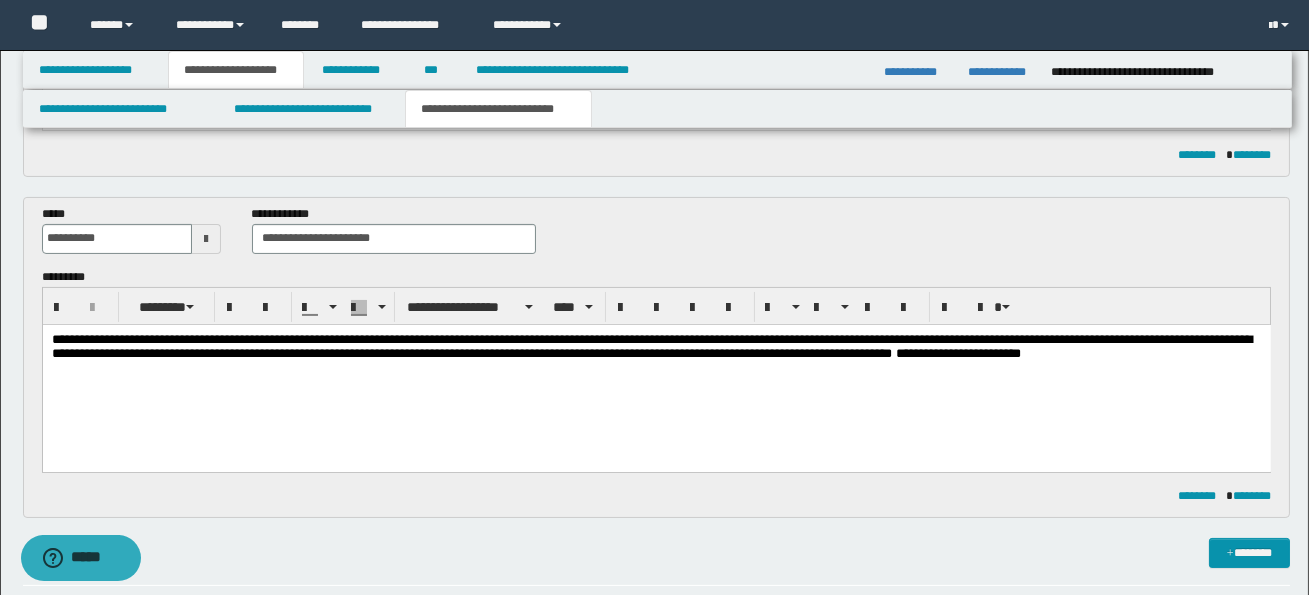 click on "**********" at bounding box center (656, 372) 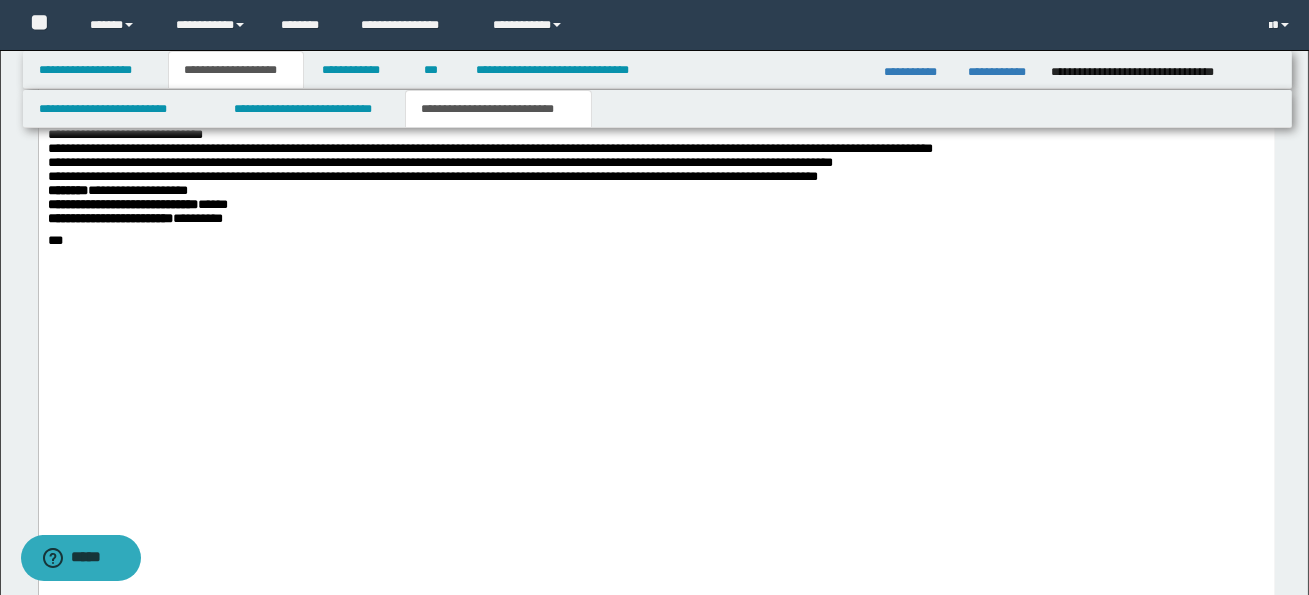 scroll, scrollTop: 3876, scrollLeft: 0, axis: vertical 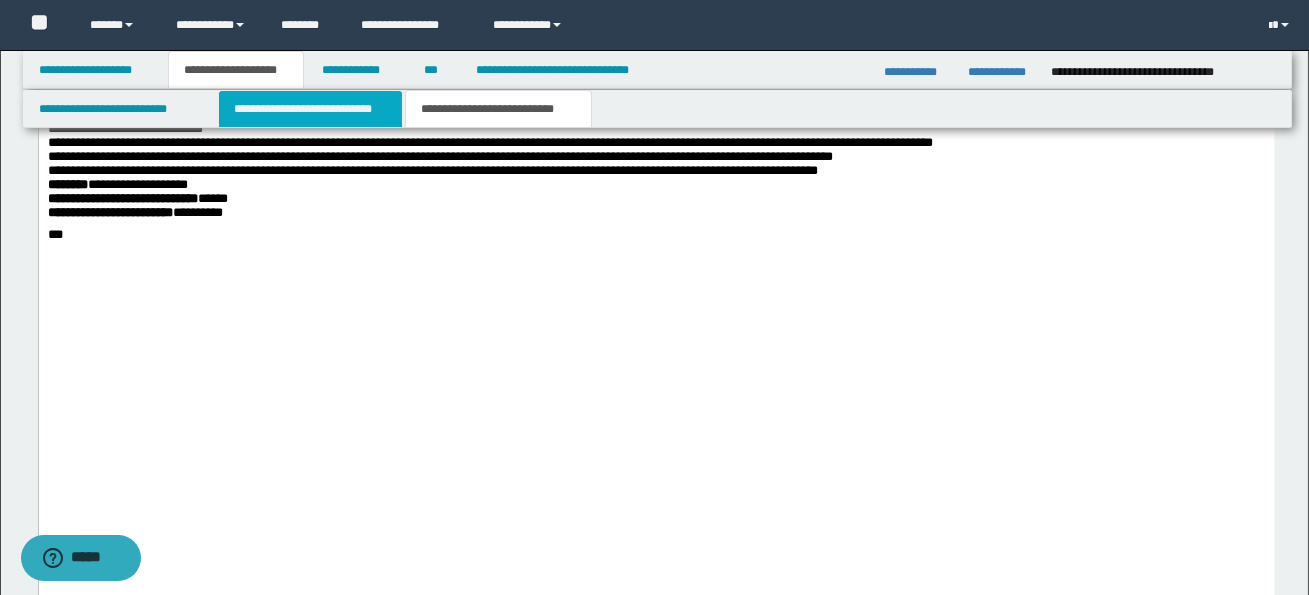 click on "**********" at bounding box center [310, 109] 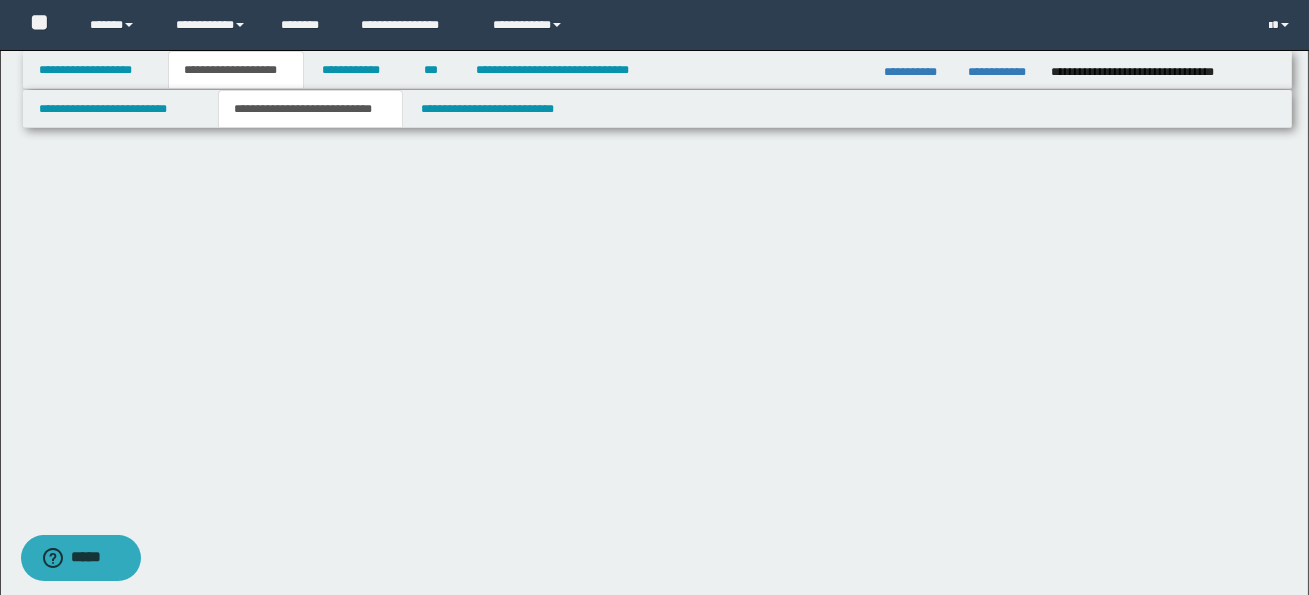 scroll, scrollTop: 0, scrollLeft: 0, axis: both 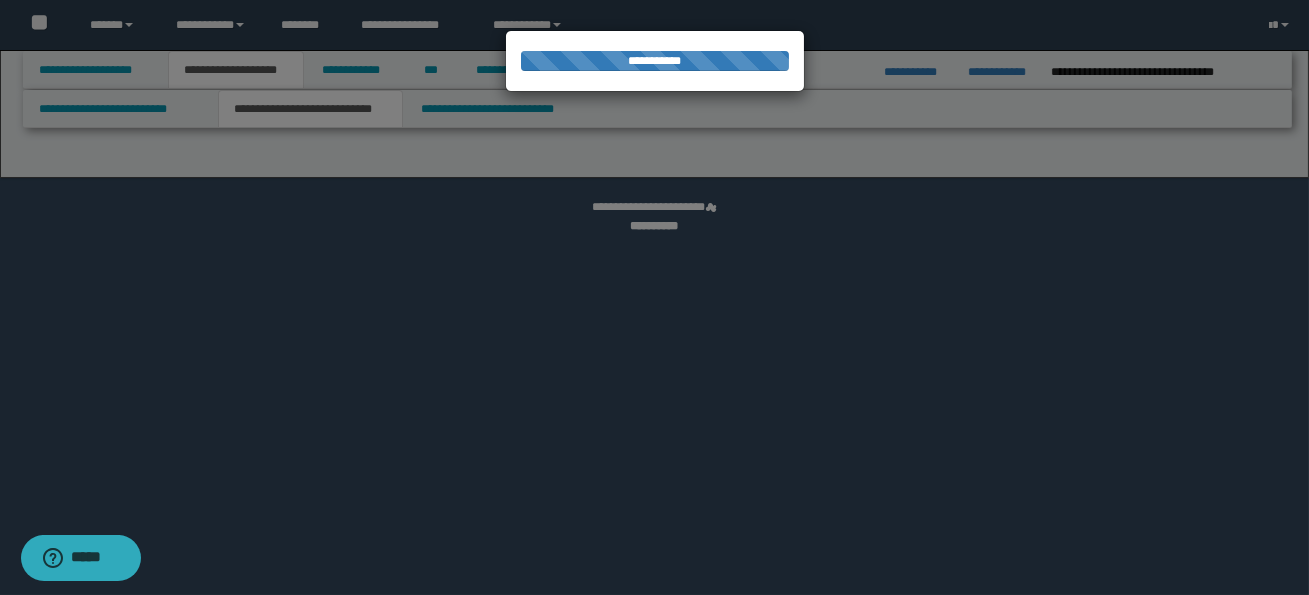 select on "*" 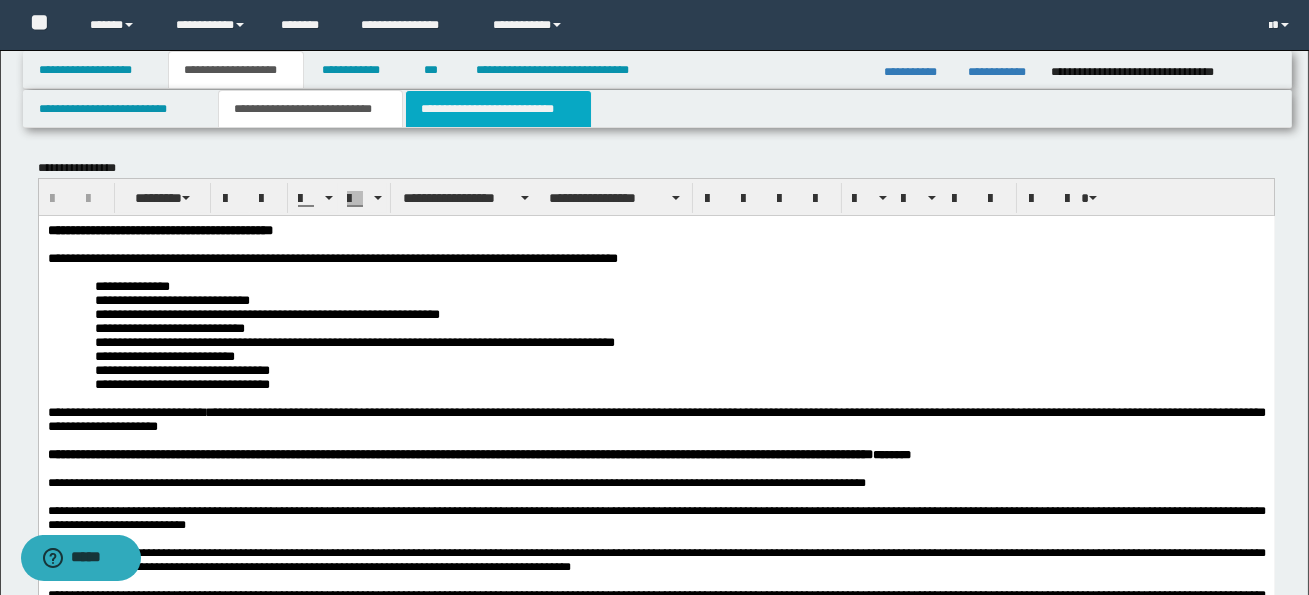 scroll, scrollTop: 0, scrollLeft: 0, axis: both 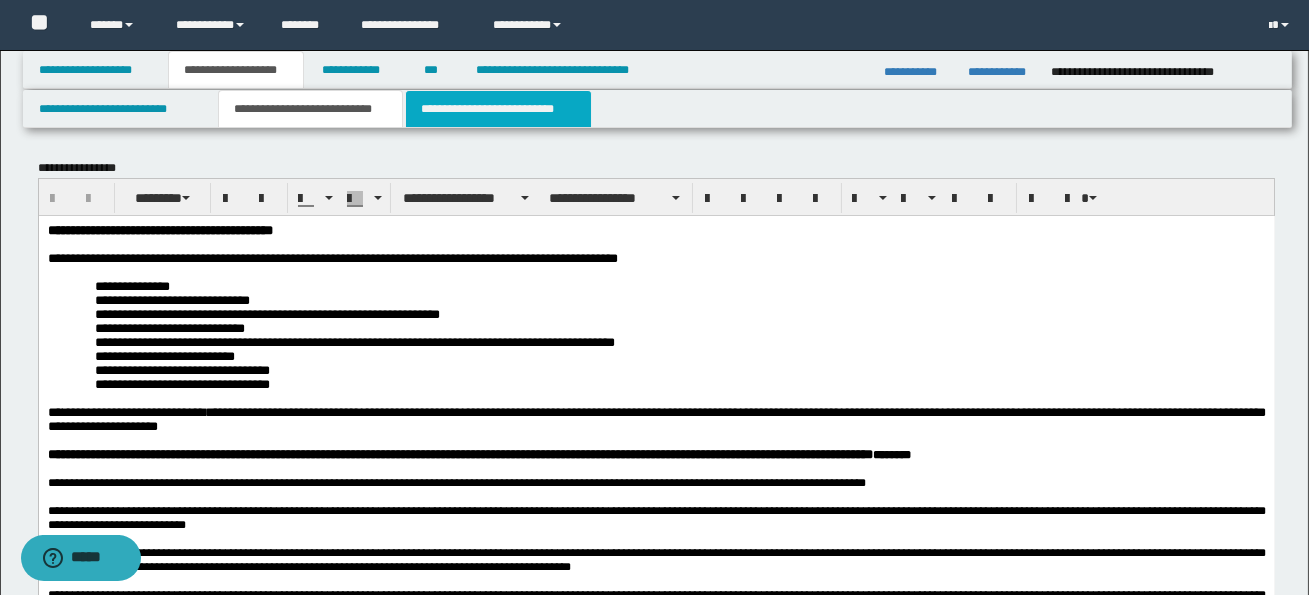 click on "**********" at bounding box center (498, 109) 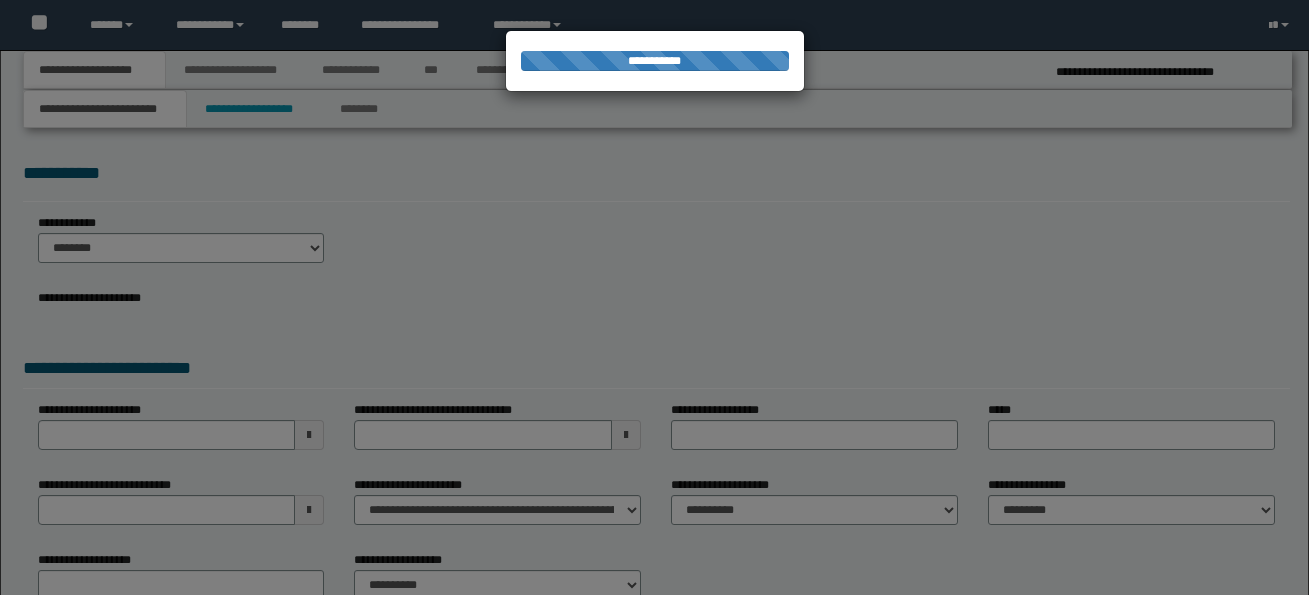 scroll, scrollTop: 0, scrollLeft: 0, axis: both 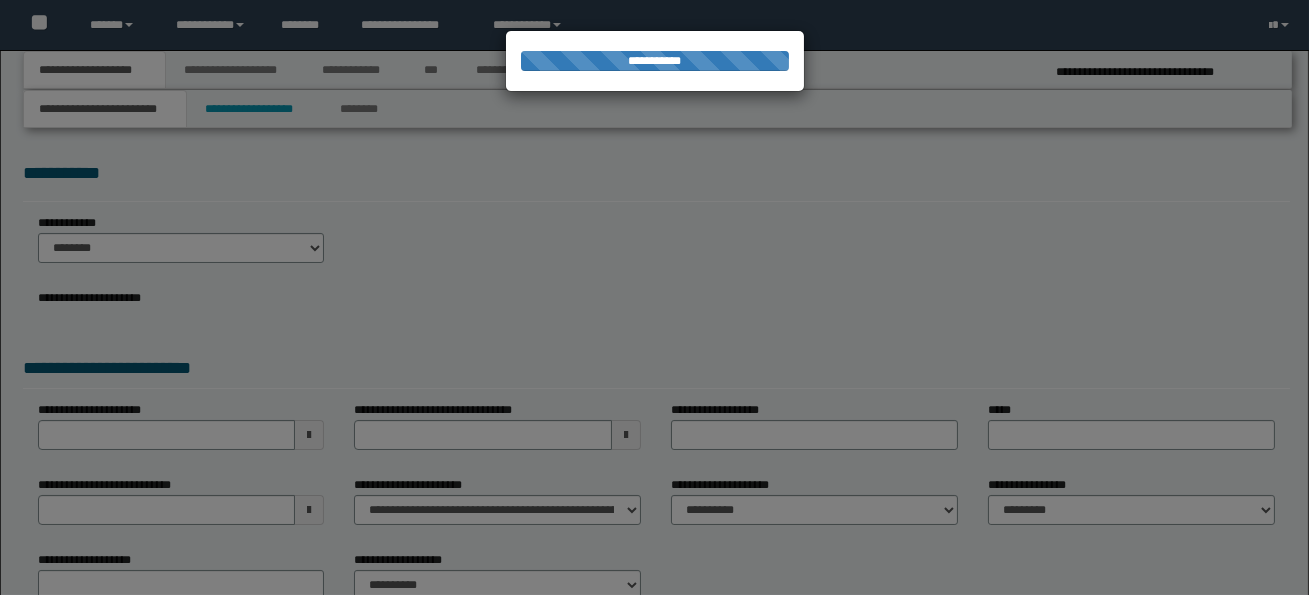 select on "*" 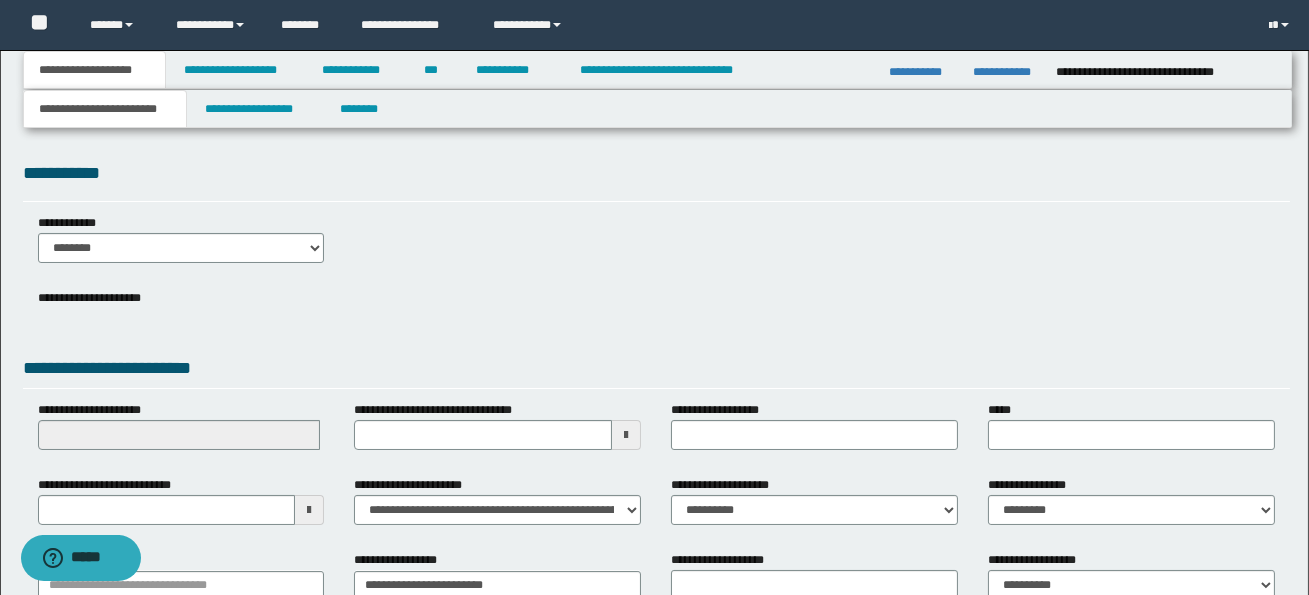 scroll, scrollTop: 0, scrollLeft: 0, axis: both 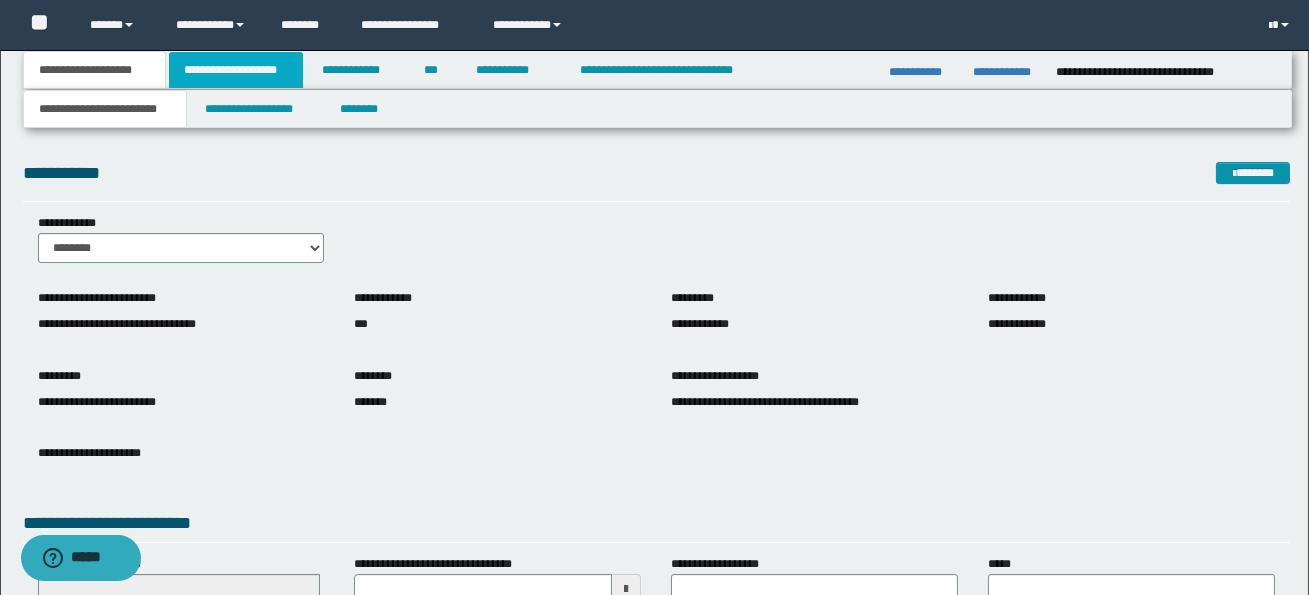 click on "**********" at bounding box center [236, 70] 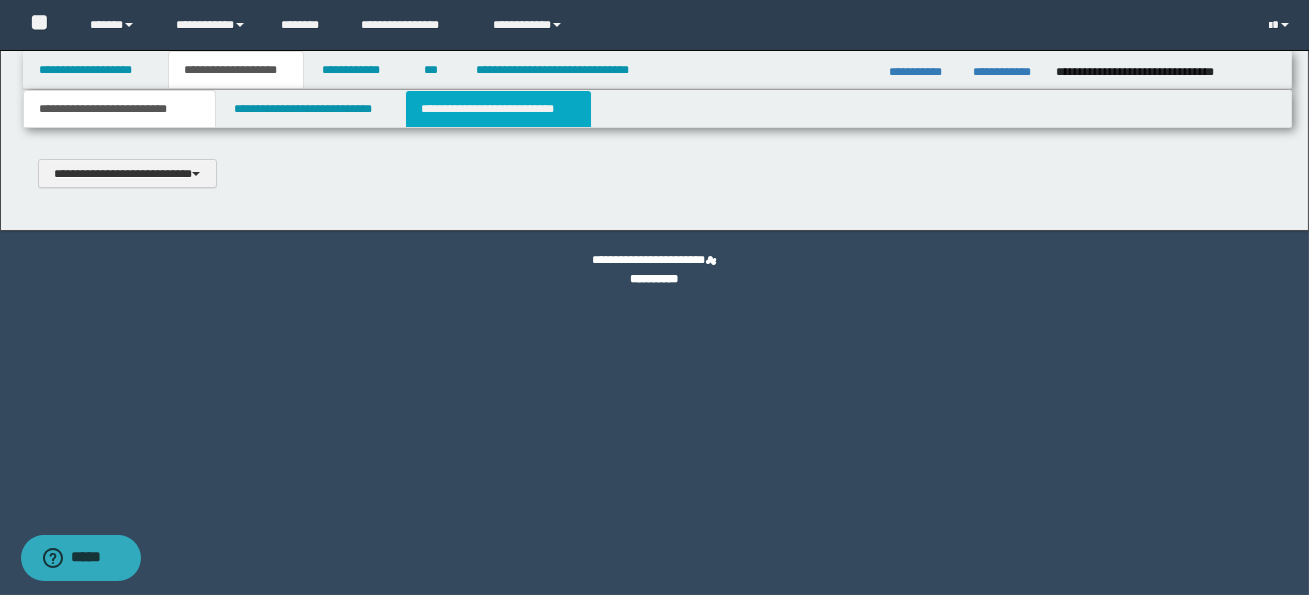 click on "**********" at bounding box center [498, 109] 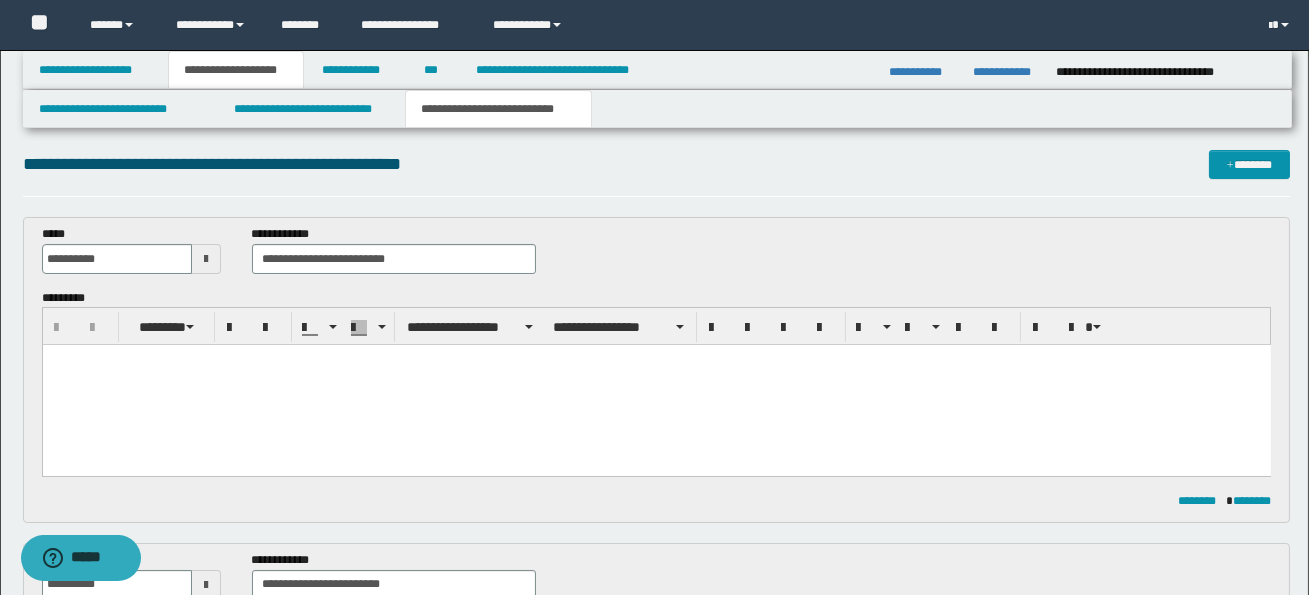 scroll, scrollTop: 0, scrollLeft: 0, axis: both 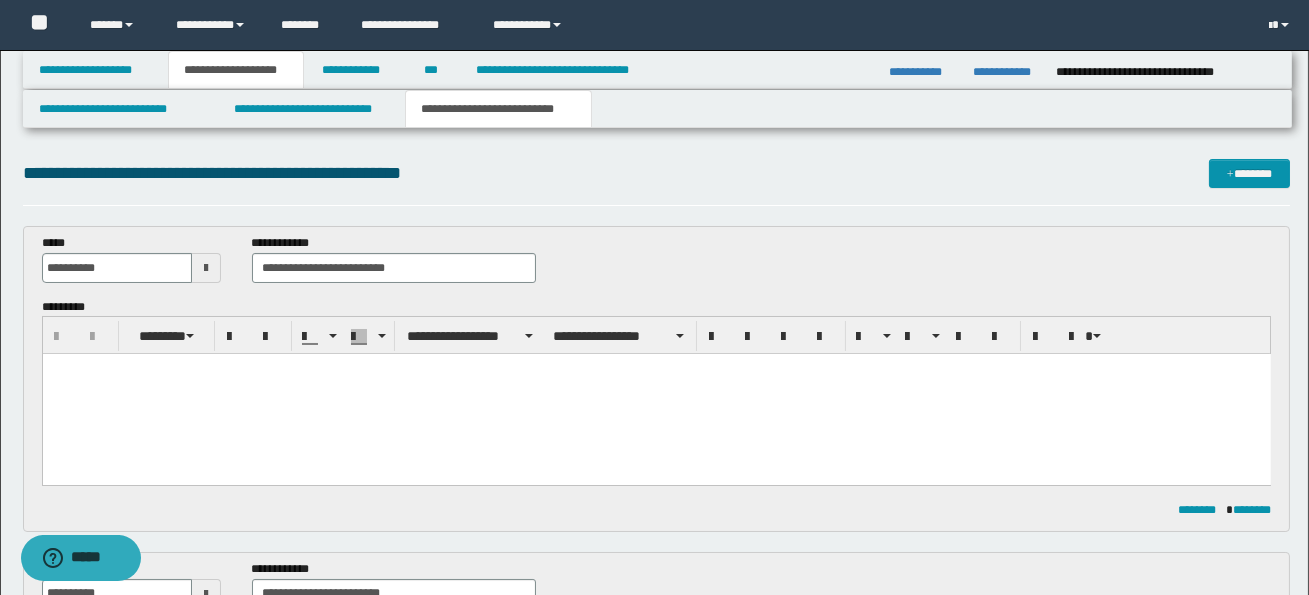 click at bounding box center [656, 394] 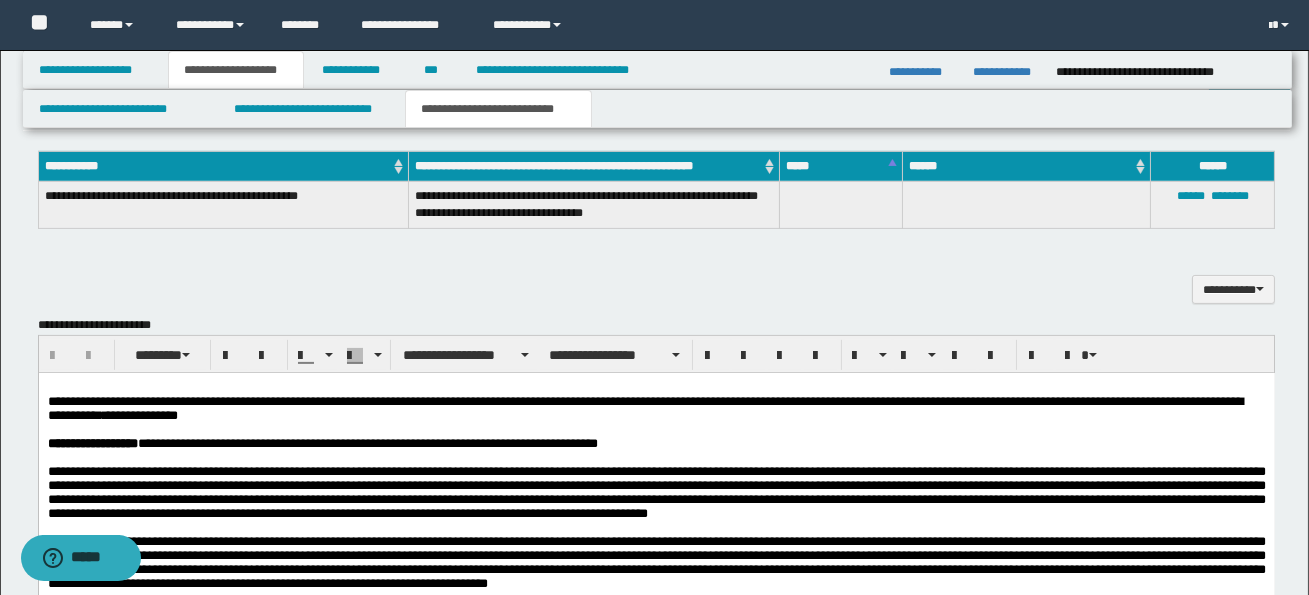 scroll, scrollTop: 1214, scrollLeft: 0, axis: vertical 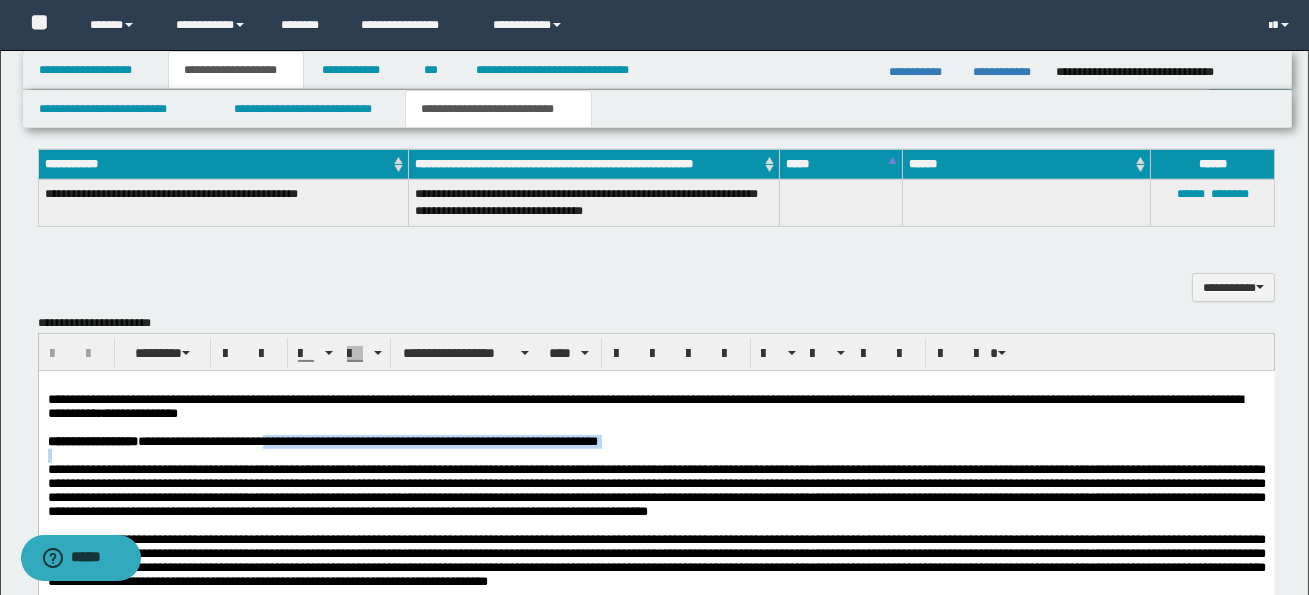 drag, startPoint x: 288, startPoint y: 451, endPoint x: 682, endPoint y: 456, distance: 394.03174 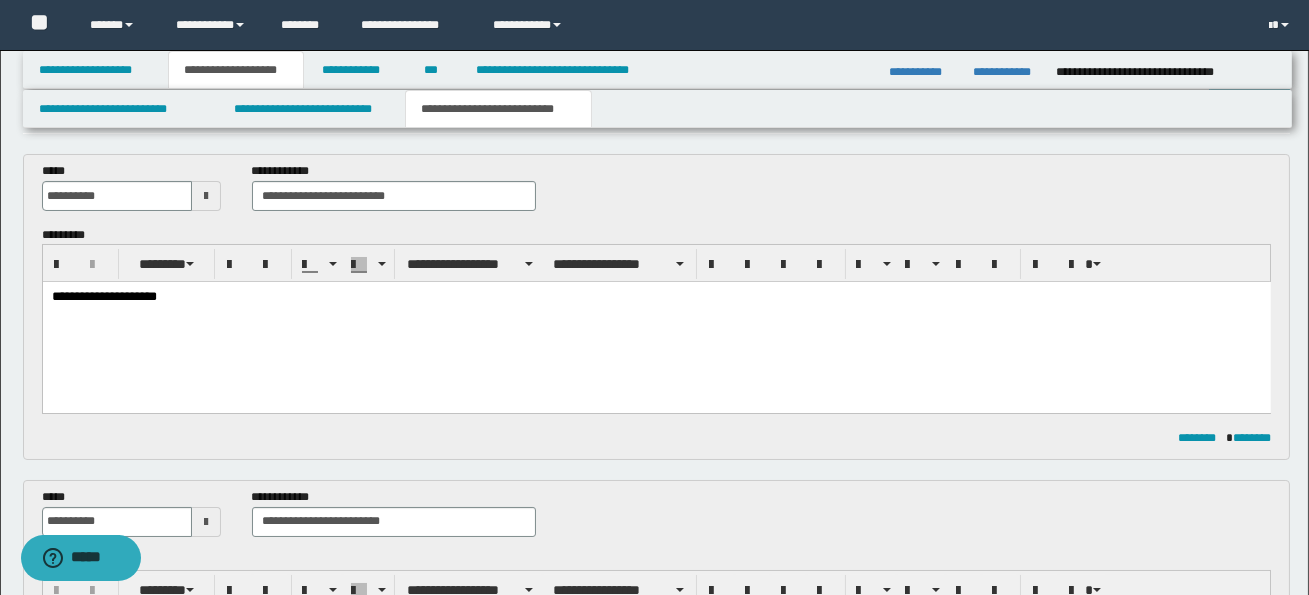 scroll, scrollTop: 26, scrollLeft: 0, axis: vertical 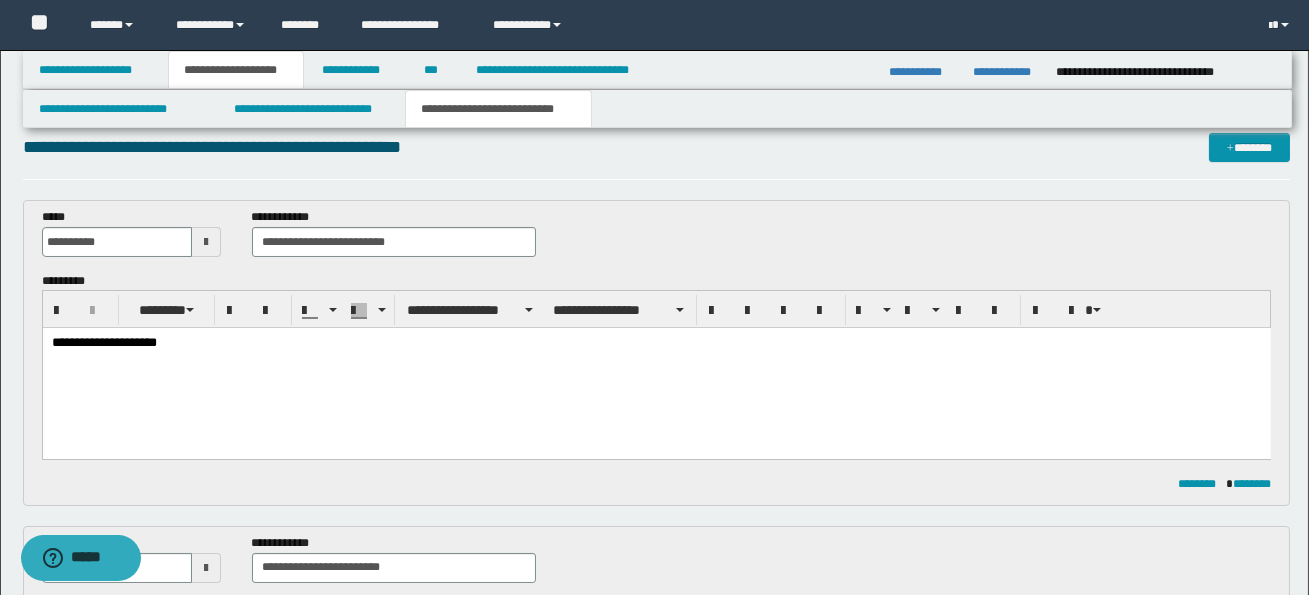 click on "**********" at bounding box center [655, 343] 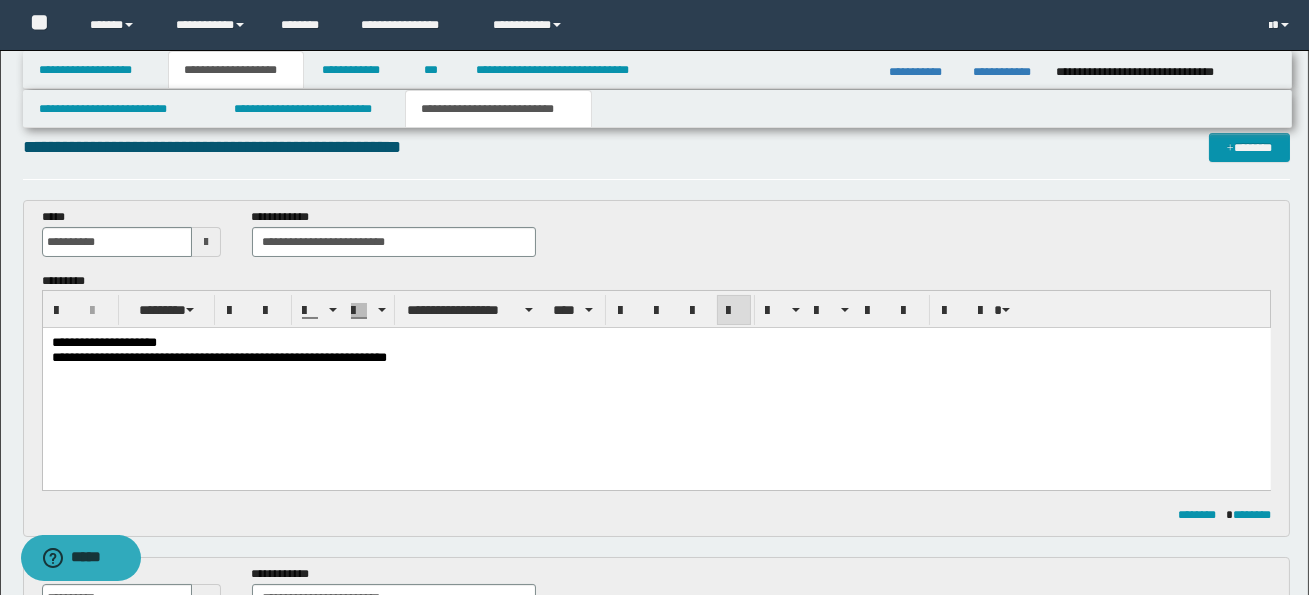 click on "**********" at bounding box center [656, 382] 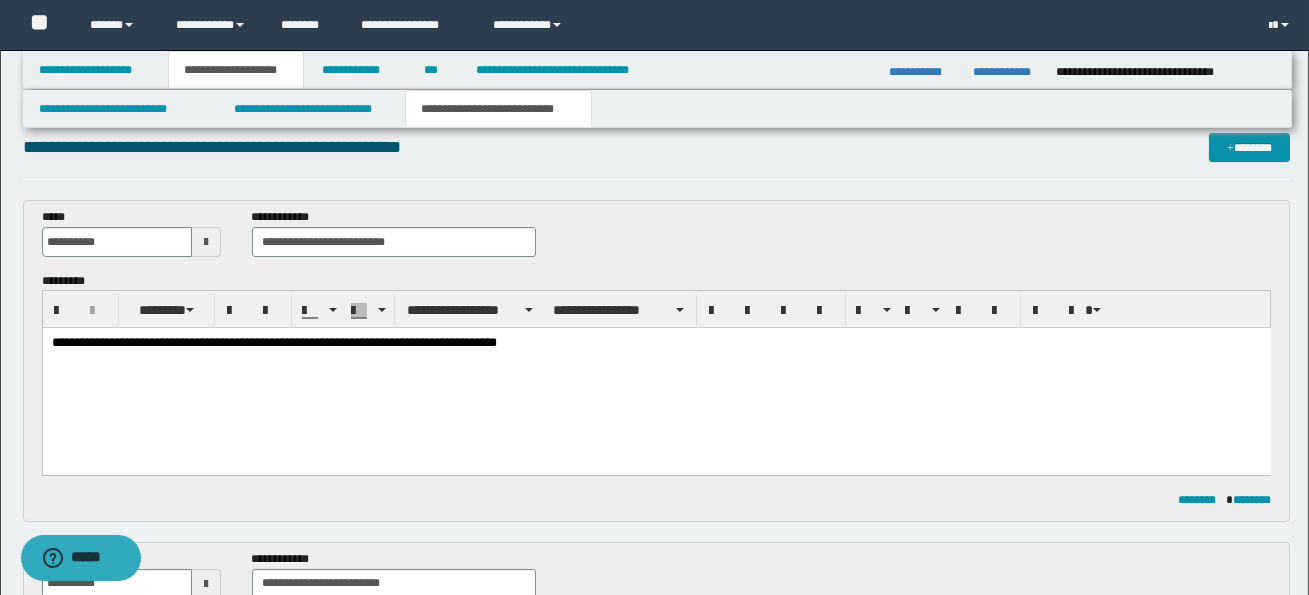 click on "**********" at bounding box center (351, 342) 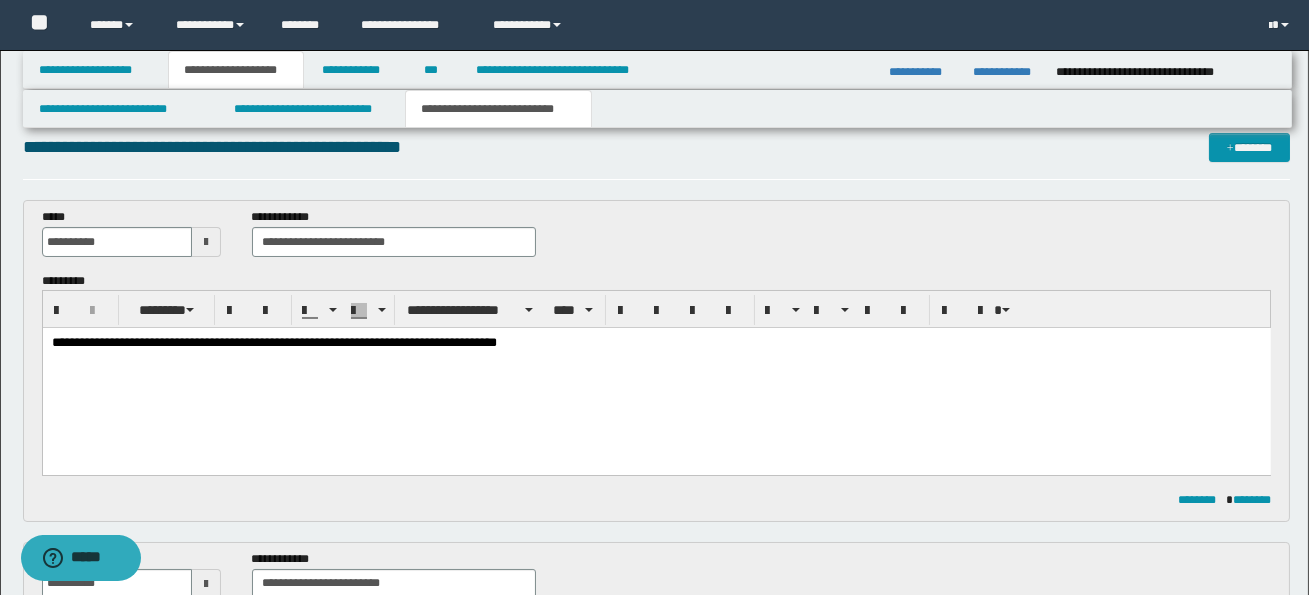 click on "**********" at bounding box center [351, 342] 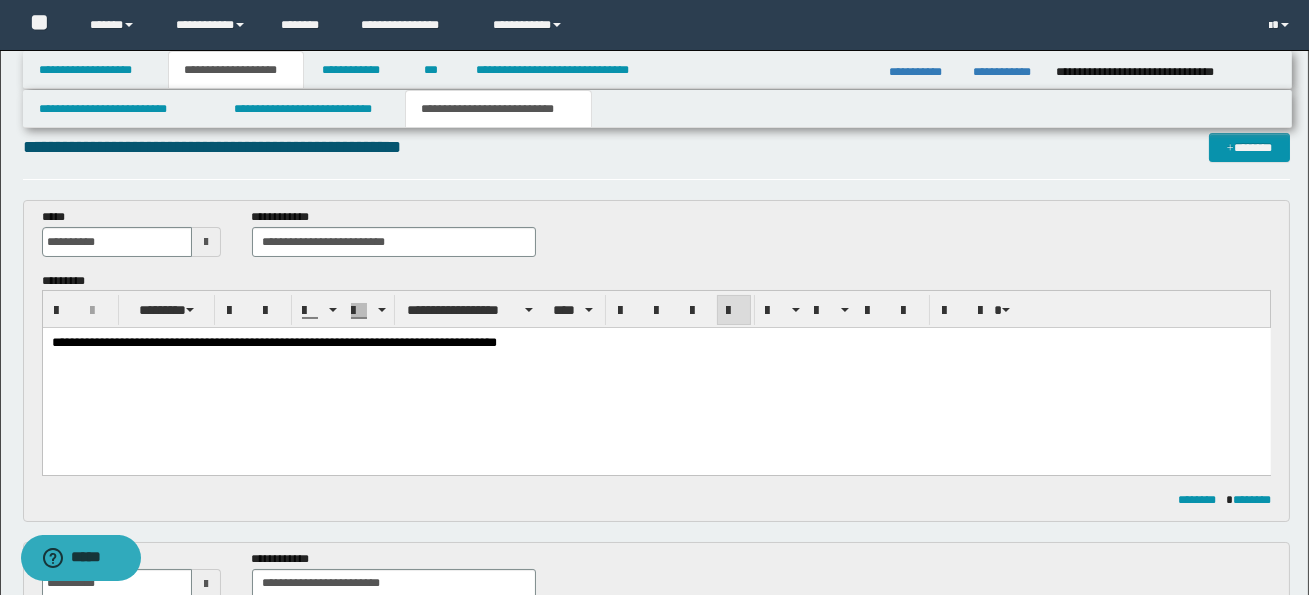 click at bounding box center (656, 358) 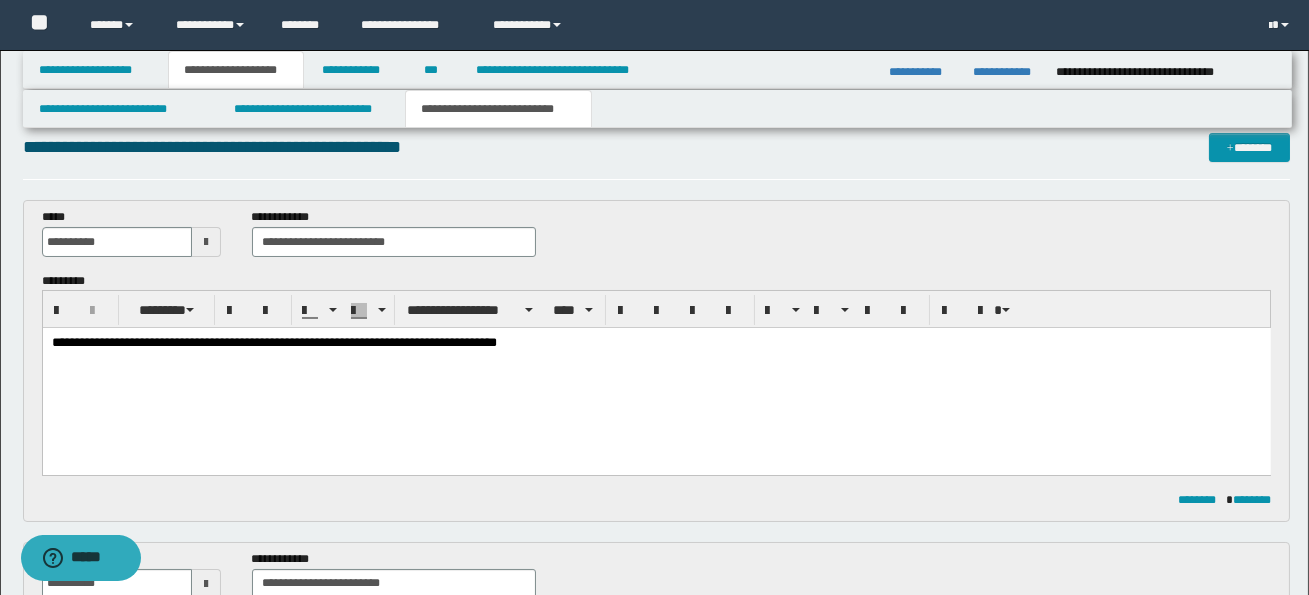 click on "**********" at bounding box center (655, 343) 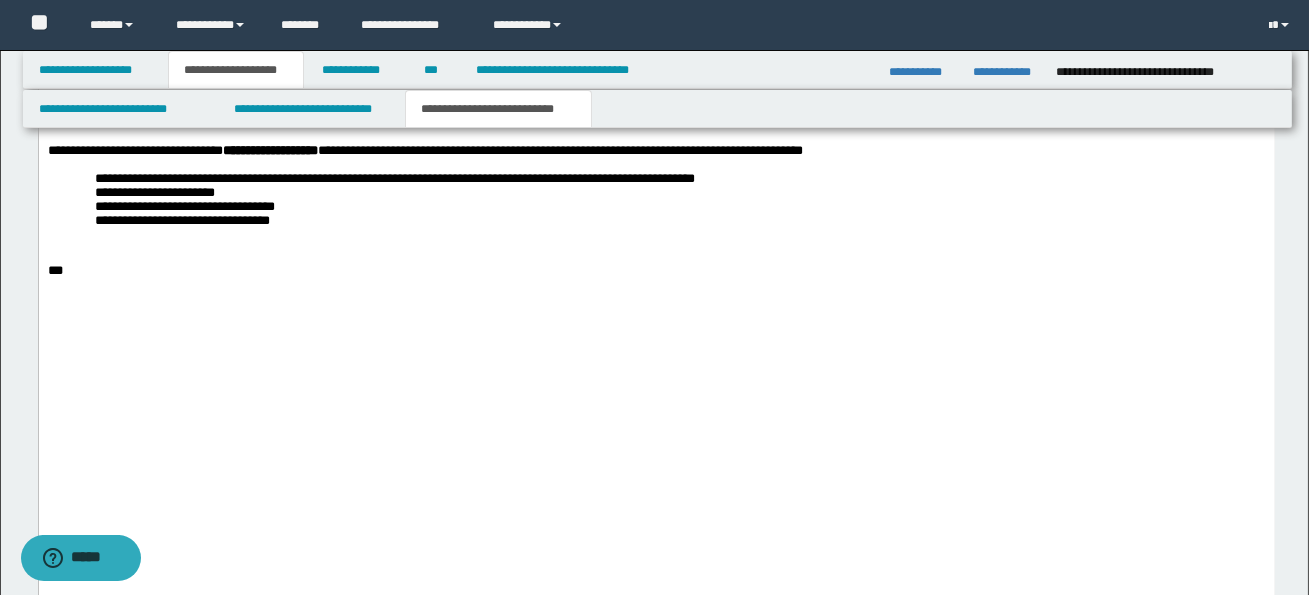 scroll, scrollTop: 3675, scrollLeft: 0, axis: vertical 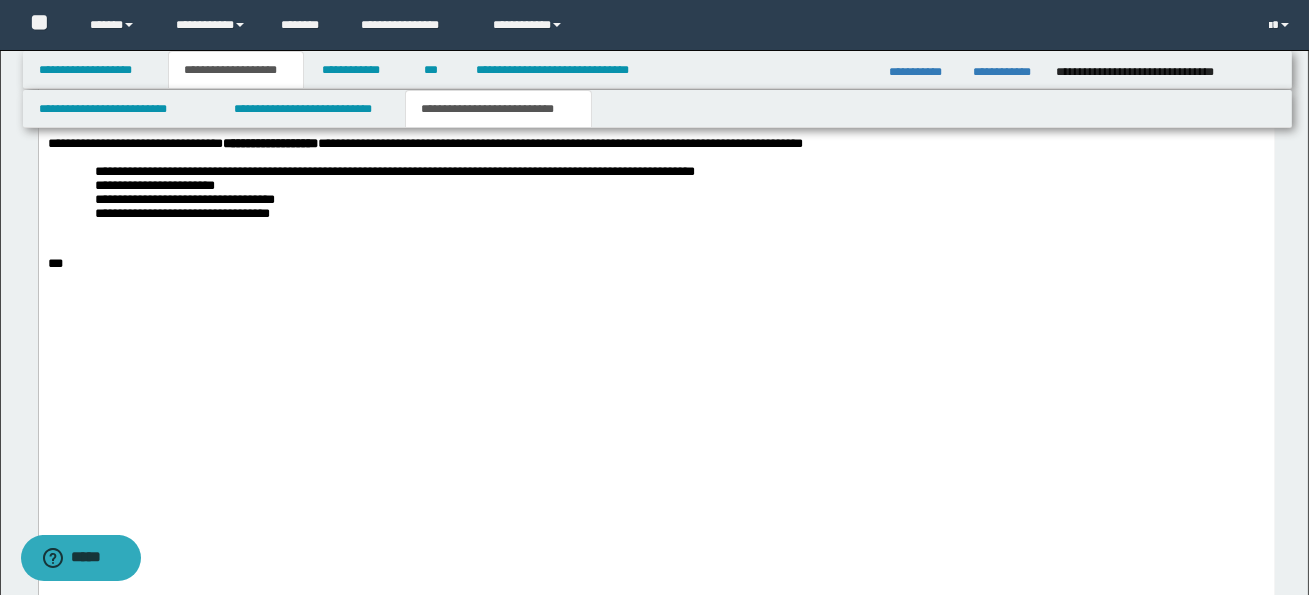 click on "**********" at bounding box center [656, 46] 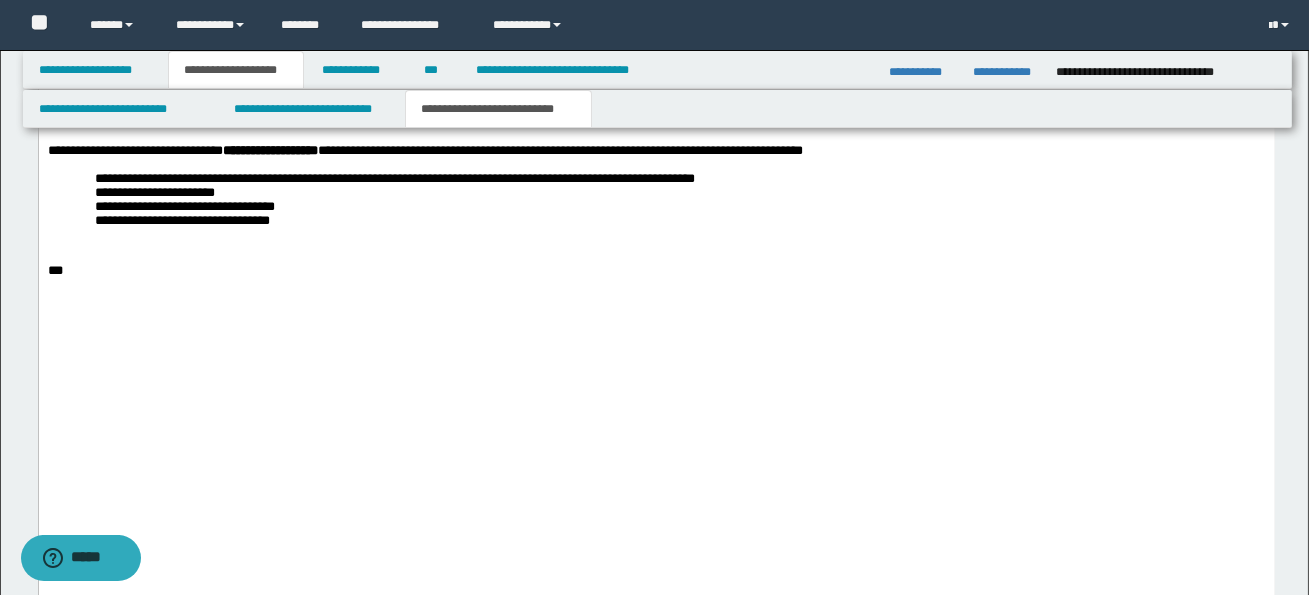 scroll, scrollTop: 3871, scrollLeft: 0, axis: vertical 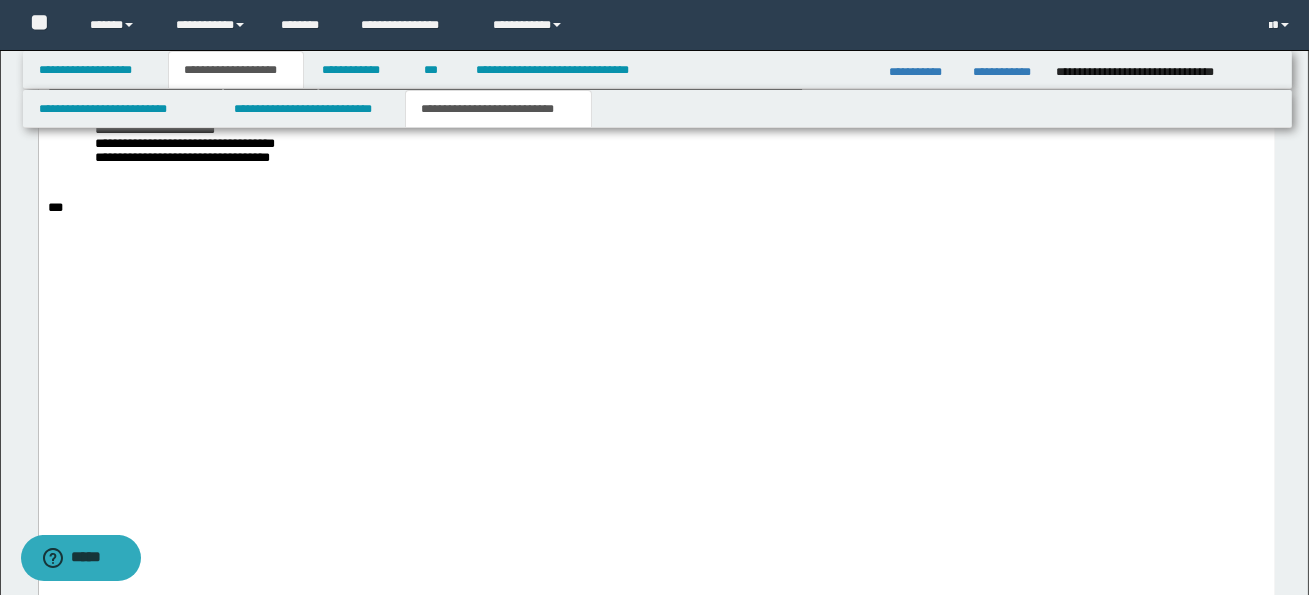 drag, startPoint x: 51, startPoint y: 283, endPoint x: 269, endPoint y: 284, distance: 218.00229 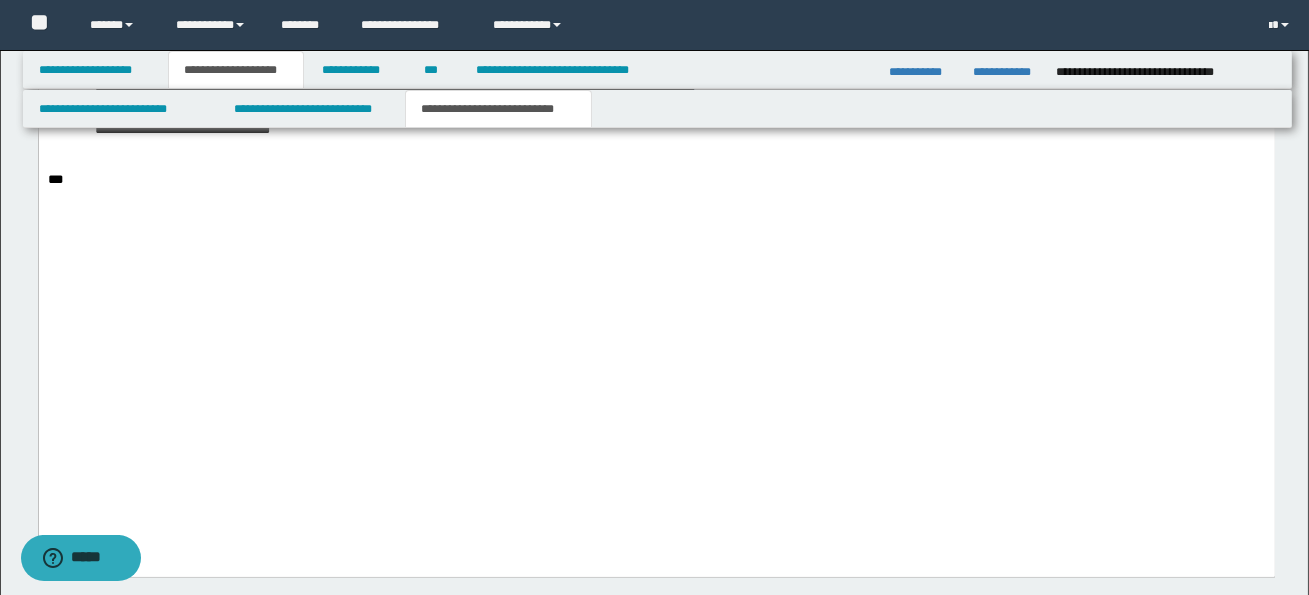 drag, startPoint x: 181, startPoint y: 358, endPoint x: 763, endPoint y: 364, distance: 582.03094 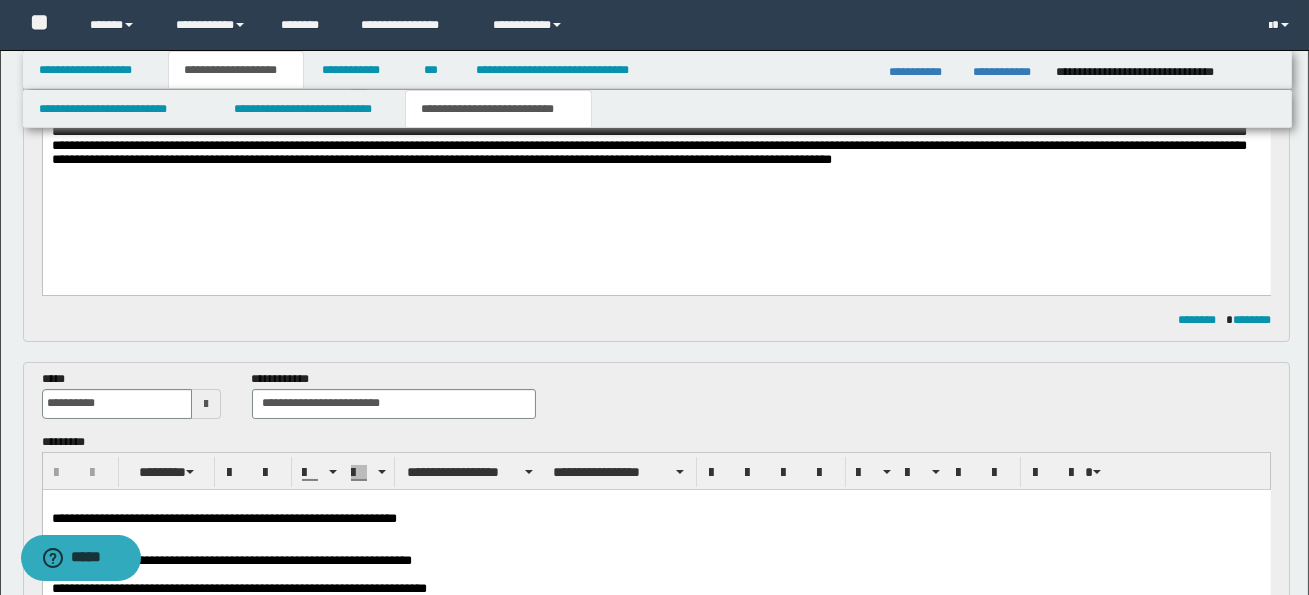 scroll, scrollTop: 0, scrollLeft: 0, axis: both 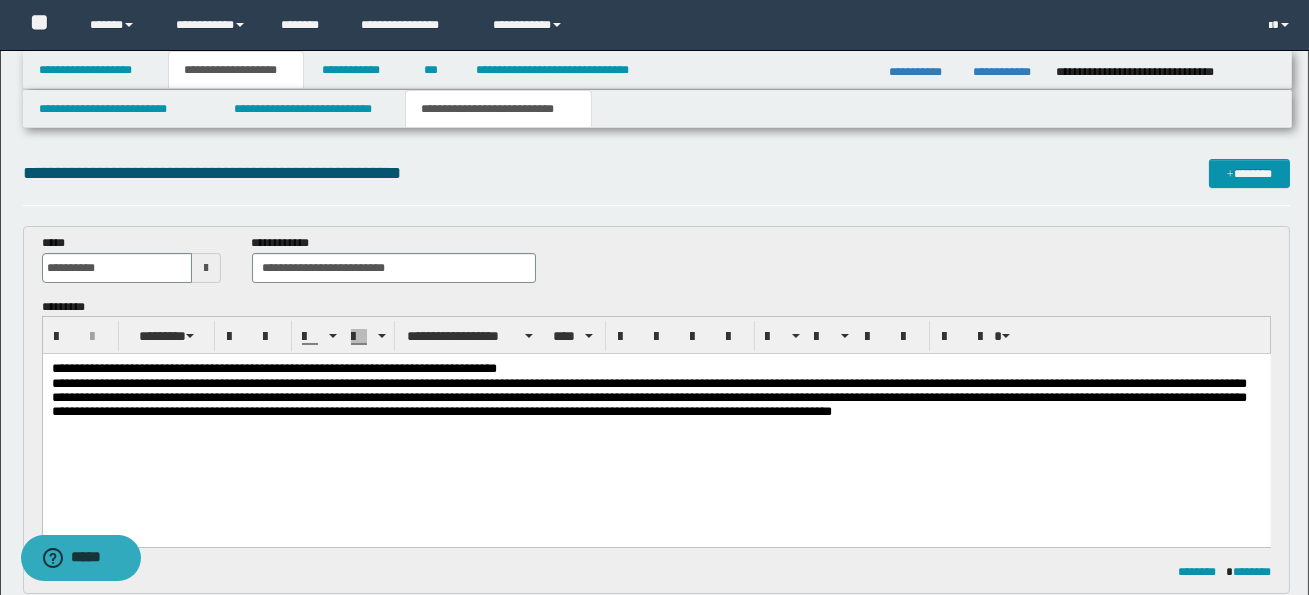 click on "**********" at bounding box center (655, 369) 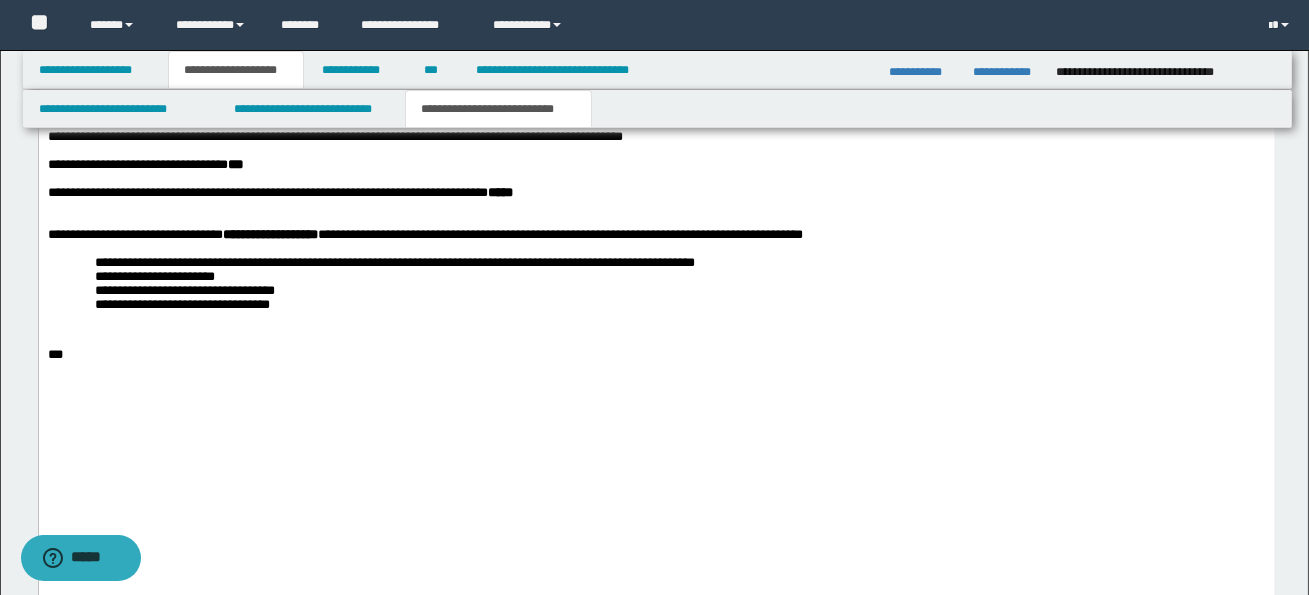 scroll, scrollTop: 3716, scrollLeft: 0, axis: vertical 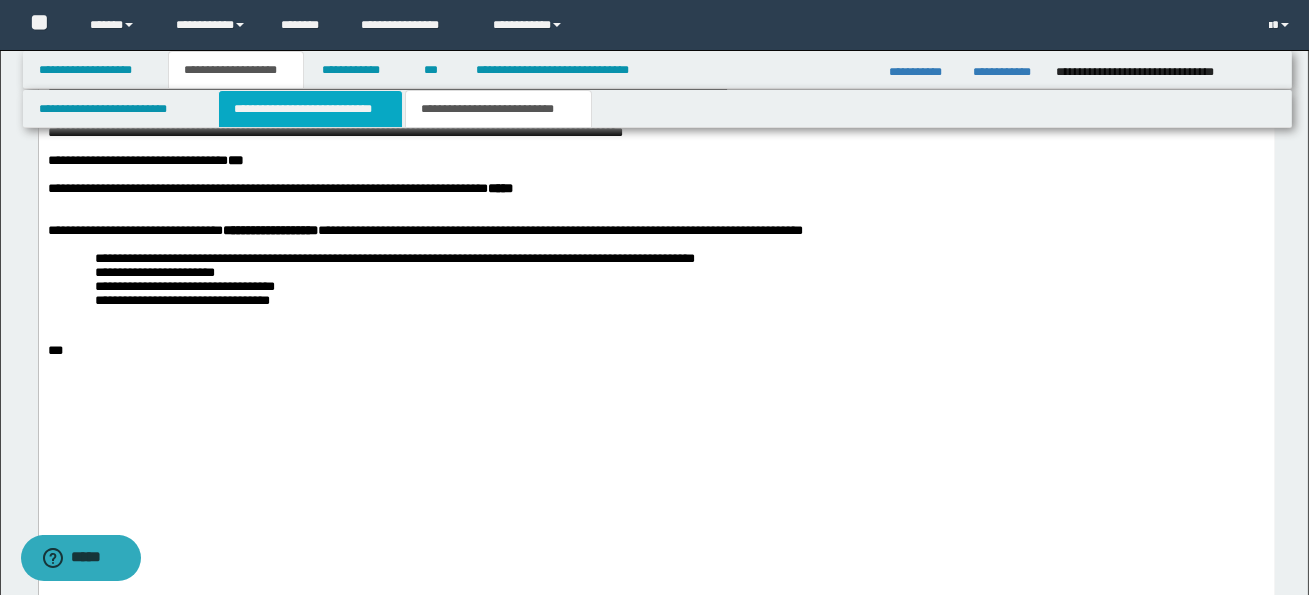 click on "**********" at bounding box center [310, 109] 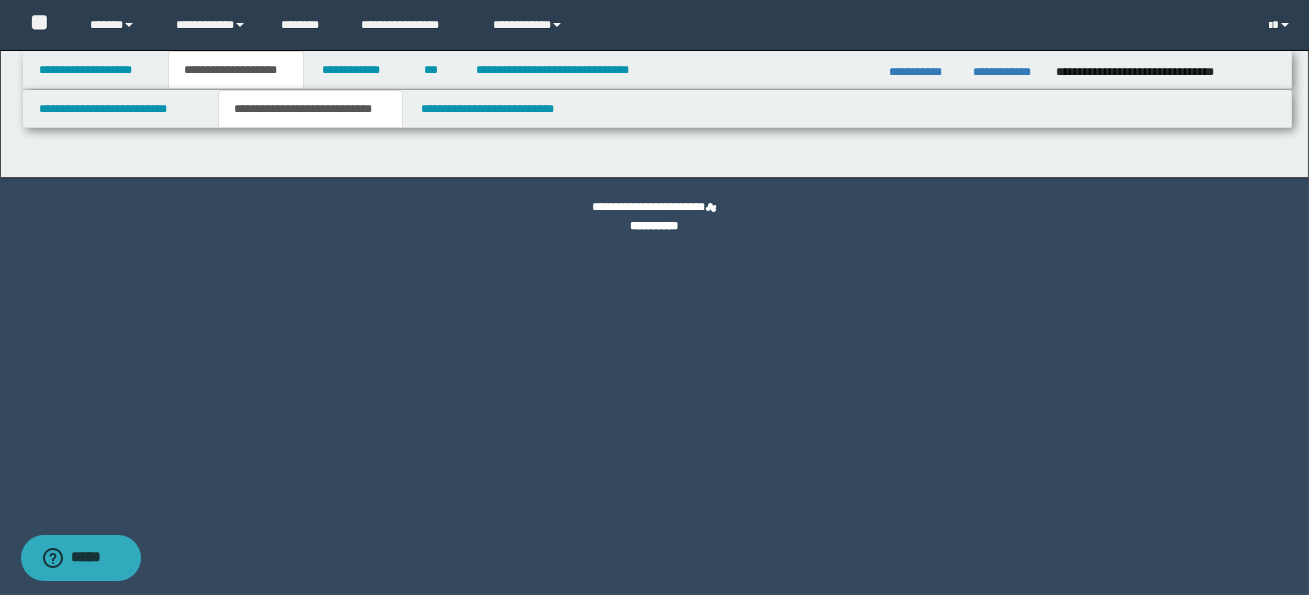 scroll, scrollTop: 0, scrollLeft: 0, axis: both 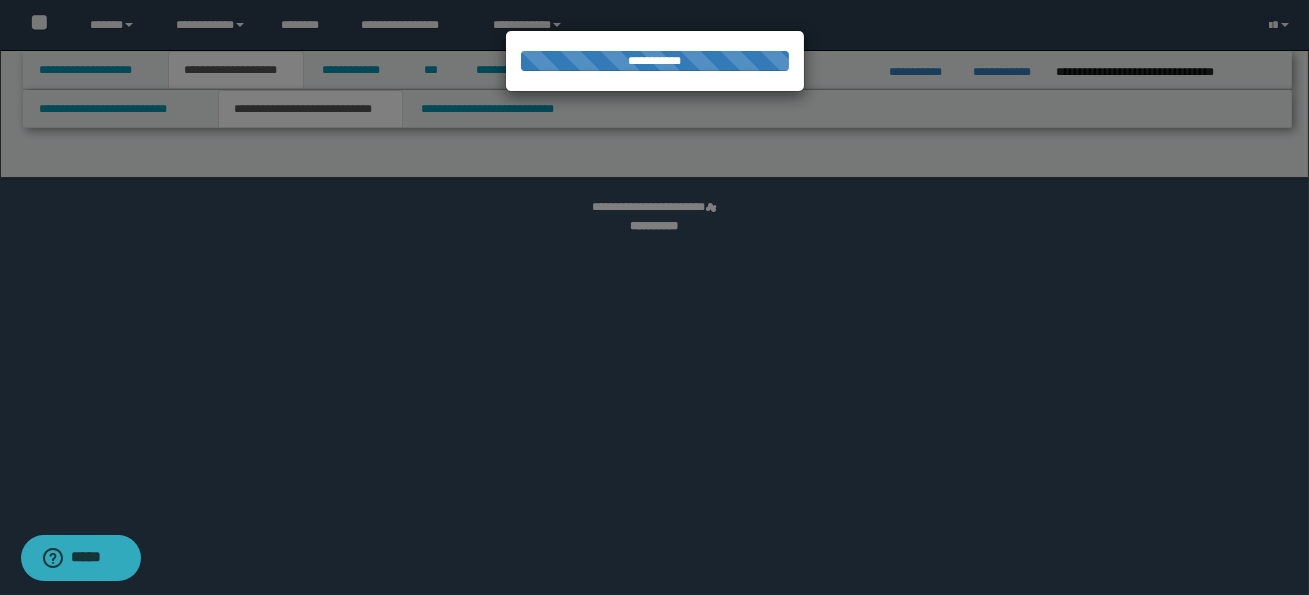 select on "*" 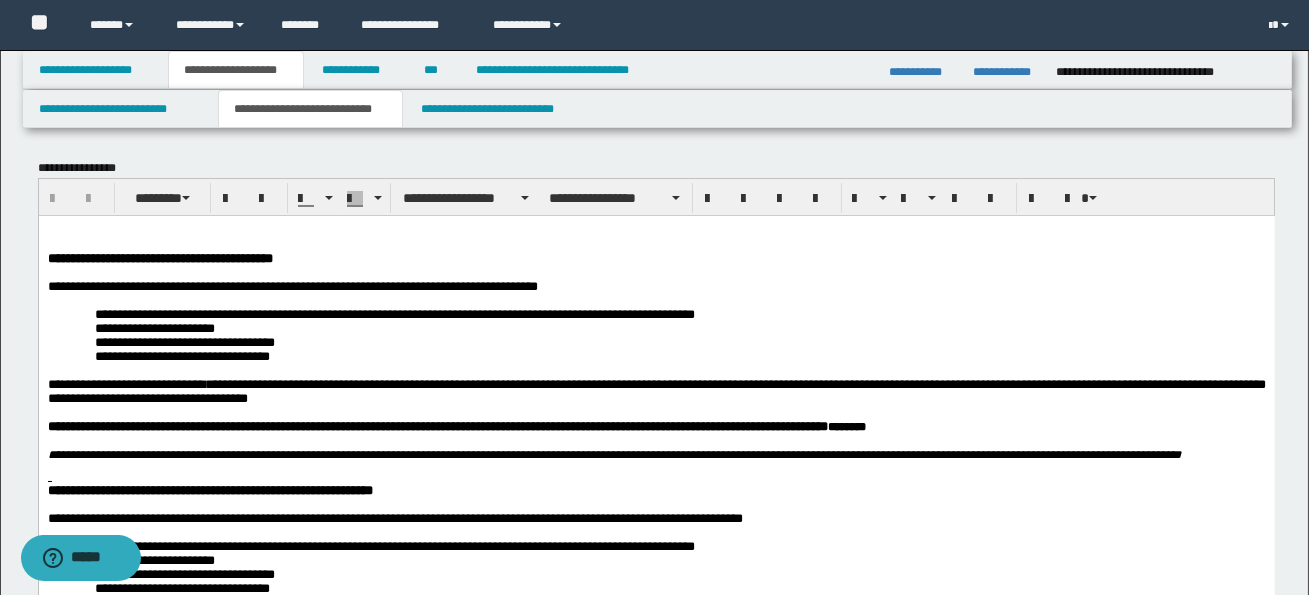 scroll, scrollTop: 0, scrollLeft: 0, axis: both 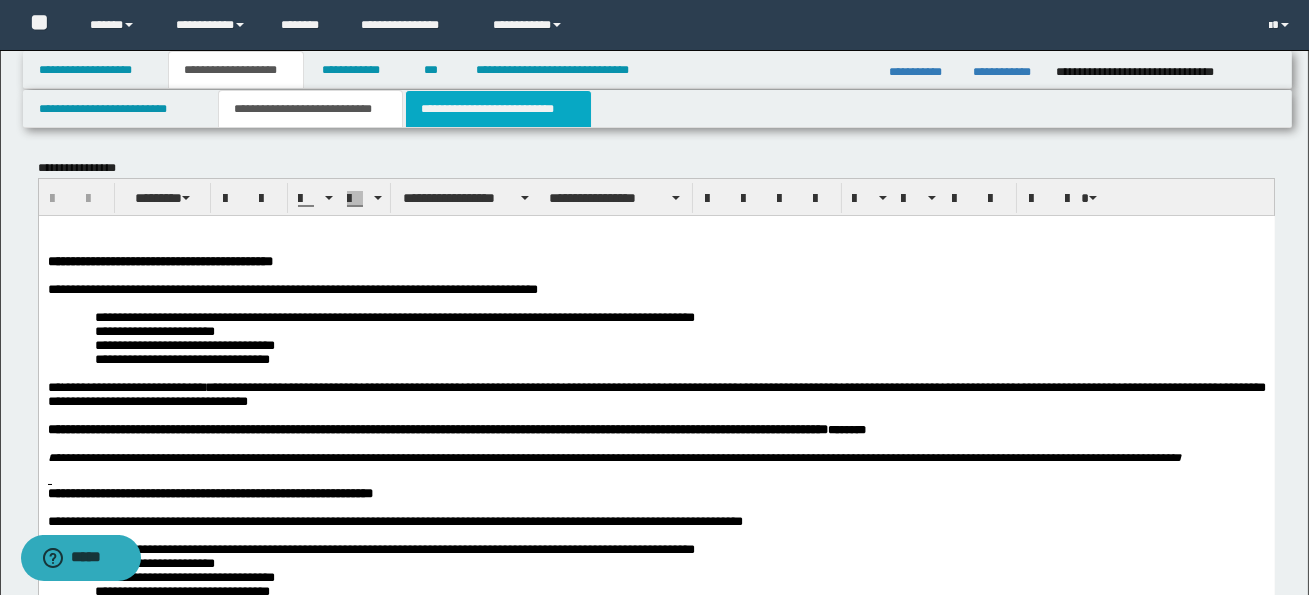 click on "**********" at bounding box center (498, 109) 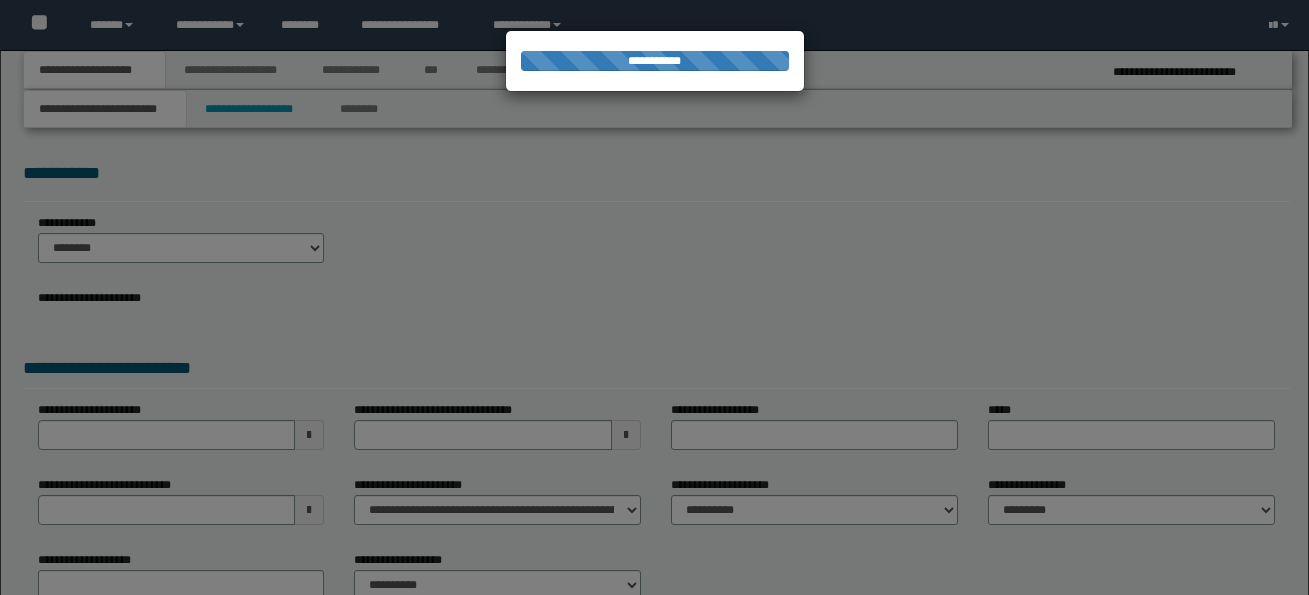 select on "*" 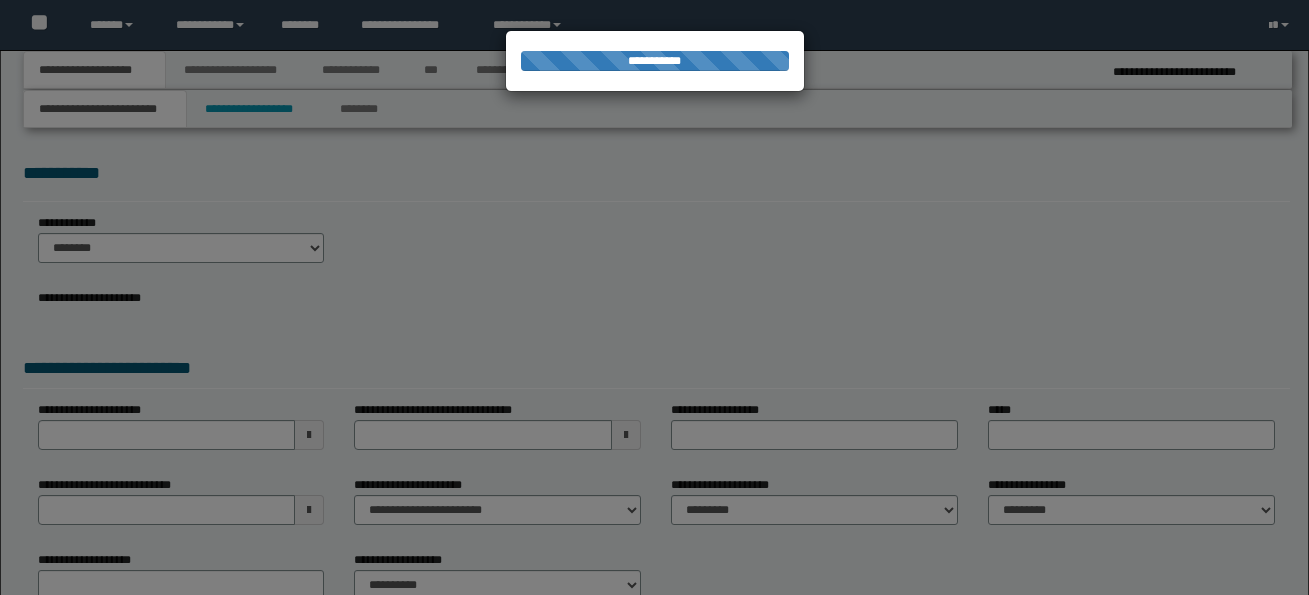 scroll, scrollTop: 0, scrollLeft: 0, axis: both 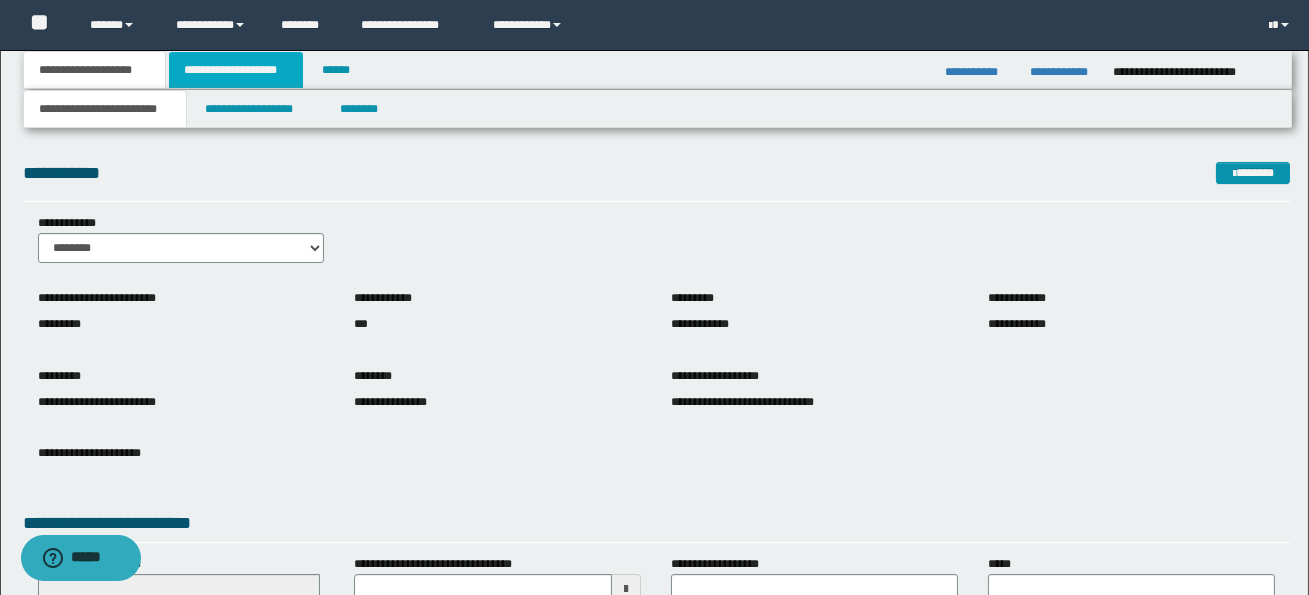 click on "**********" at bounding box center [236, 70] 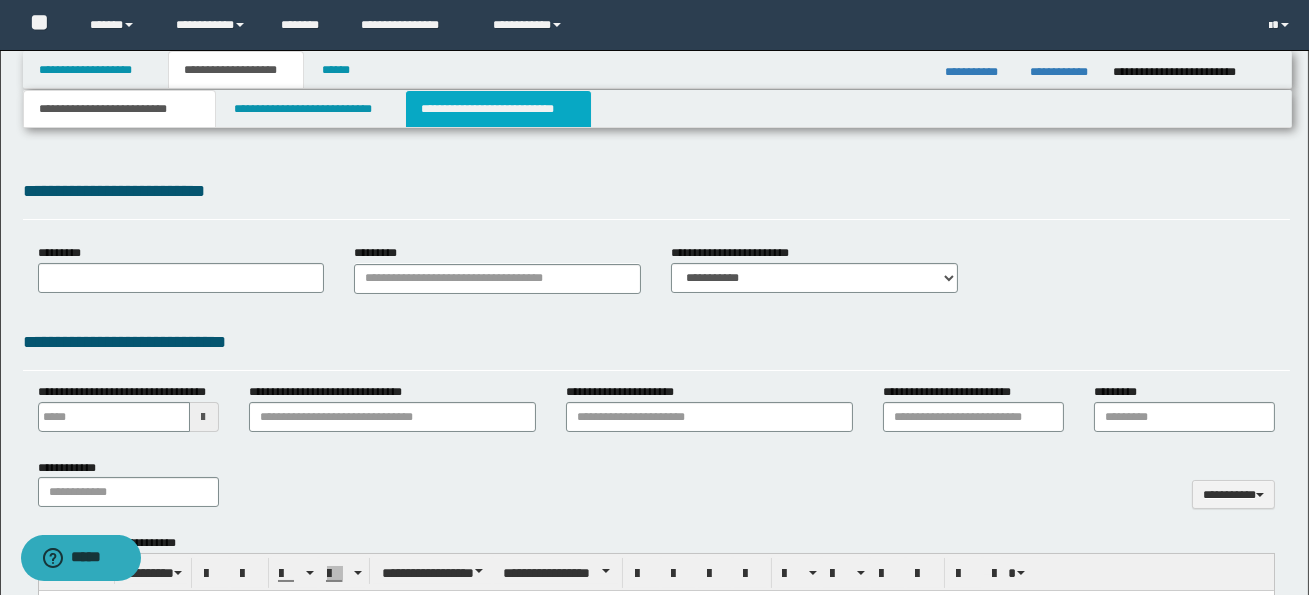 type 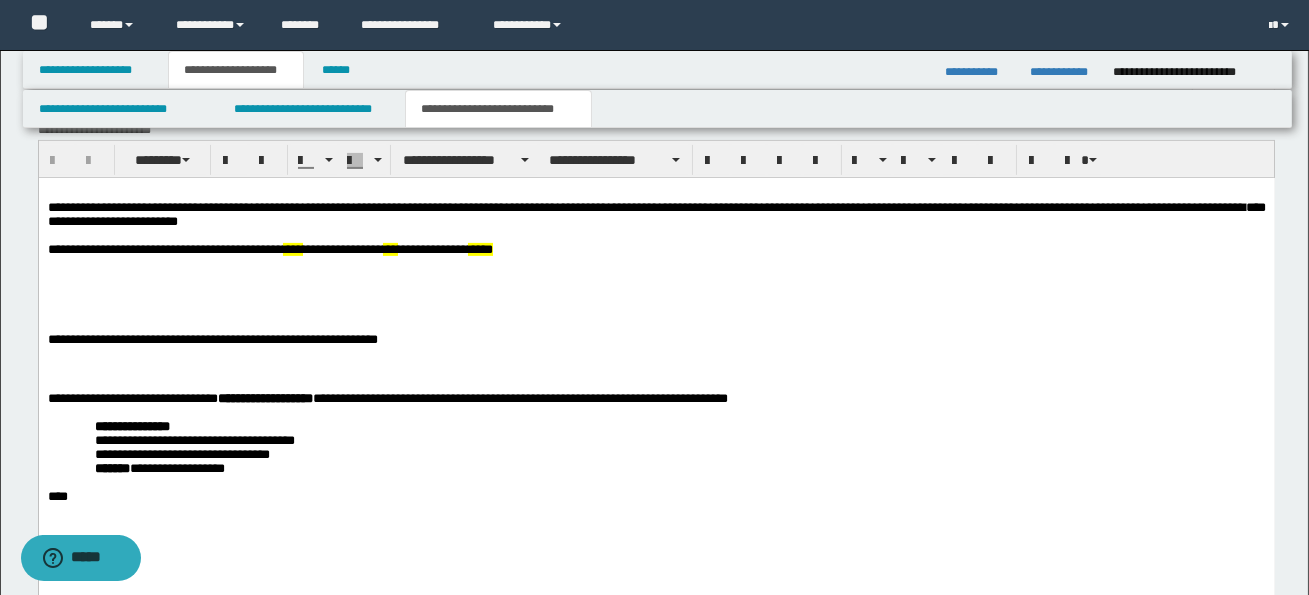 scroll, scrollTop: 1337, scrollLeft: 0, axis: vertical 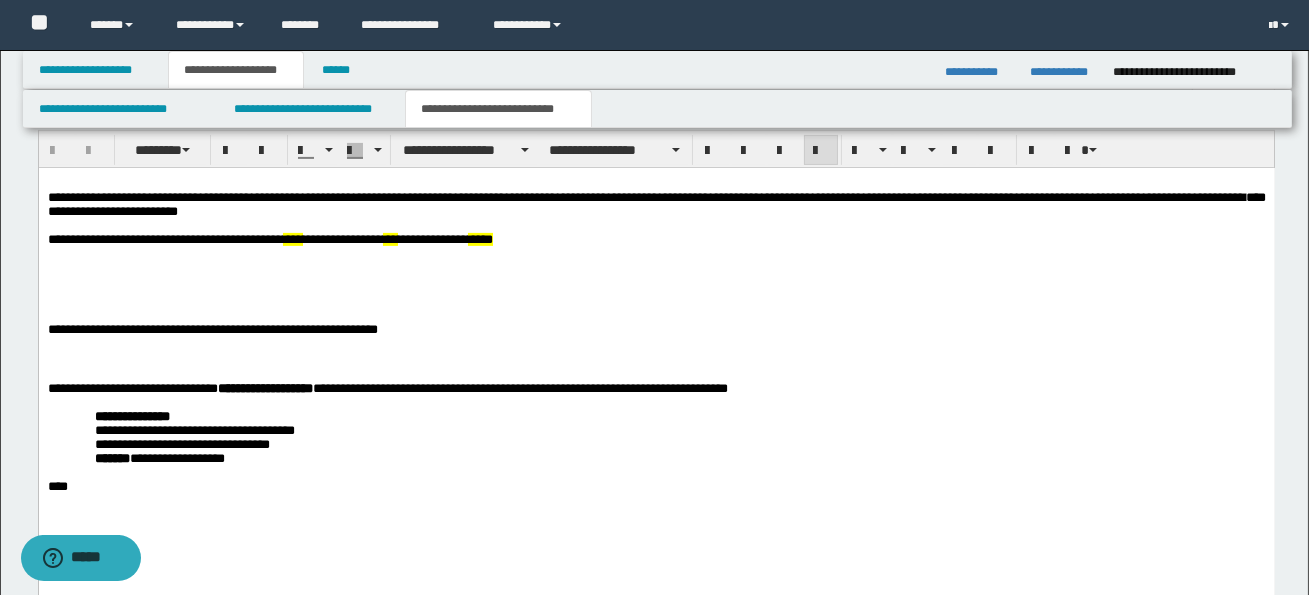click at bounding box center [655, 344] 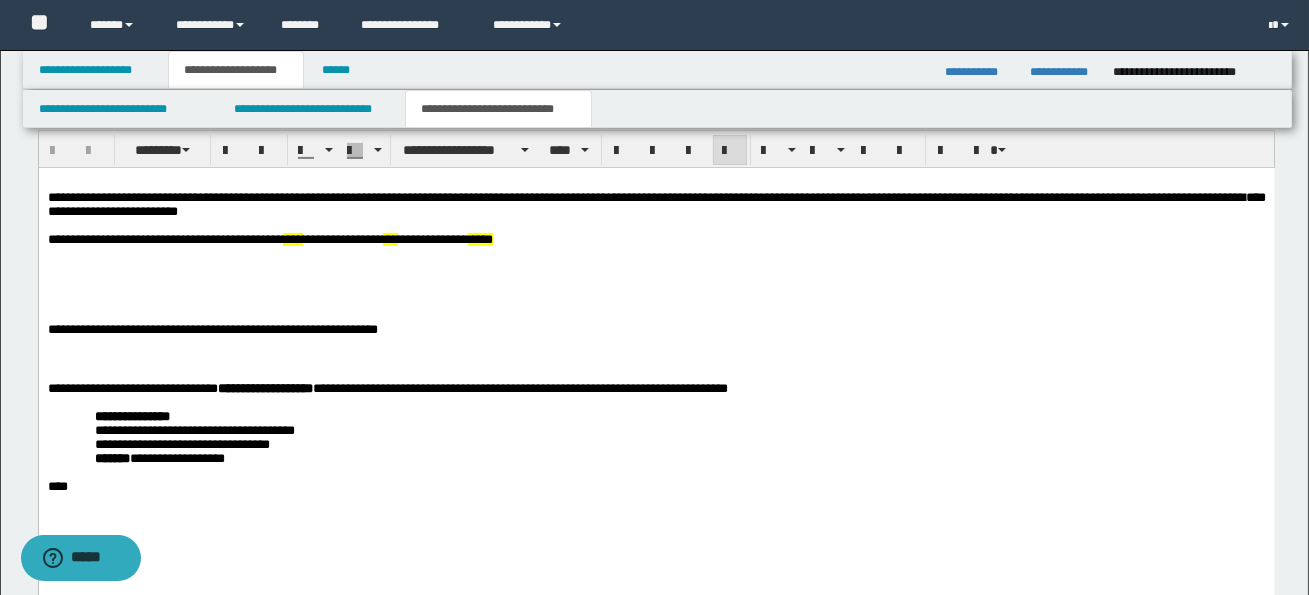 click on "**********" at bounding box center [656, 330] 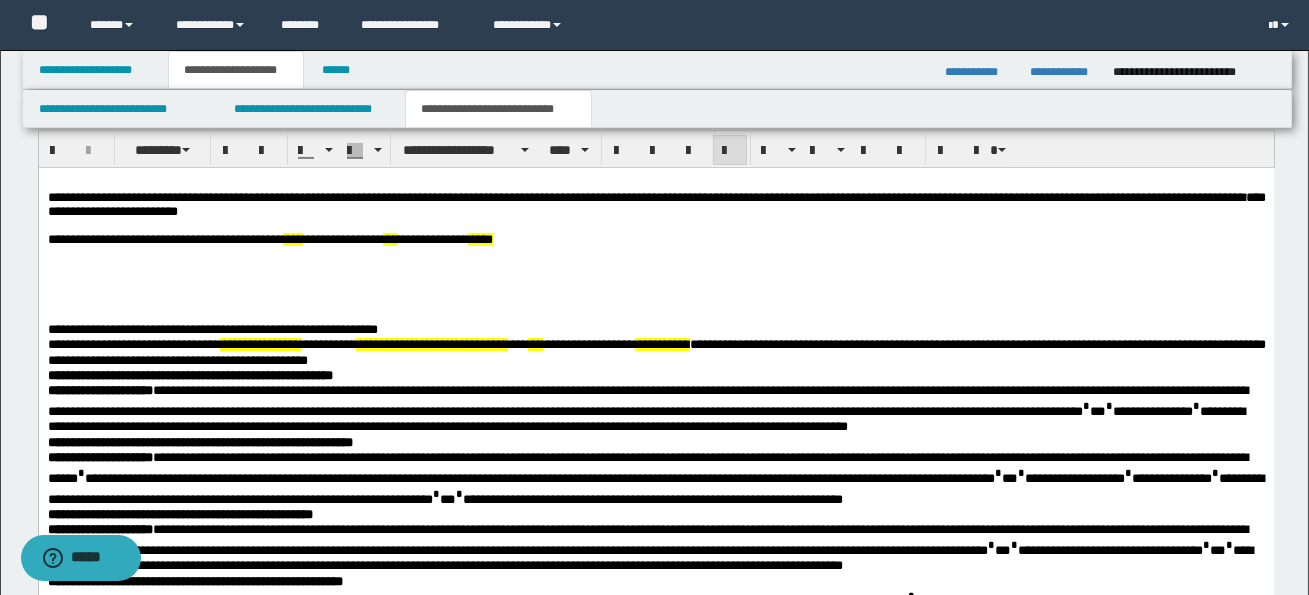 click on "**********" at bounding box center [133, 344] 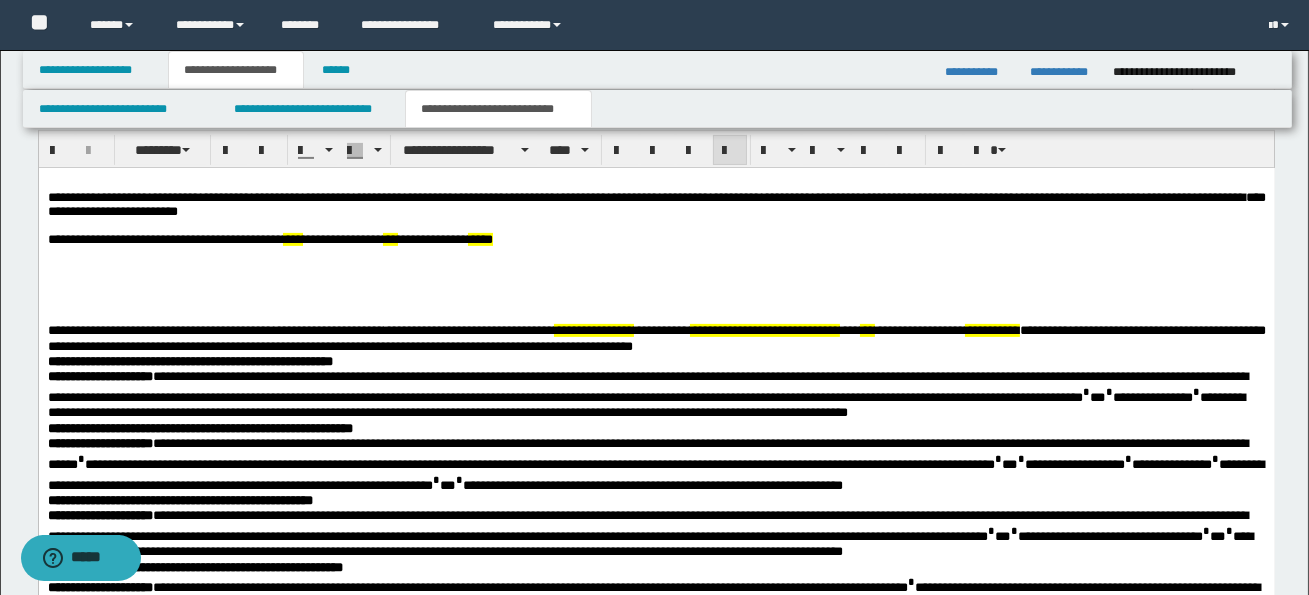 click on "**********" at bounding box center [468, 330] 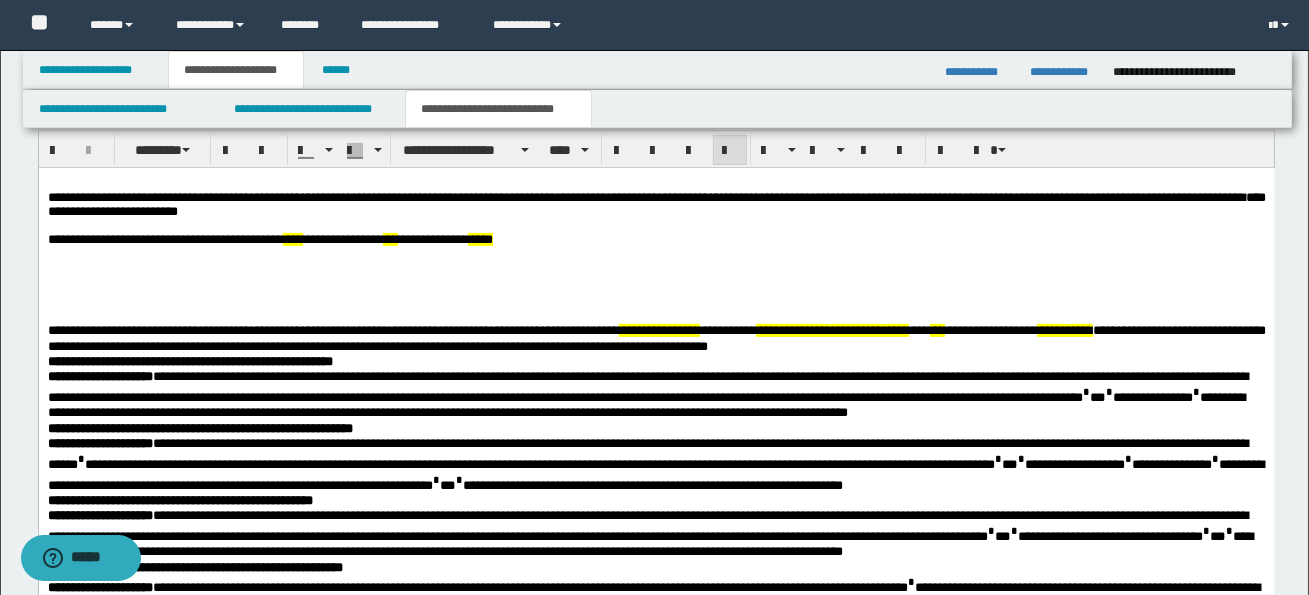 click on "**********" at bounding box center (658, 330) 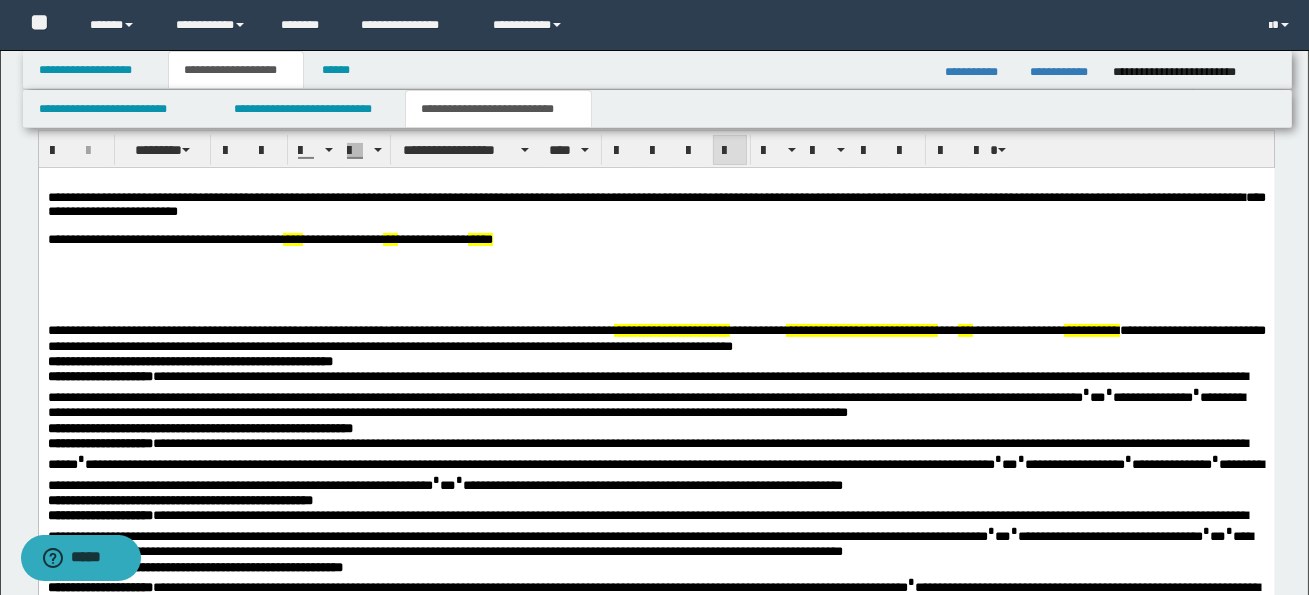 click on "**********" at bounding box center (757, 330) 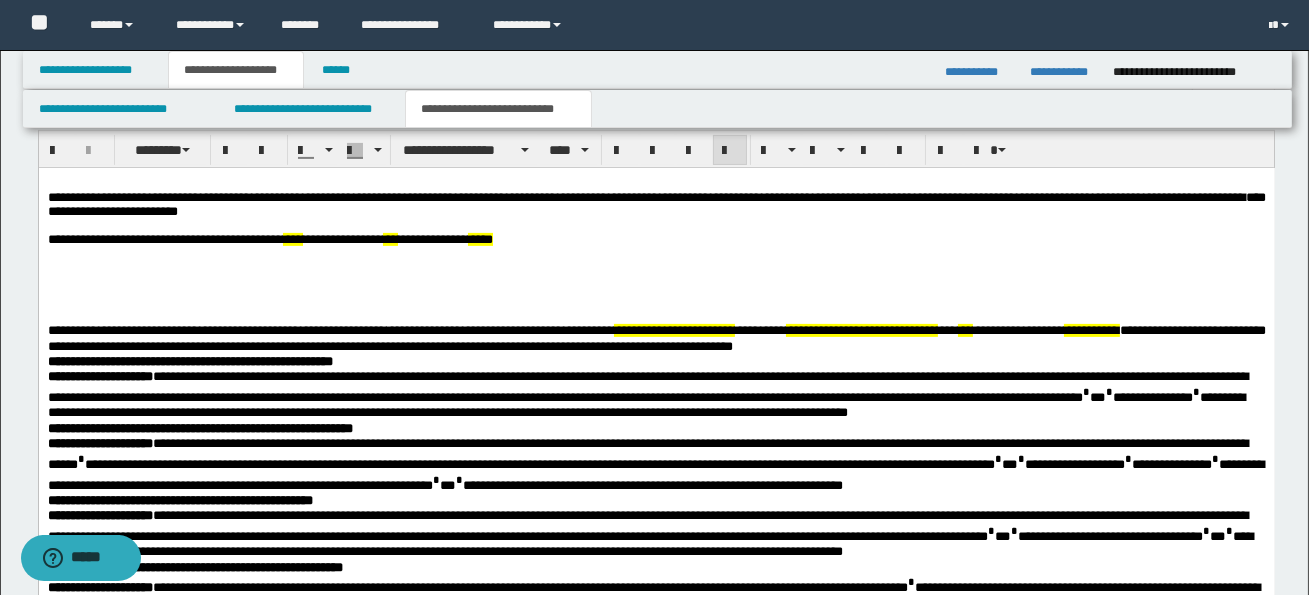 click on "*********" at bounding box center (759, 330) 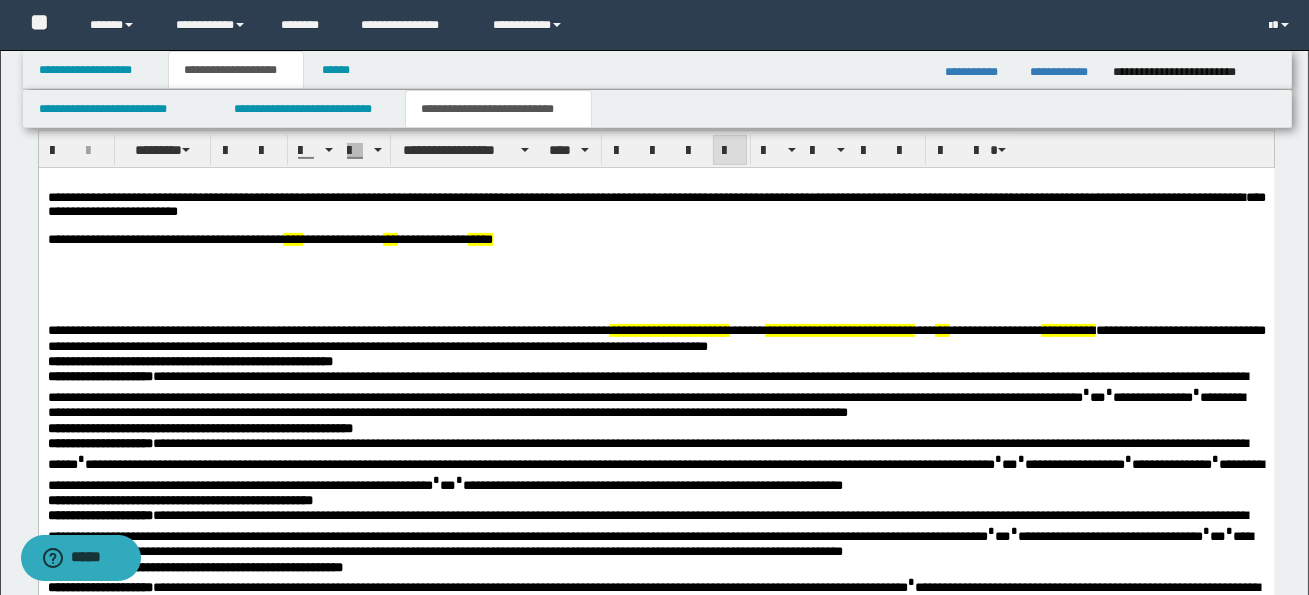 click on "**********" at bounding box center [839, 330] 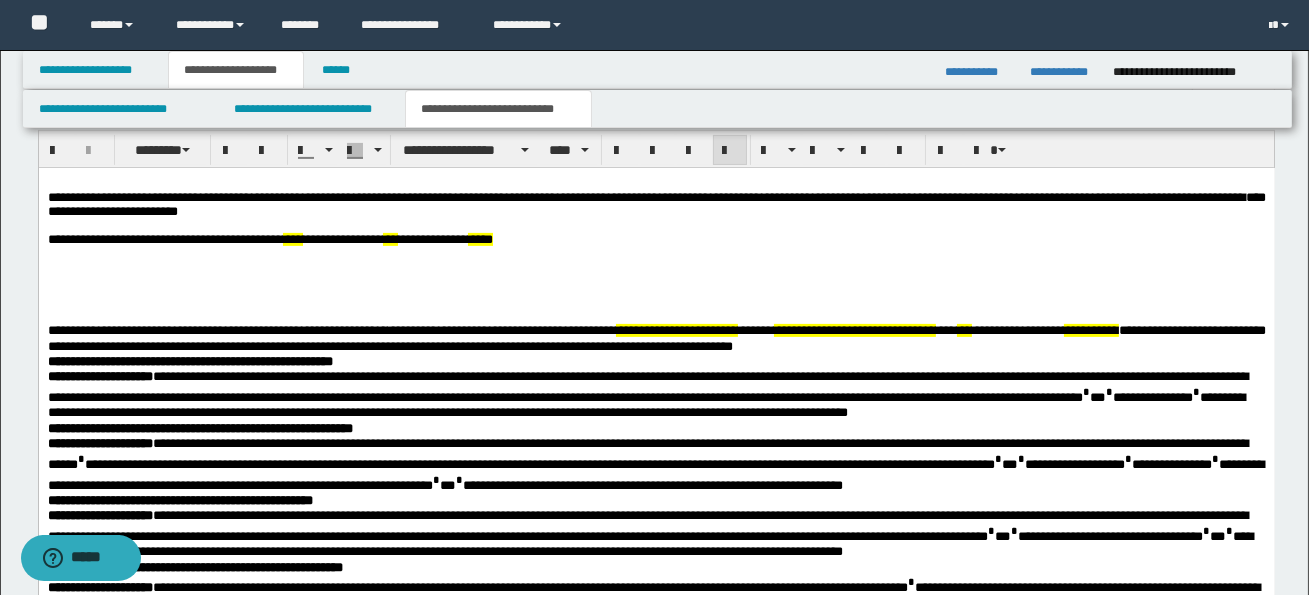 click on "**********" at bounding box center (854, 330) 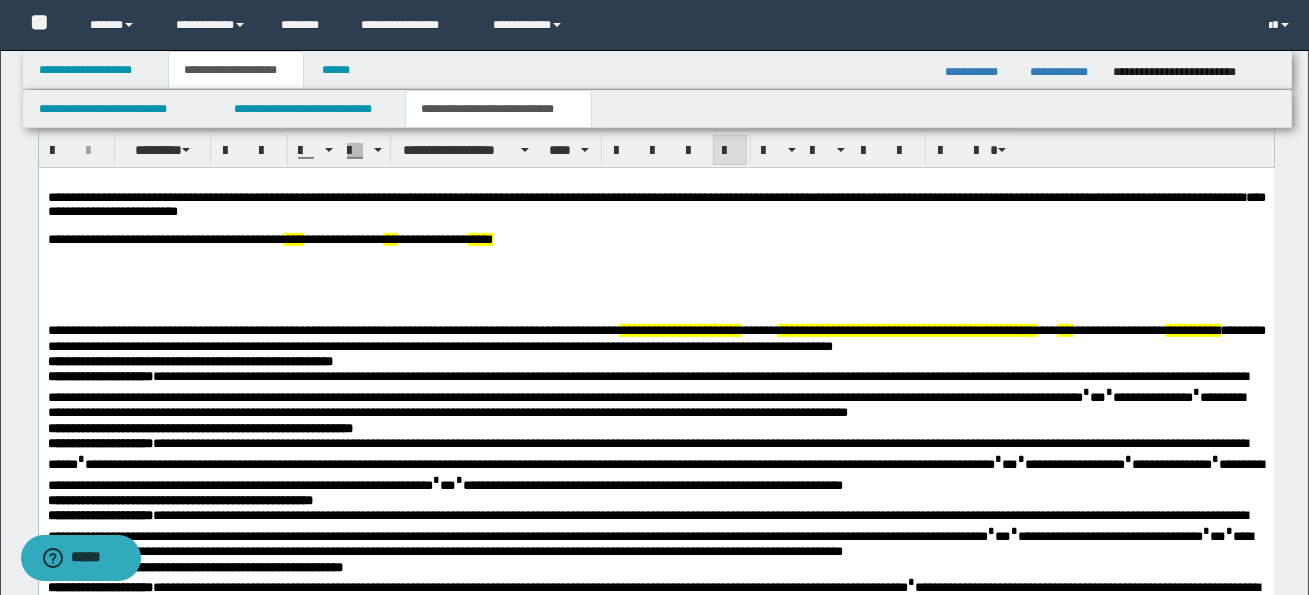 click on "**********" at bounding box center (1192, 330) 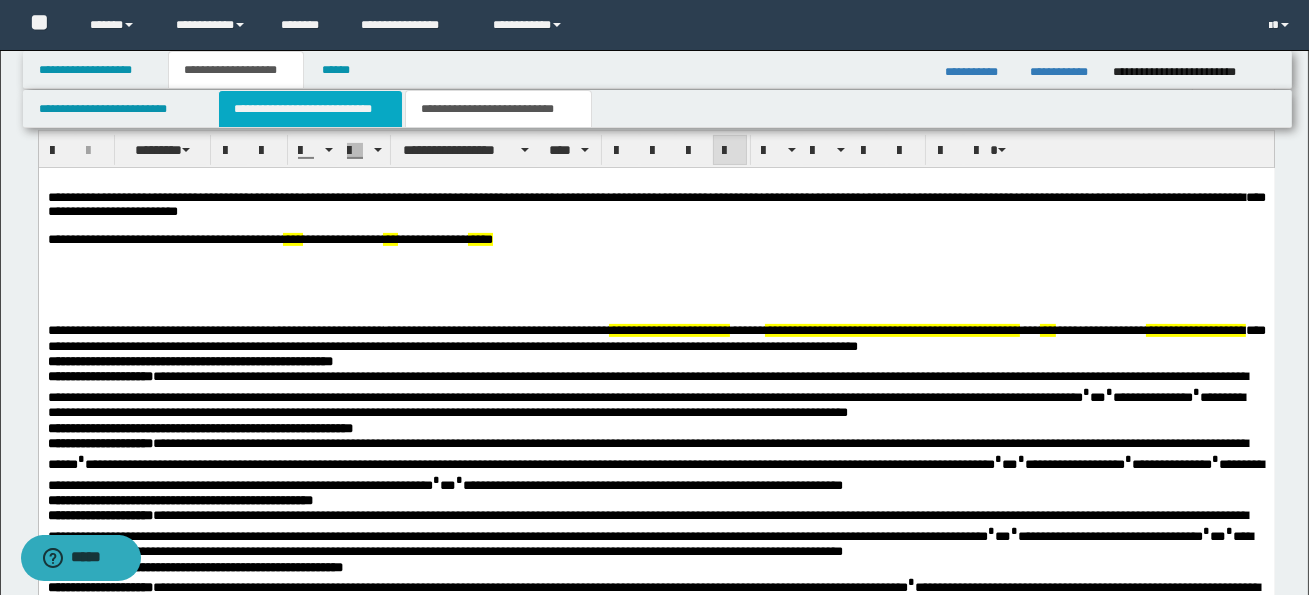 click on "**********" at bounding box center (310, 109) 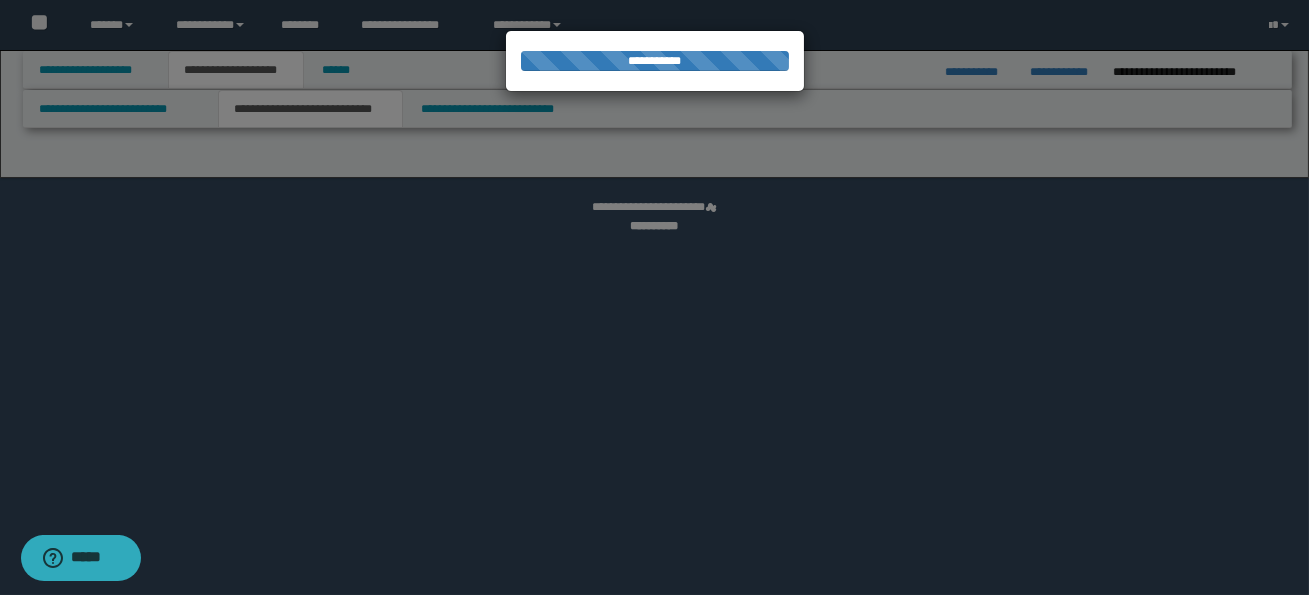 select on "*" 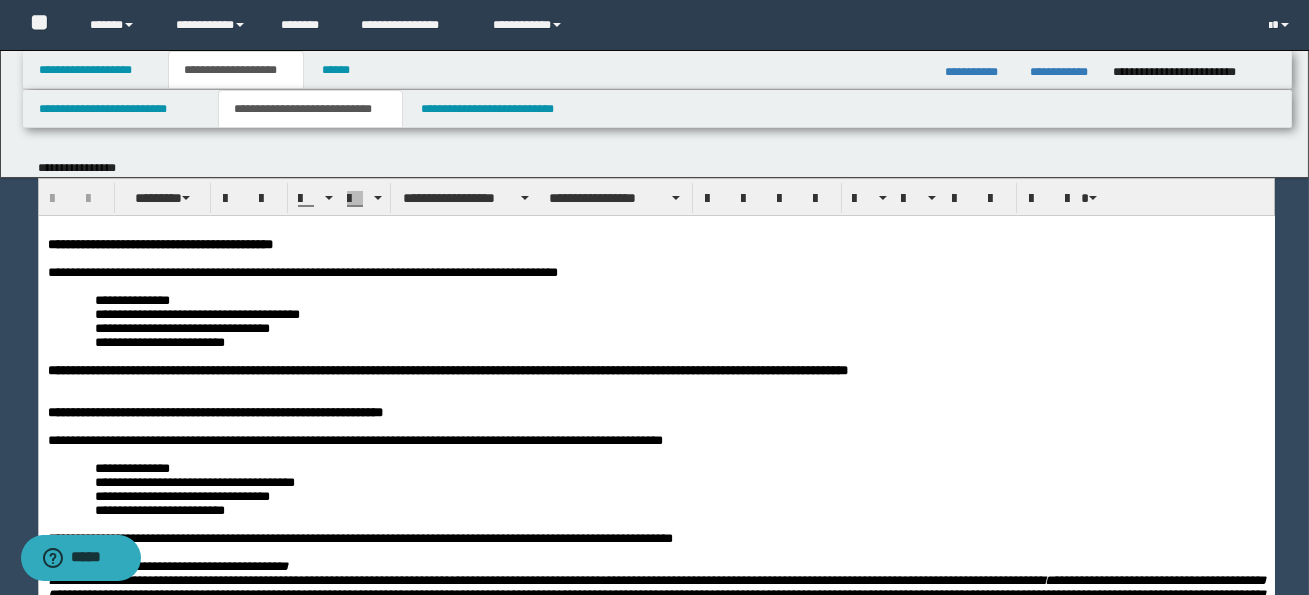 scroll, scrollTop: 0, scrollLeft: 0, axis: both 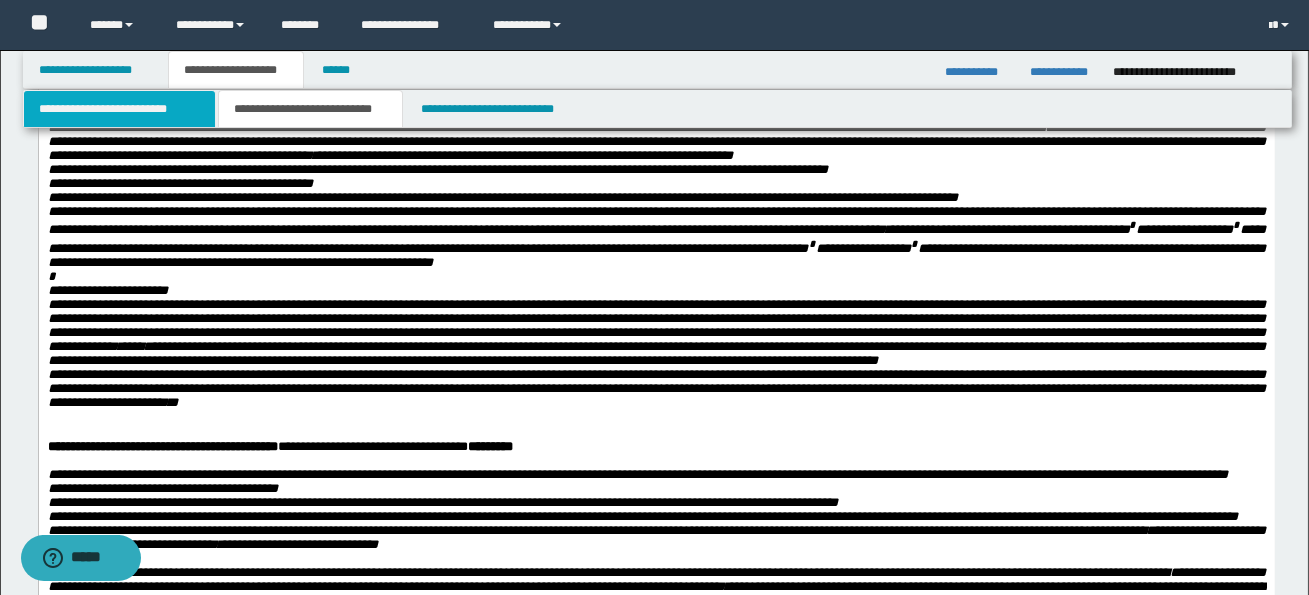 click on "**********" at bounding box center (119, 109) 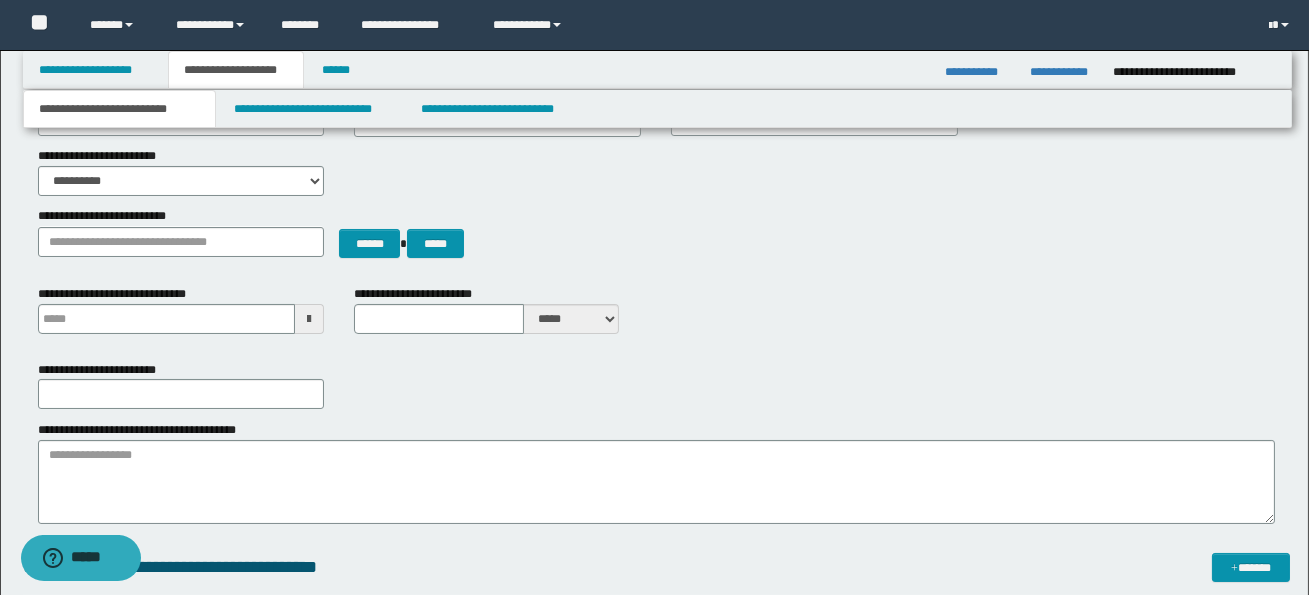 type 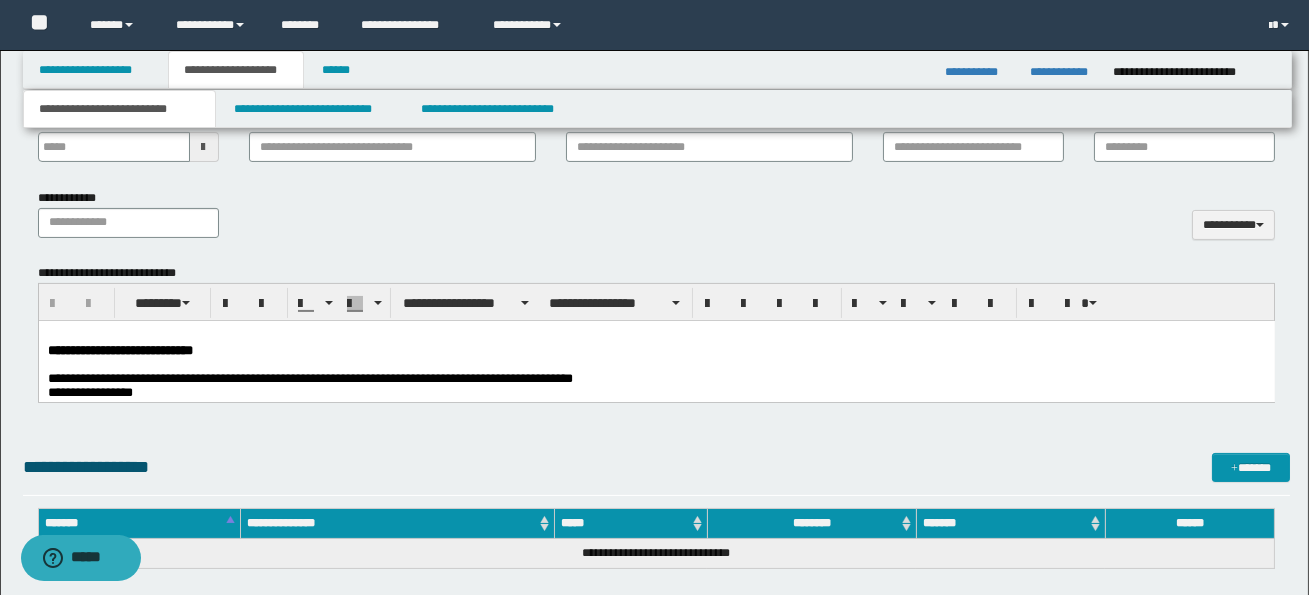 scroll, scrollTop: 823, scrollLeft: 0, axis: vertical 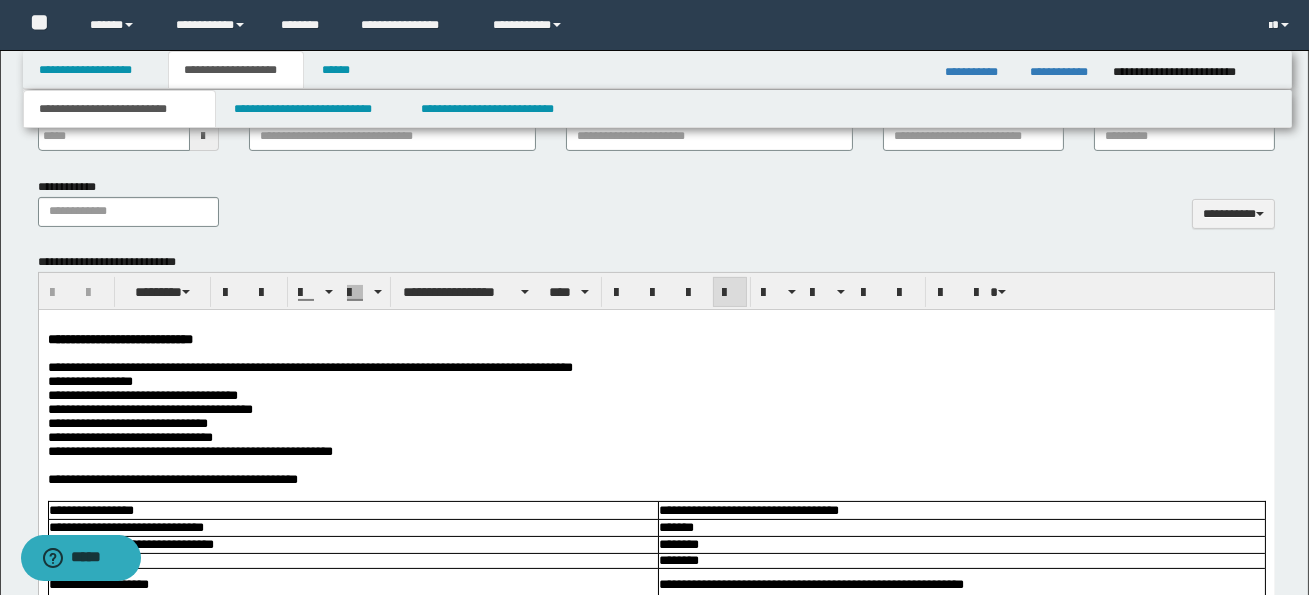 click on "**********" at bounding box center (84, 366) 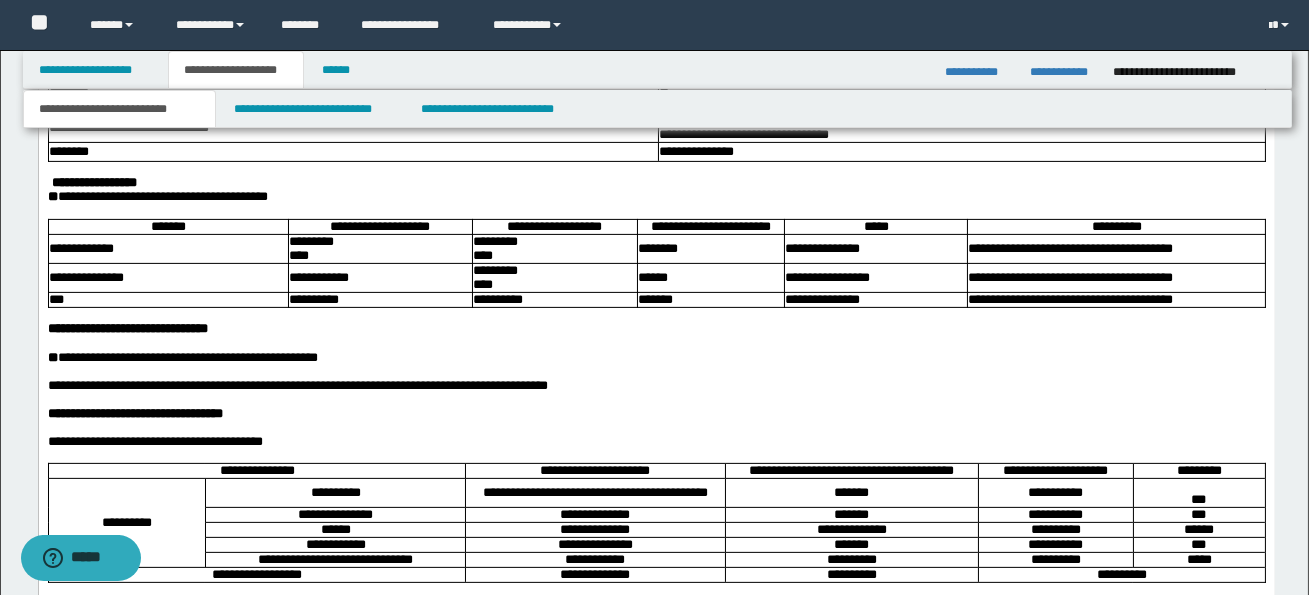 scroll, scrollTop: 1359, scrollLeft: 0, axis: vertical 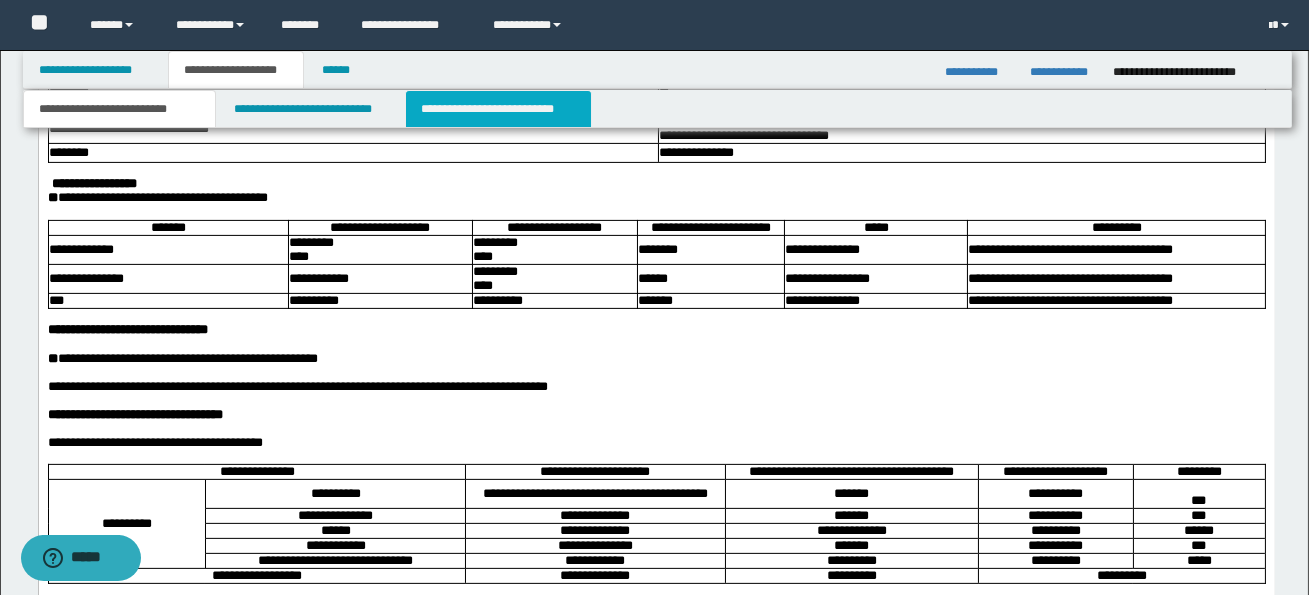 click on "**********" at bounding box center [498, 109] 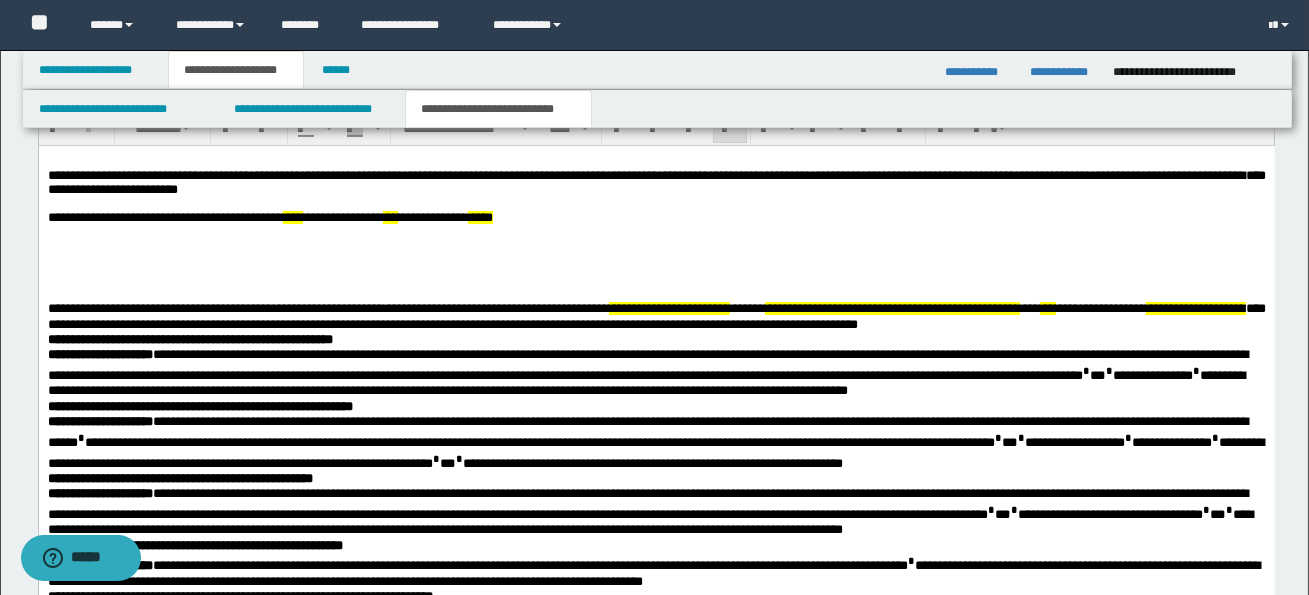scroll, scrollTop: 0, scrollLeft: 0, axis: both 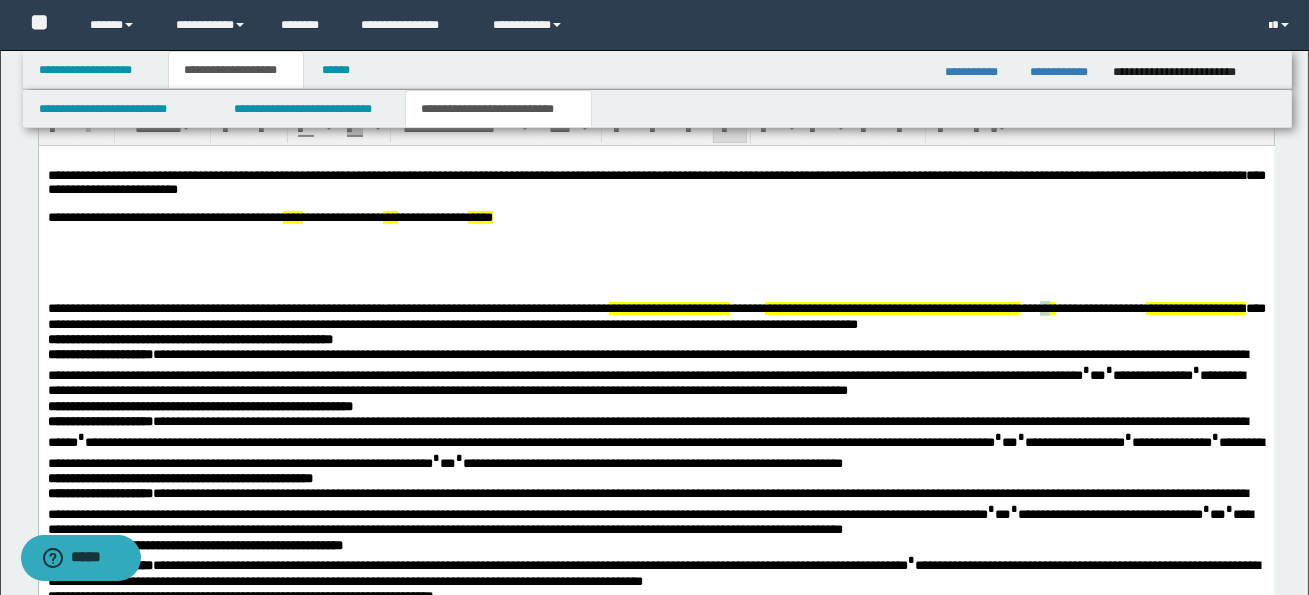 drag, startPoint x: 1168, startPoint y: 317, endPoint x: 1180, endPoint y: 317, distance: 12 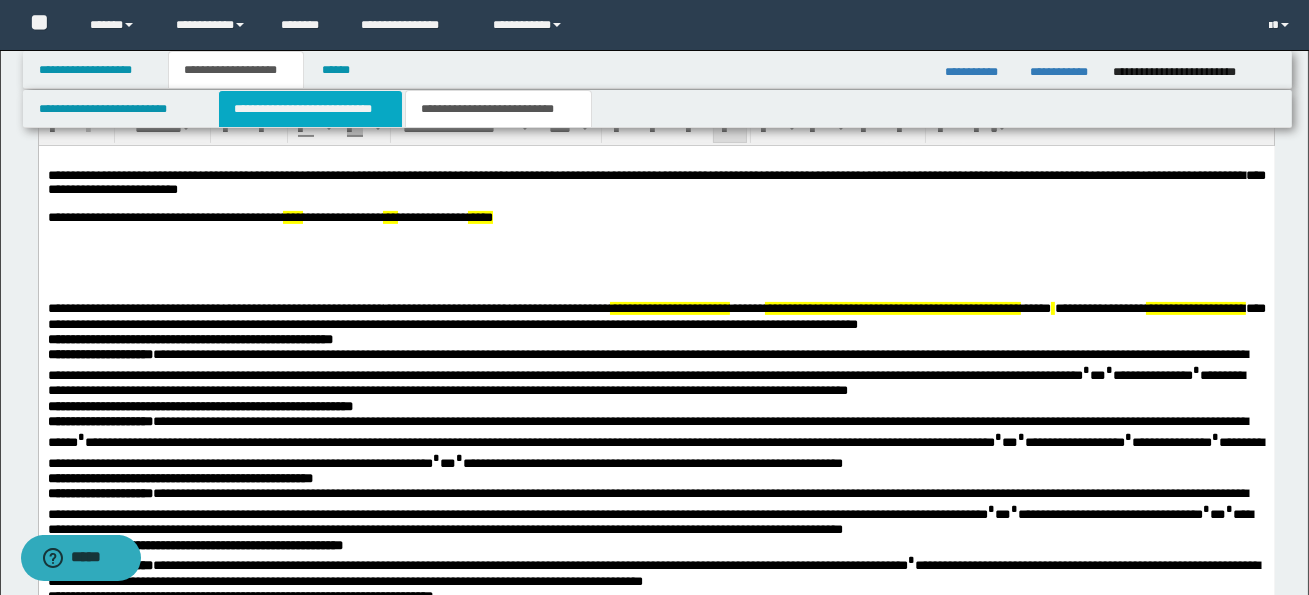 click on "**********" at bounding box center [310, 109] 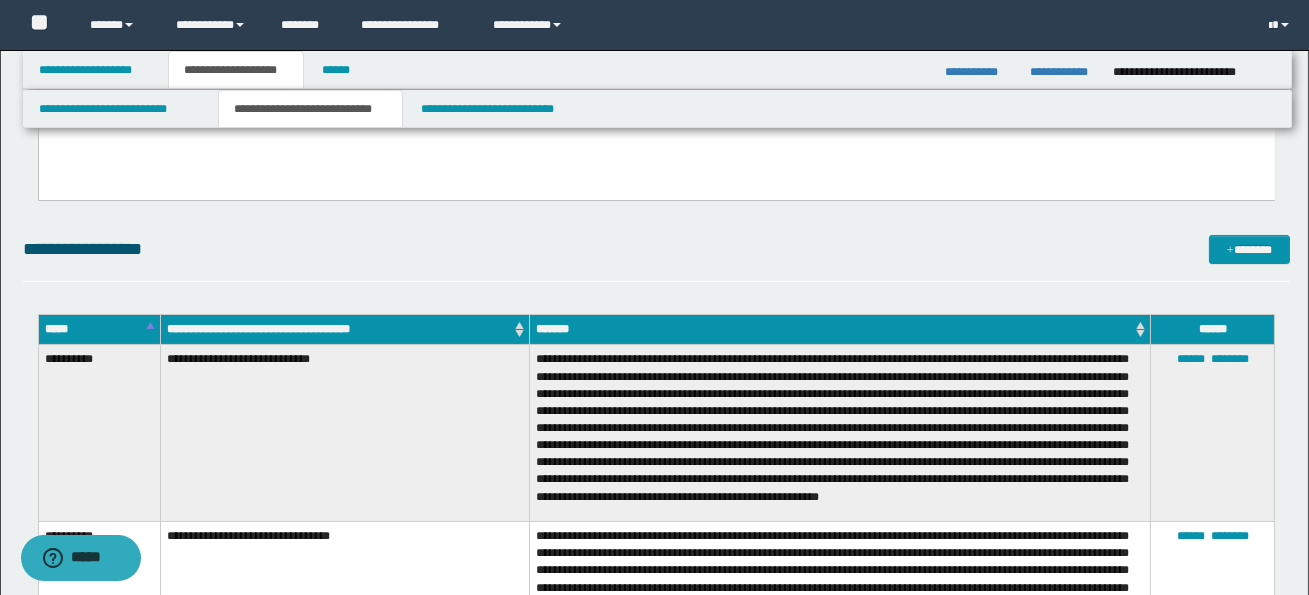 scroll, scrollTop: 265, scrollLeft: 0, axis: vertical 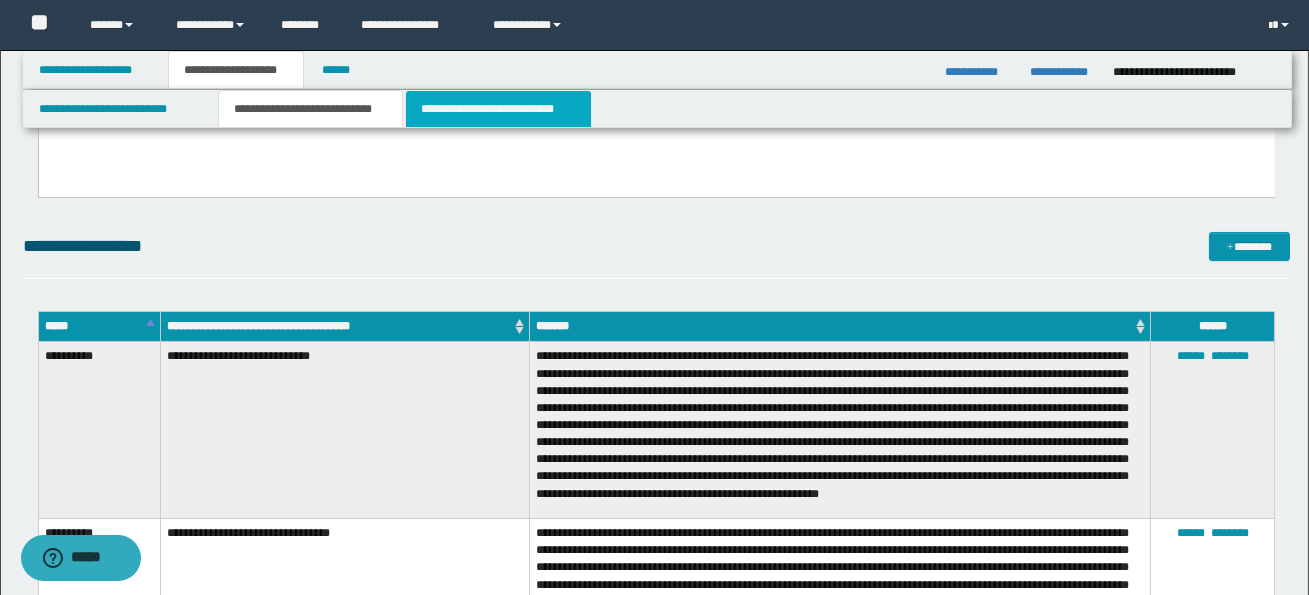 click on "**********" at bounding box center (498, 109) 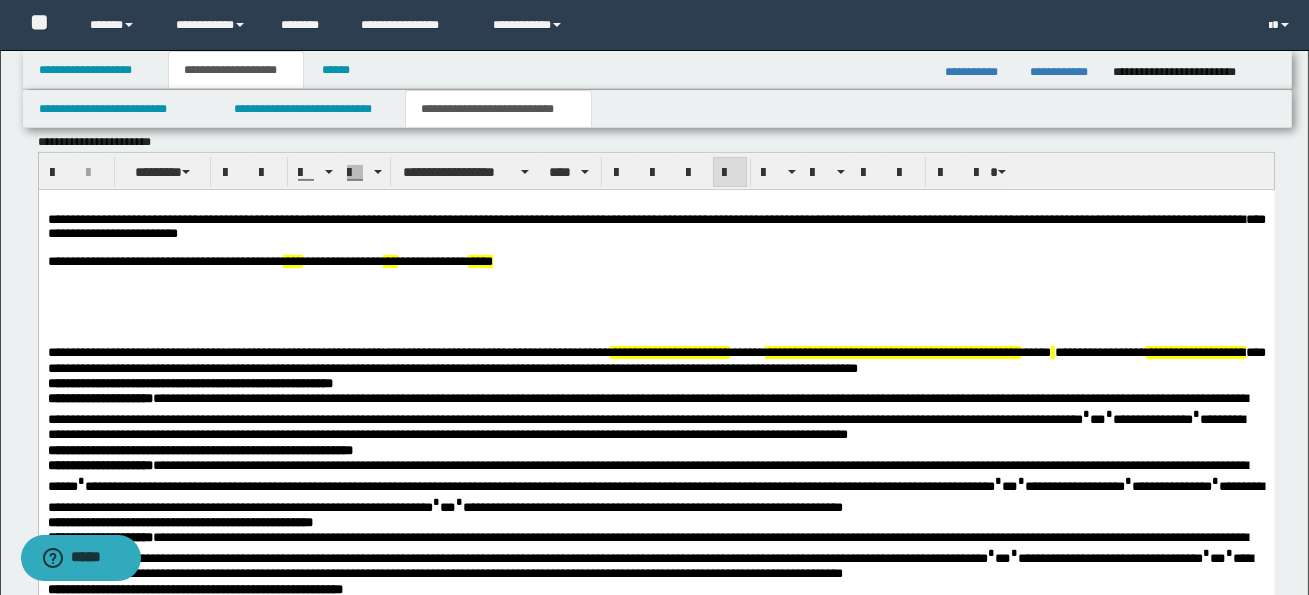 scroll, scrollTop: 1318, scrollLeft: 0, axis: vertical 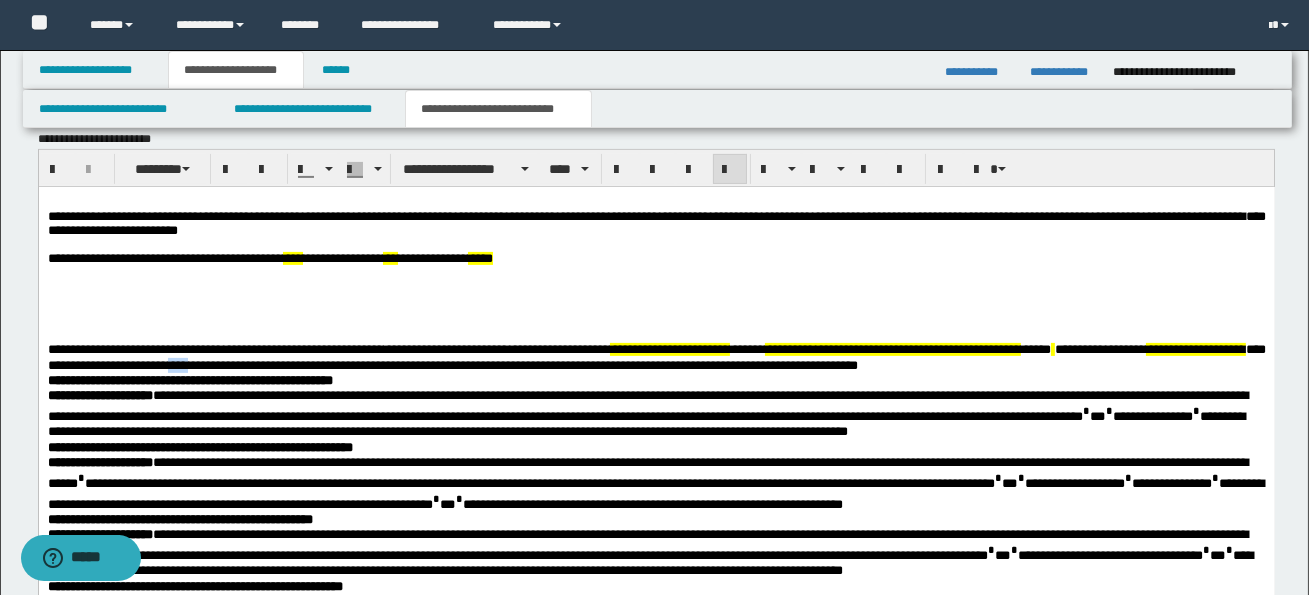 drag, startPoint x: 323, startPoint y: 372, endPoint x: 358, endPoint y: 374, distance: 35.057095 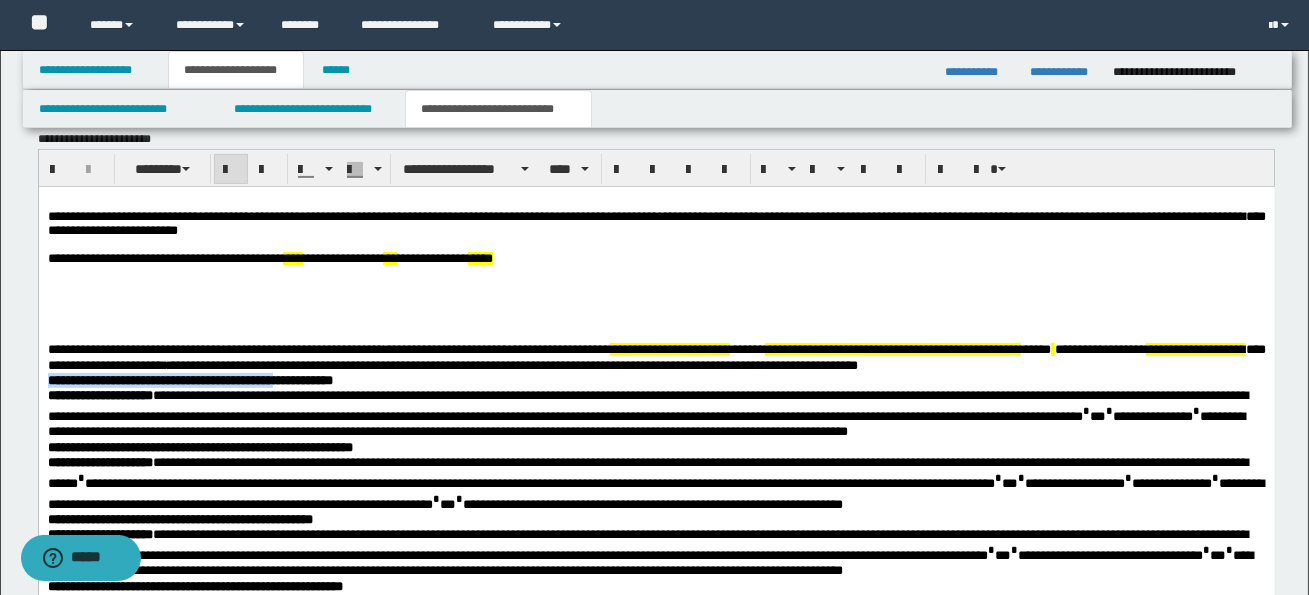 drag, startPoint x: 51, startPoint y: 386, endPoint x: 303, endPoint y: 393, distance: 252.0972 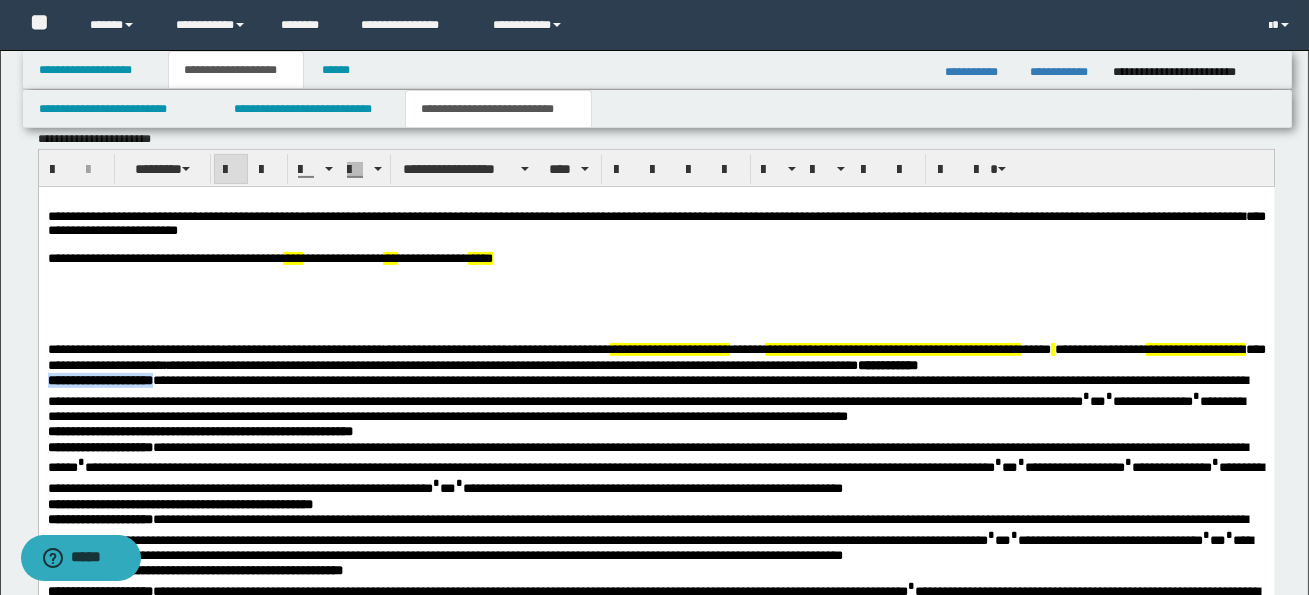 drag, startPoint x: 46, startPoint y: 383, endPoint x: 175, endPoint y: 392, distance: 129.31357 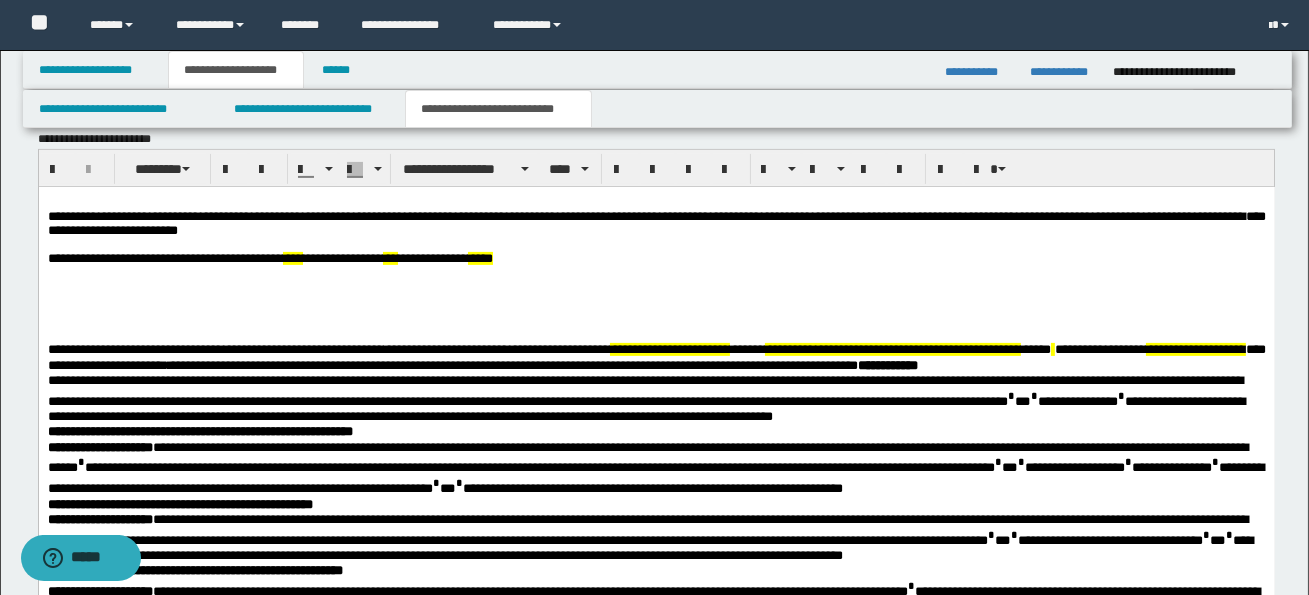 click on "****" at bounding box center [59, 380] 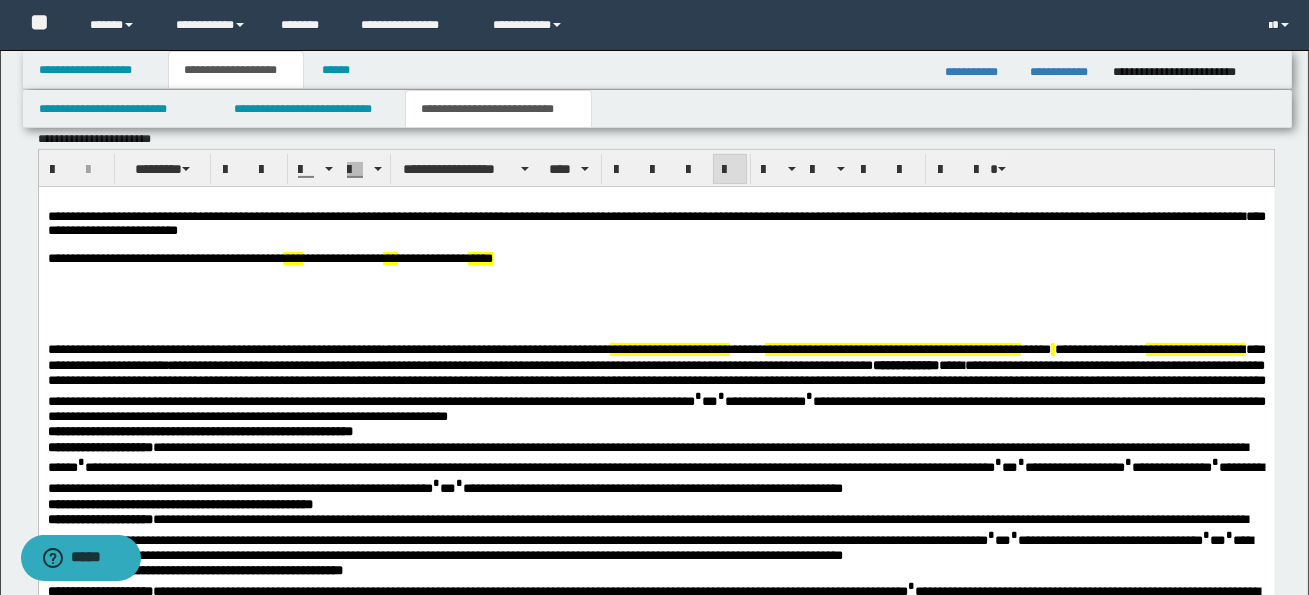 click on "**********" at bounding box center (656, 391) 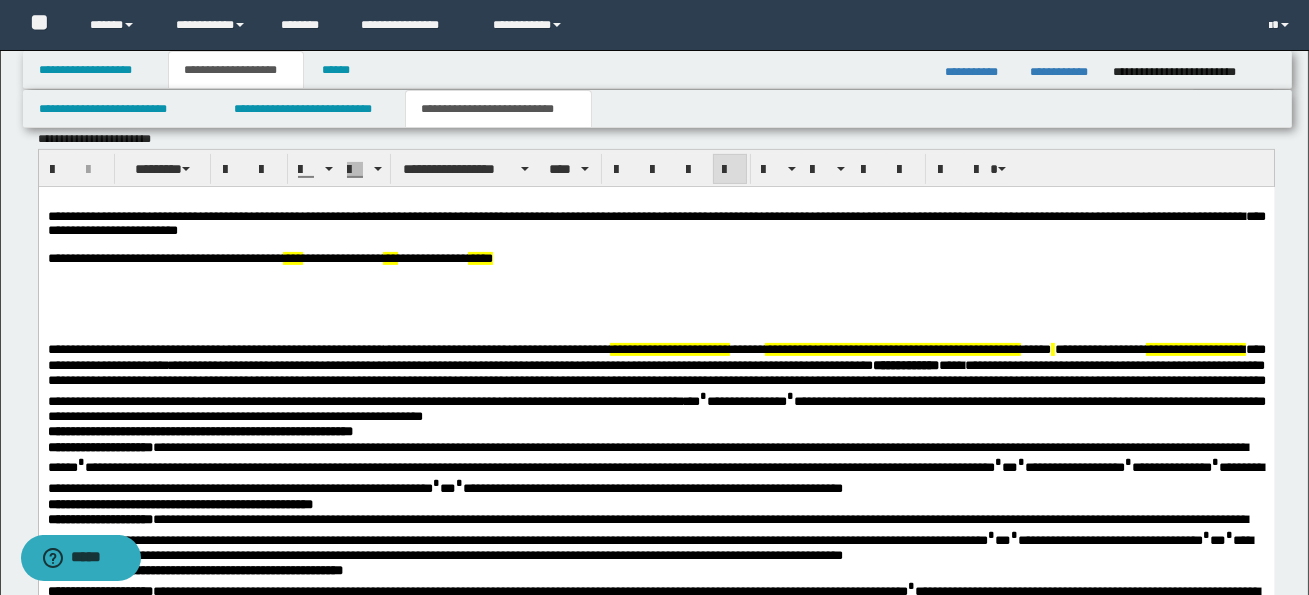 click on "**********" at bounding box center (656, 391) 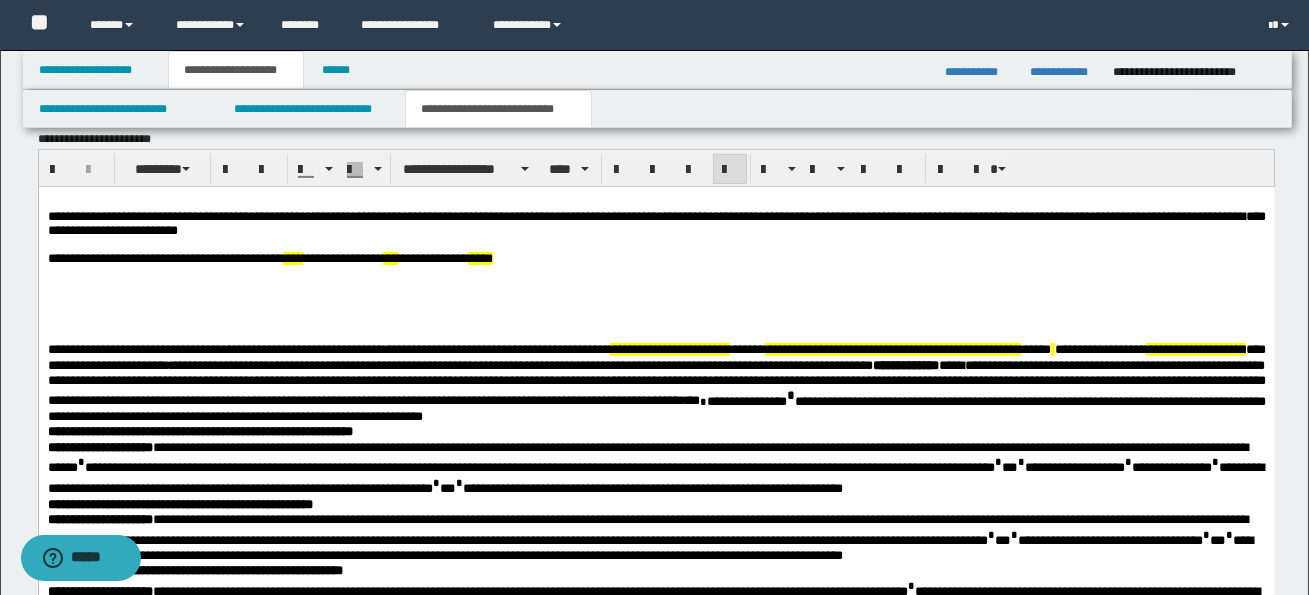 click on "**********" at bounding box center (656, 409) 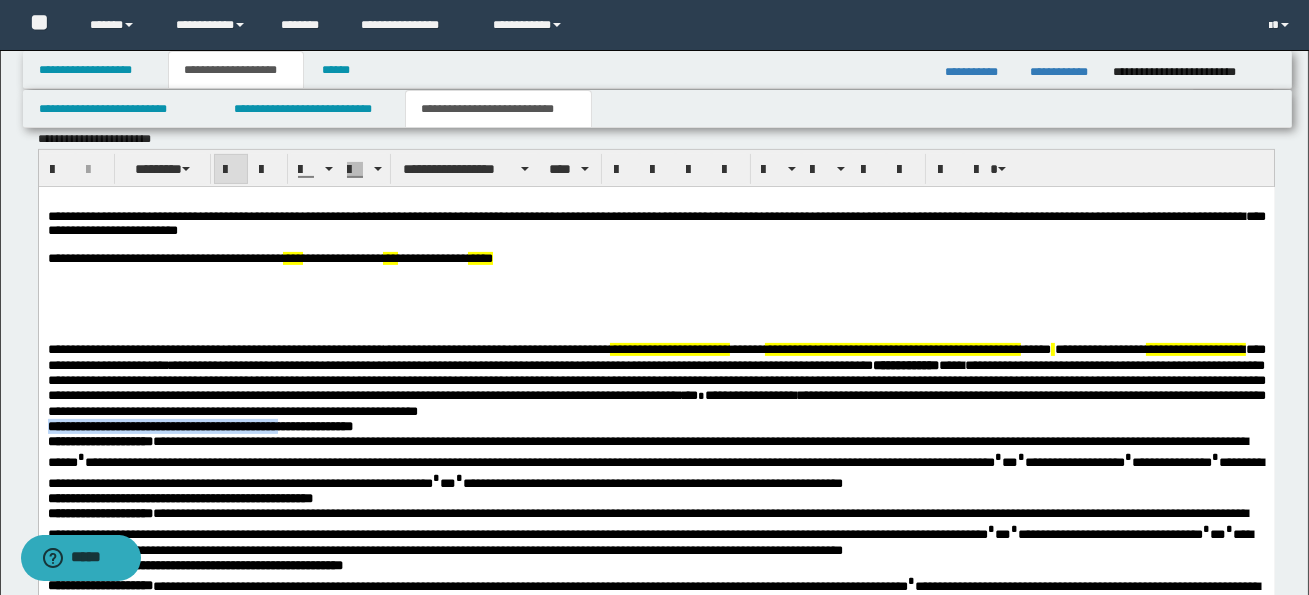 drag, startPoint x: 47, startPoint y: 432, endPoint x: 304, endPoint y: 434, distance: 257.00778 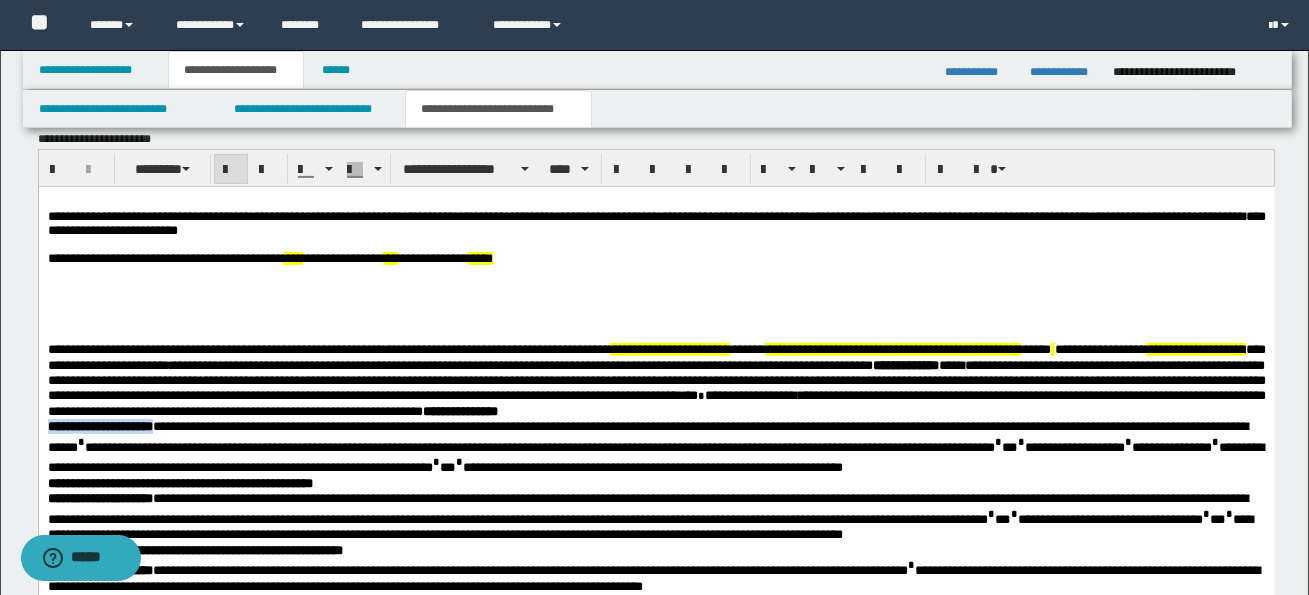 drag, startPoint x: 47, startPoint y: 432, endPoint x: 178, endPoint y: 434, distance: 131.01526 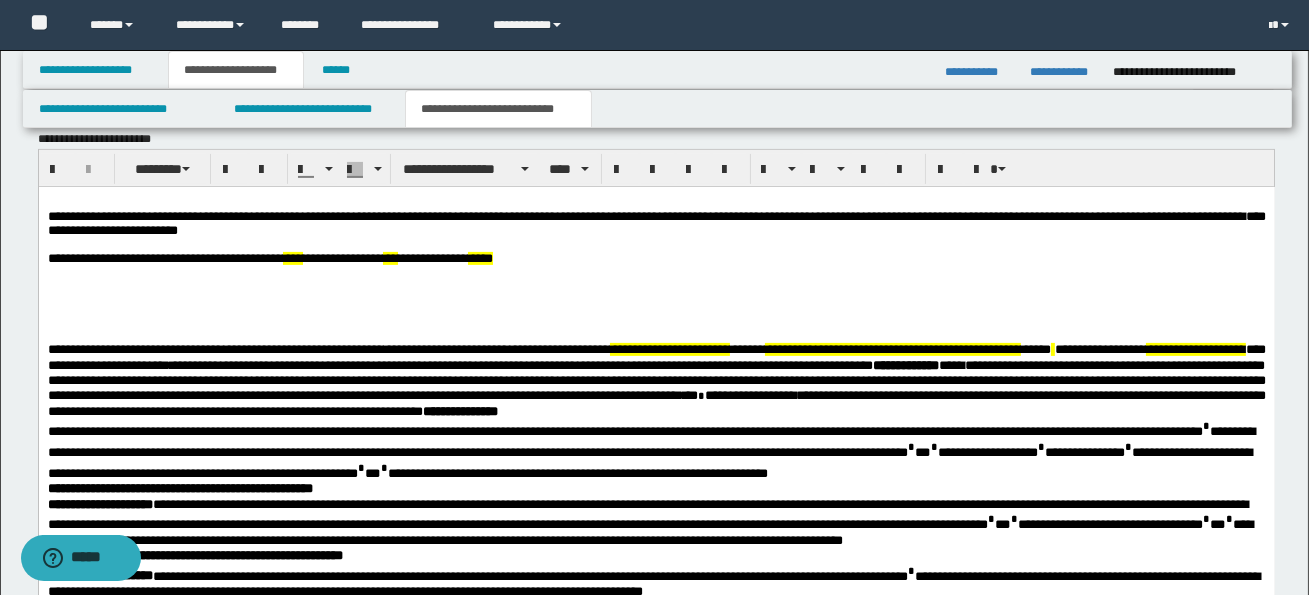 click on "**********" at bounding box center [656, 536] 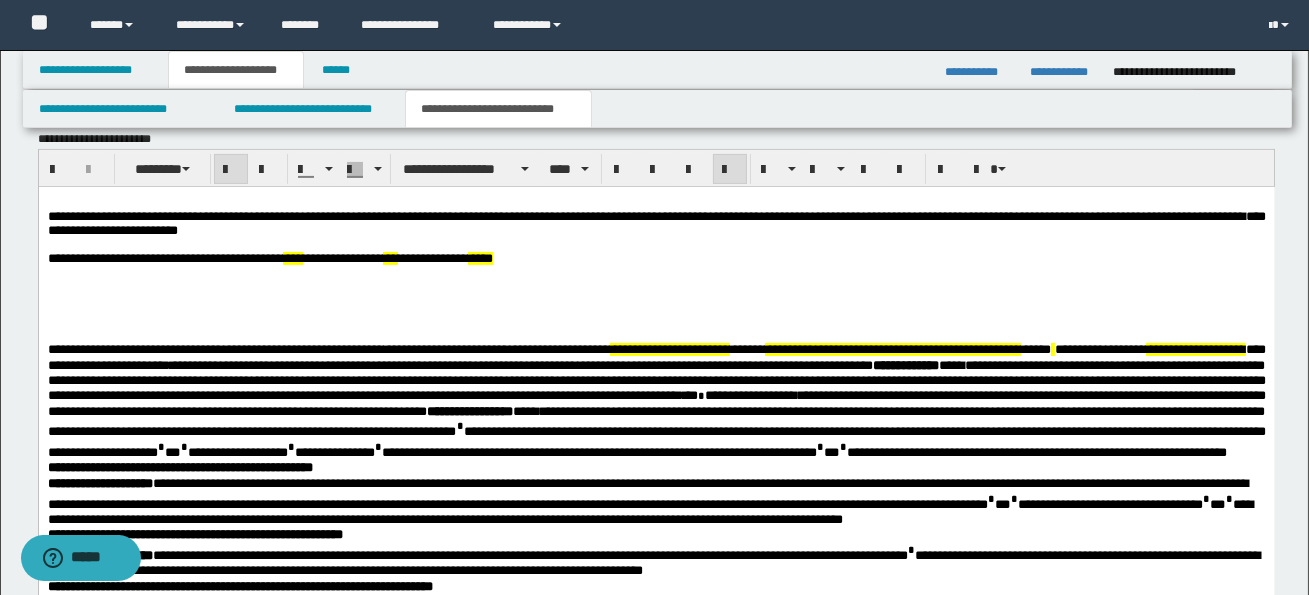 click on "**********" at bounding box center [656, 432] 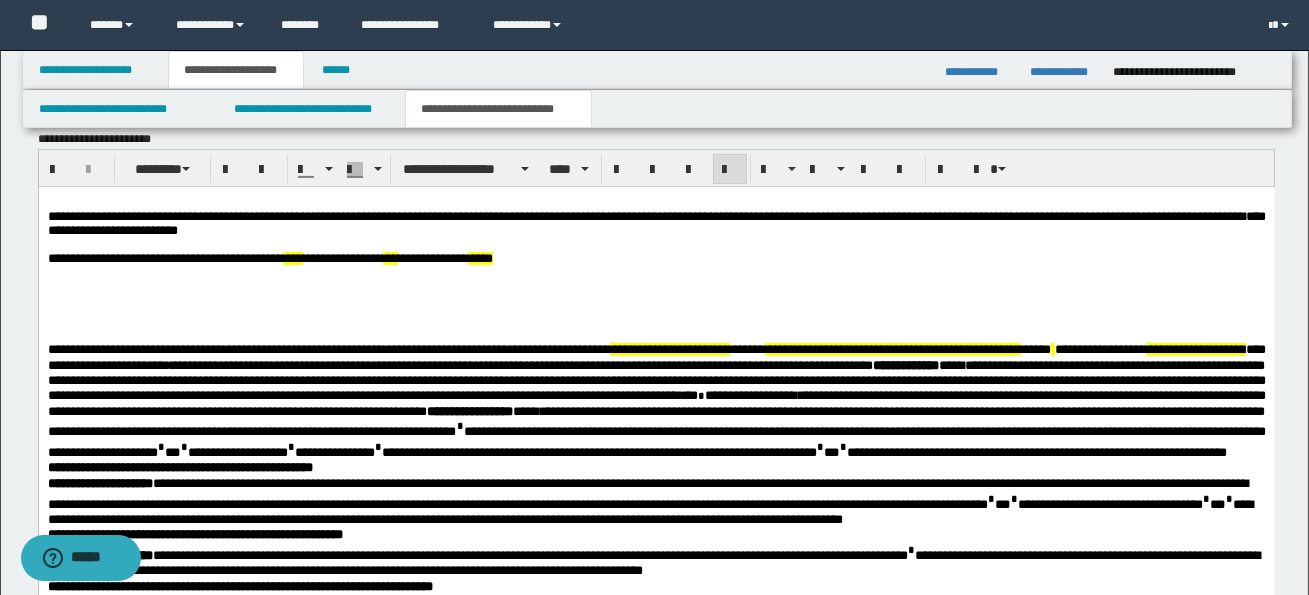 click on "**********" at bounding box center (656, 432) 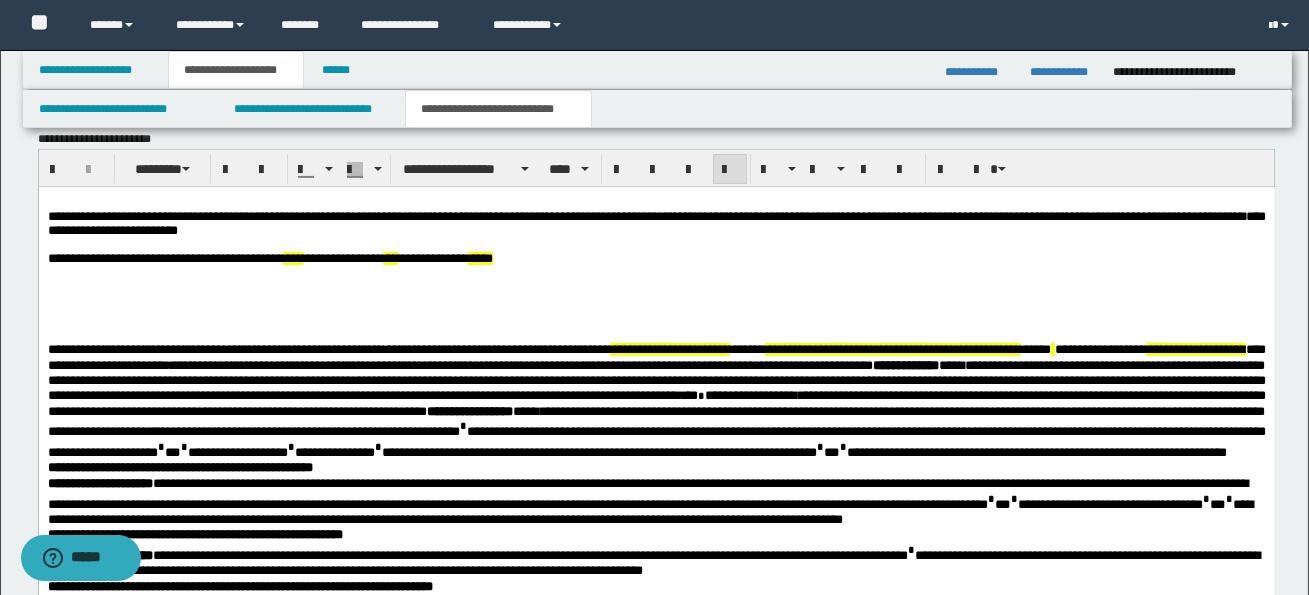 click on "*" at bounding box center (462, 426) 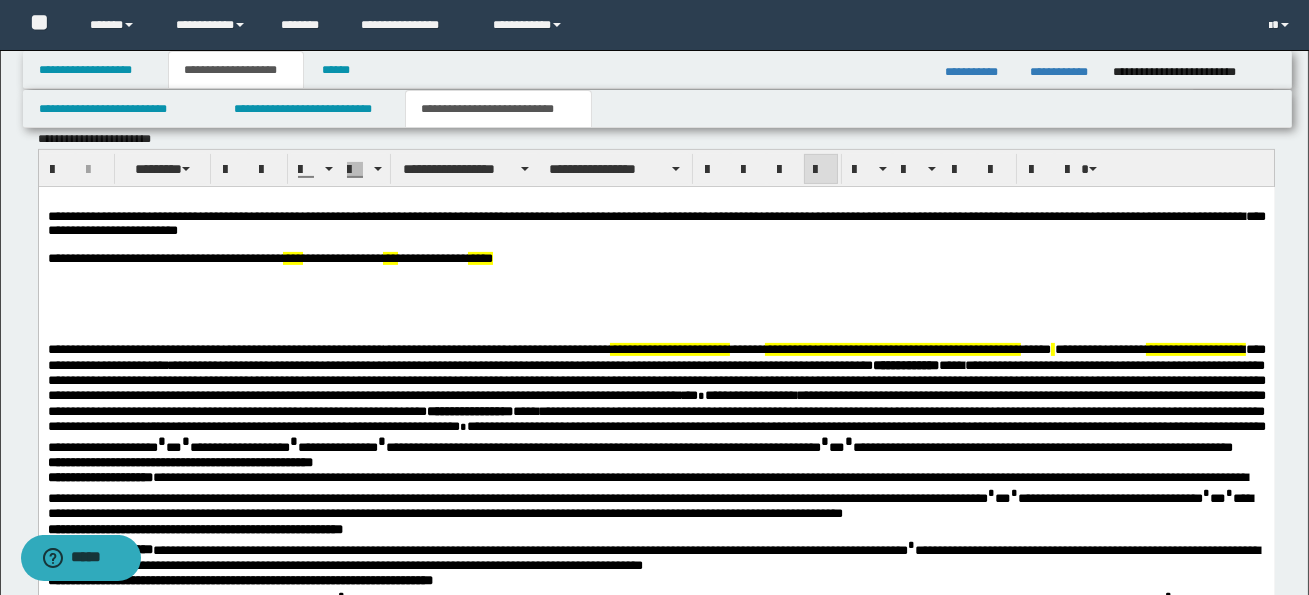 click on "*" at bounding box center [161, 441] 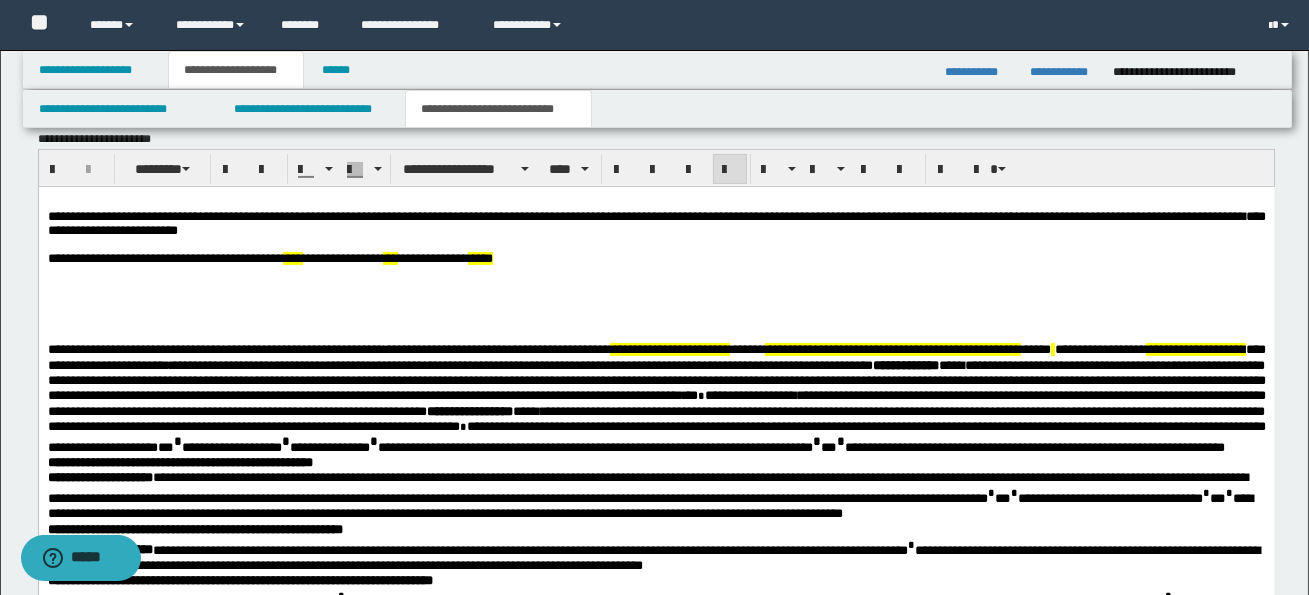 click on "**********" at bounding box center (231, 447) 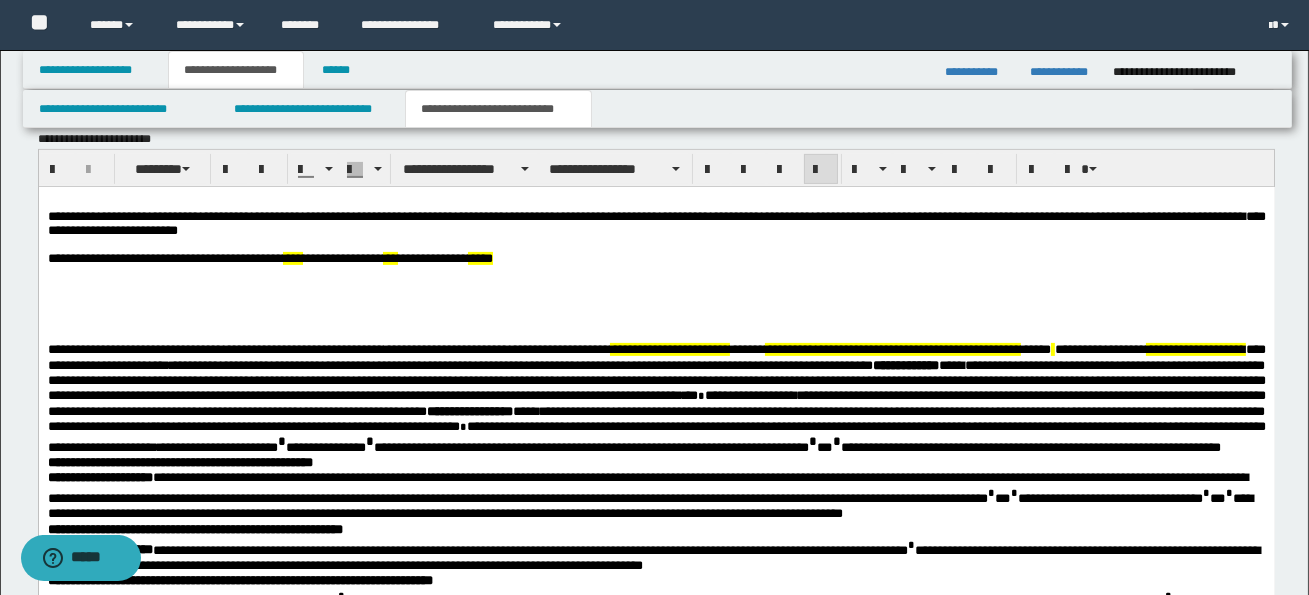 click on "**********" at bounding box center (325, 447) 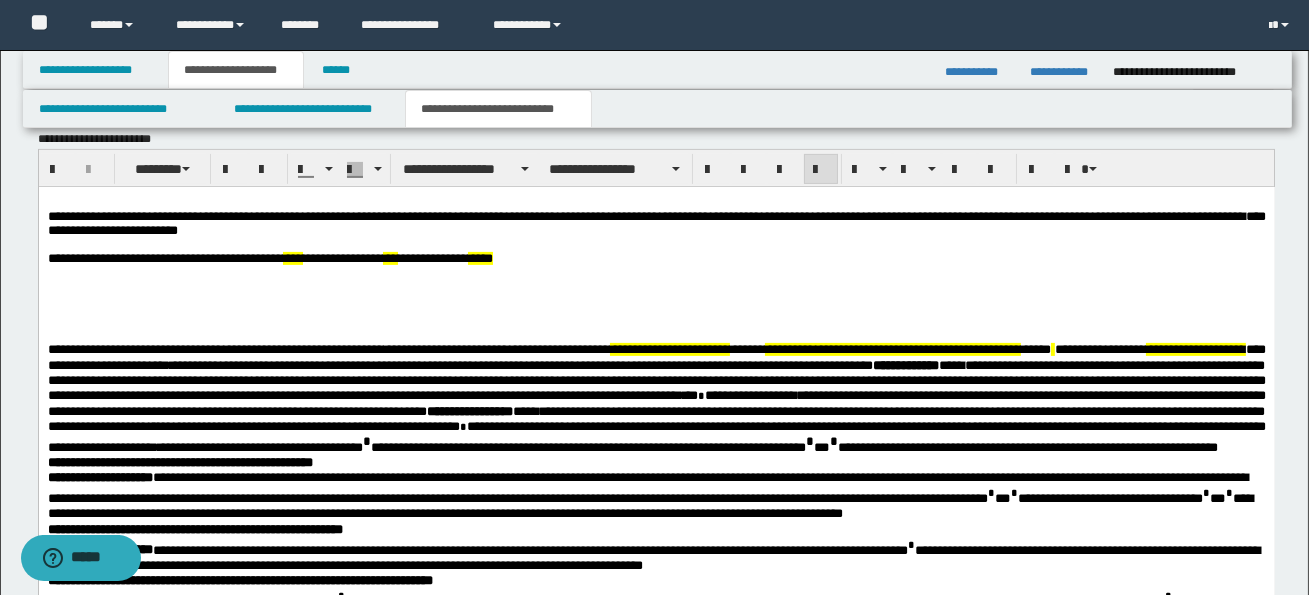 click on "*" at bounding box center (366, 441) 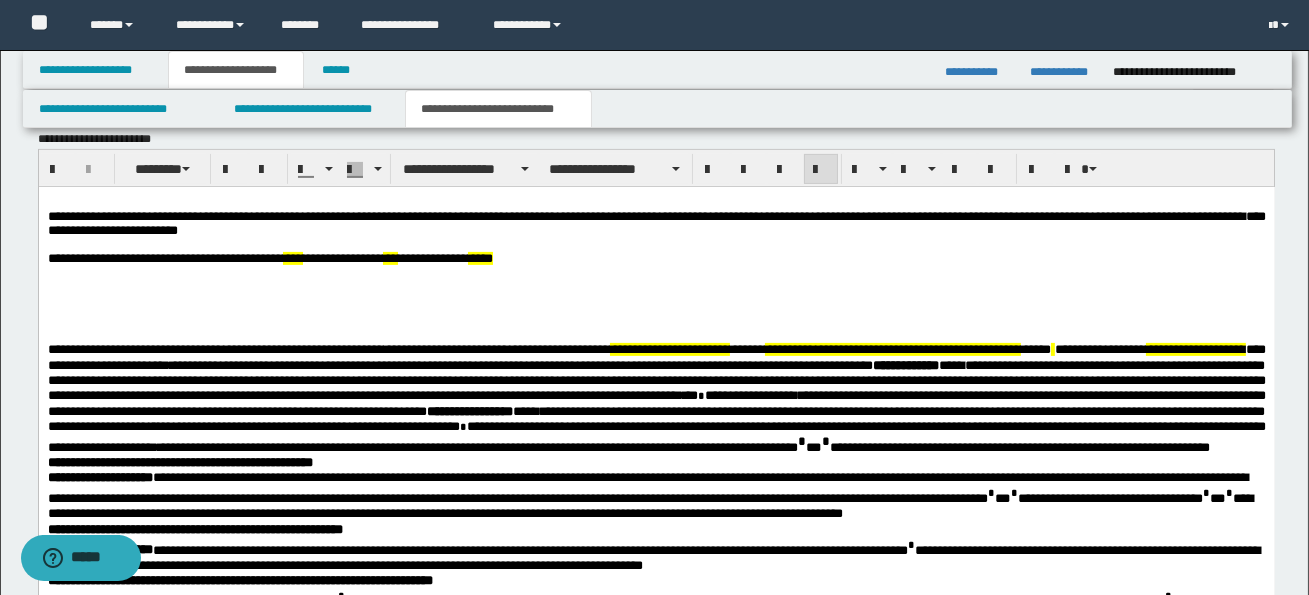 click on "*" at bounding box center (801, 441) 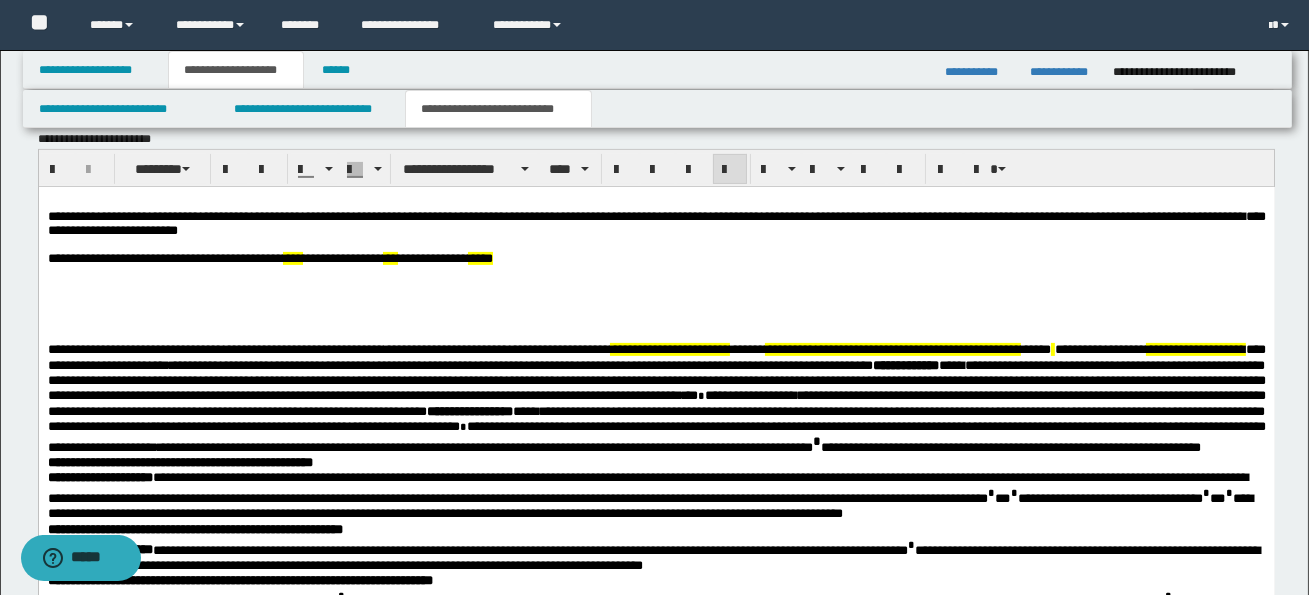 click on "*" at bounding box center (816, 441) 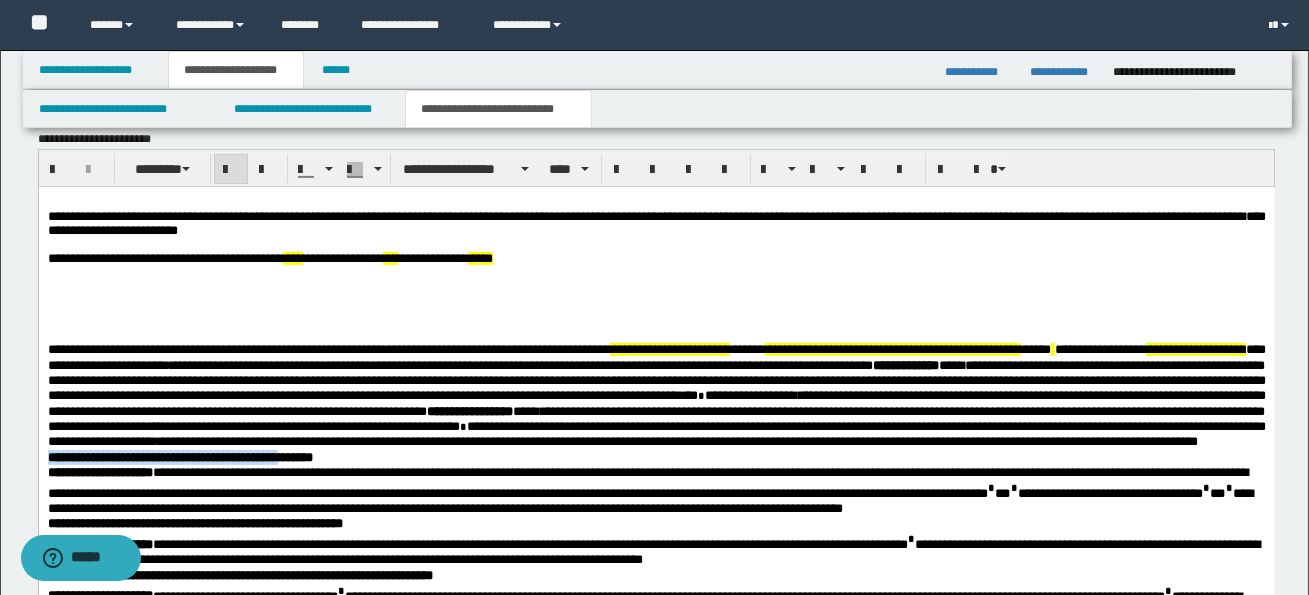 drag, startPoint x: 50, startPoint y: 478, endPoint x: 307, endPoint y: 483, distance: 257.04865 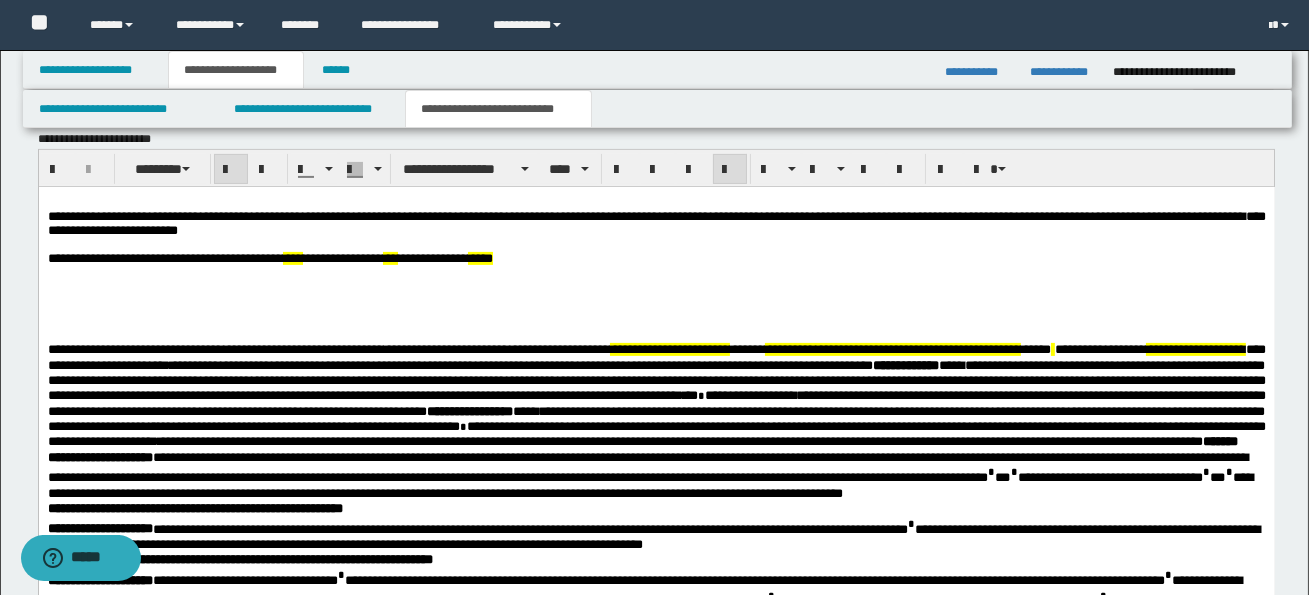 click on "*******" at bounding box center [1219, 441] 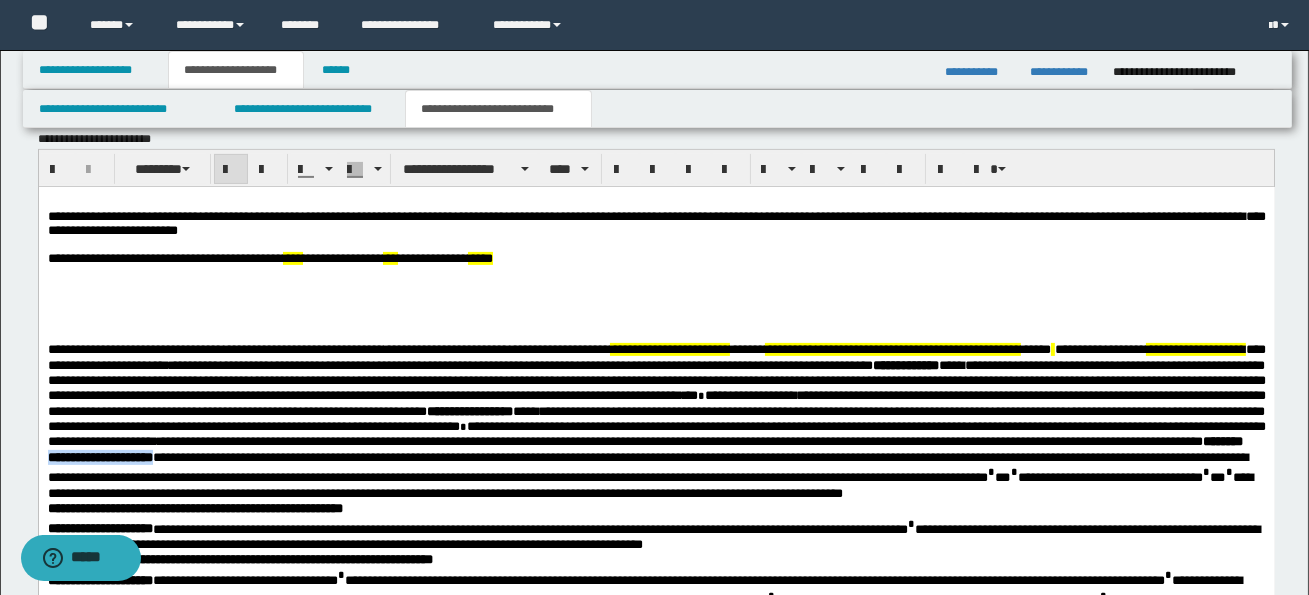drag, startPoint x: 50, startPoint y: 480, endPoint x: 176, endPoint y: 478, distance: 126.01587 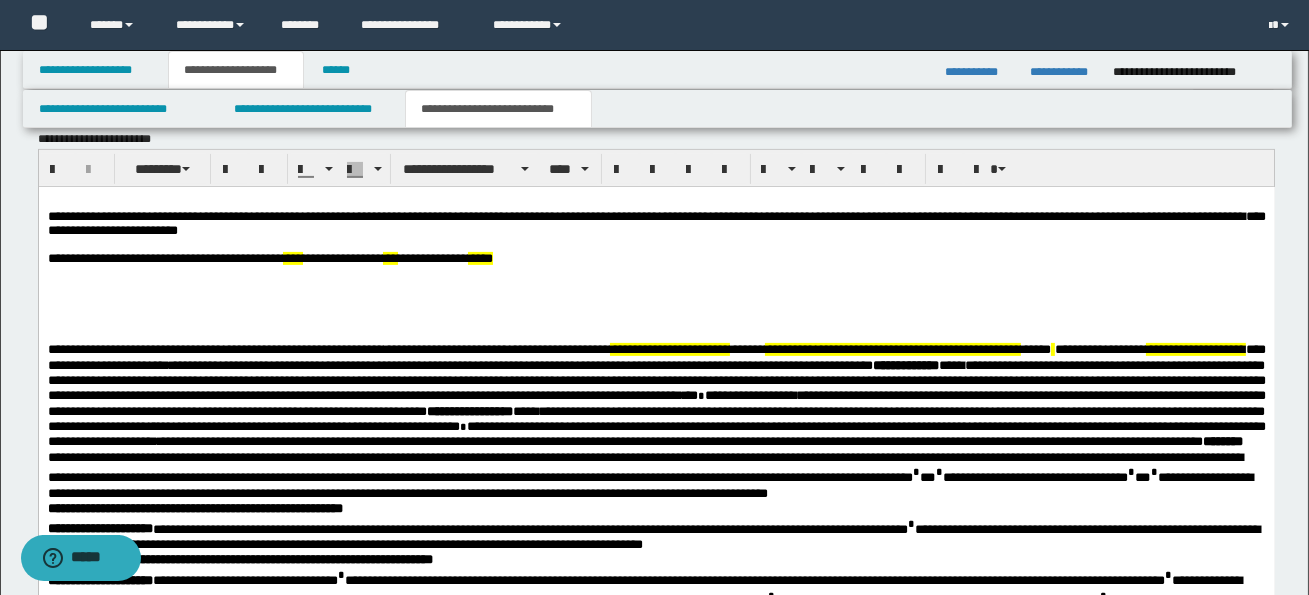 click on "**********" at bounding box center [656, 513] 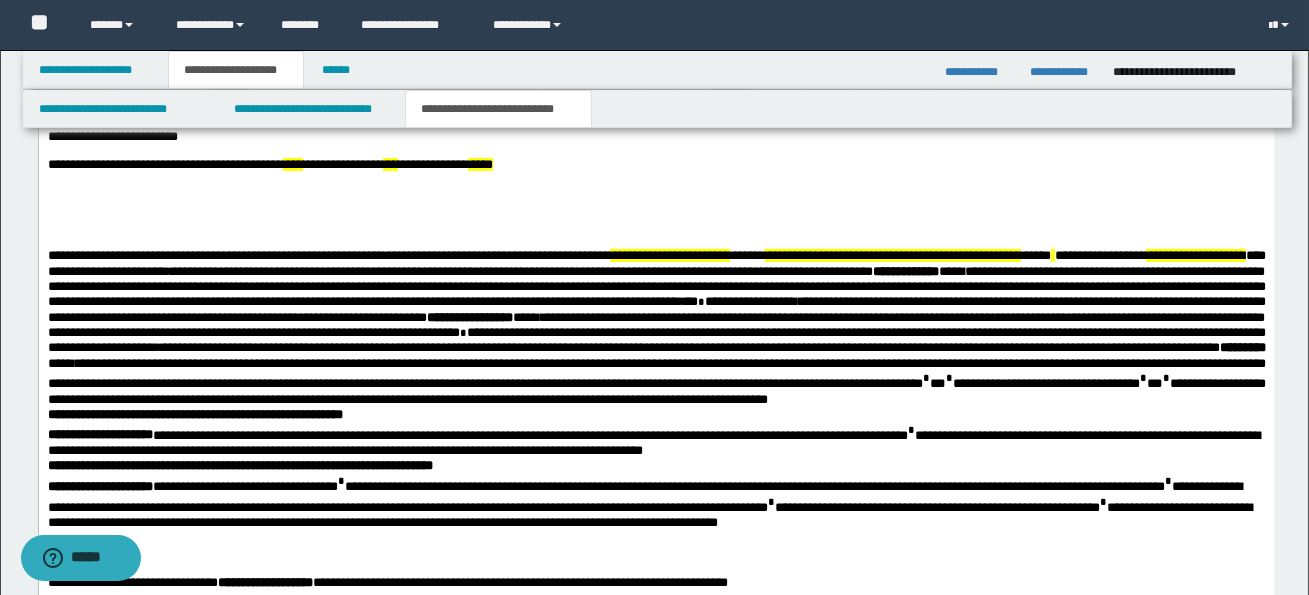 scroll, scrollTop: 1415, scrollLeft: 0, axis: vertical 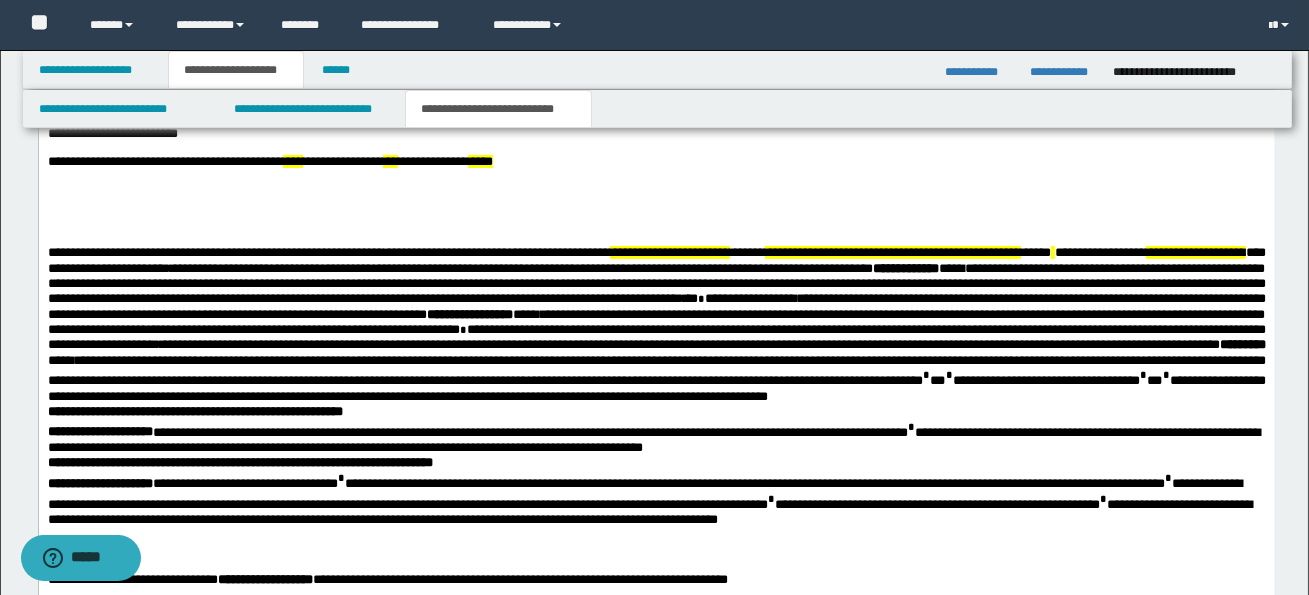 click on "**********" at bounding box center [656, 378] 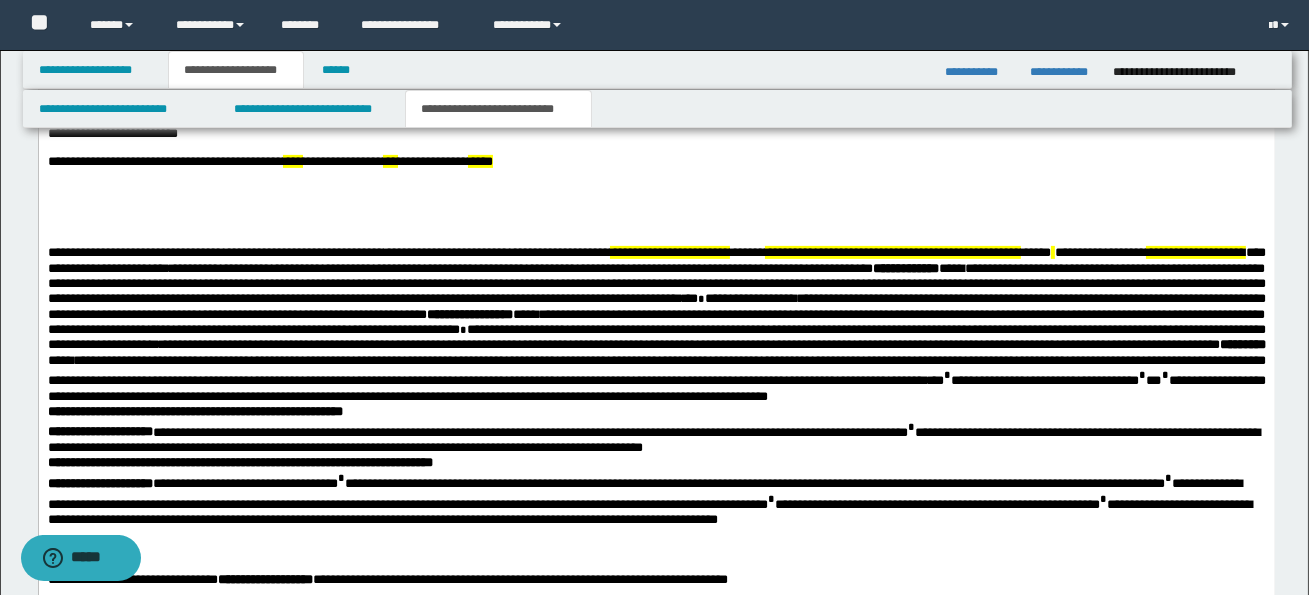 click on "**********" at bounding box center (656, 378) 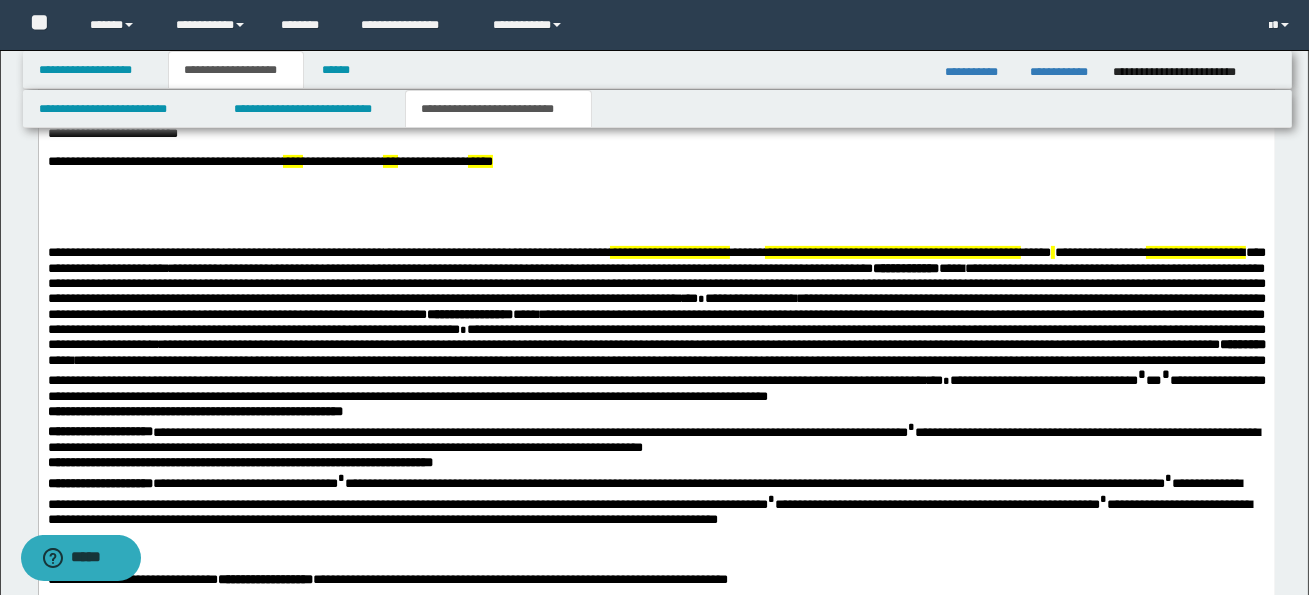 click on "***" at bounding box center [1153, 380] 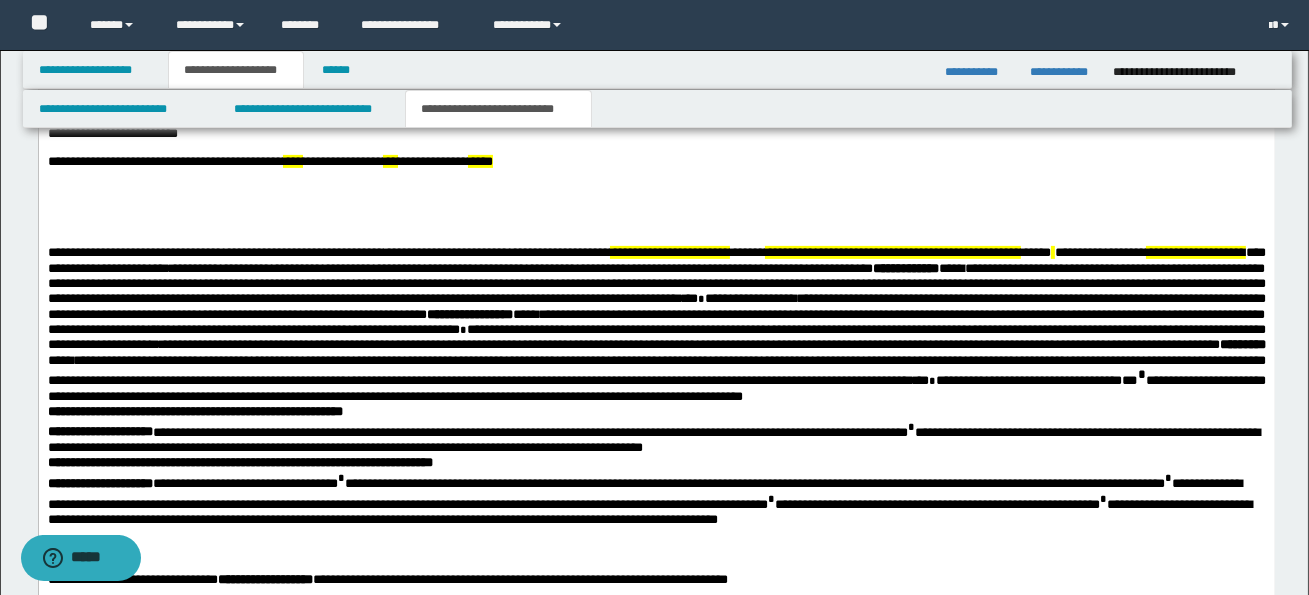 click on "**********" at bounding box center [656, 388] 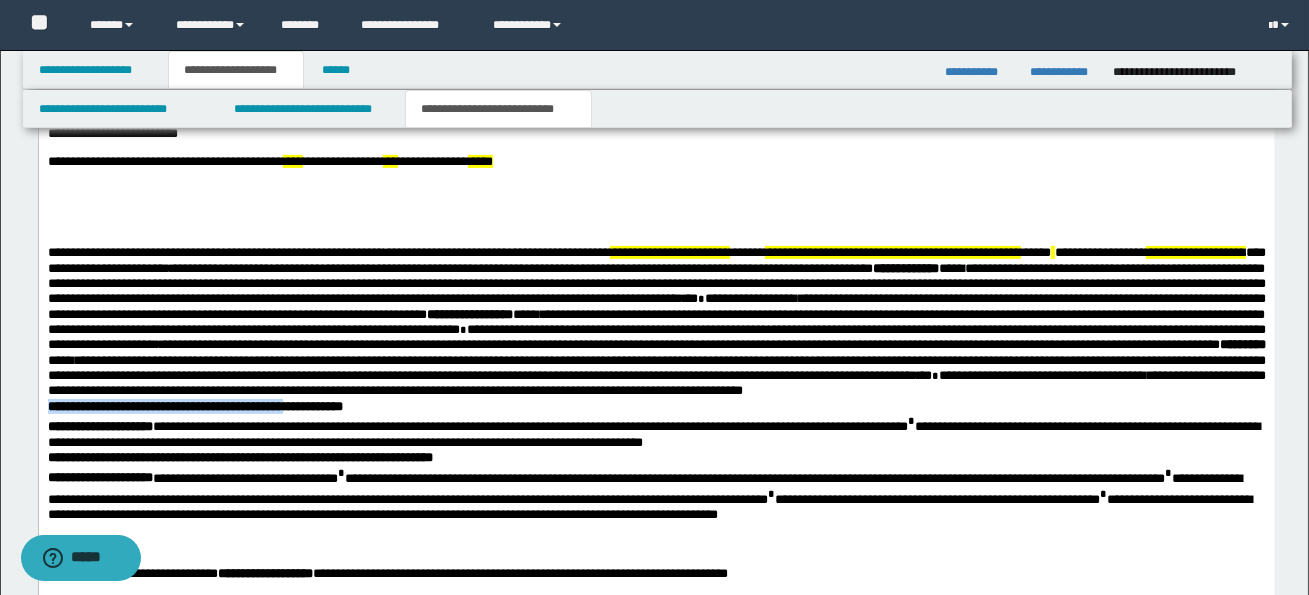 drag, startPoint x: 49, startPoint y: 426, endPoint x: 311, endPoint y: 428, distance: 262.00763 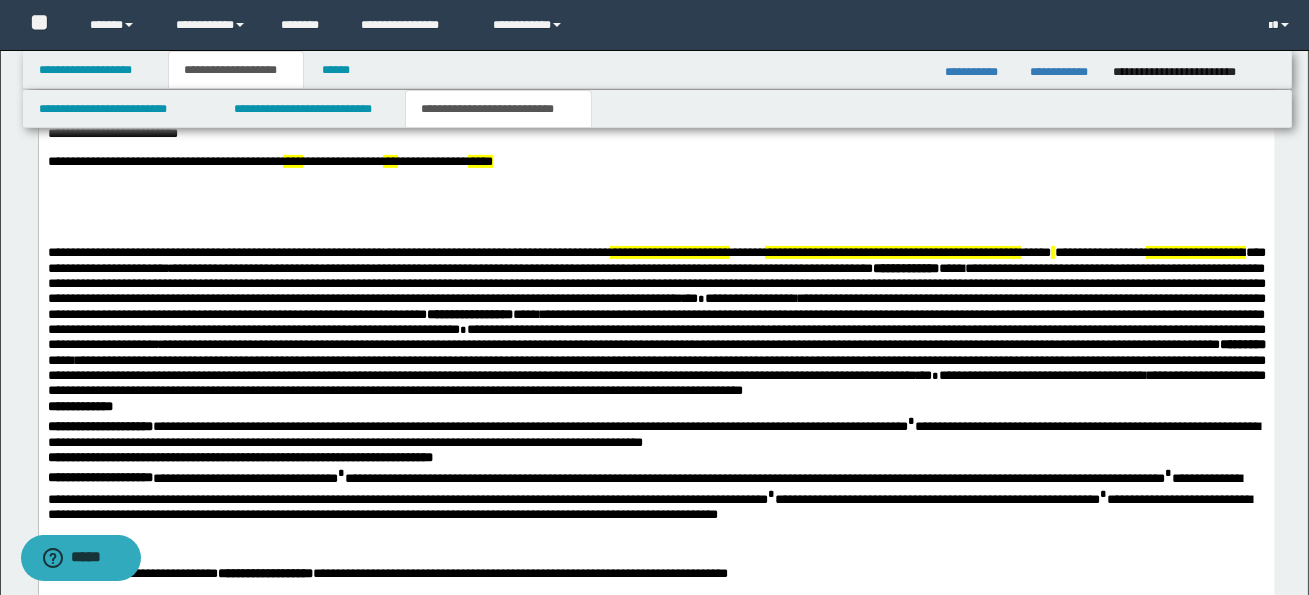 click on "**********" at bounding box center (656, 413) 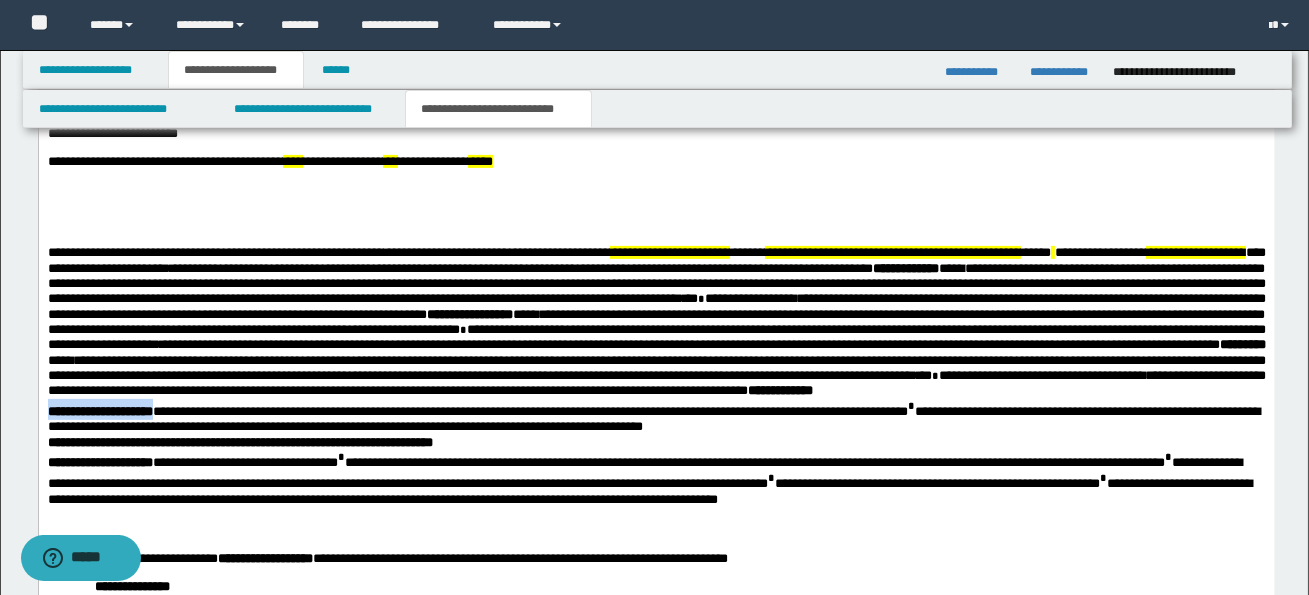 drag, startPoint x: 48, startPoint y: 432, endPoint x: 173, endPoint y: 432, distance: 125 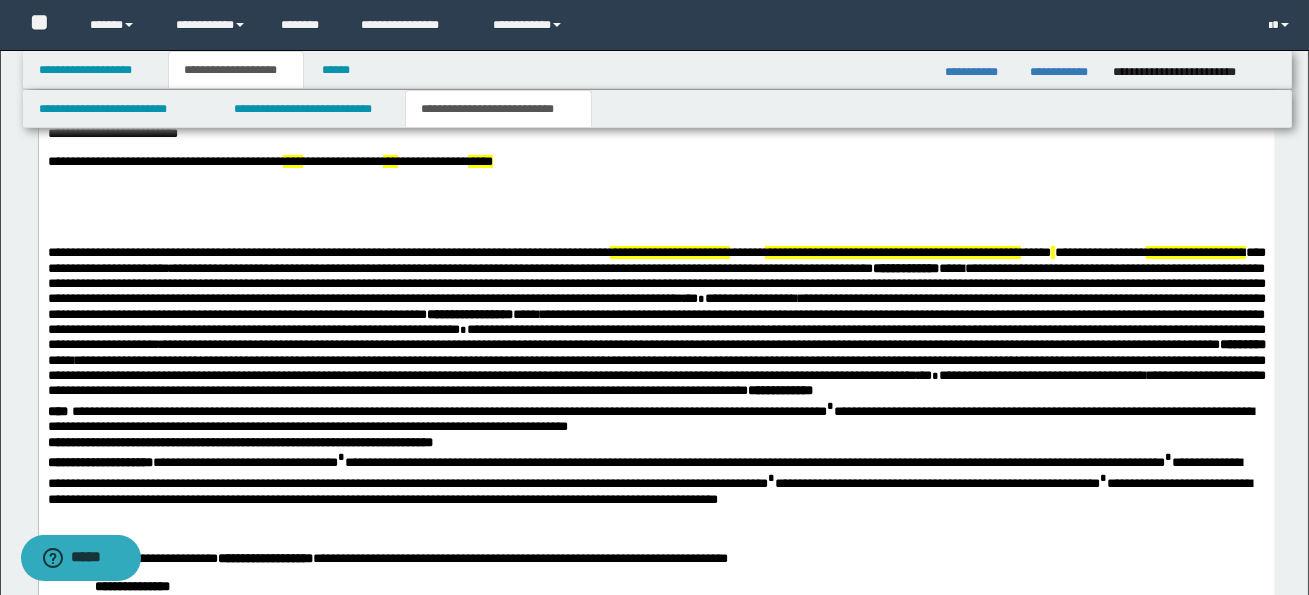 click on "**********" at bounding box center (656, 406) 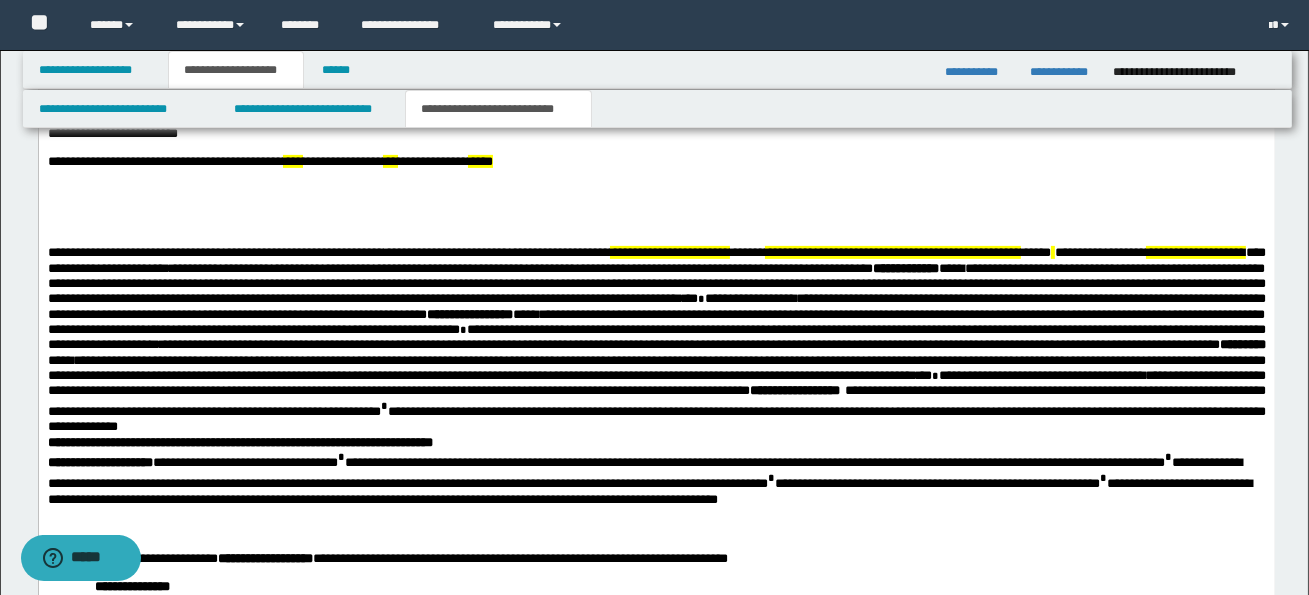 click on "**********" at bounding box center [656, 408] 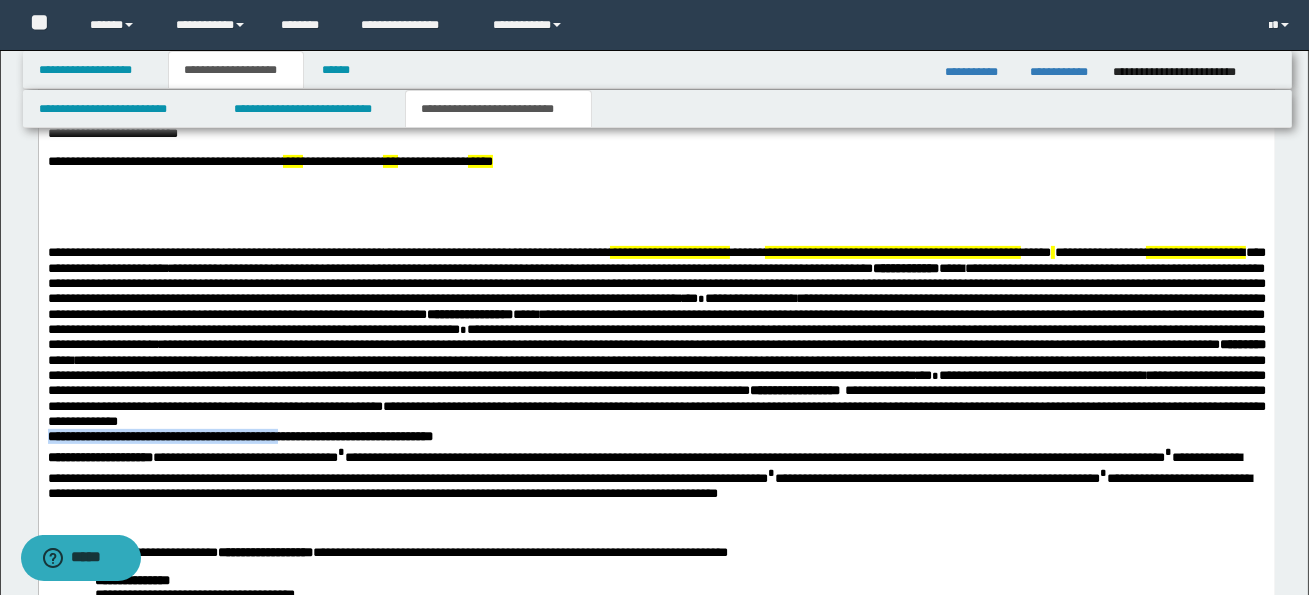 drag, startPoint x: 51, startPoint y: 458, endPoint x: 305, endPoint y: 454, distance: 254.0315 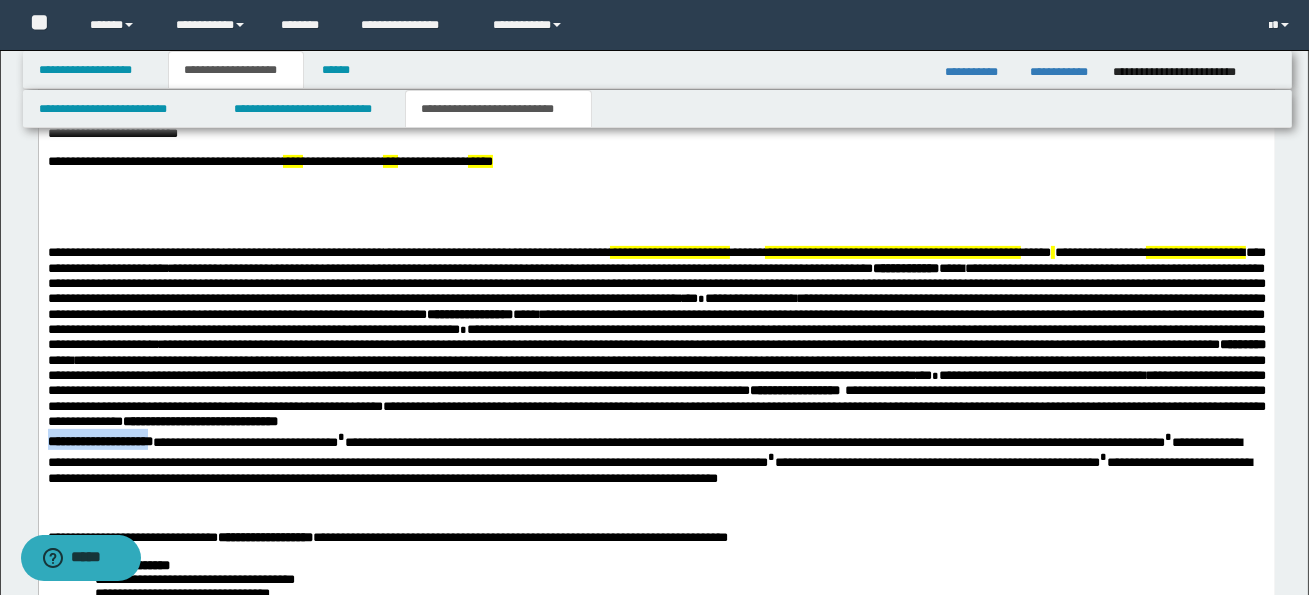 drag, startPoint x: 47, startPoint y: 463, endPoint x: 170, endPoint y: 470, distance: 123.19903 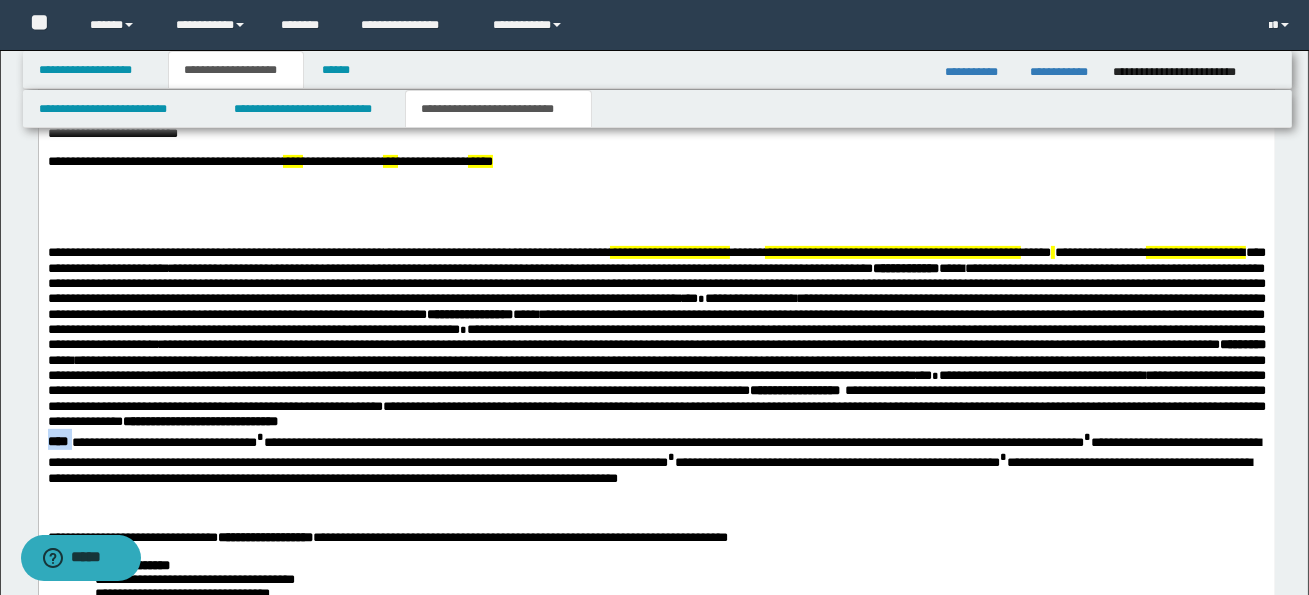drag, startPoint x: 48, startPoint y: 465, endPoint x: 90, endPoint y: 465, distance: 42 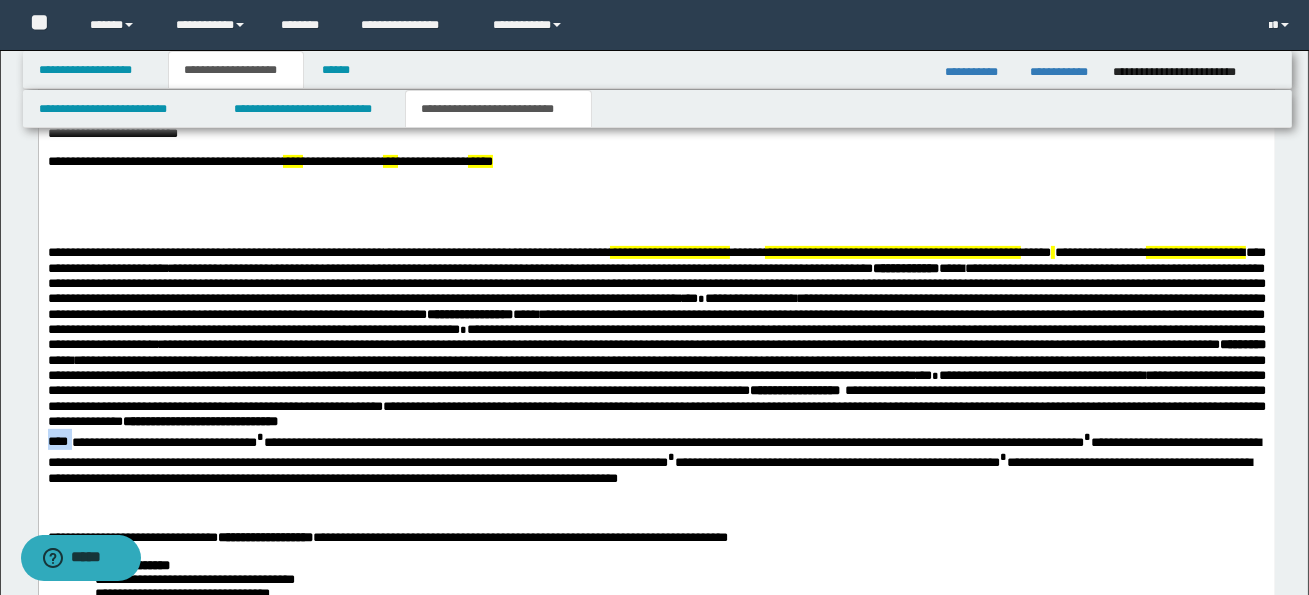 click on "**********" at bounding box center (656, 395) 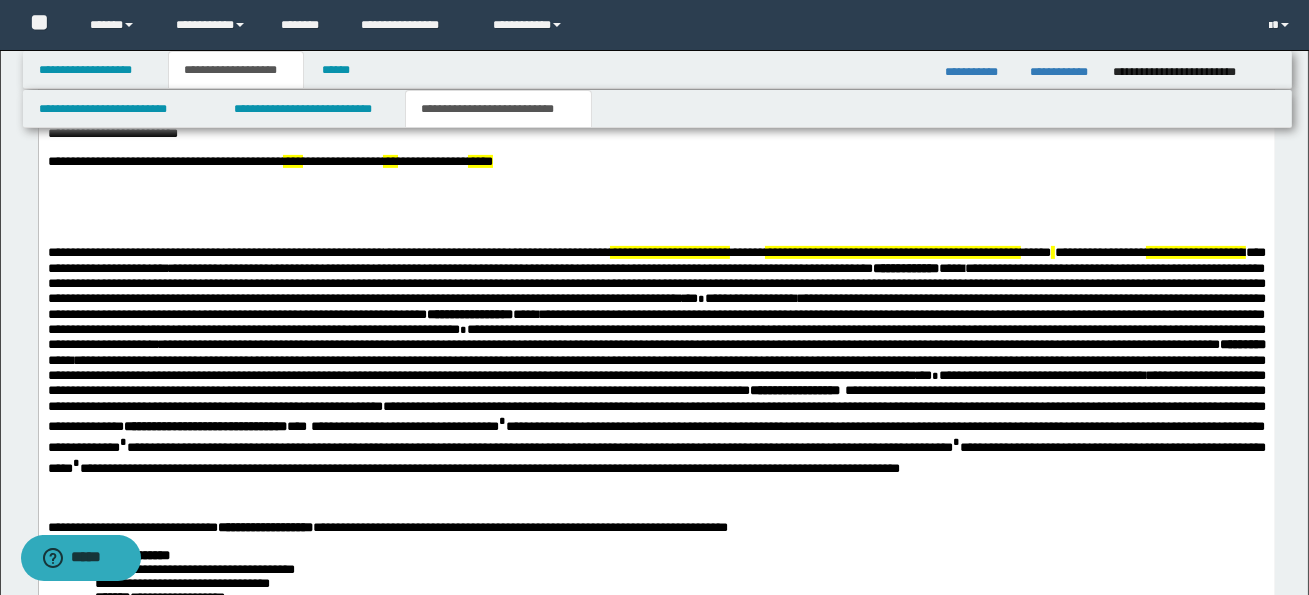 click on "**********" at bounding box center [656, 447] 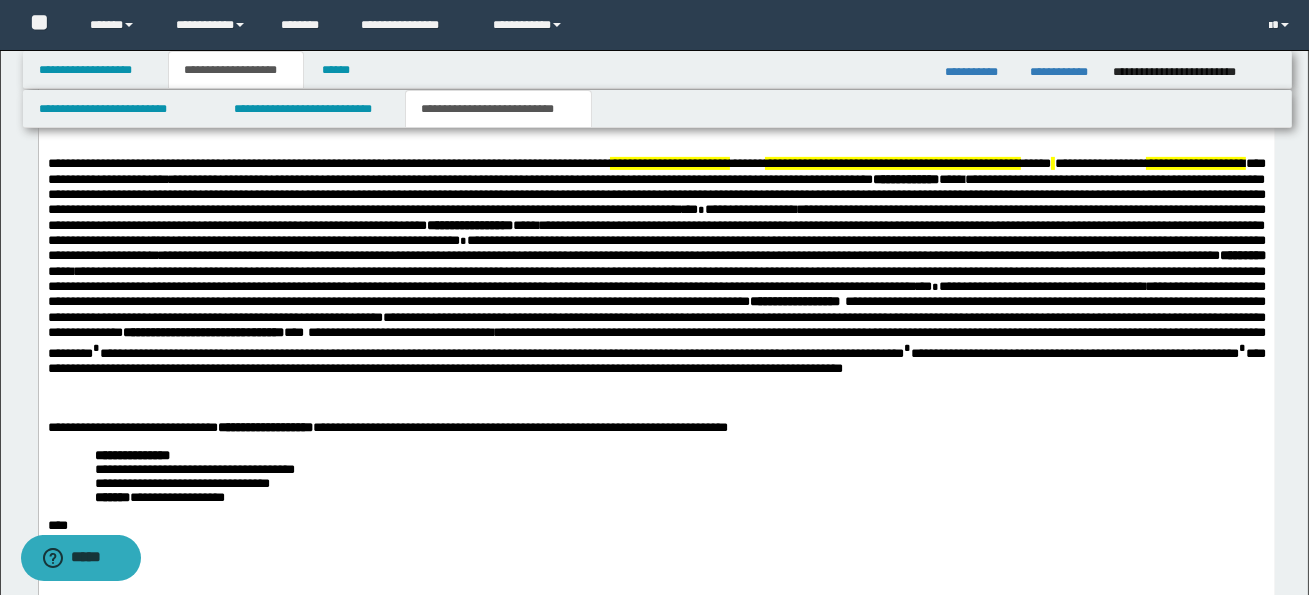 scroll, scrollTop: 1500, scrollLeft: 0, axis: vertical 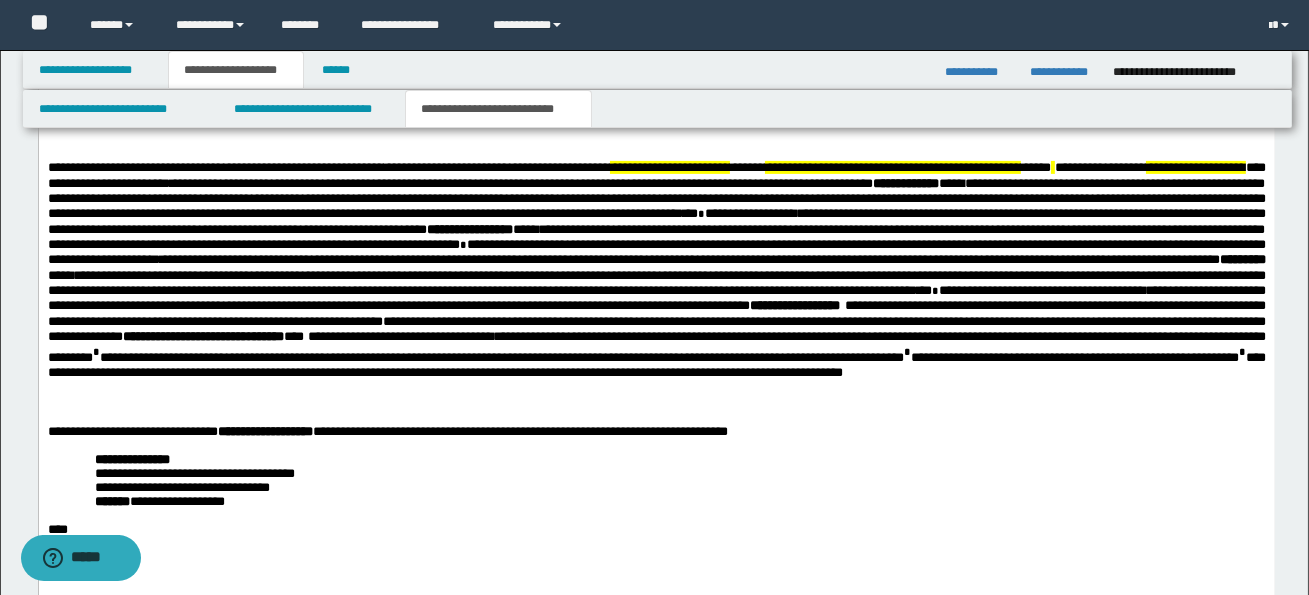 click on "**********" at bounding box center (656, 354) 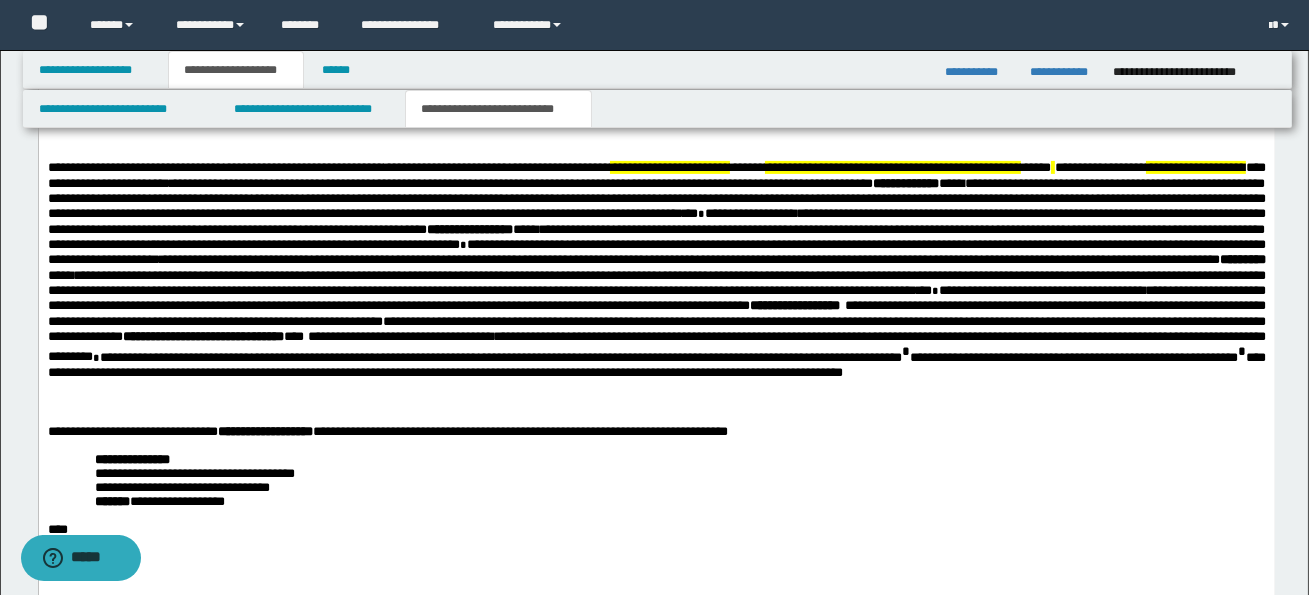 click on "*" at bounding box center [905, 351] 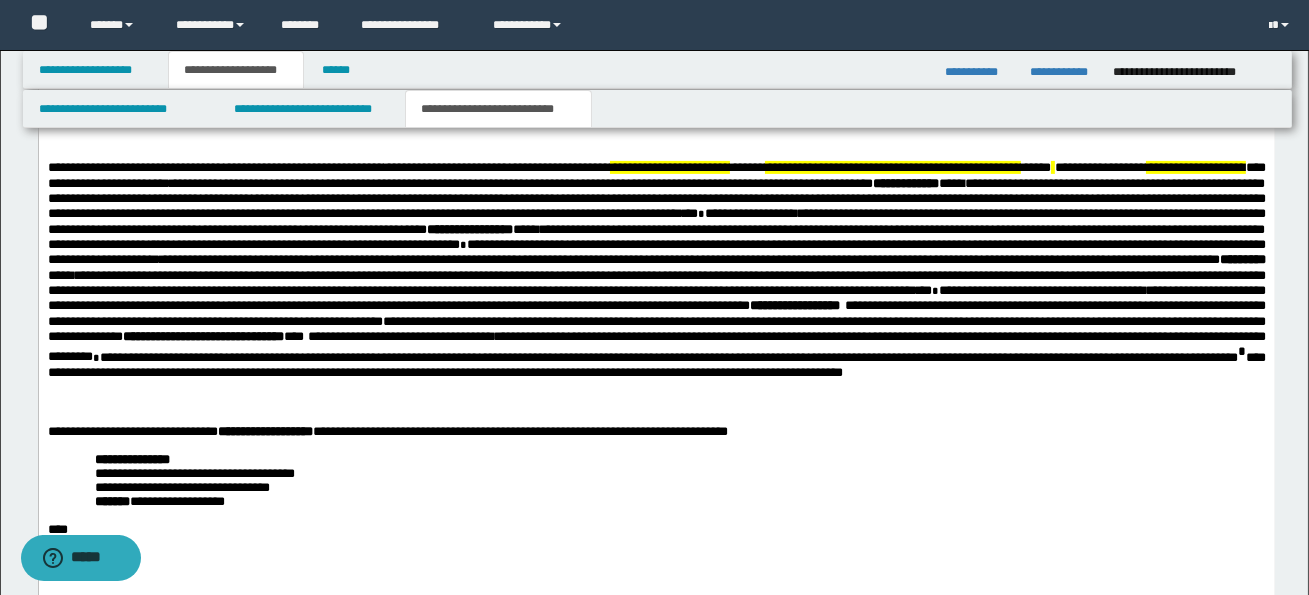 click on "*" at bounding box center [1241, 351] 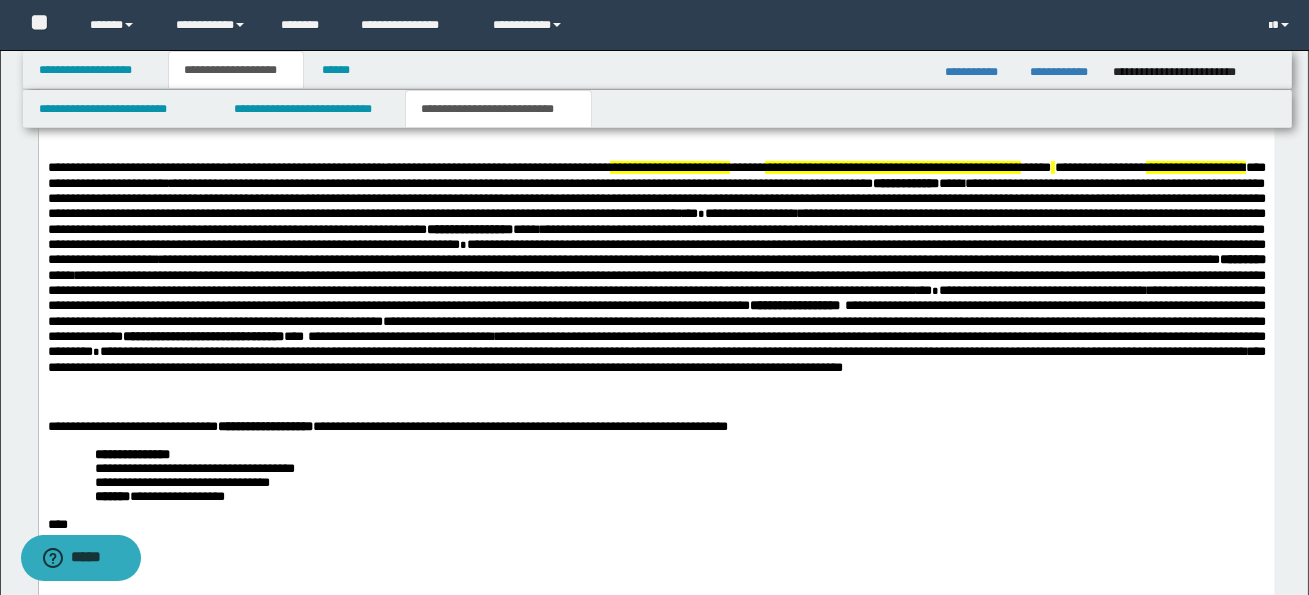click at bounding box center [655, 397] 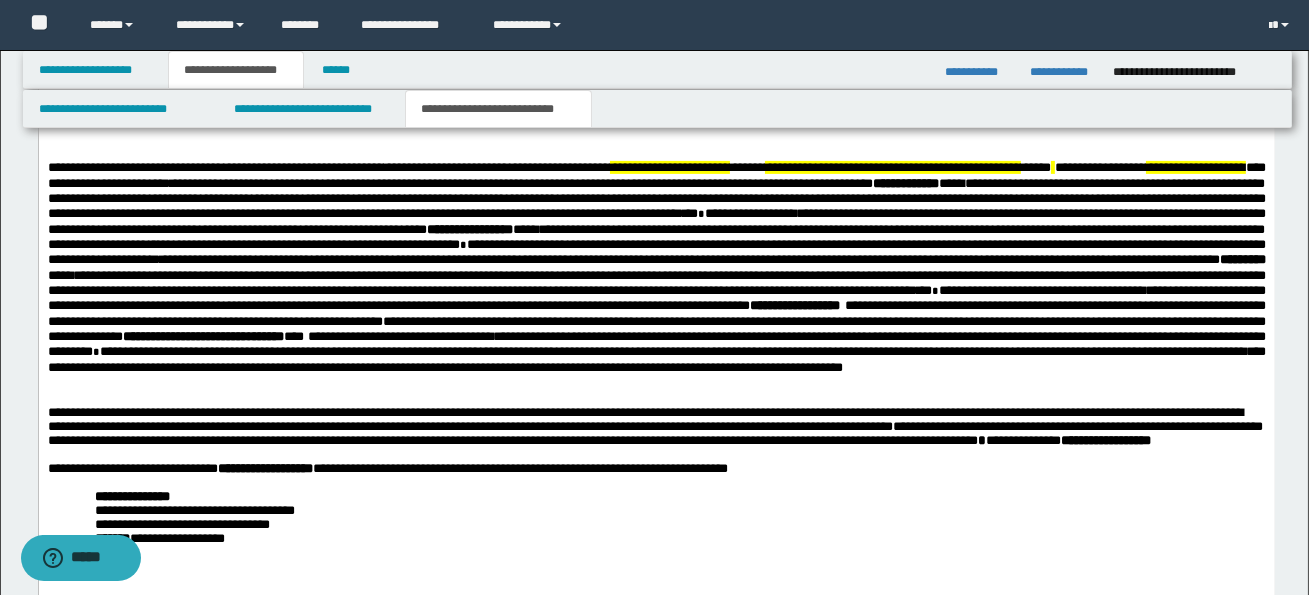 click at bounding box center (655, 397) 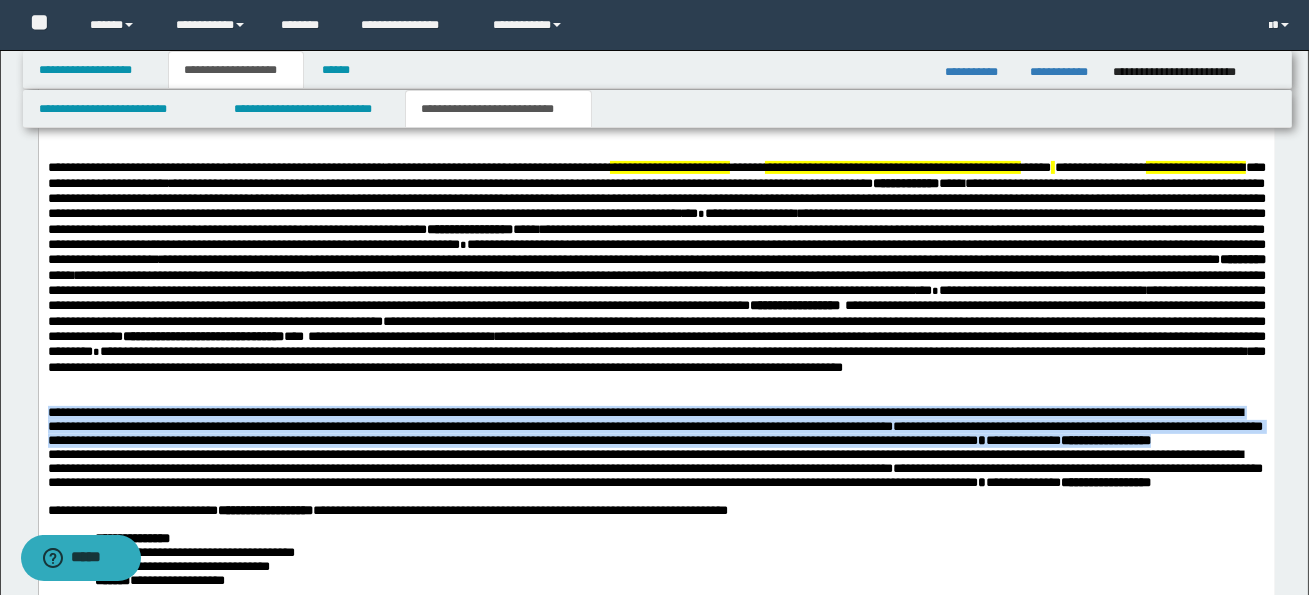 drag, startPoint x: 48, startPoint y: 435, endPoint x: 355, endPoint y: 479, distance: 310.13705 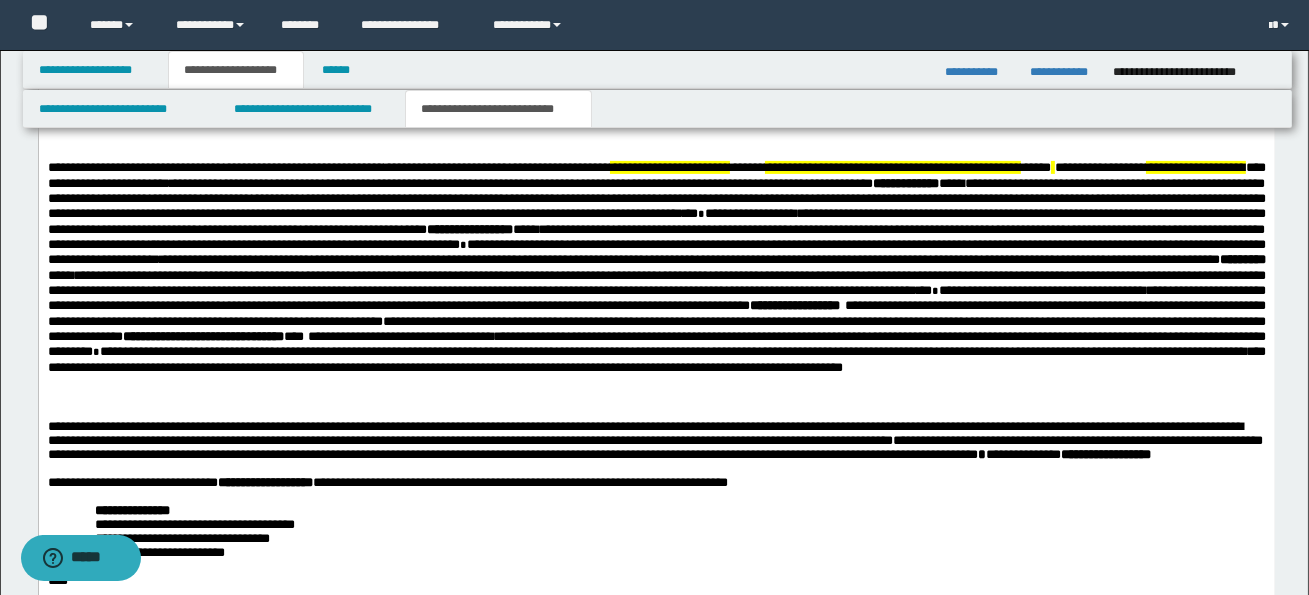 click at bounding box center [655, 397] 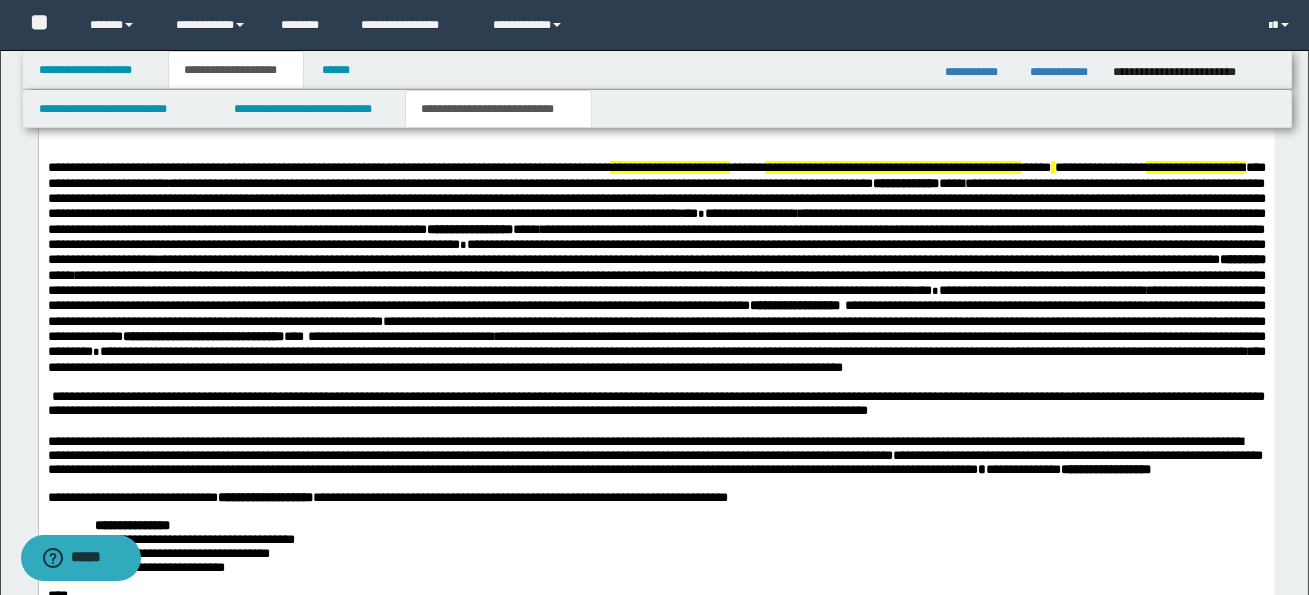click on "**********" at bounding box center (656, 267) 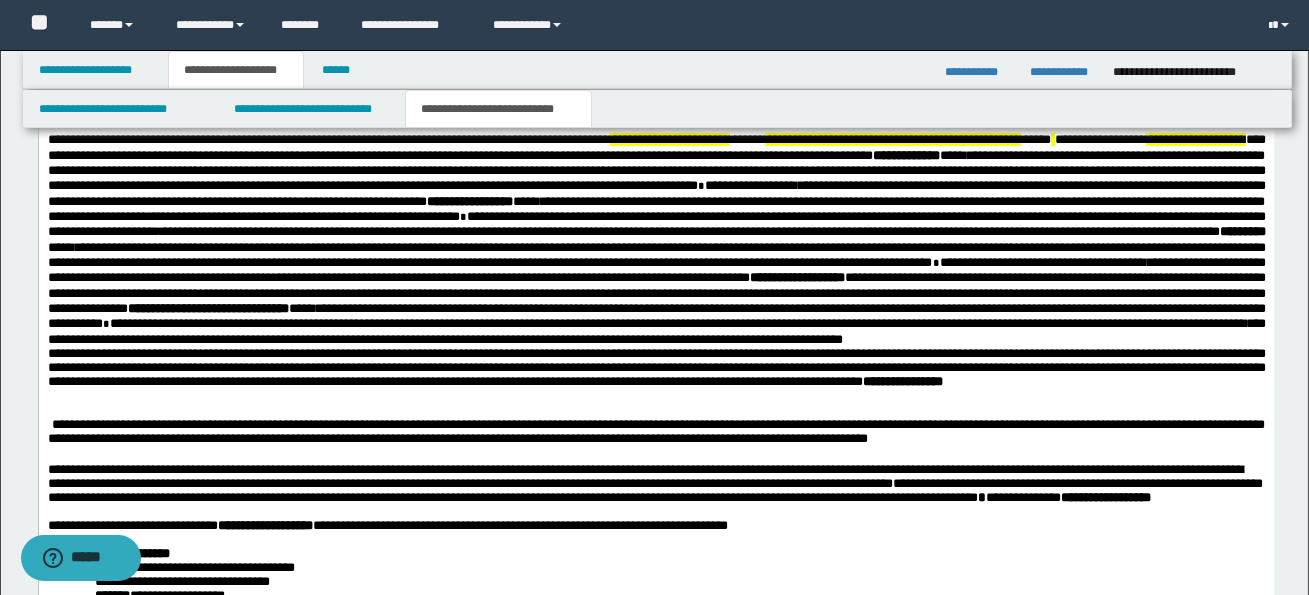 scroll, scrollTop: 1531, scrollLeft: 0, axis: vertical 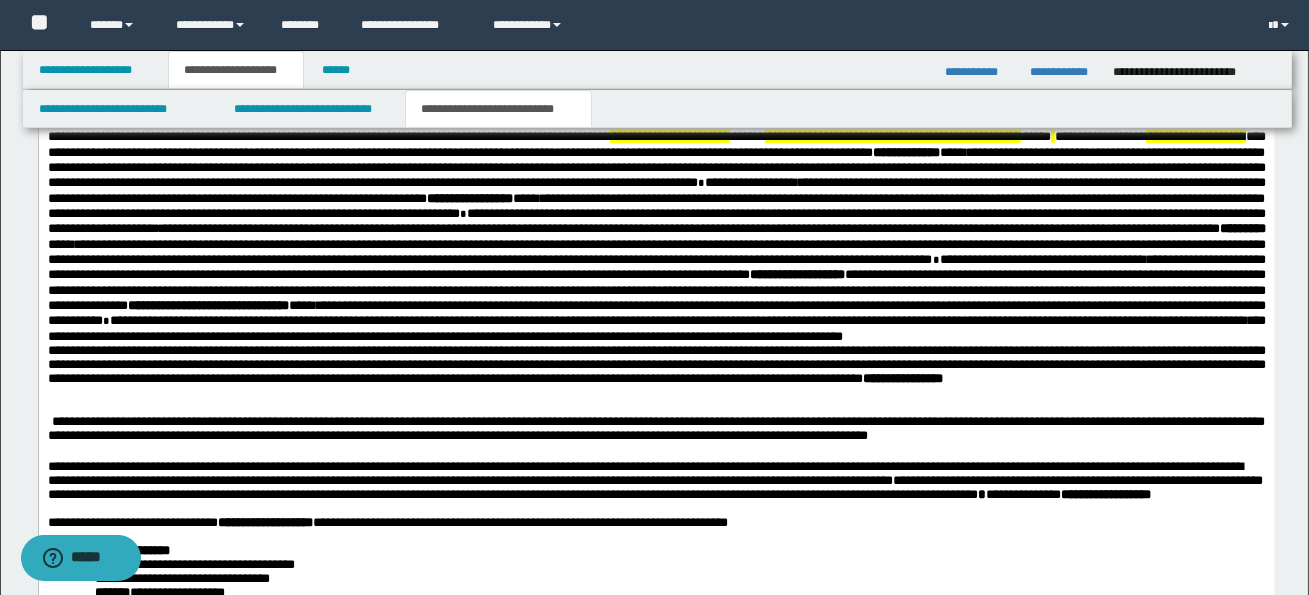 click on "**********" at bounding box center (656, 365) 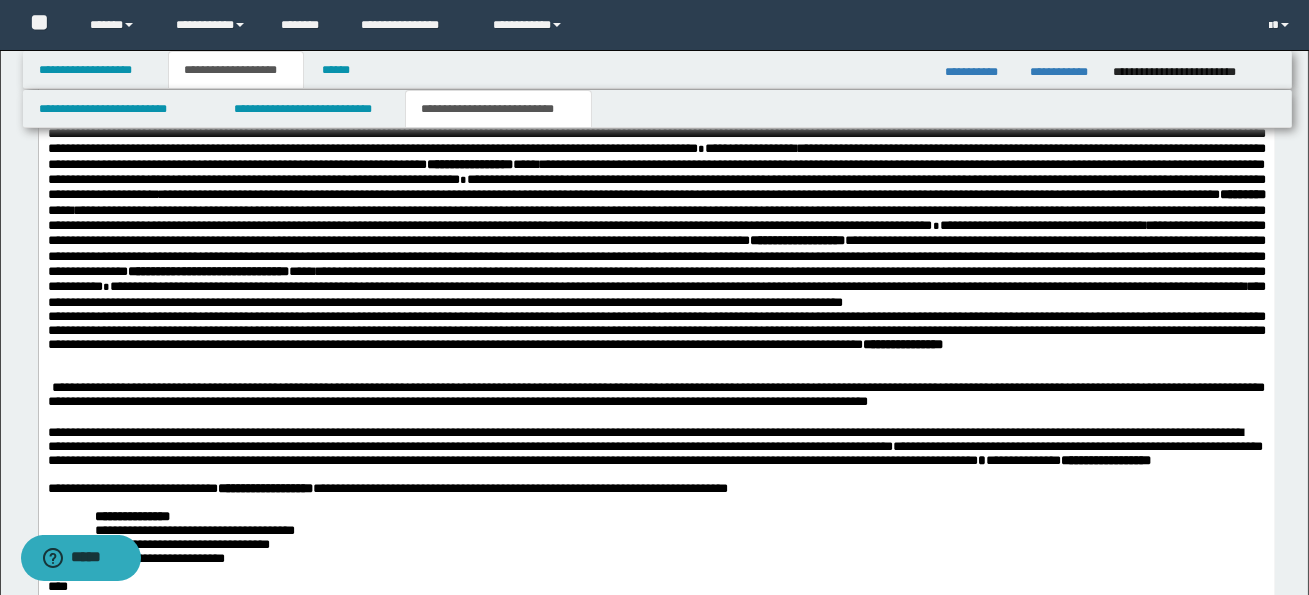 scroll, scrollTop: 1567, scrollLeft: 0, axis: vertical 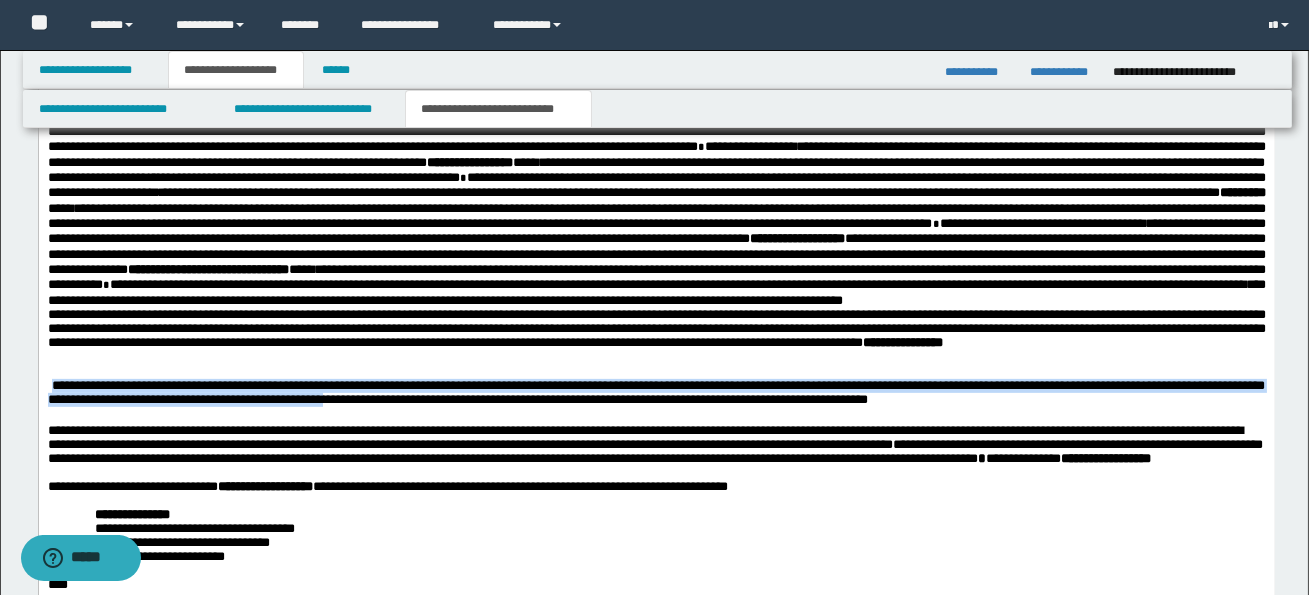 drag, startPoint x: 51, startPoint y: 417, endPoint x: 467, endPoint y: 440, distance: 416.63535 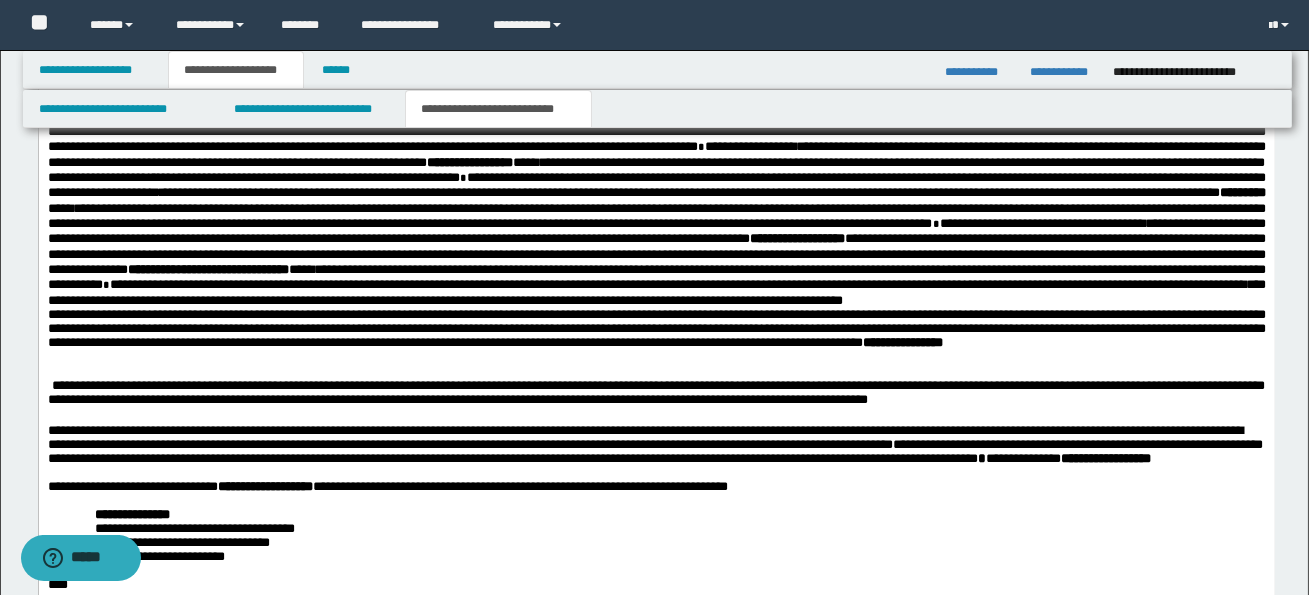 click at bounding box center [656, 358] 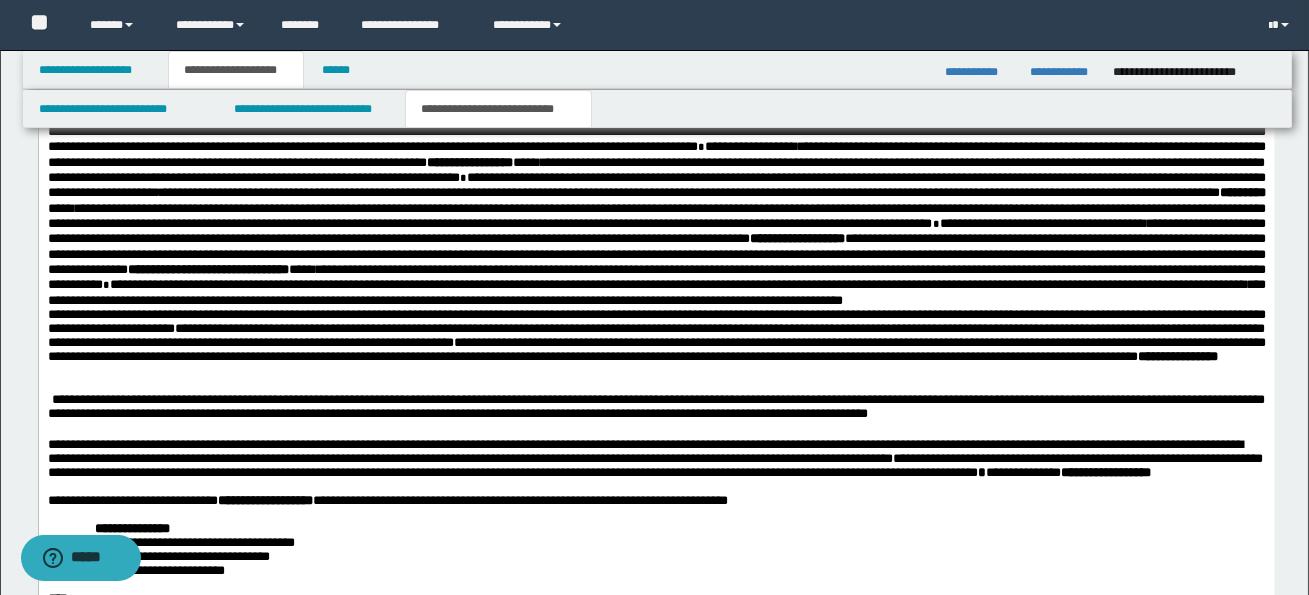 click on "**********" at bounding box center [656, 336] 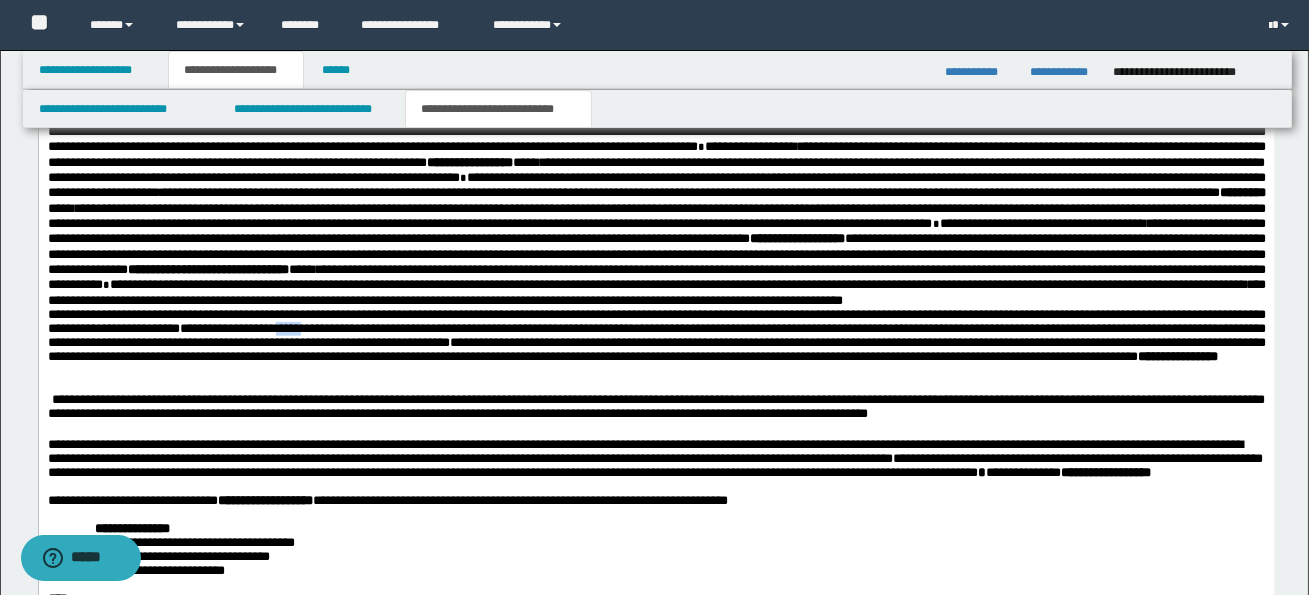 drag, startPoint x: 364, startPoint y: 356, endPoint x: 392, endPoint y: 358, distance: 28.071337 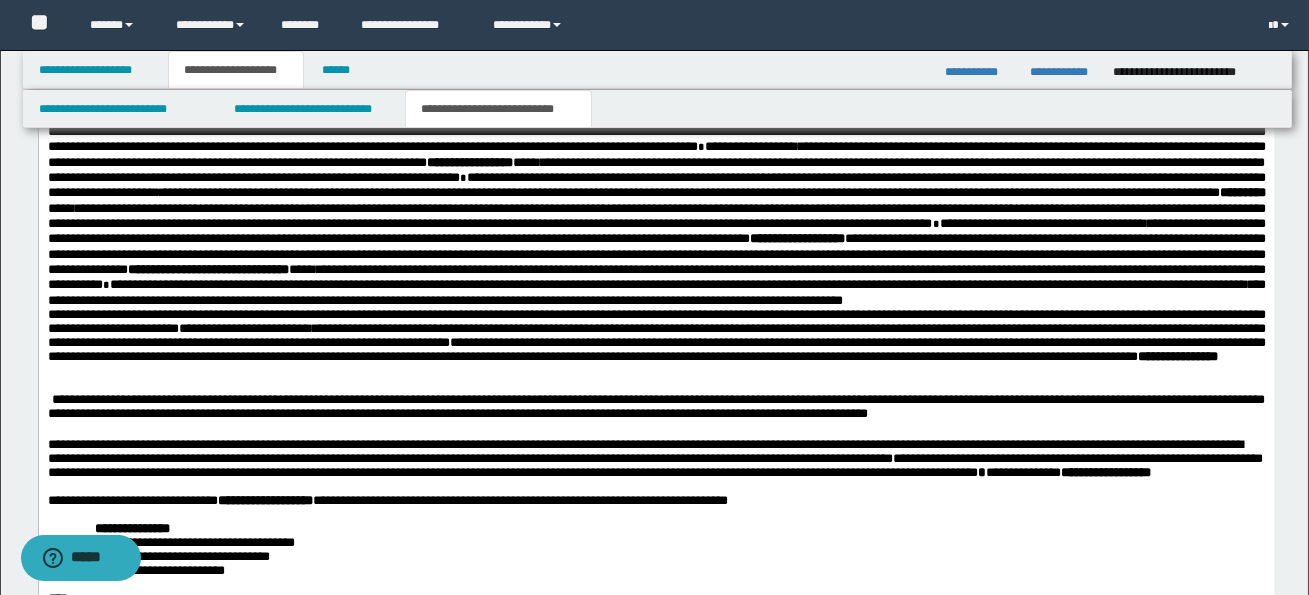 click on "**********" at bounding box center (656, 336) 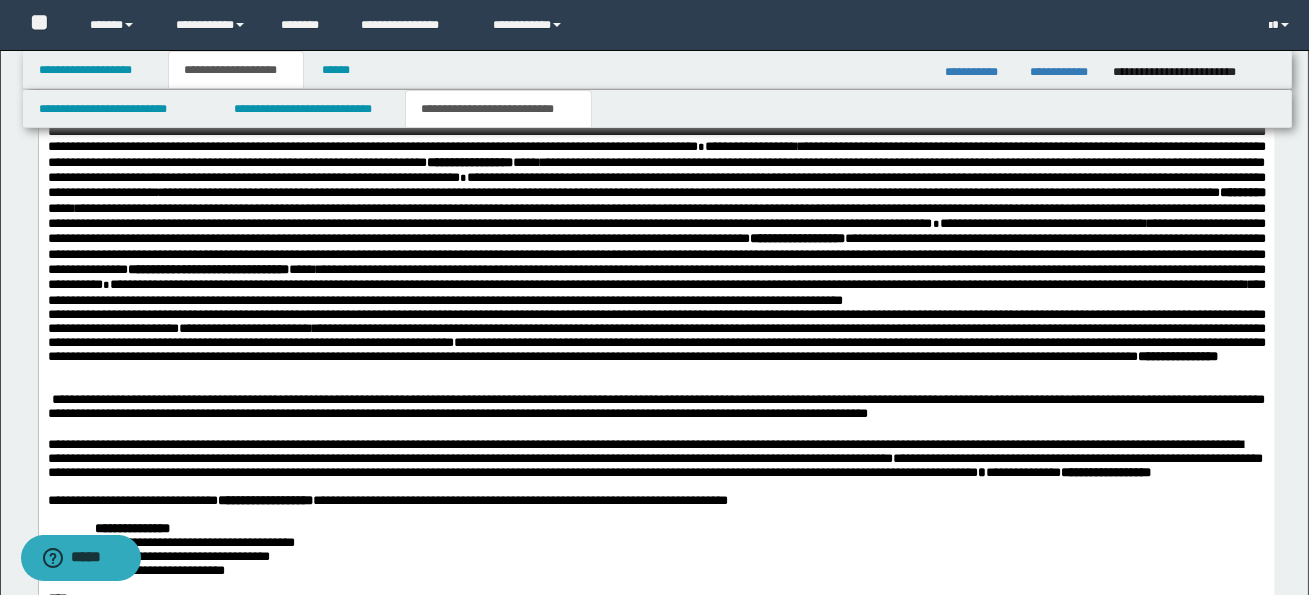 click on "**********" at bounding box center (656, 302) 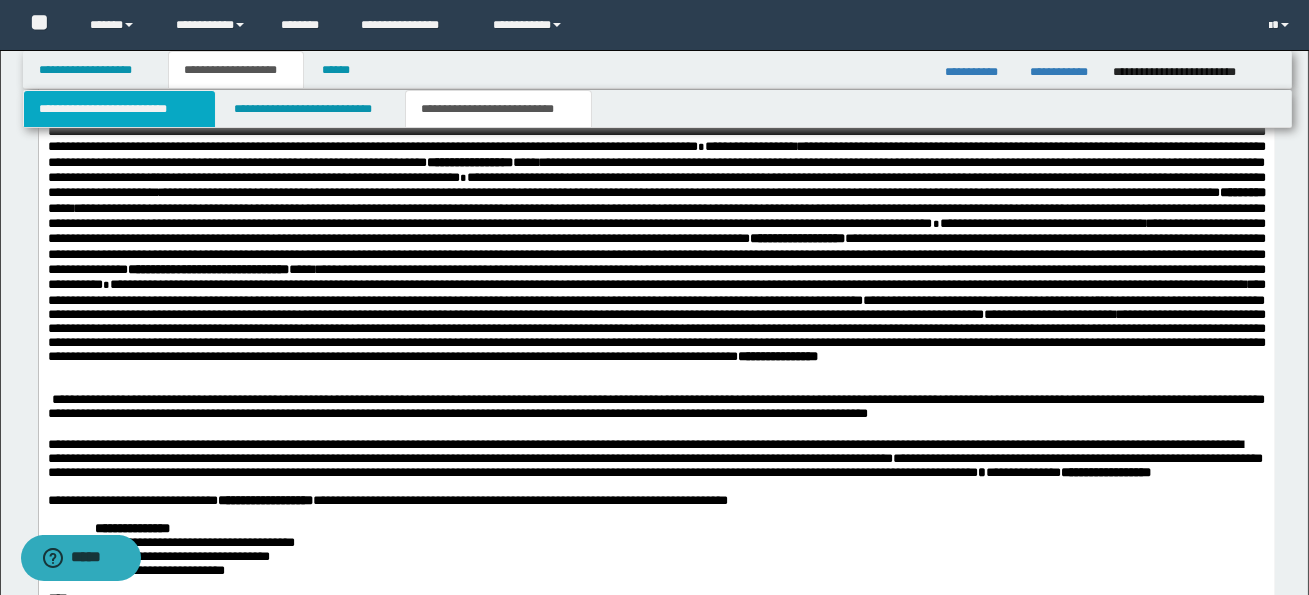 click on "**********" at bounding box center [119, 109] 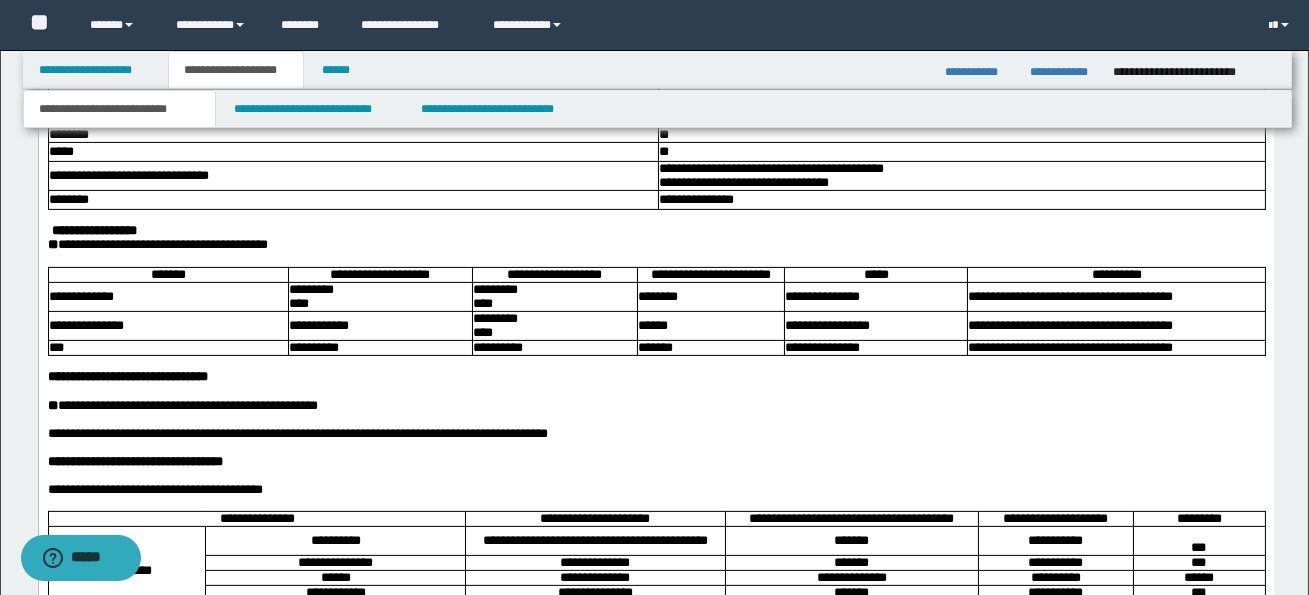 scroll, scrollTop: 1315, scrollLeft: 0, axis: vertical 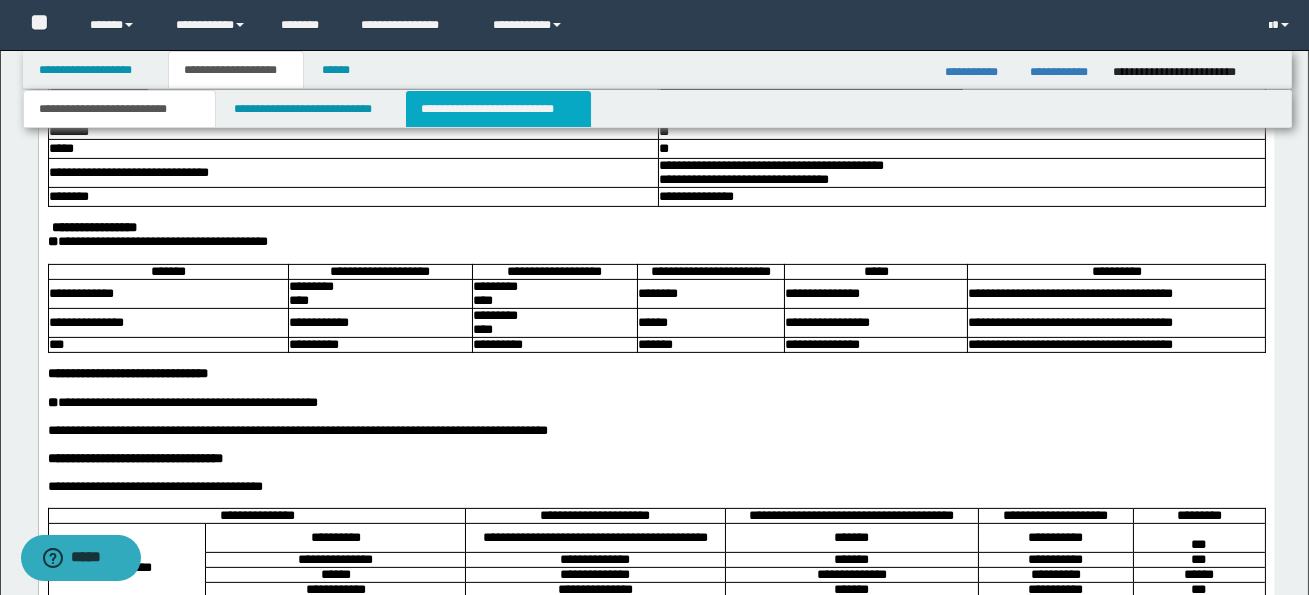 click on "**********" at bounding box center [498, 109] 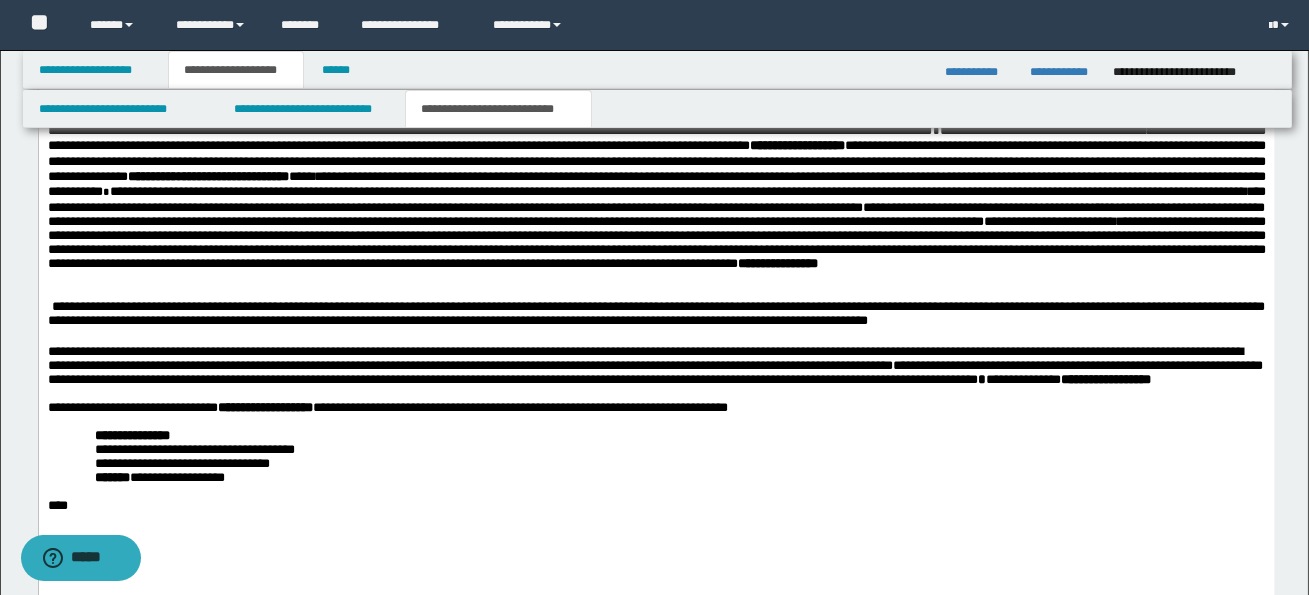 scroll, scrollTop: 1657, scrollLeft: 0, axis: vertical 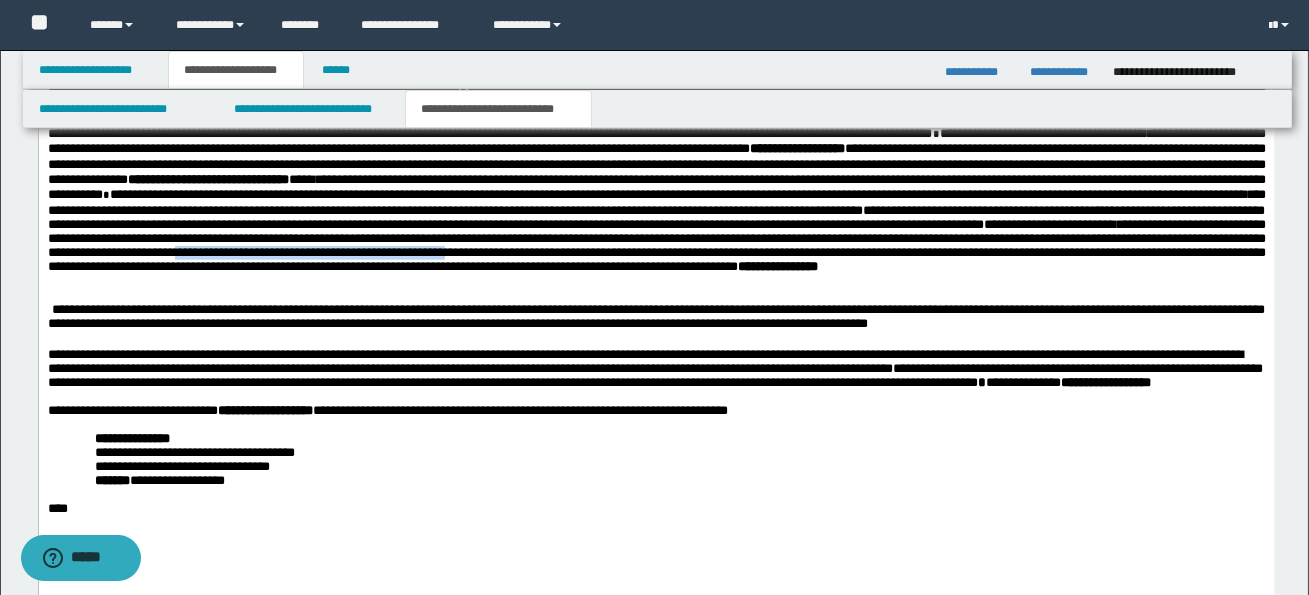 drag, startPoint x: 717, startPoint y: 282, endPoint x: 1003, endPoint y: 282, distance: 286 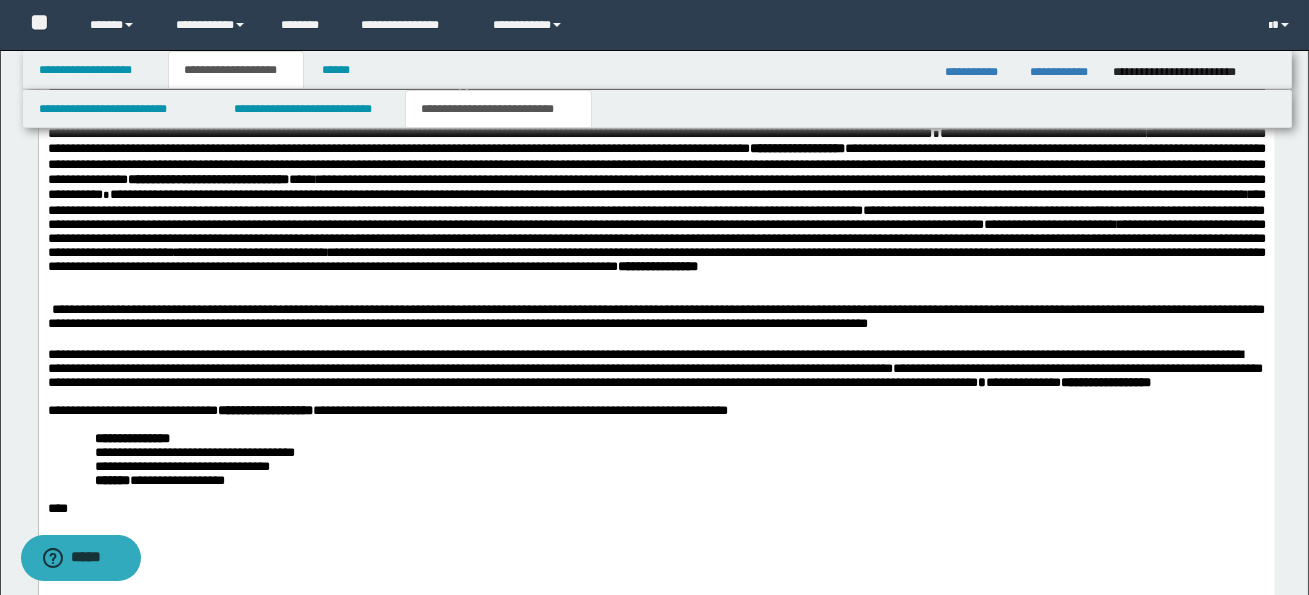 click on "**********" at bounding box center (656, 239) 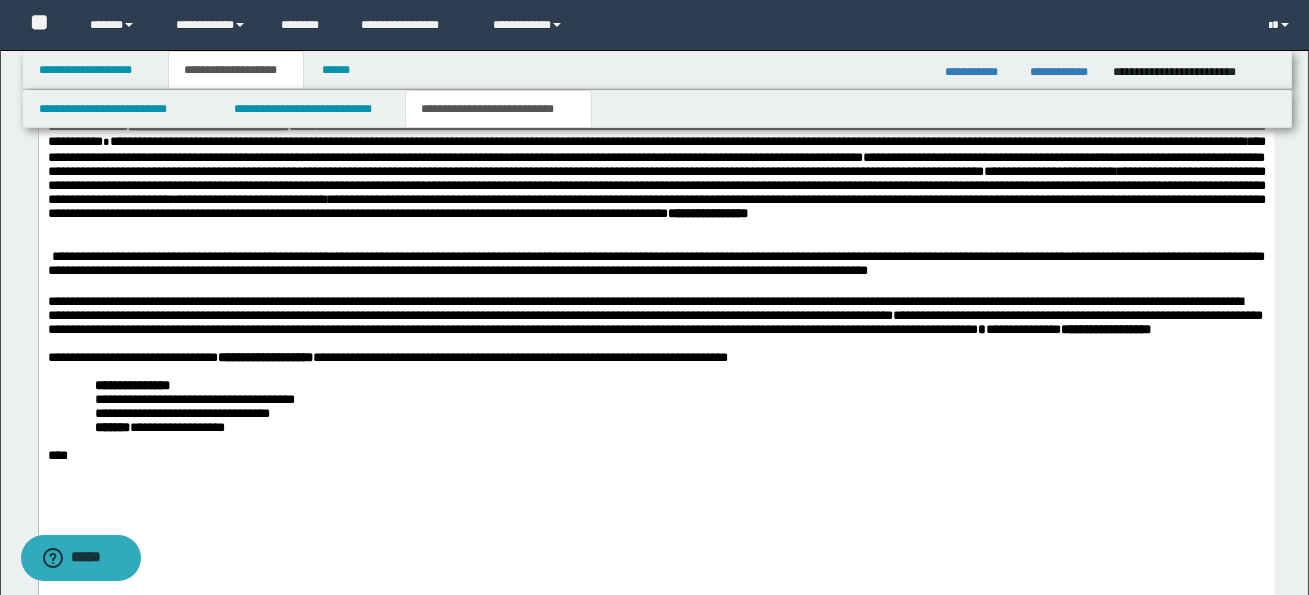 scroll, scrollTop: 1714, scrollLeft: 0, axis: vertical 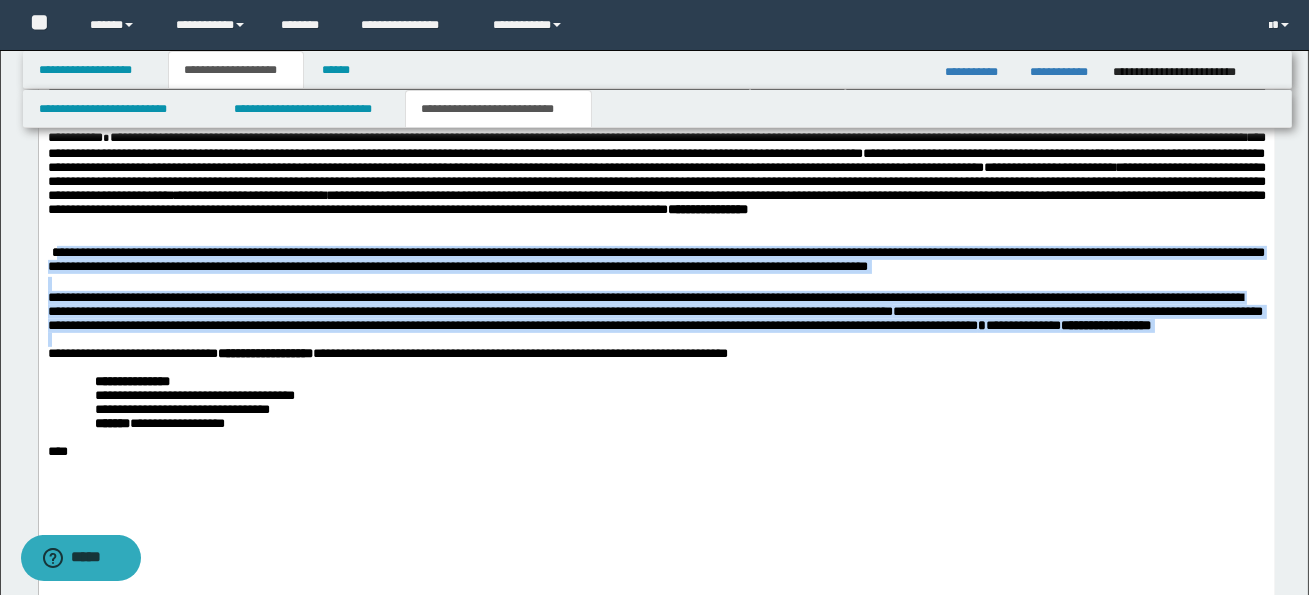 drag, startPoint x: 53, startPoint y: 301, endPoint x: 350, endPoint y: 403, distance: 314.02707 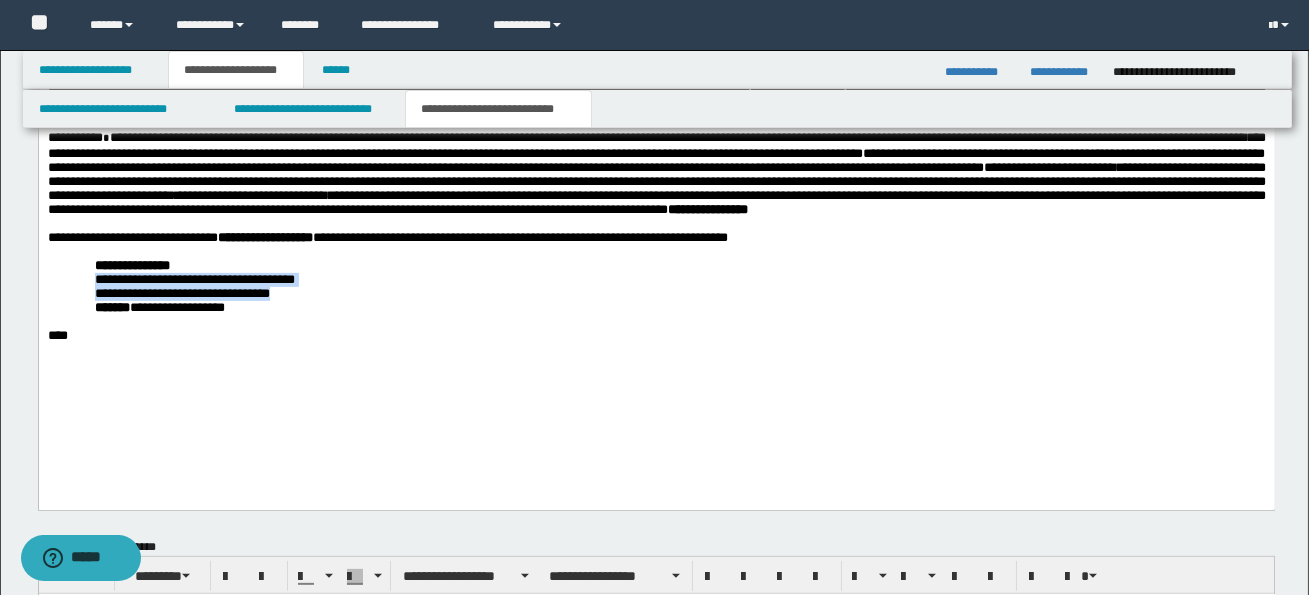 drag, startPoint x: 102, startPoint y: 332, endPoint x: 301, endPoint y: 352, distance: 200.0025 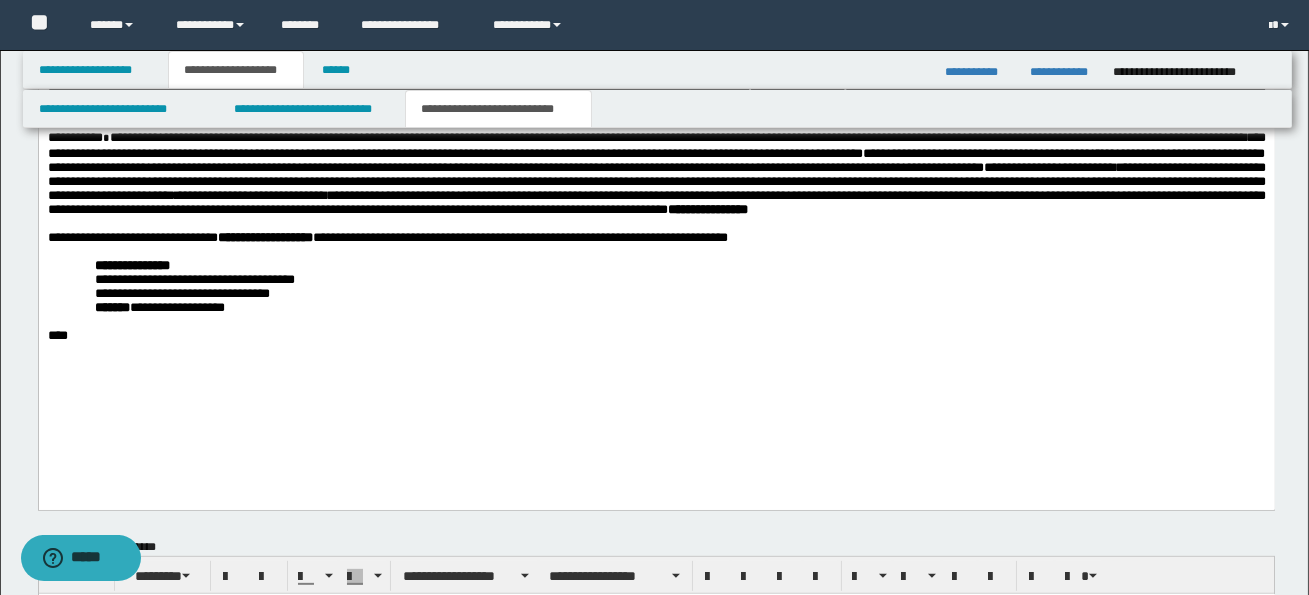 click at bounding box center (656, 323) 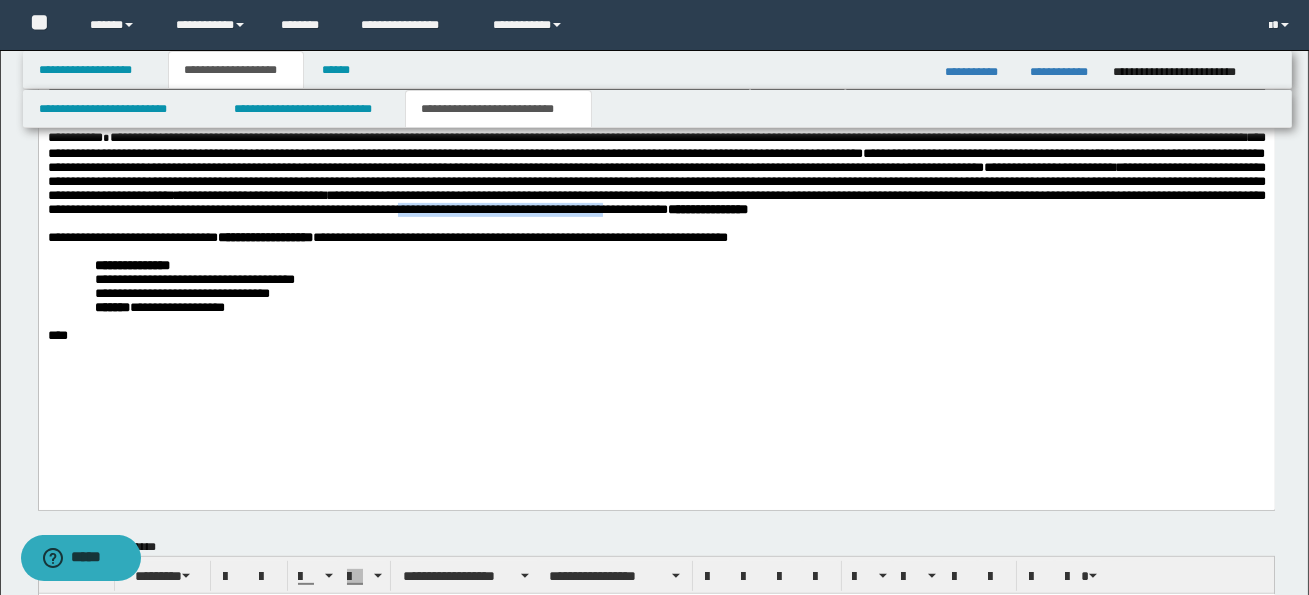 drag, startPoint x: 1141, startPoint y: 238, endPoint x: 141, endPoint y: 257, distance: 1000.1805 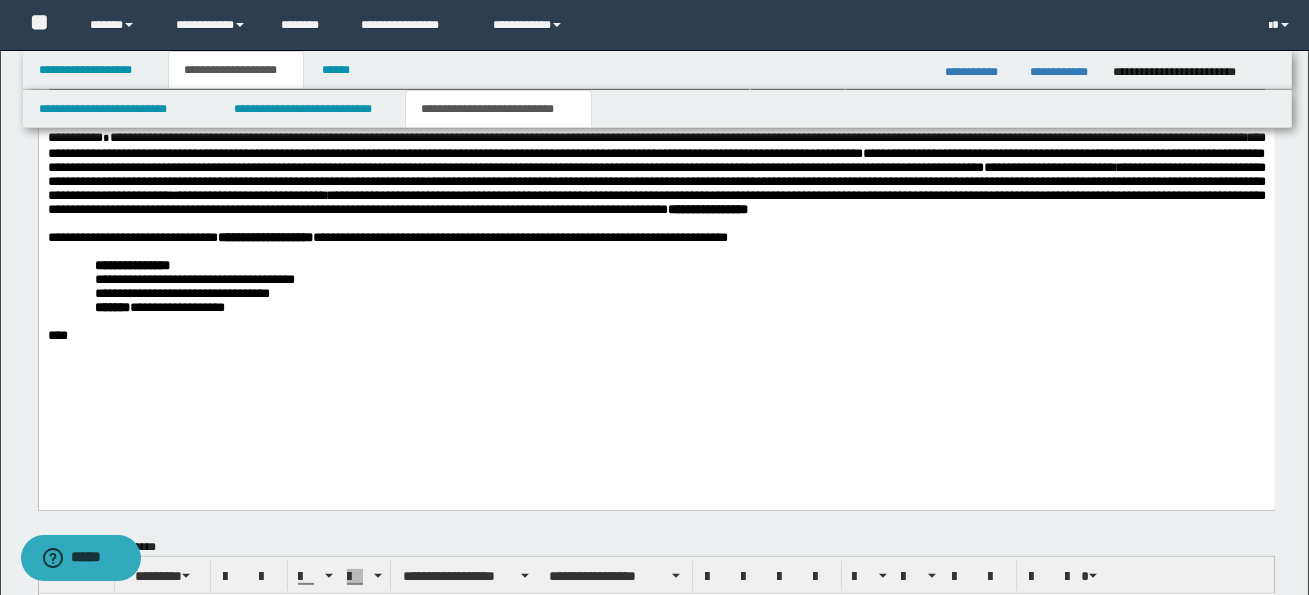 scroll, scrollTop: 0, scrollLeft: 0, axis: both 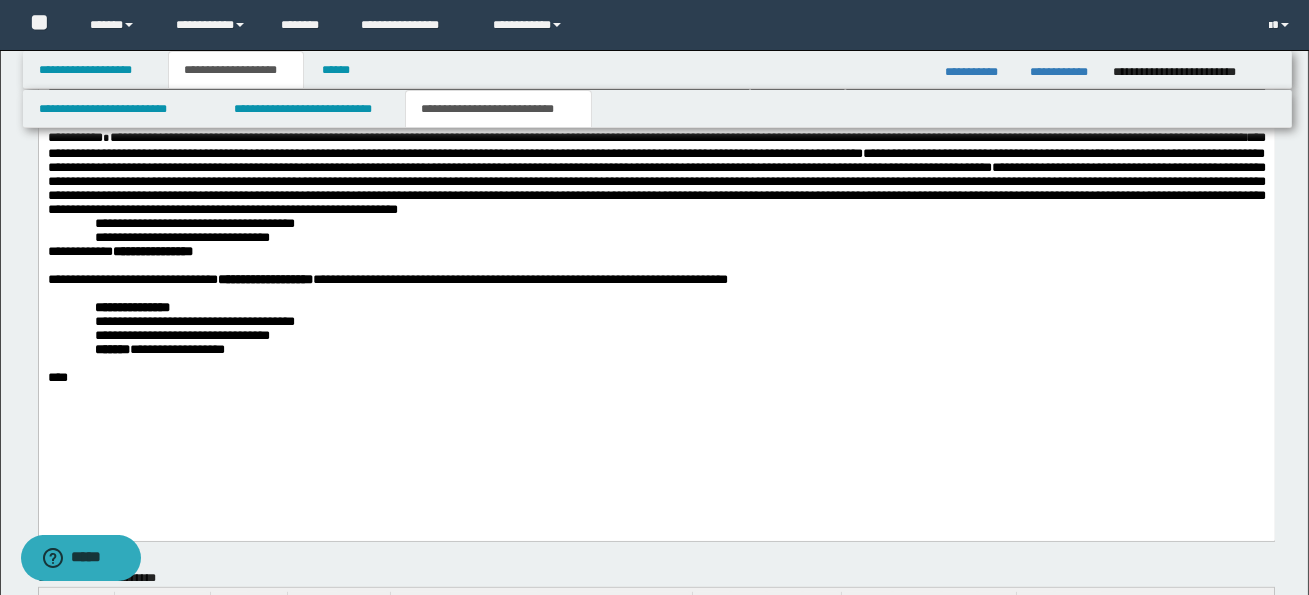 click on "**********" at bounding box center (656, 118) 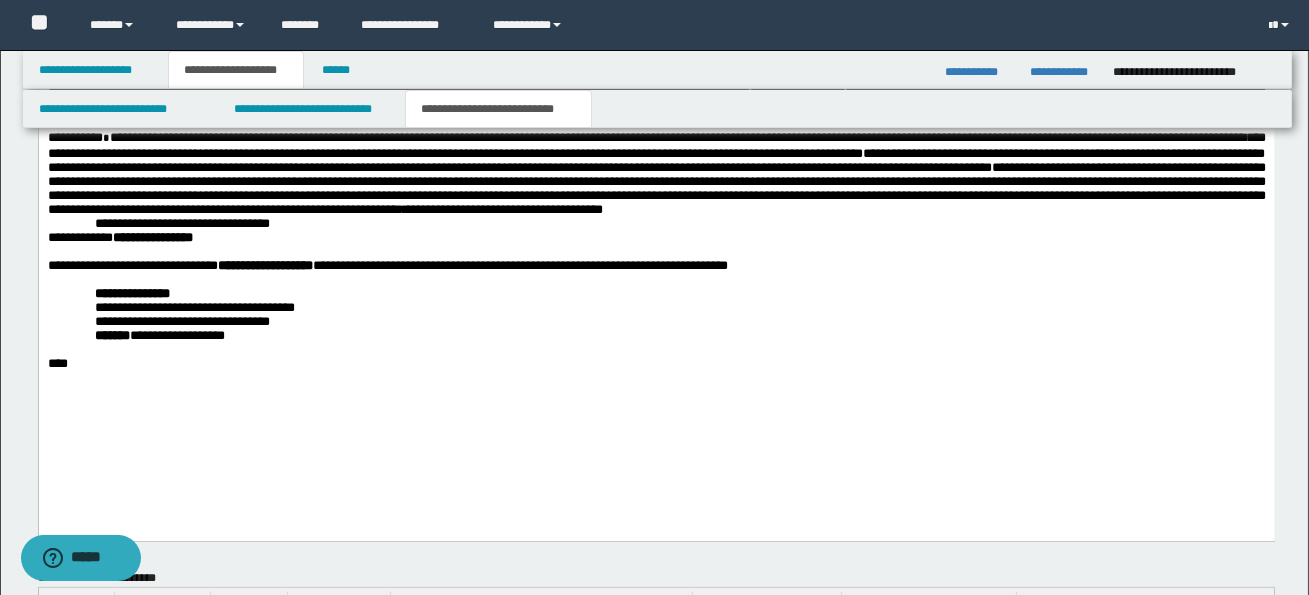 click on "**********" at bounding box center [181, 224] 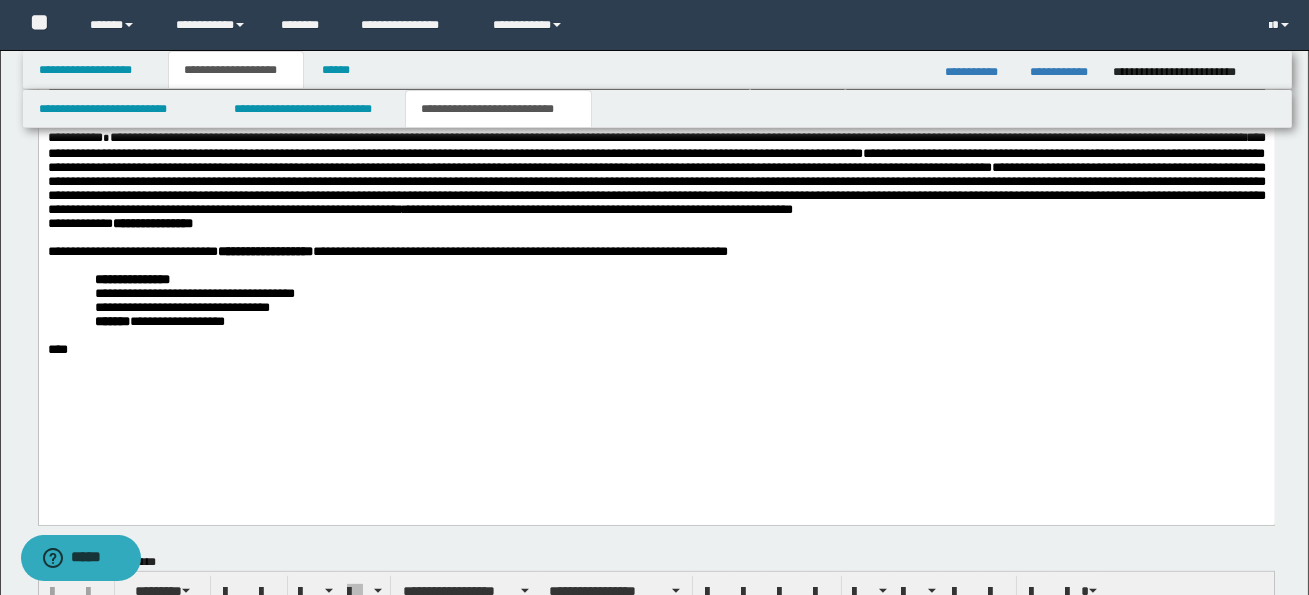 click on "**********" at bounding box center [119, 224] 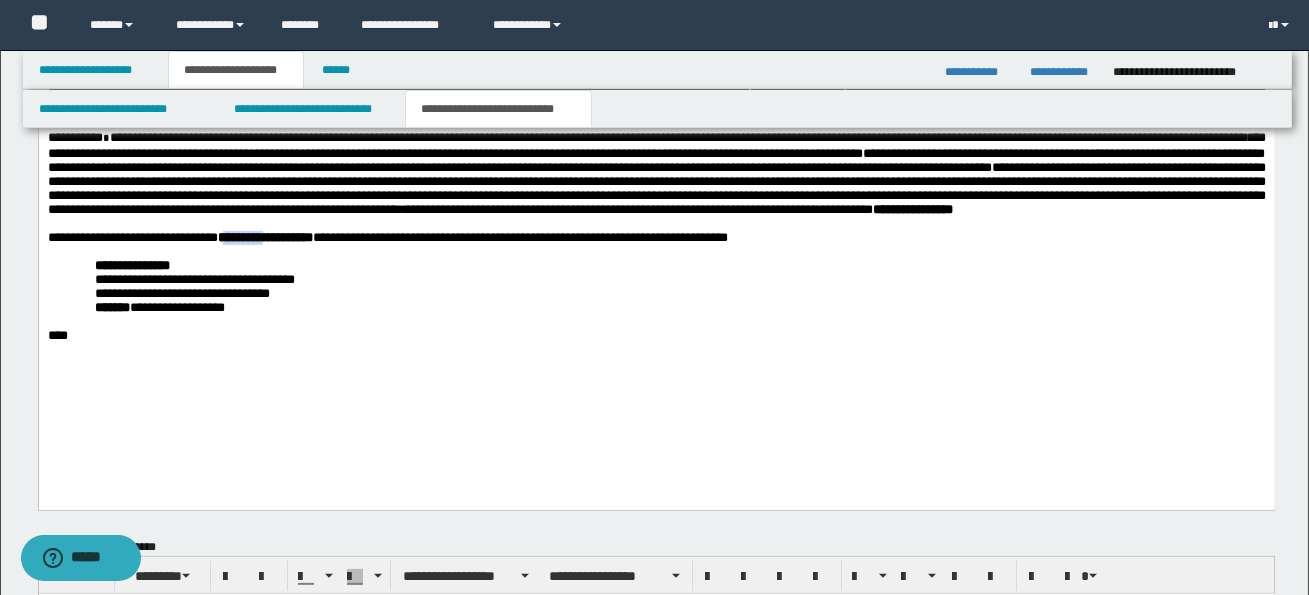 drag, startPoint x: 301, startPoint y: 285, endPoint x: 226, endPoint y: 284, distance: 75.00667 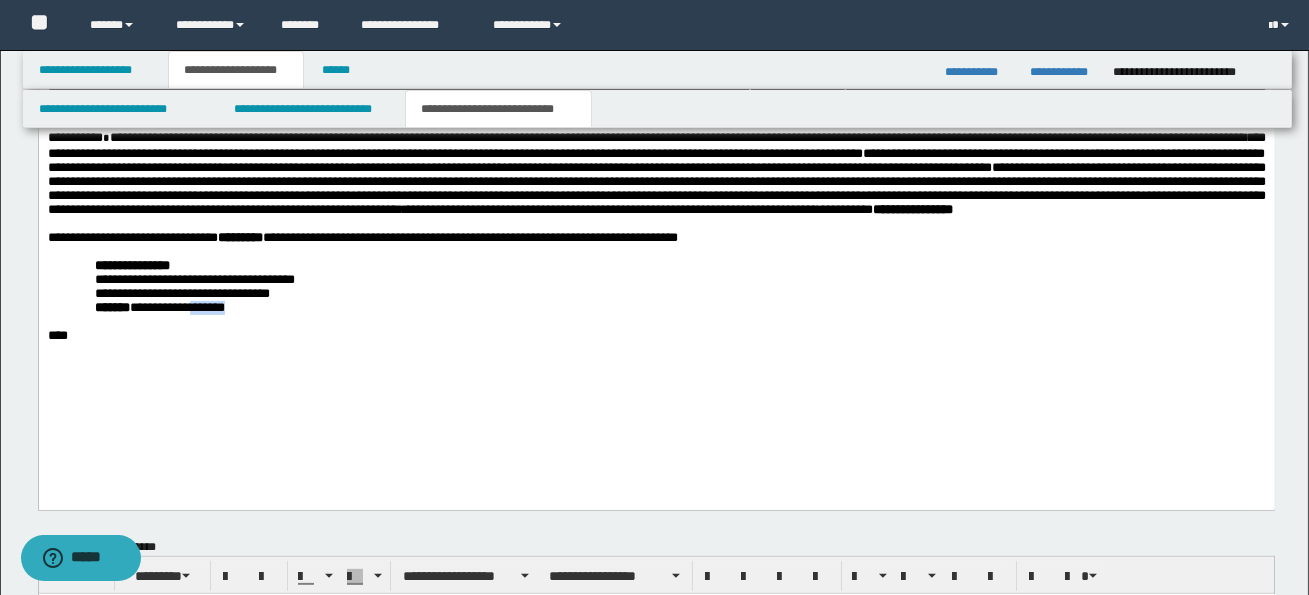 drag, startPoint x: 210, startPoint y: 362, endPoint x: 252, endPoint y: 362, distance: 42 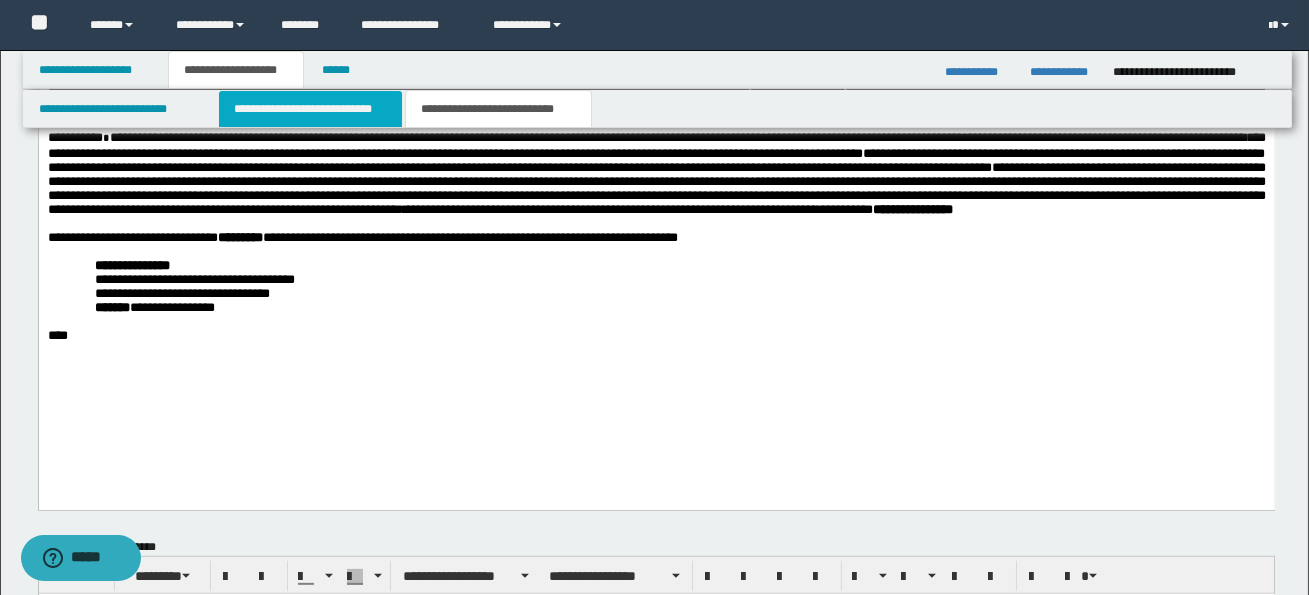 click on "**********" at bounding box center [310, 109] 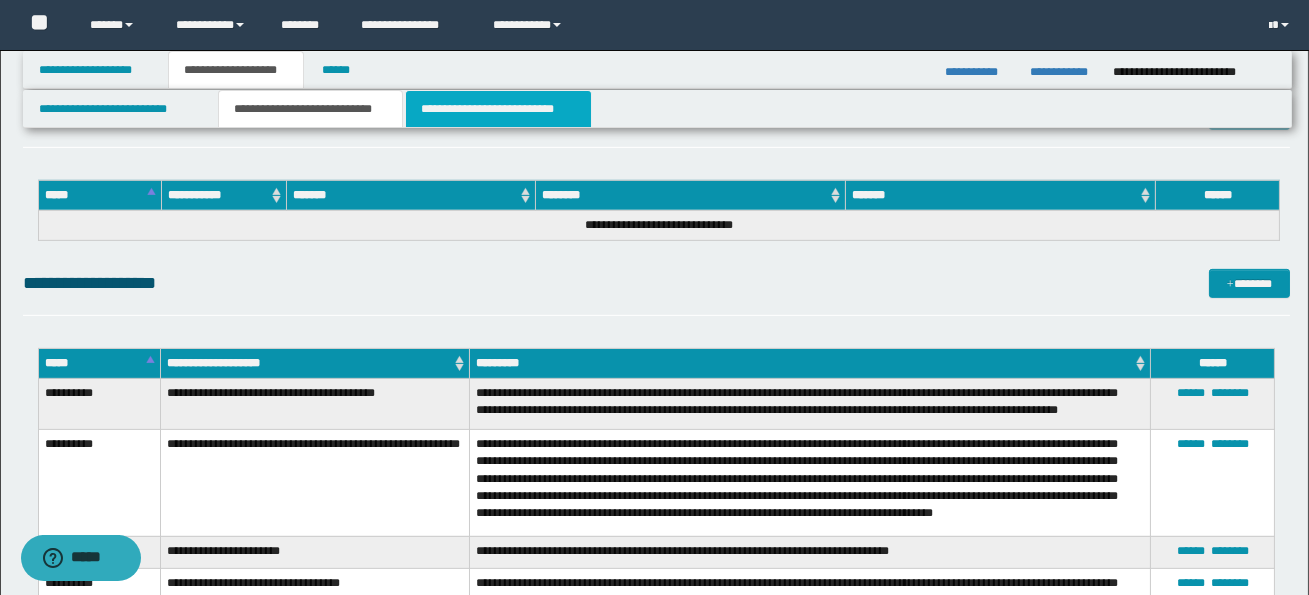 click on "**********" at bounding box center (498, 109) 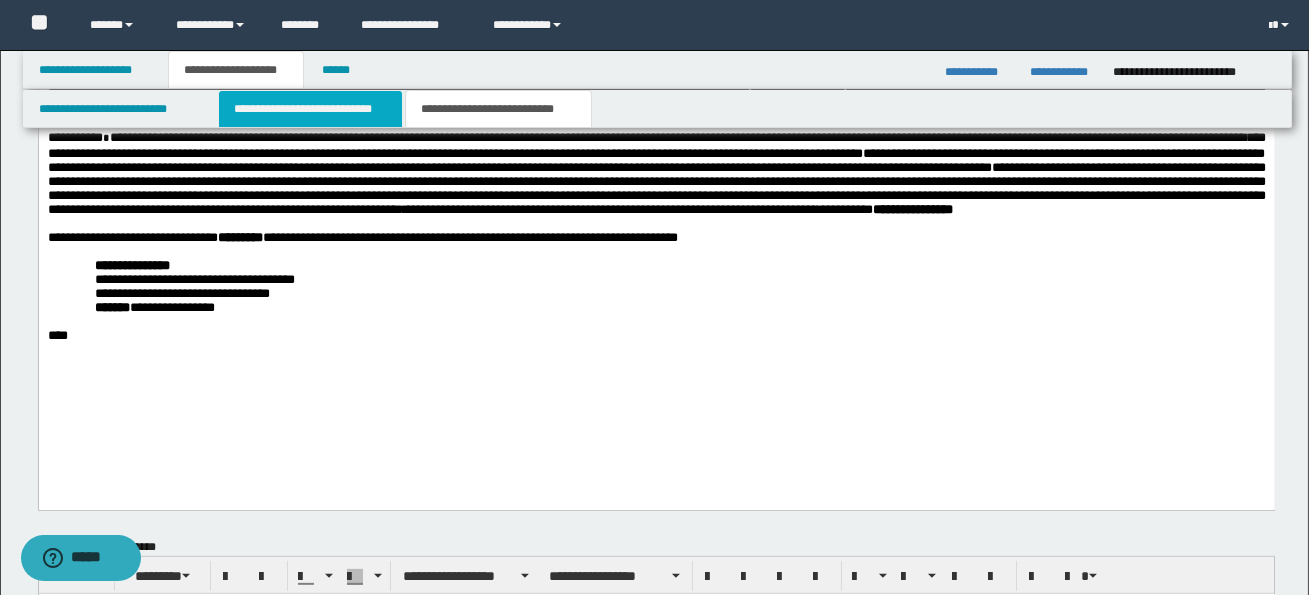 click on "**********" at bounding box center [310, 109] 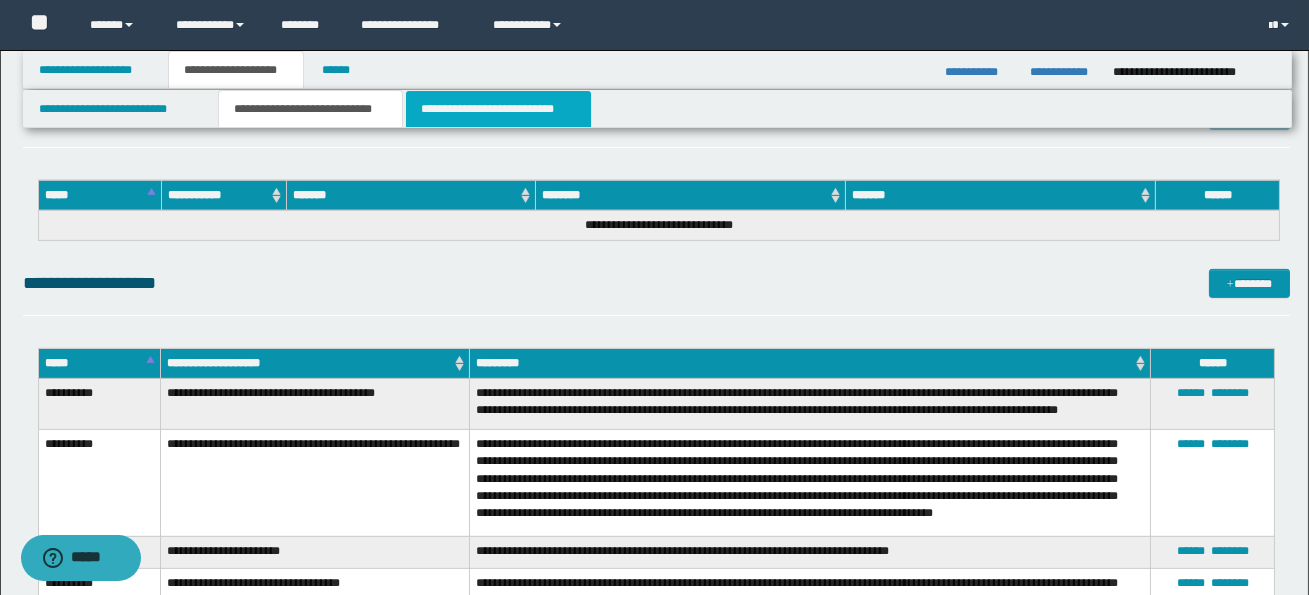 click on "**********" at bounding box center (498, 109) 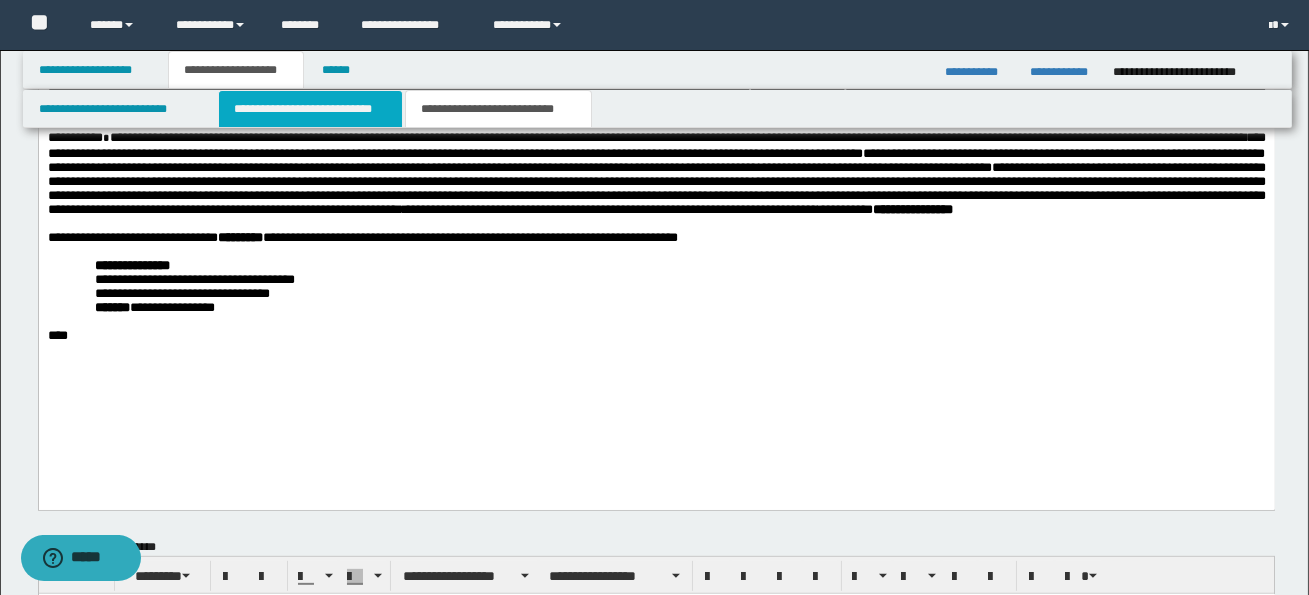 click on "**********" at bounding box center [310, 109] 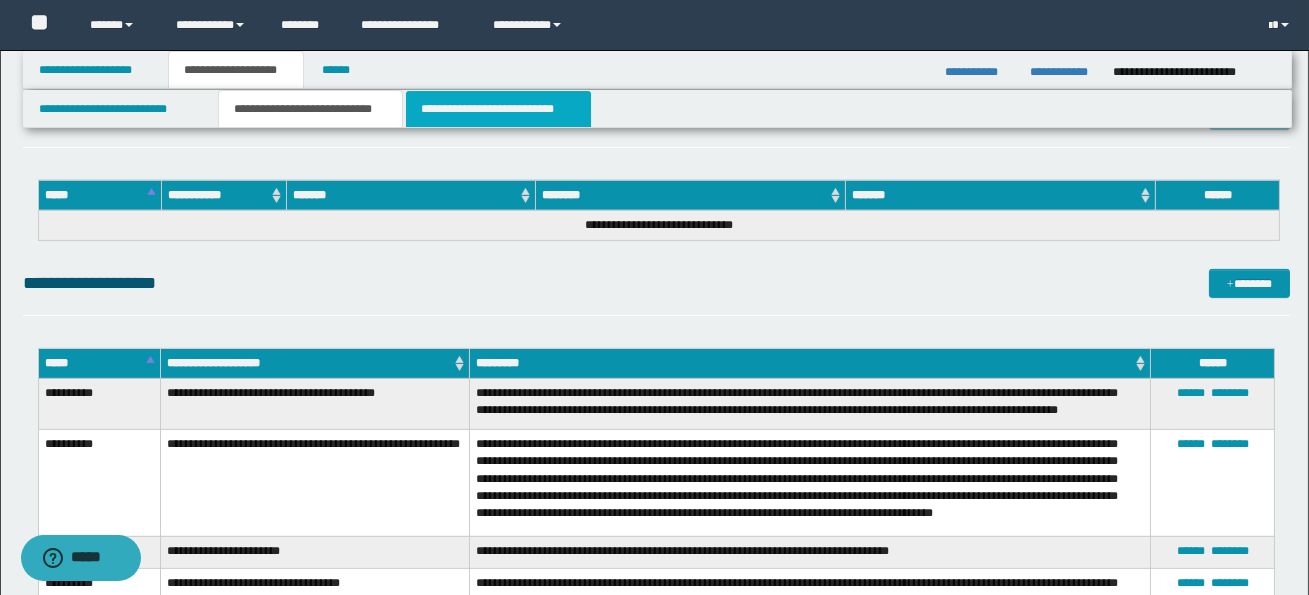 click on "**********" at bounding box center (498, 109) 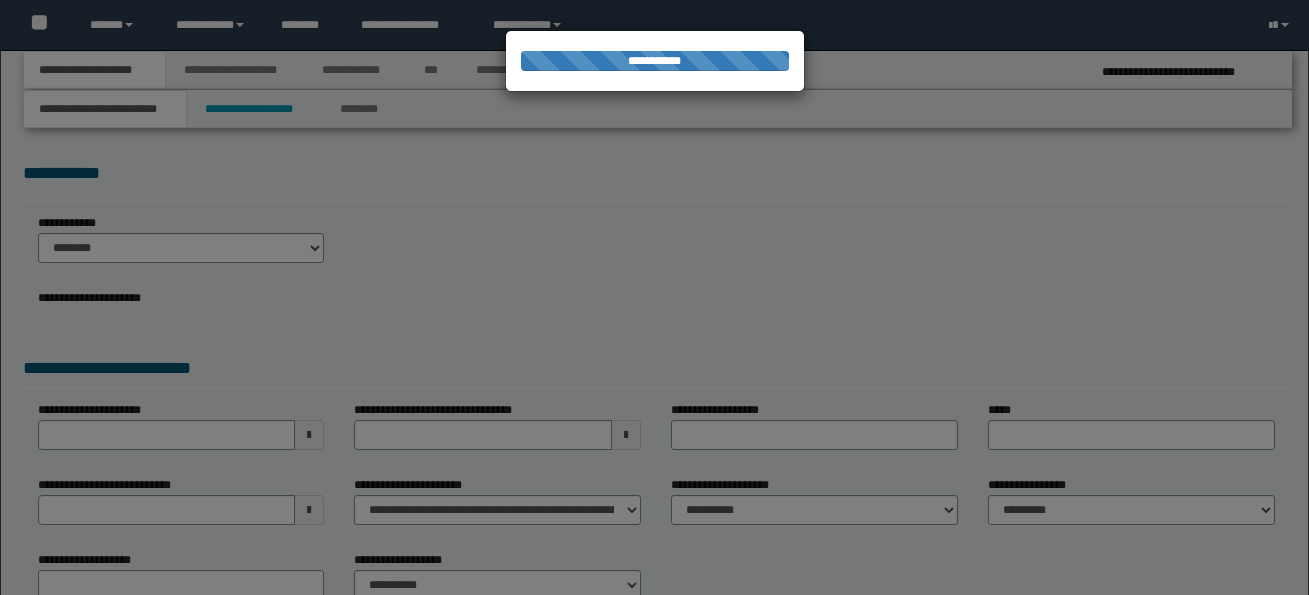 scroll, scrollTop: 0, scrollLeft: 0, axis: both 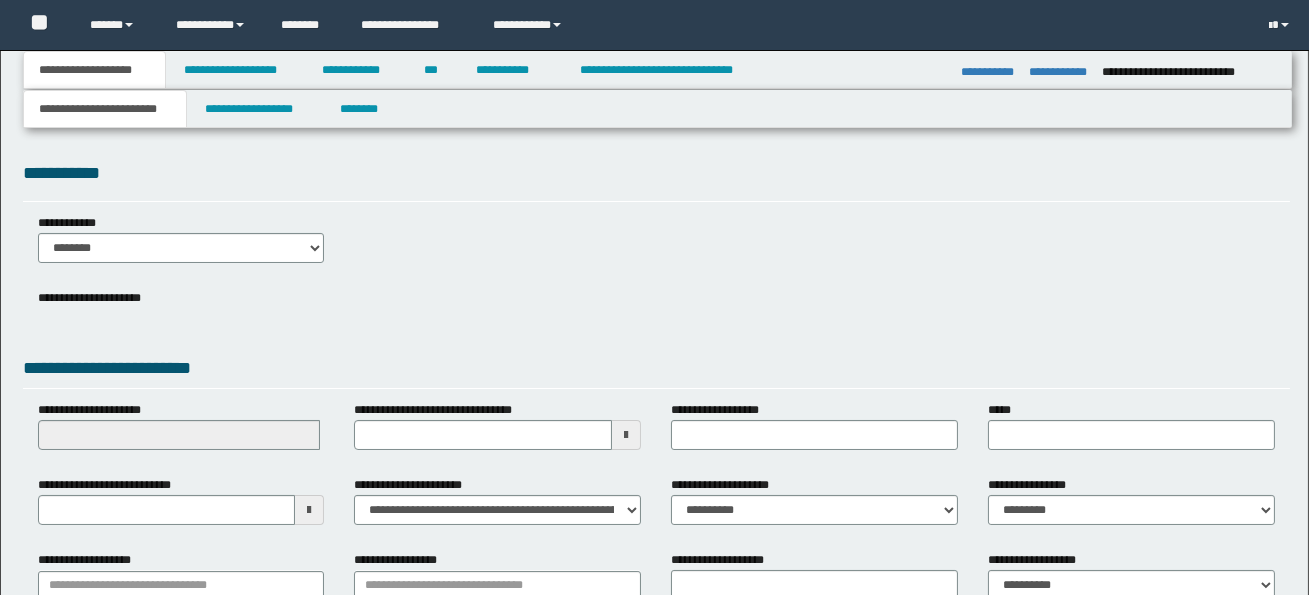select on "*" 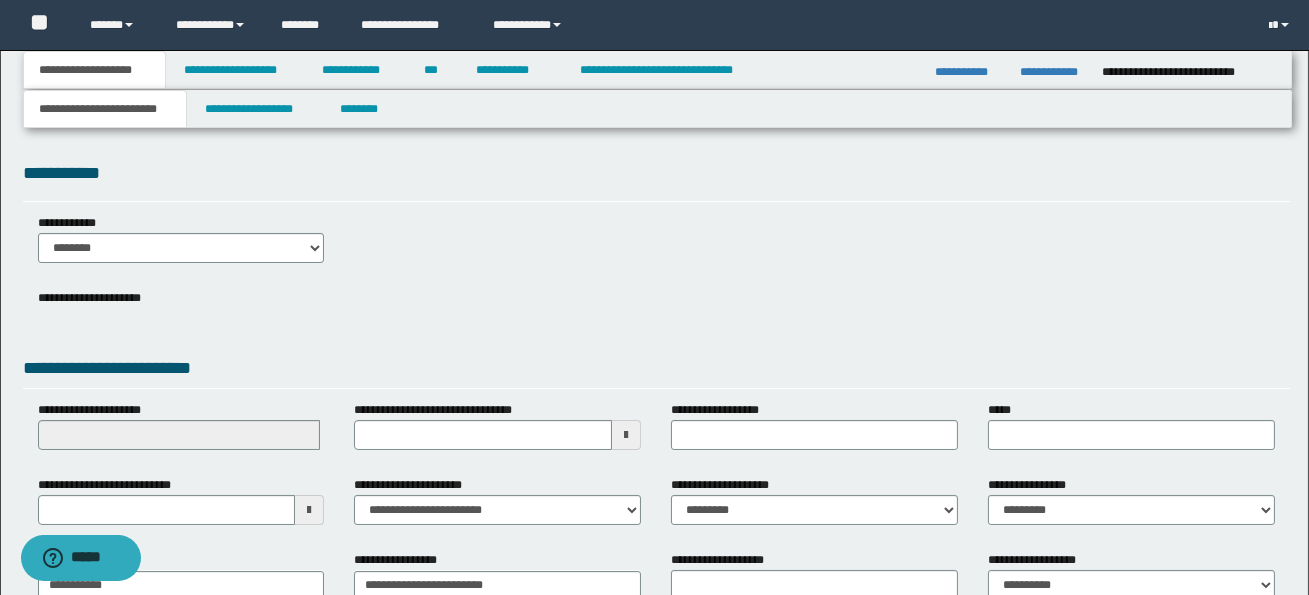 scroll, scrollTop: 0, scrollLeft: 0, axis: both 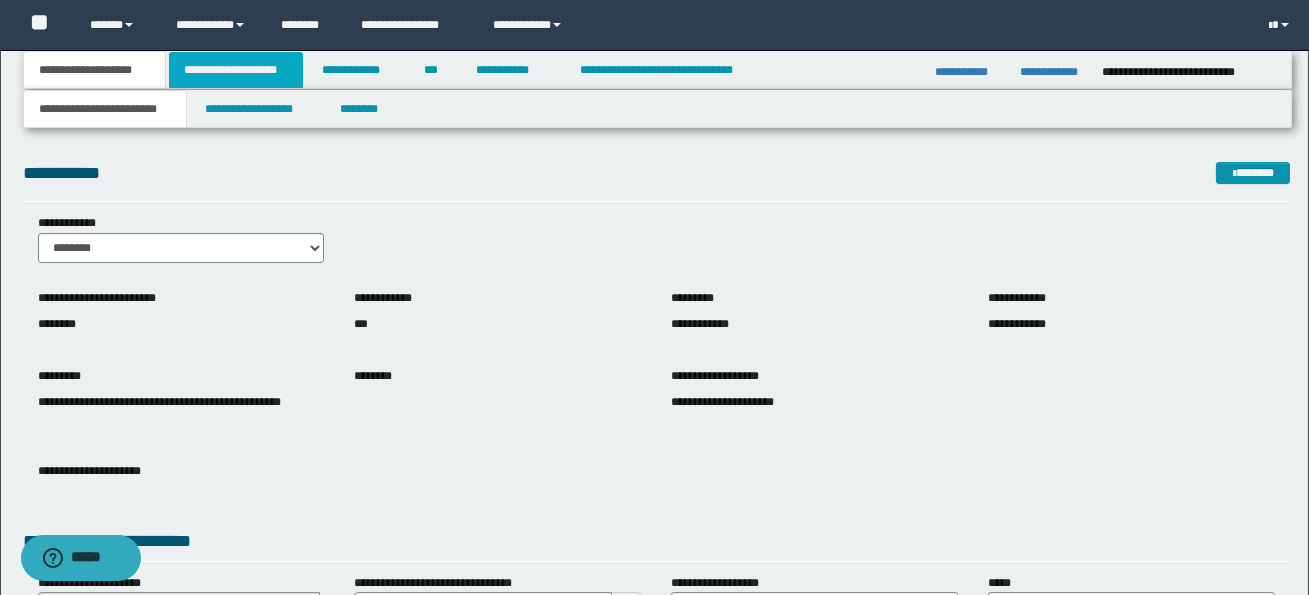 click on "**********" at bounding box center (236, 70) 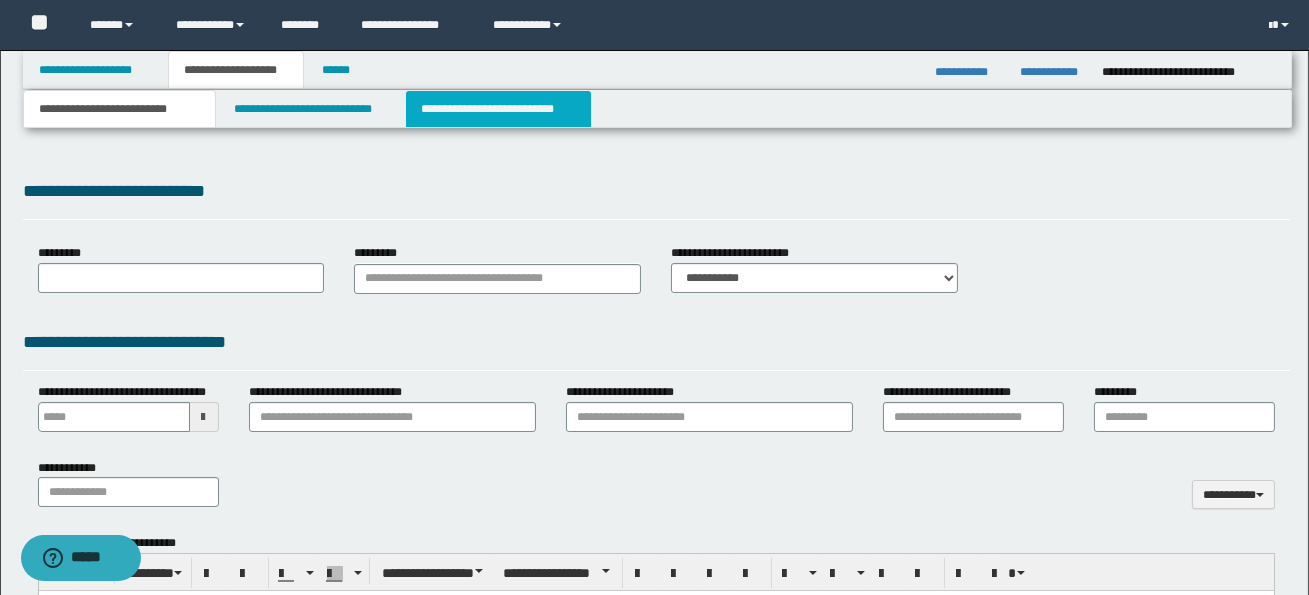 click on "**********" at bounding box center (498, 109) 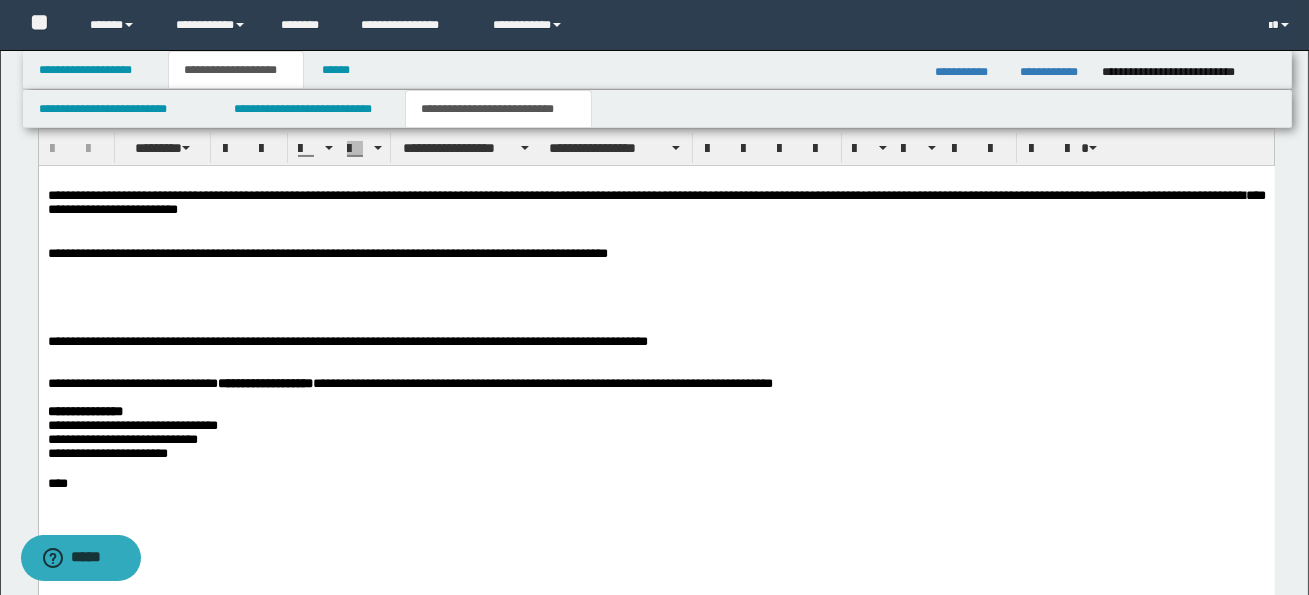 scroll, scrollTop: 958, scrollLeft: 0, axis: vertical 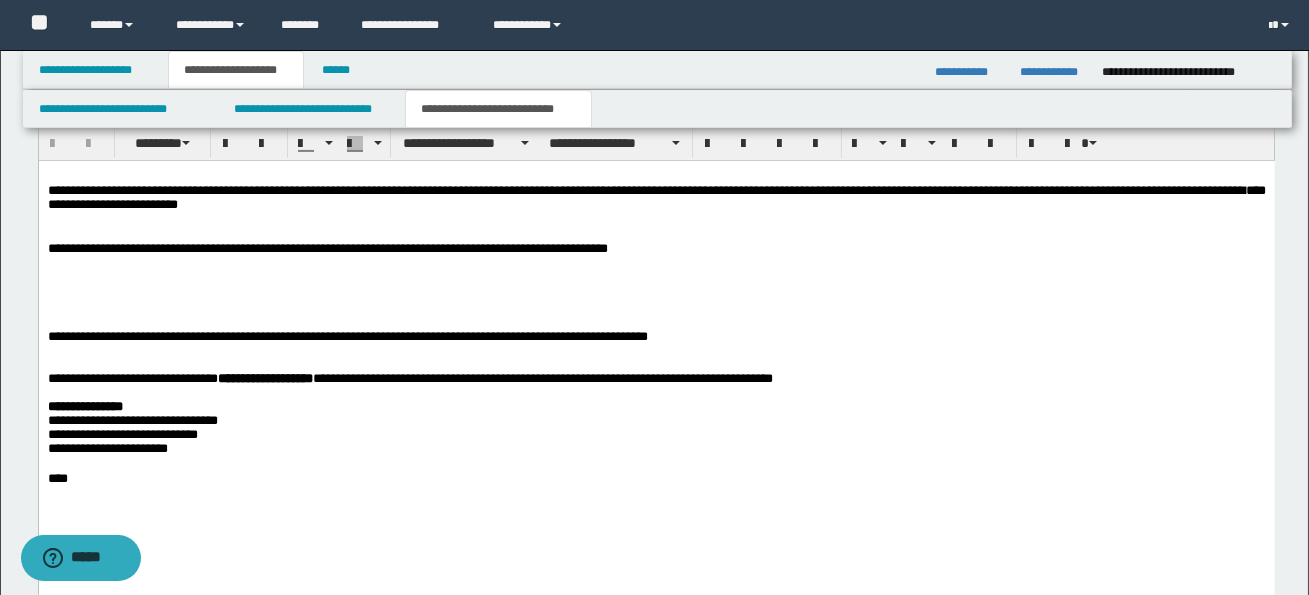 click on "**********" at bounding box center (656, 337) 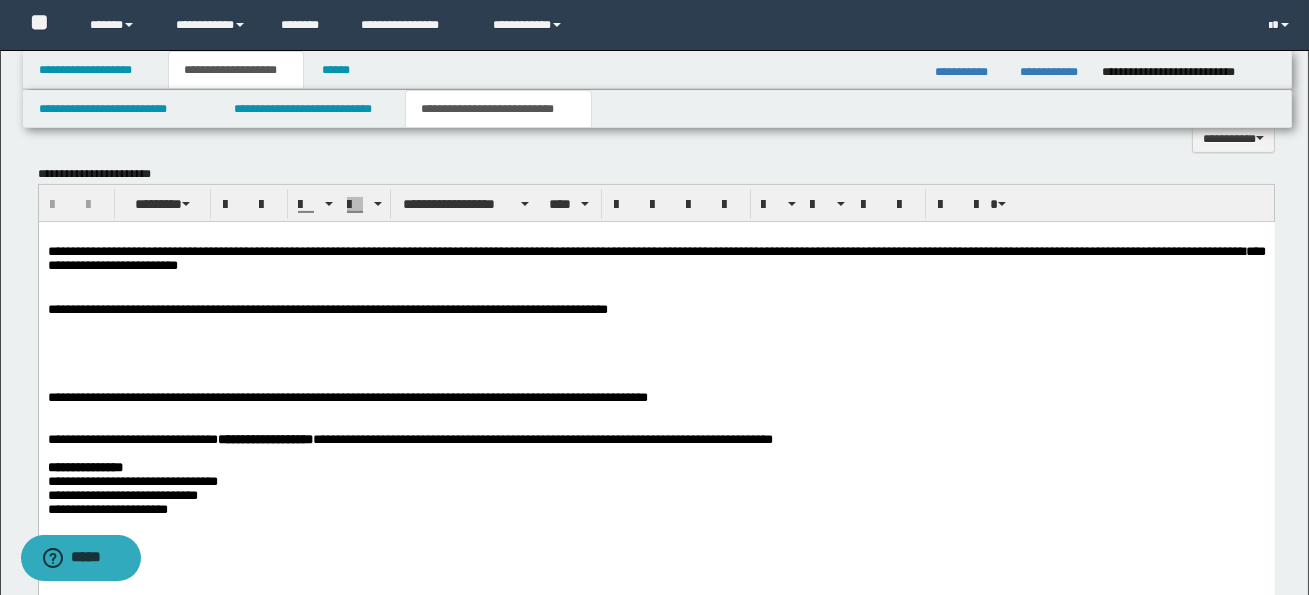 click at bounding box center (655, 352) 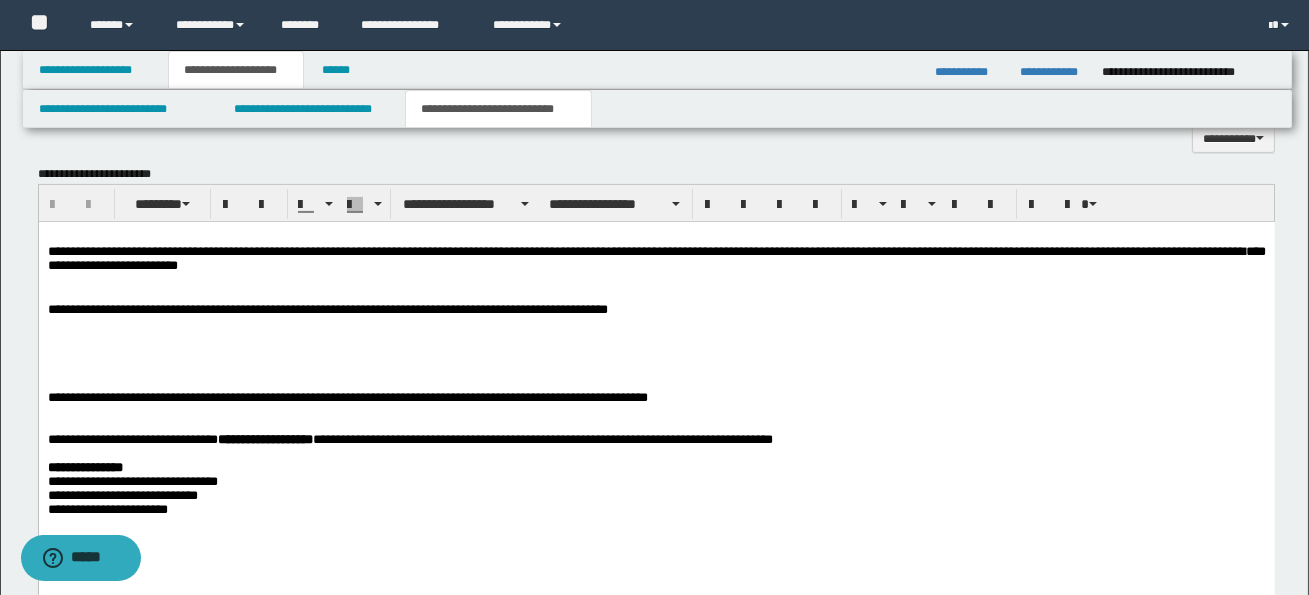 type 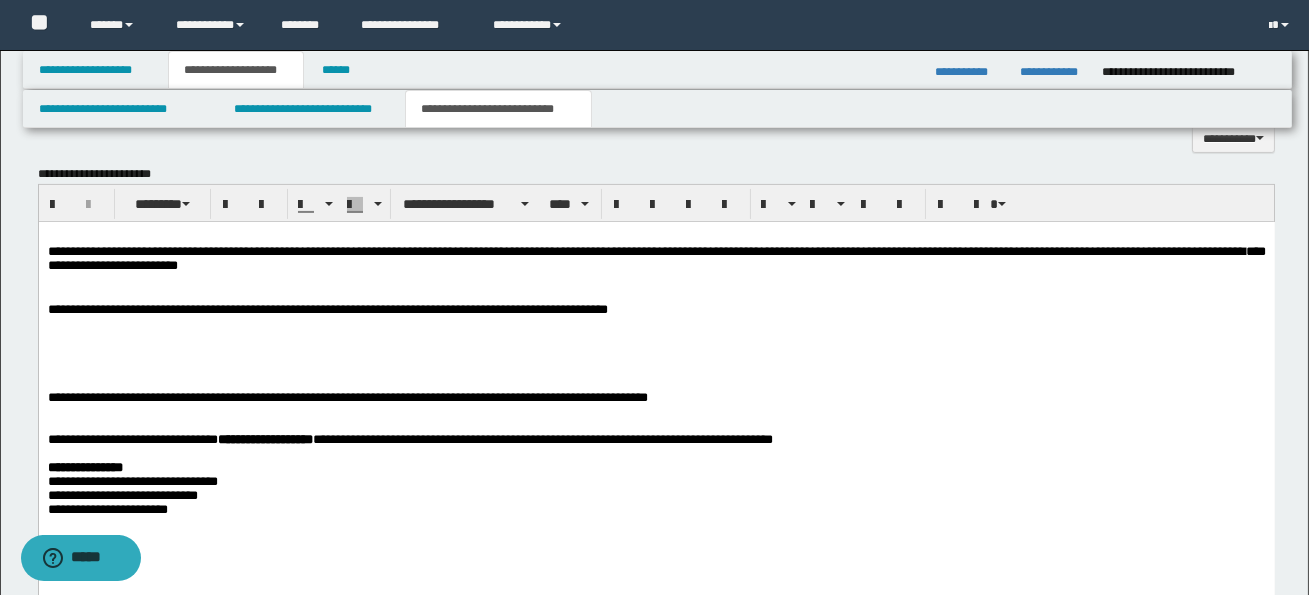 click on "**********" at bounding box center [656, 397] 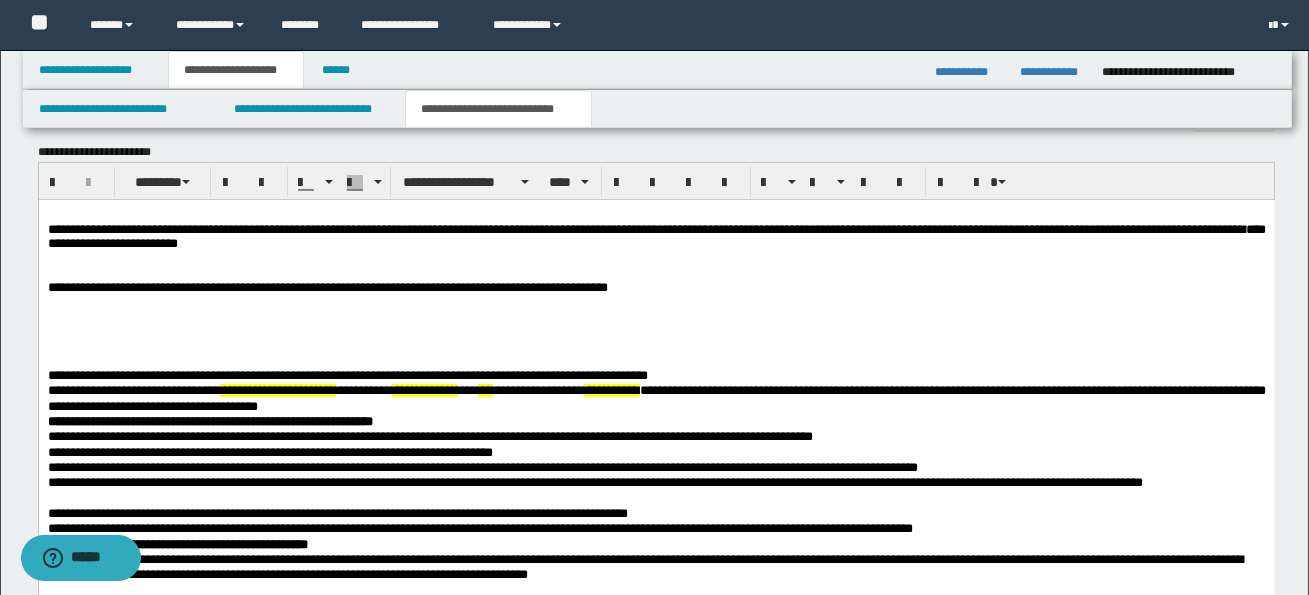 scroll, scrollTop: 983, scrollLeft: 0, axis: vertical 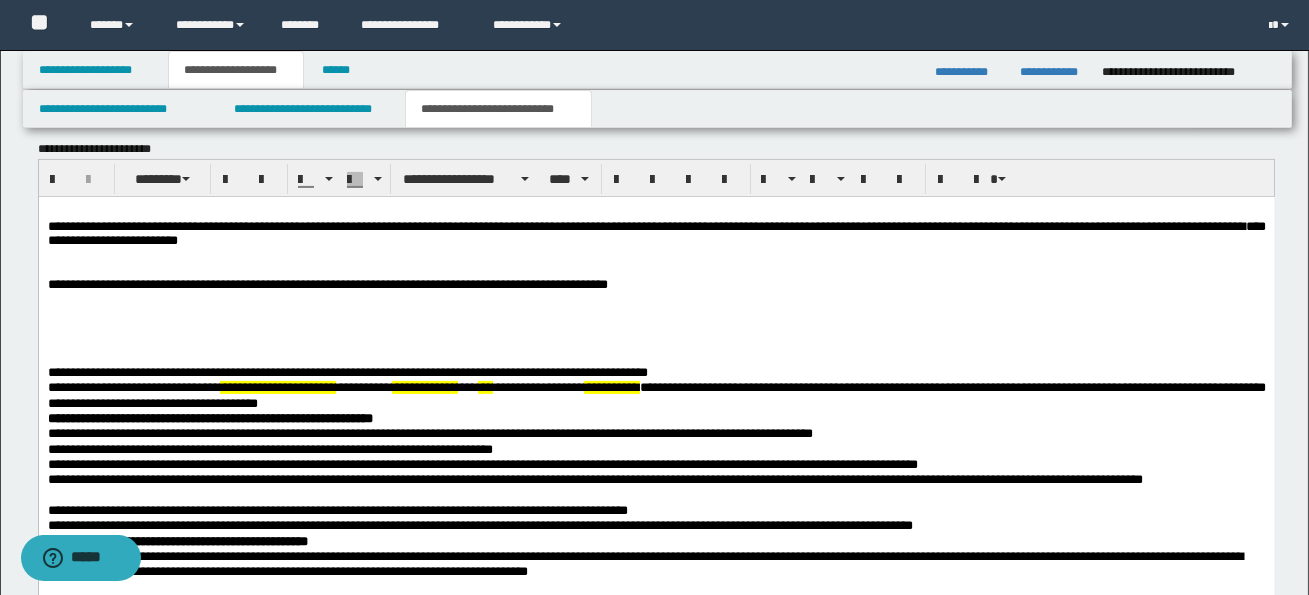 click on "**********" at bounding box center (656, 487) 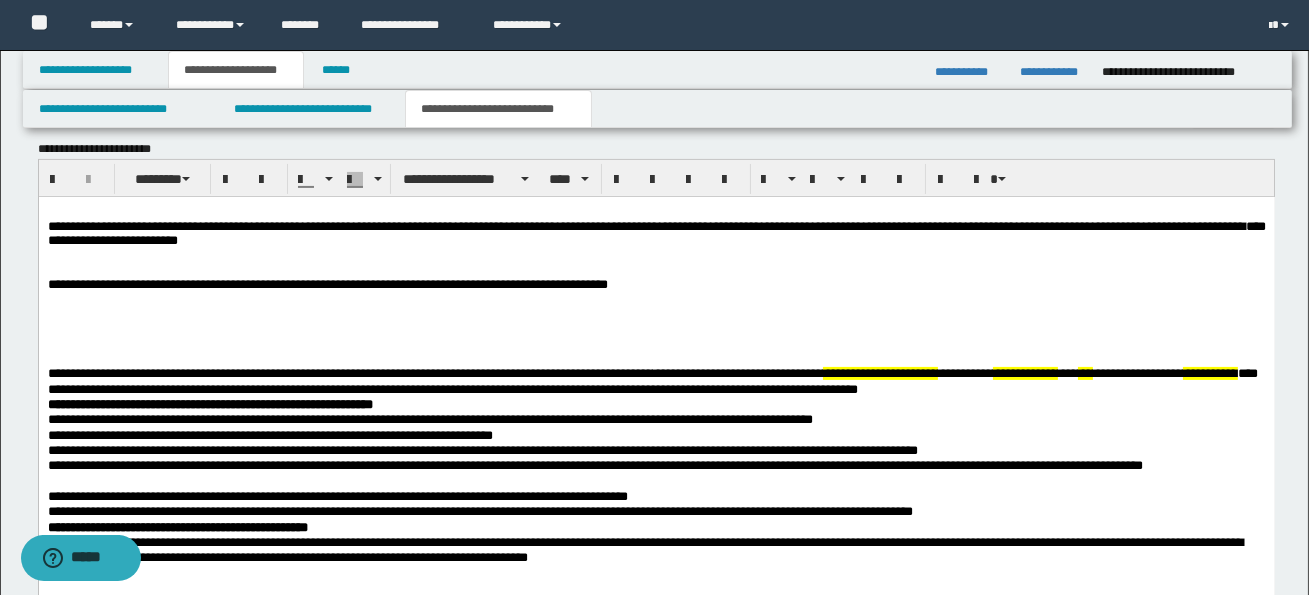 click on "**********" at bounding box center [737, 372] 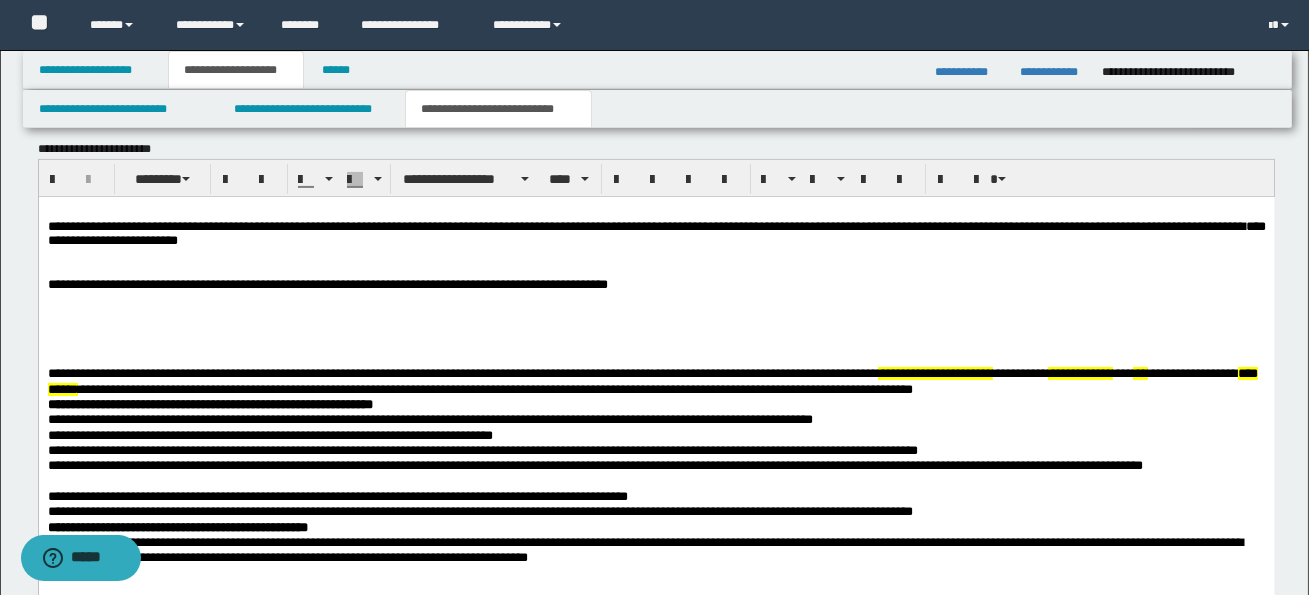 click on "**********" at bounding box center (934, 372) 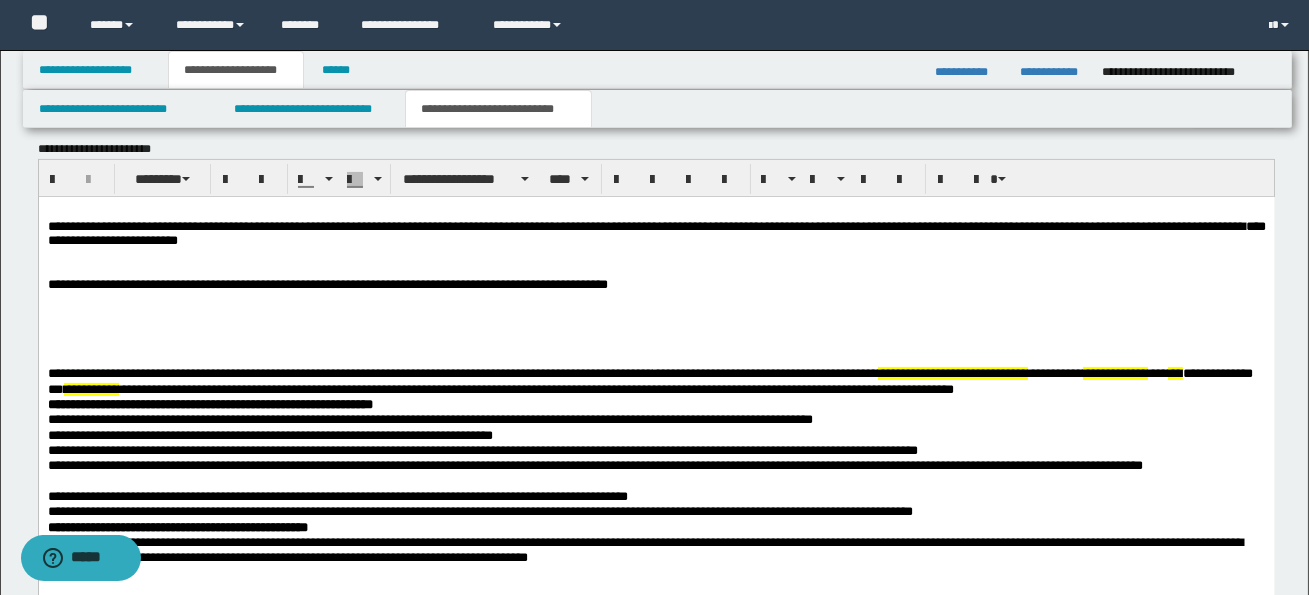 click on "**********" at bounding box center [1054, 372] 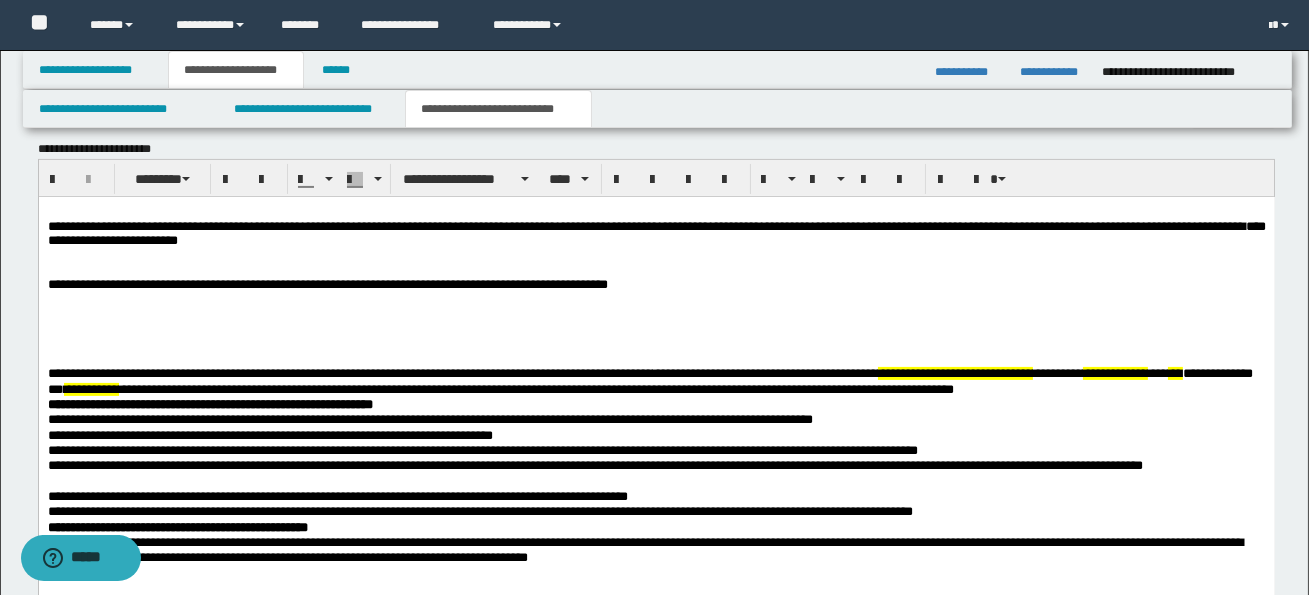 click on "*********" at bounding box center (1057, 372) 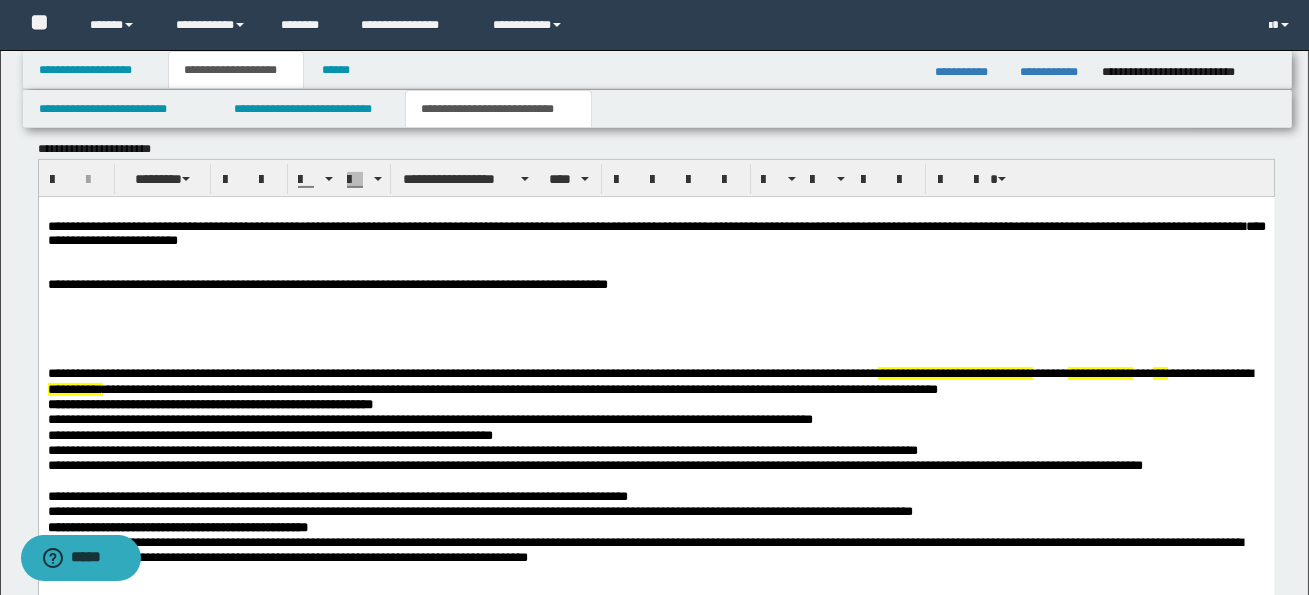 click on "**********" at bounding box center [1099, 372] 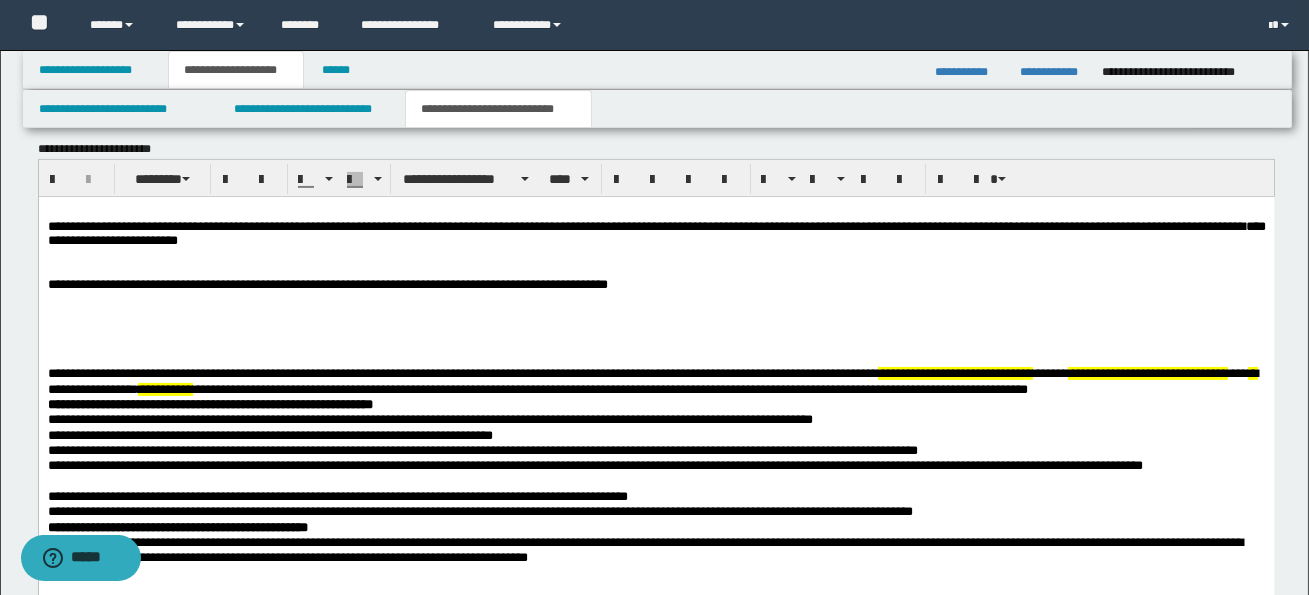 click on "**********" at bounding box center [164, 388] 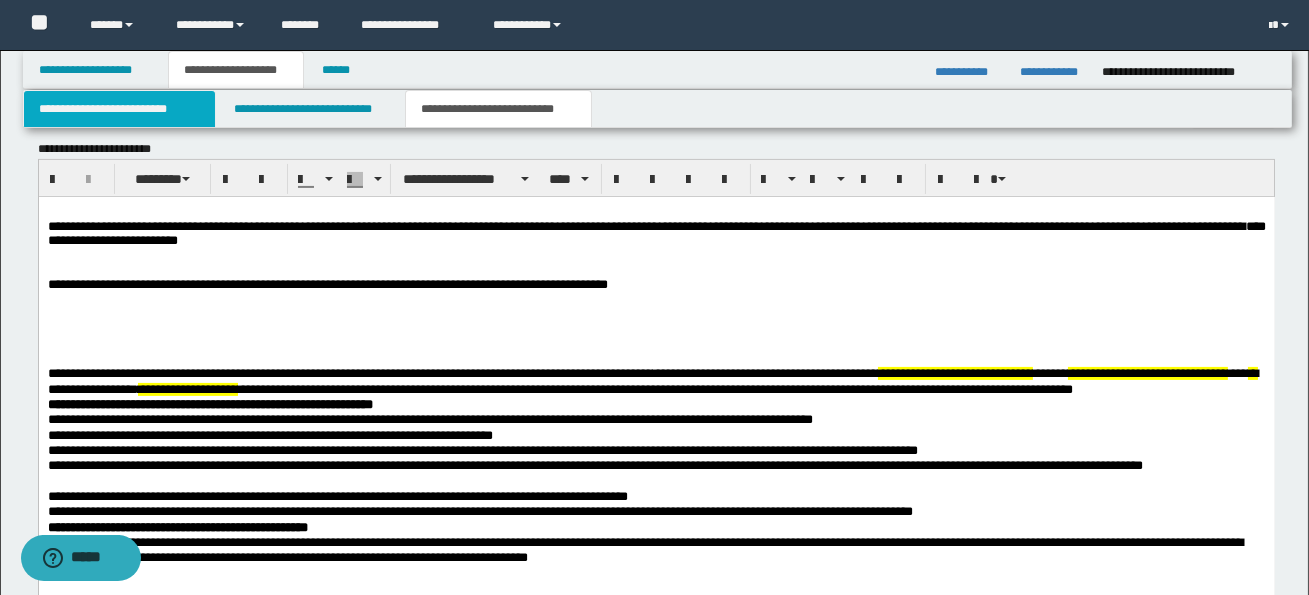 click on "**********" at bounding box center [119, 109] 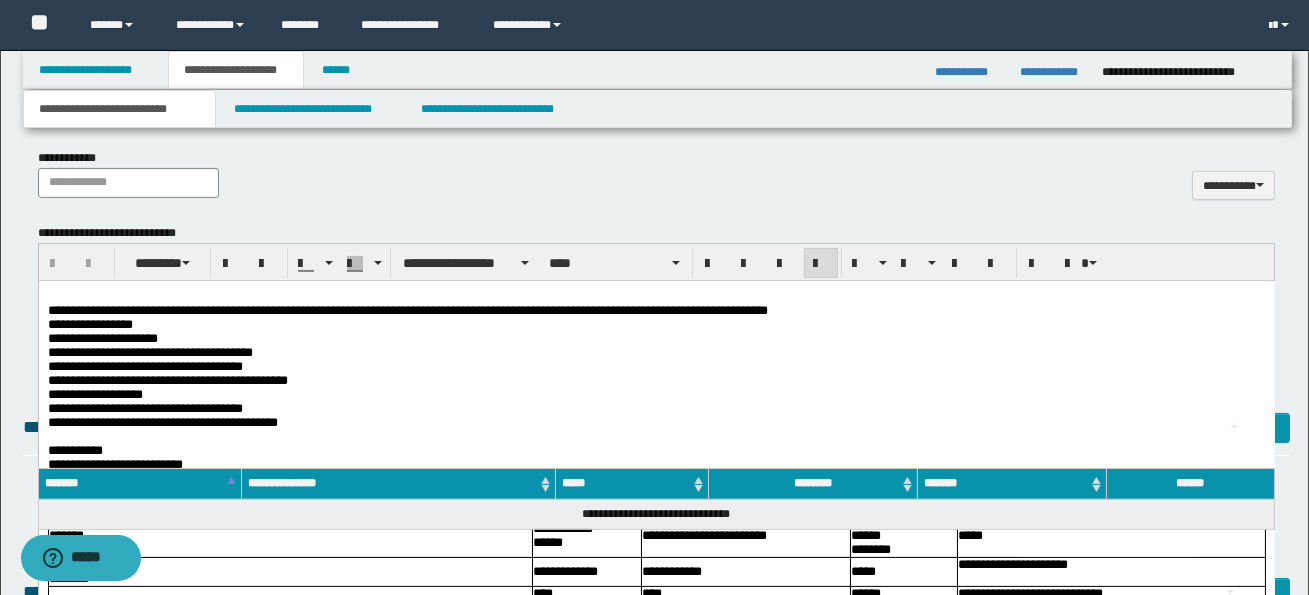 click on "**********" at bounding box center [149, 352] 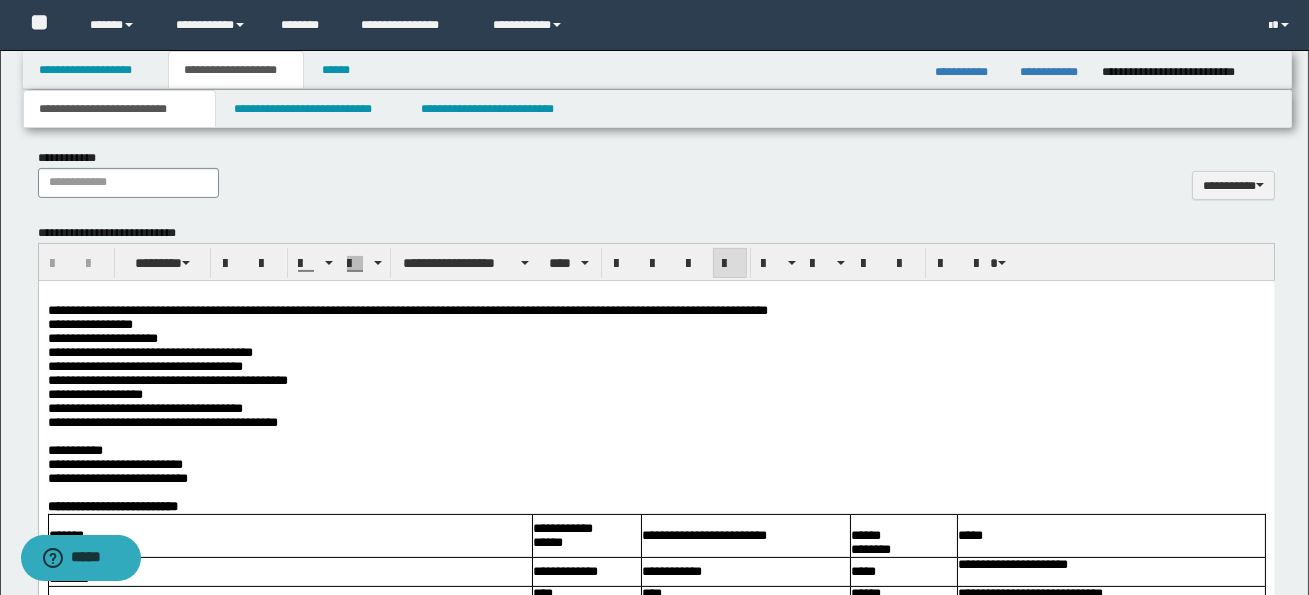 scroll, scrollTop: 987, scrollLeft: 0, axis: vertical 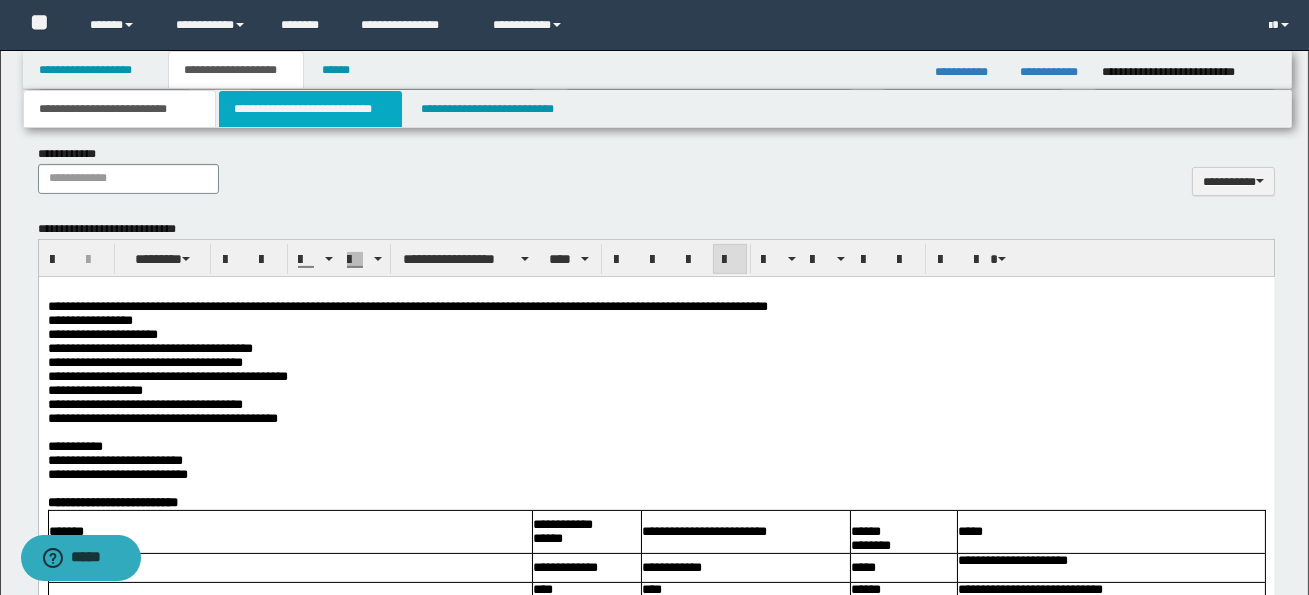 click on "**********" at bounding box center (310, 109) 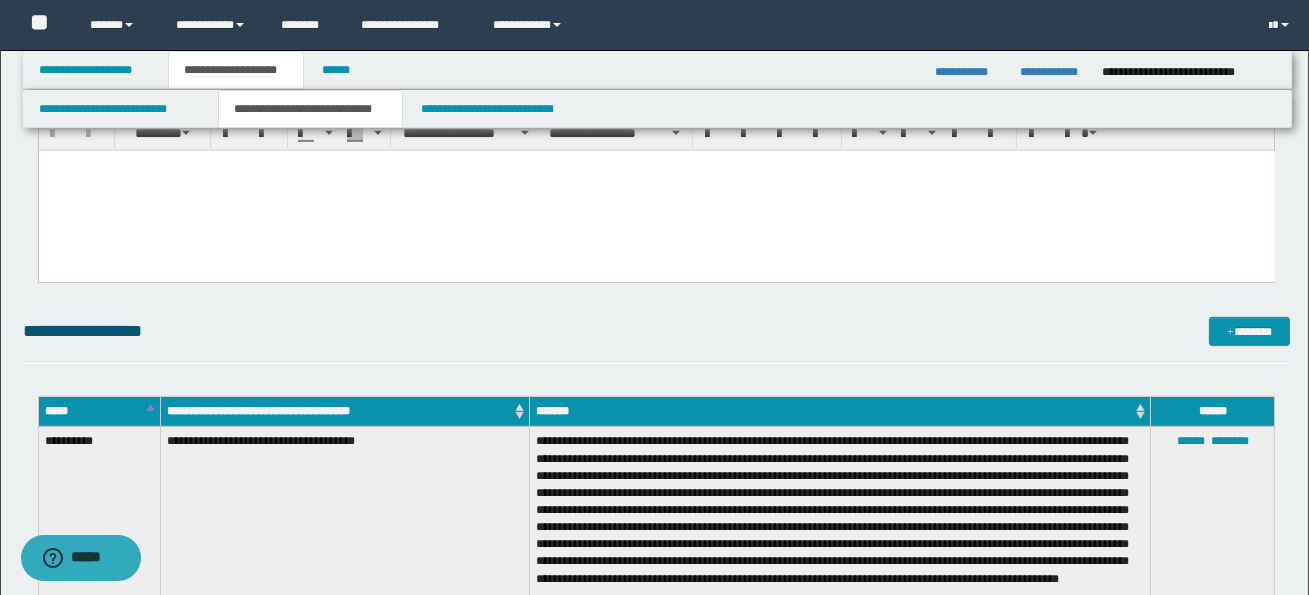 scroll, scrollTop: 1750, scrollLeft: 0, axis: vertical 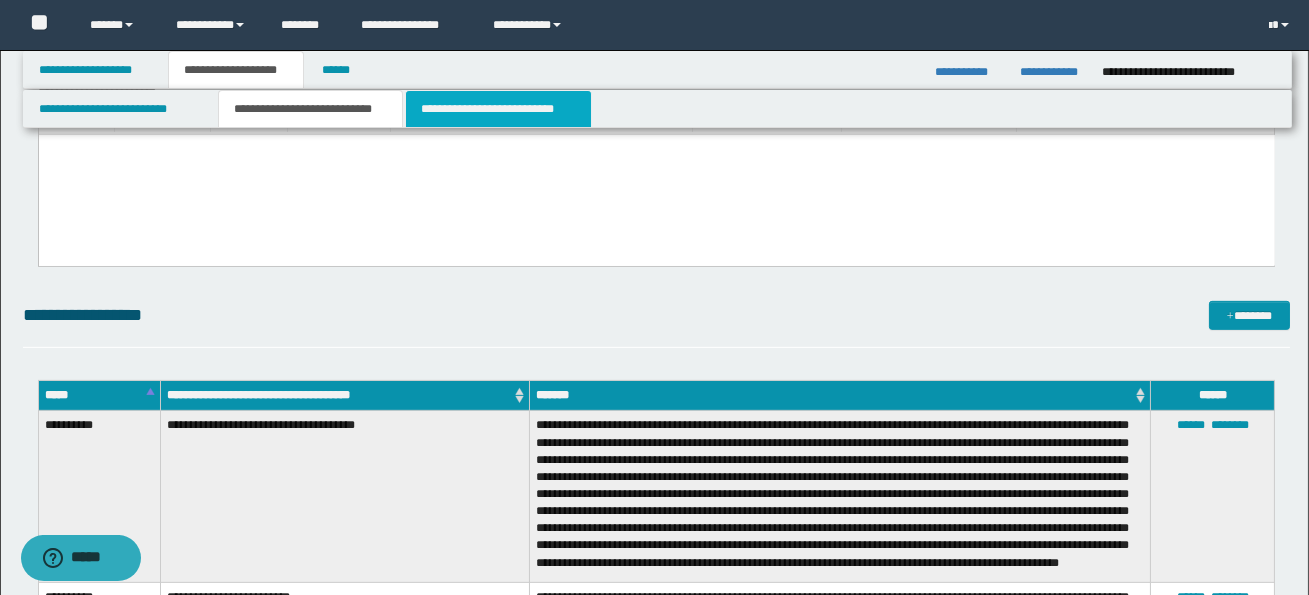 click on "**********" at bounding box center [498, 109] 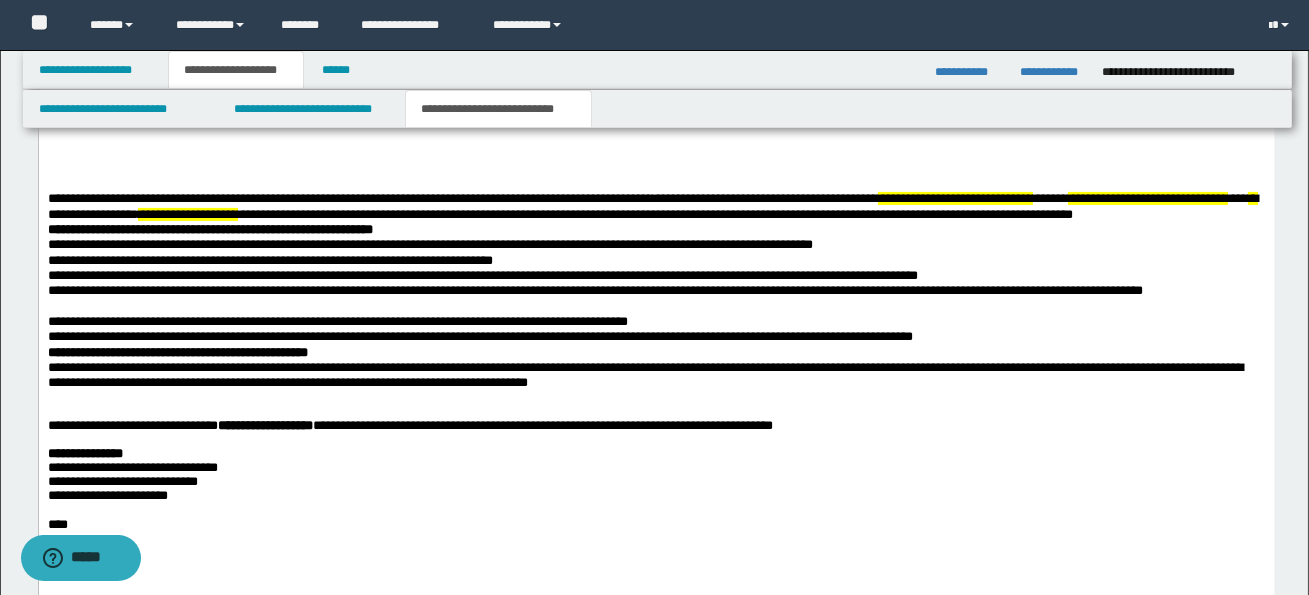 scroll, scrollTop: 1160, scrollLeft: 0, axis: vertical 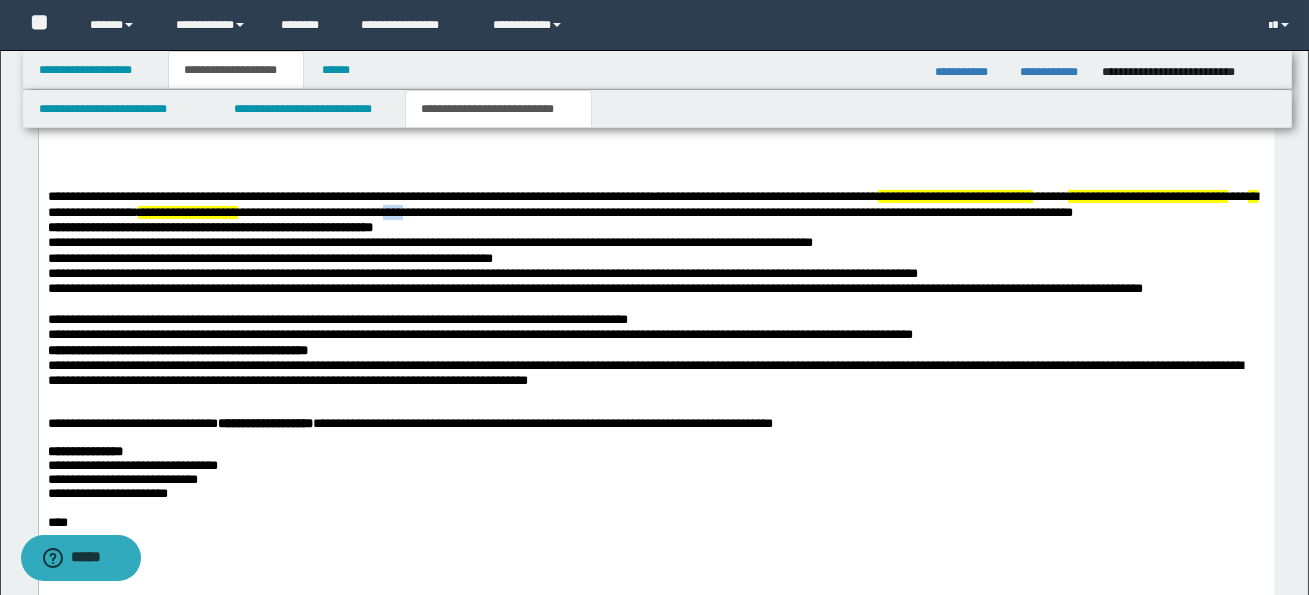 drag, startPoint x: 512, startPoint y: 220, endPoint x: 549, endPoint y: 219, distance: 37.01351 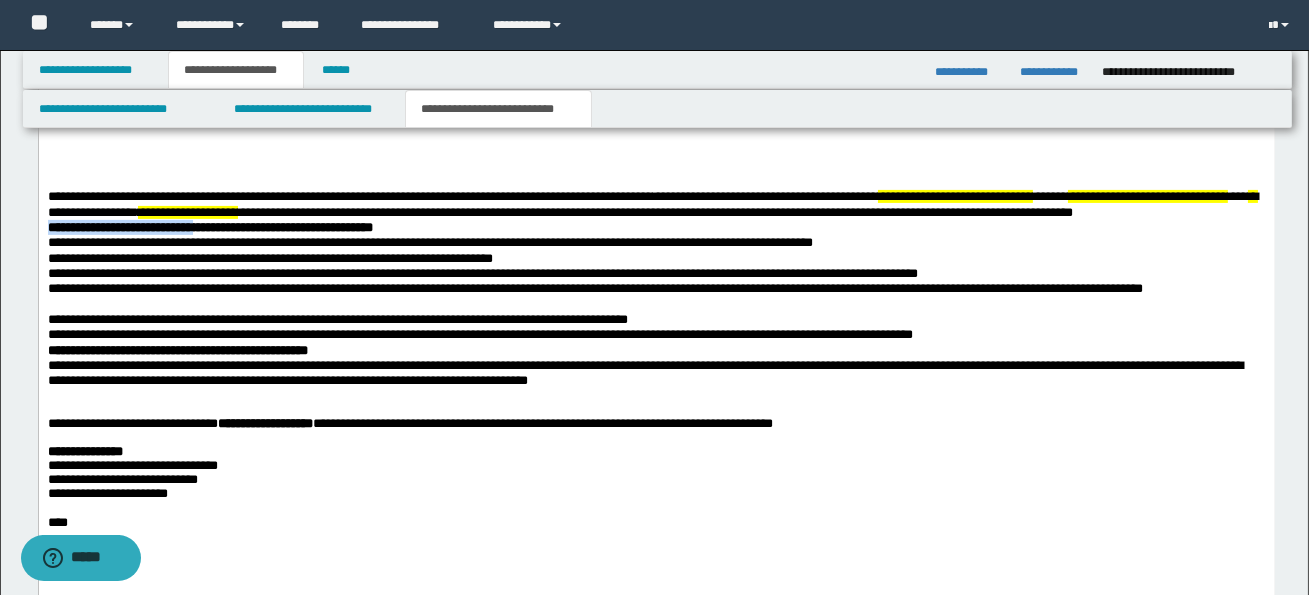 drag, startPoint x: 46, startPoint y: 249, endPoint x: 210, endPoint y: 250, distance: 164.00305 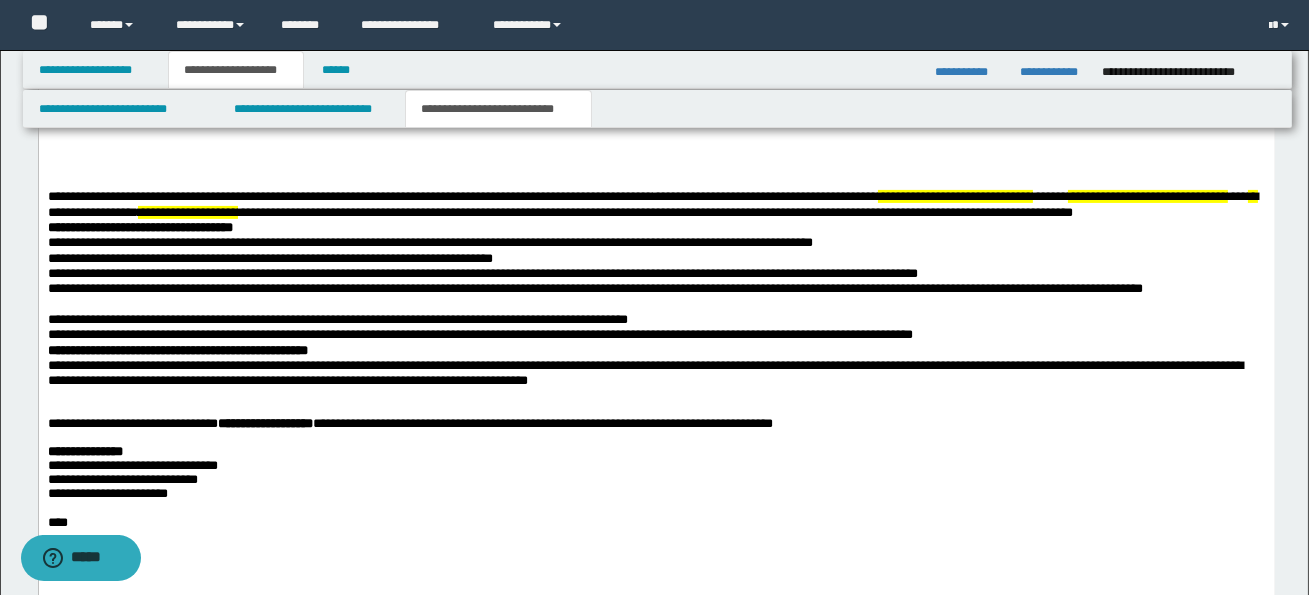 click on "**********" at bounding box center [139, 226] 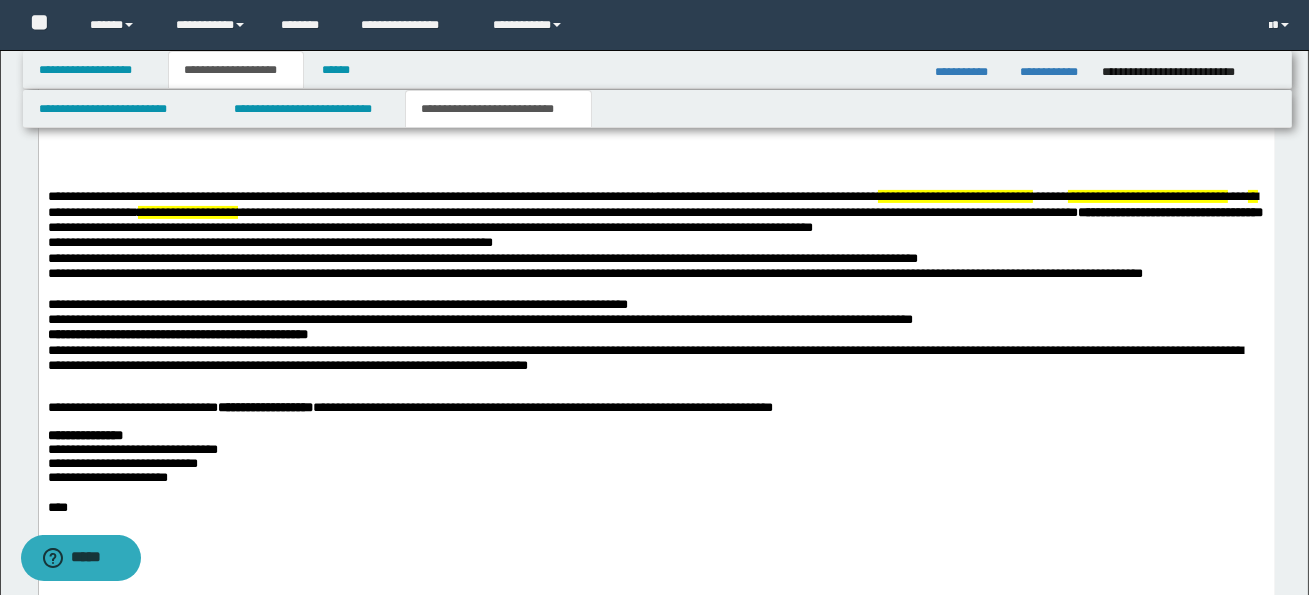 click on "**********" at bounding box center (1169, 211) 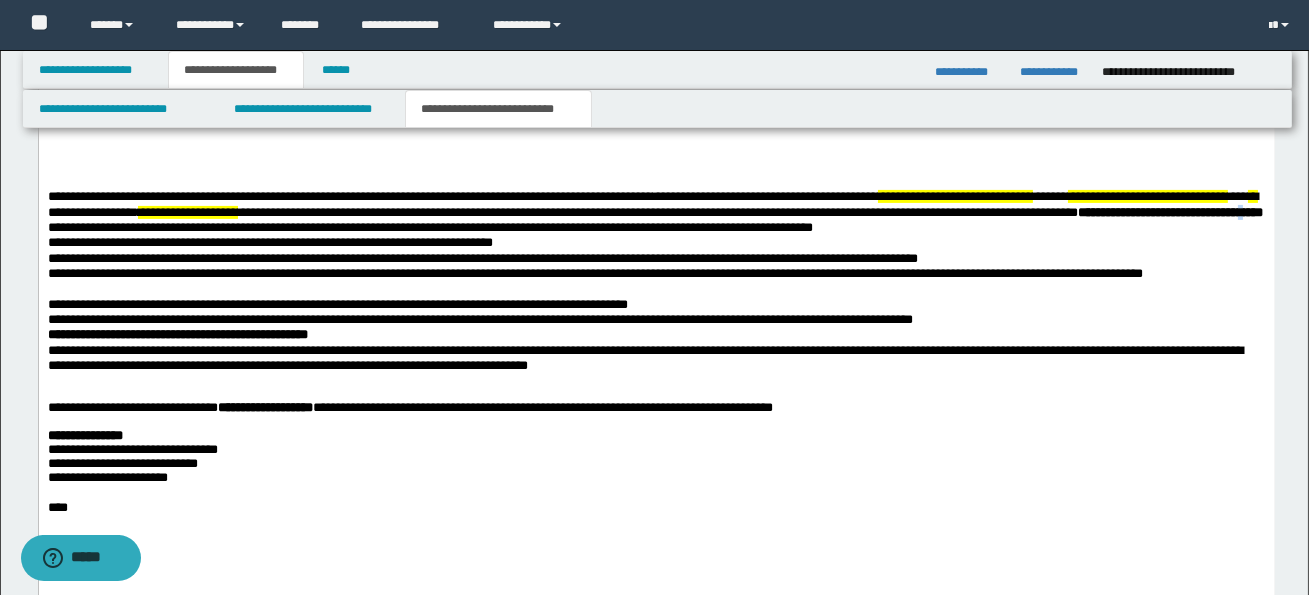 click on "**********" at bounding box center (1169, 211) 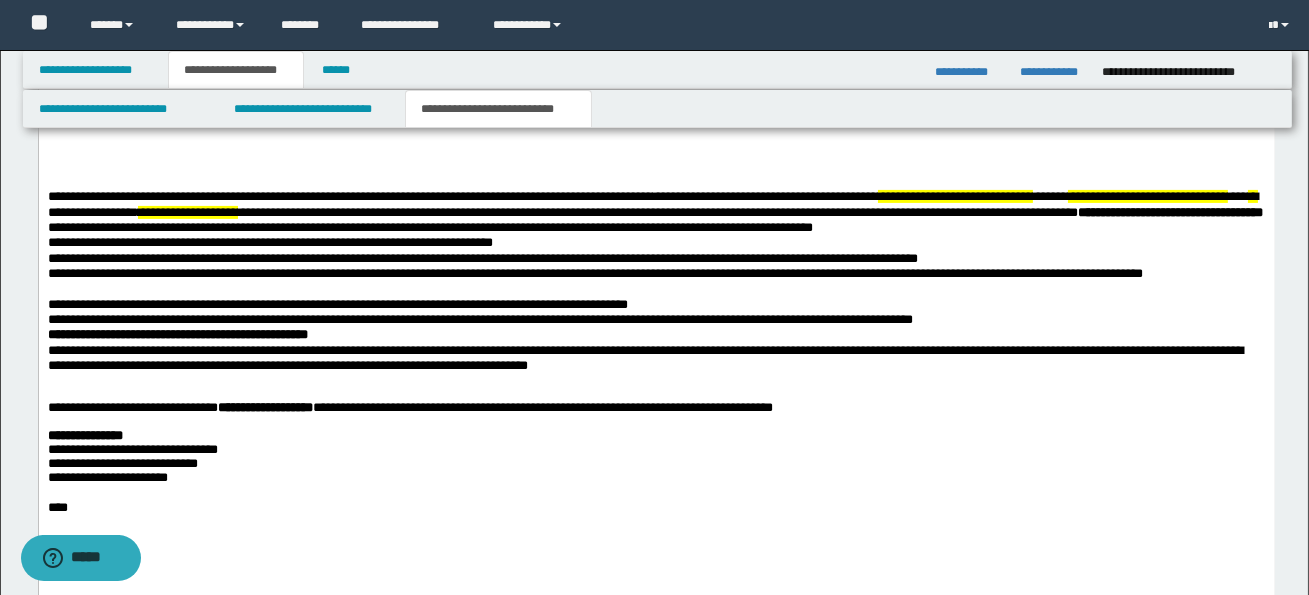 click on "**********" at bounding box center [656, 203] 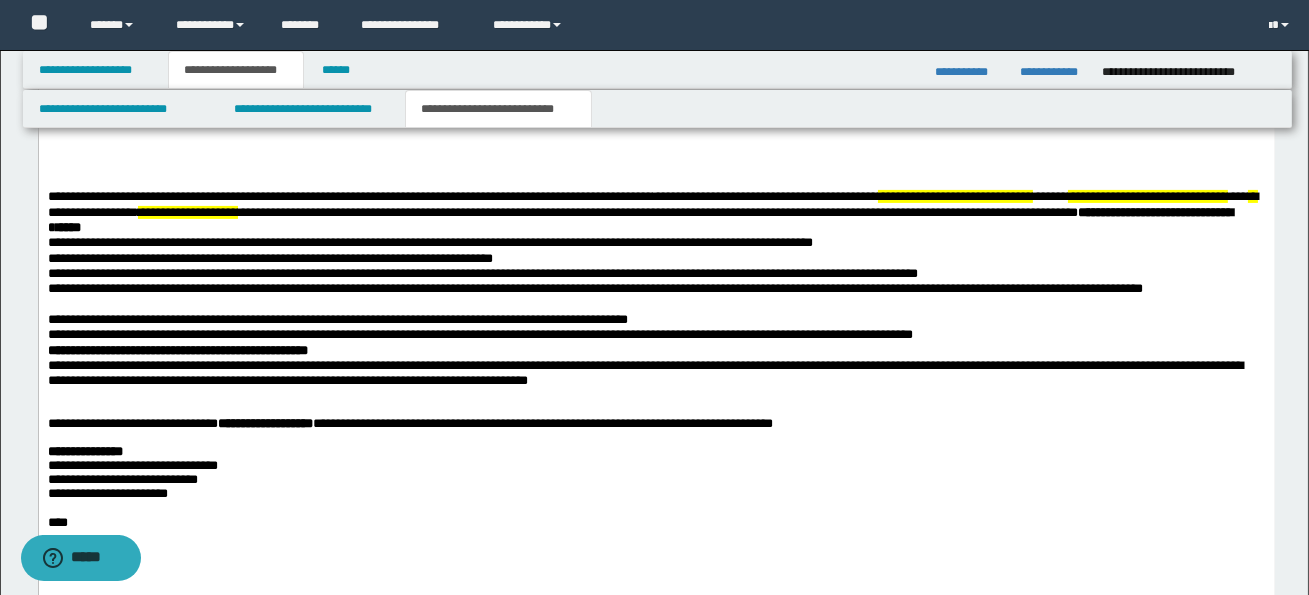 drag, startPoint x: 44, startPoint y: 251, endPoint x: 156, endPoint y: 260, distance: 112.36102 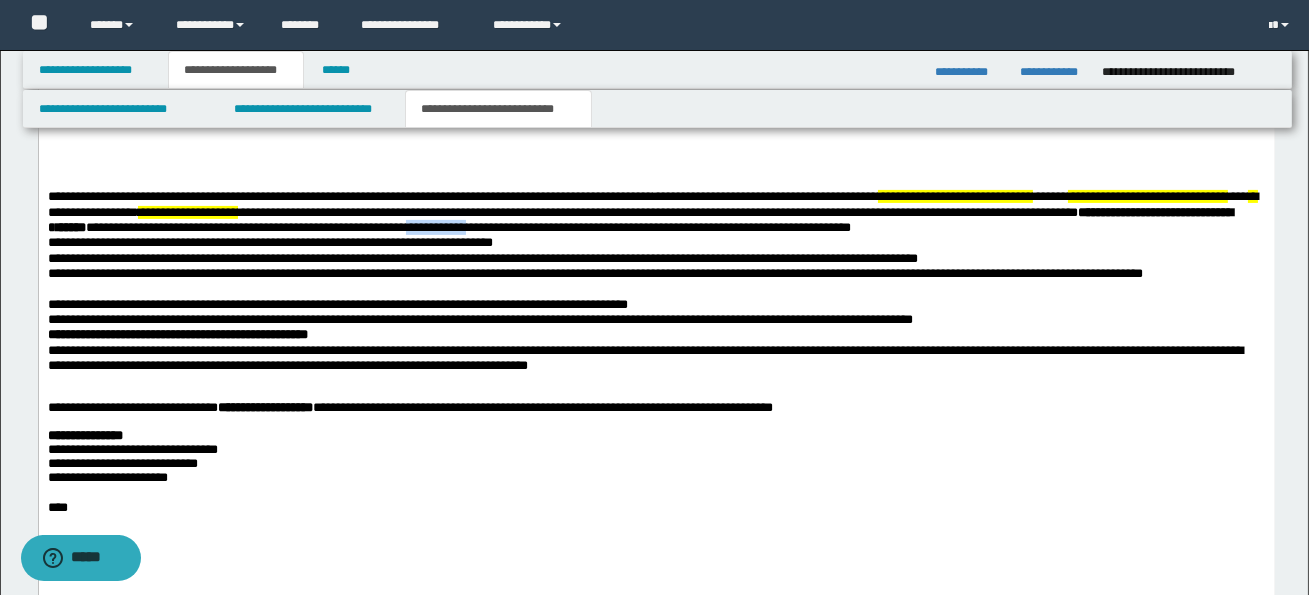 drag, startPoint x: 632, startPoint y: 236, endPoint x: 697, endPoint y: 237, distance: 65.00769 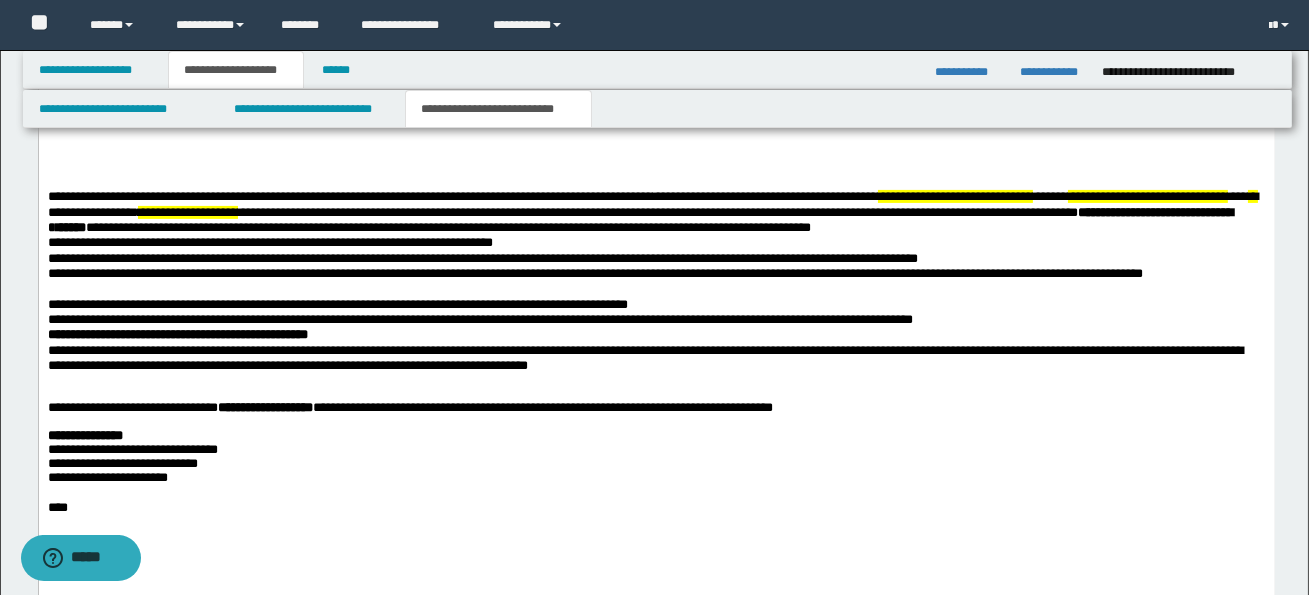 click on "**********" at bounding box center [656, 295] 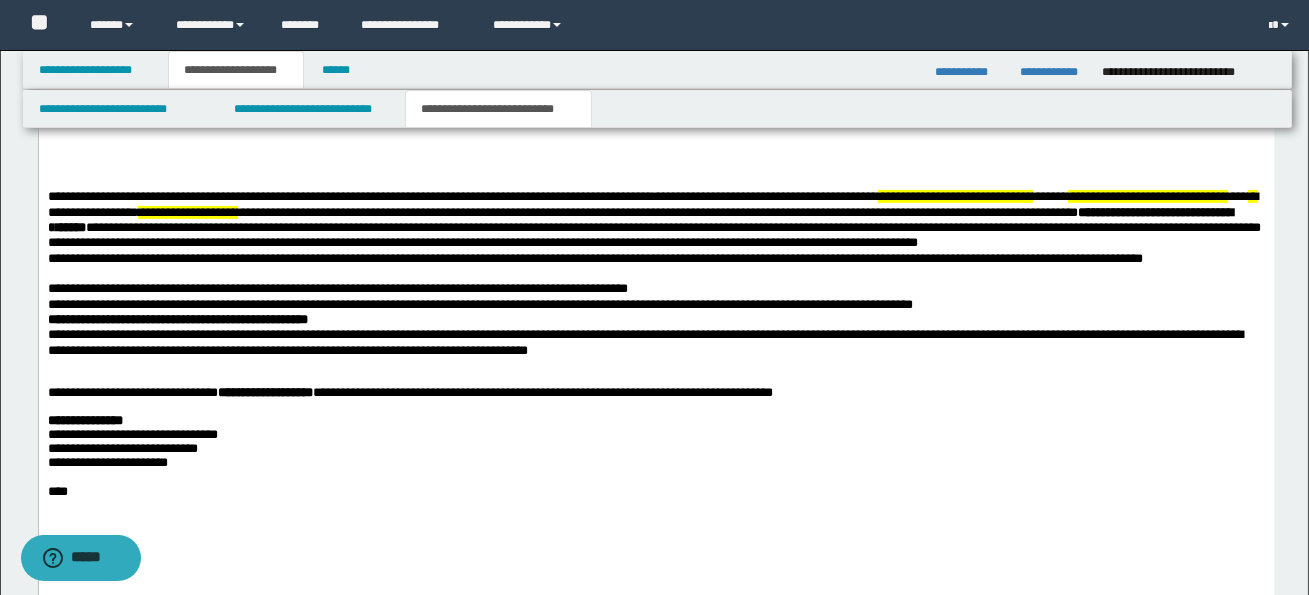 click on "**********" at bounding box center [656, 287] 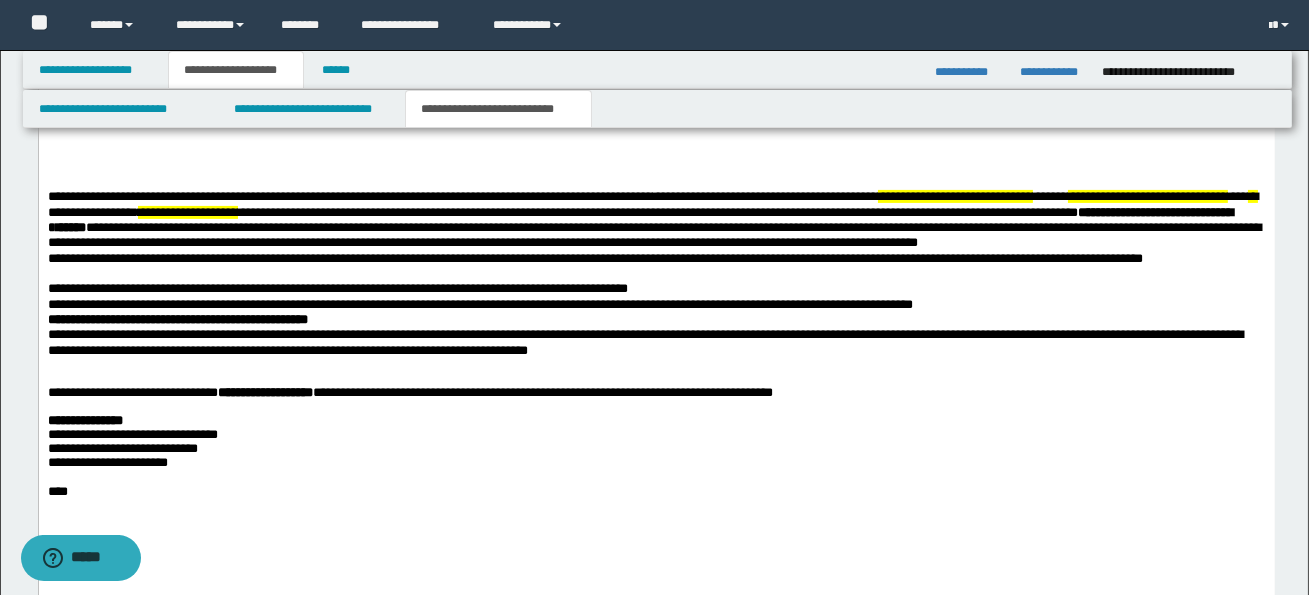 click on "**********" at bounding box center (656, 287) 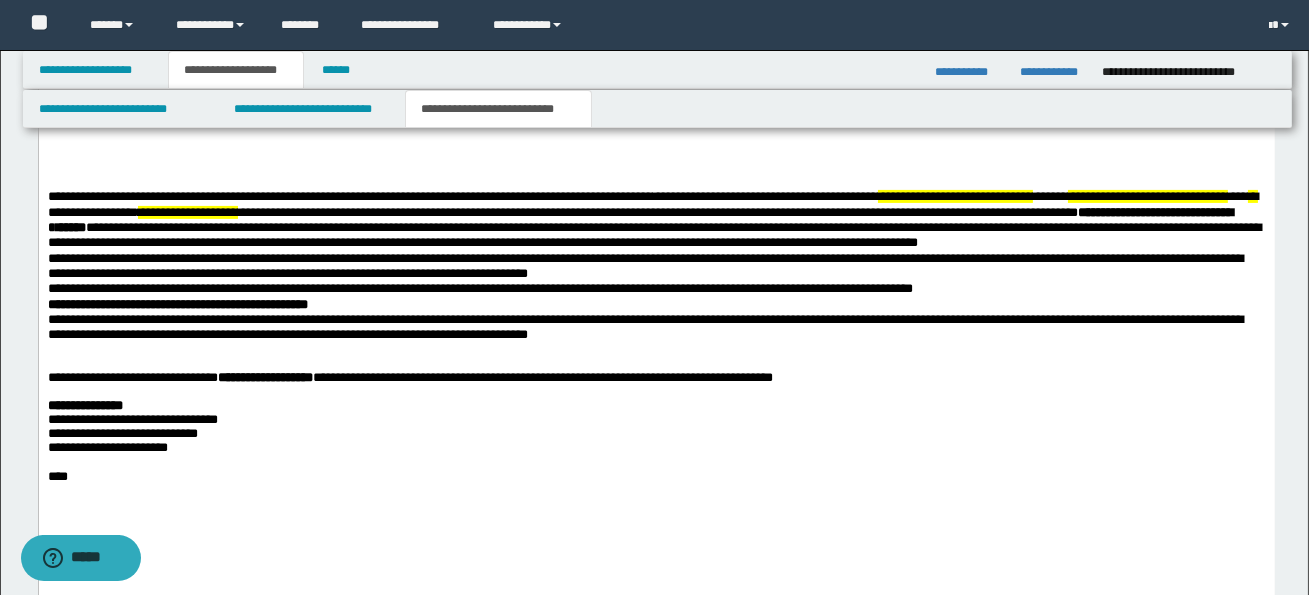 click on "**********" at bounding box center (656, 280) 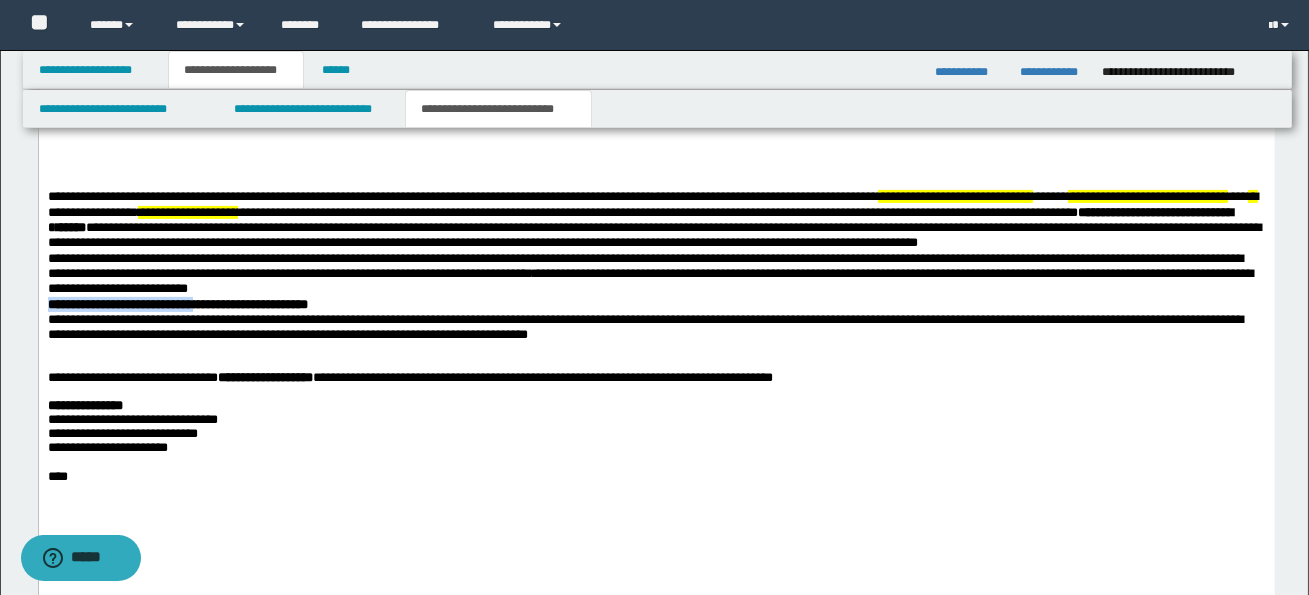 drag, startPoint x: 47, startPoint y: 309, endPoint x: 210, endPoint y: 309, distance: 163 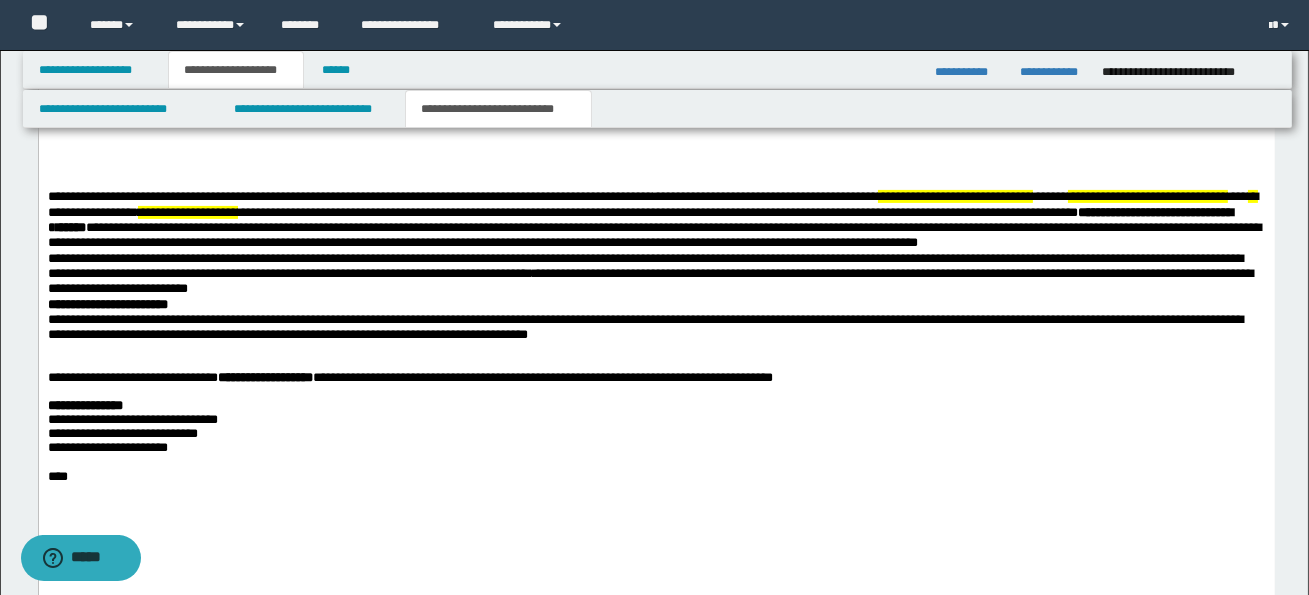 click on "**********" at bounding box center [656, 280] 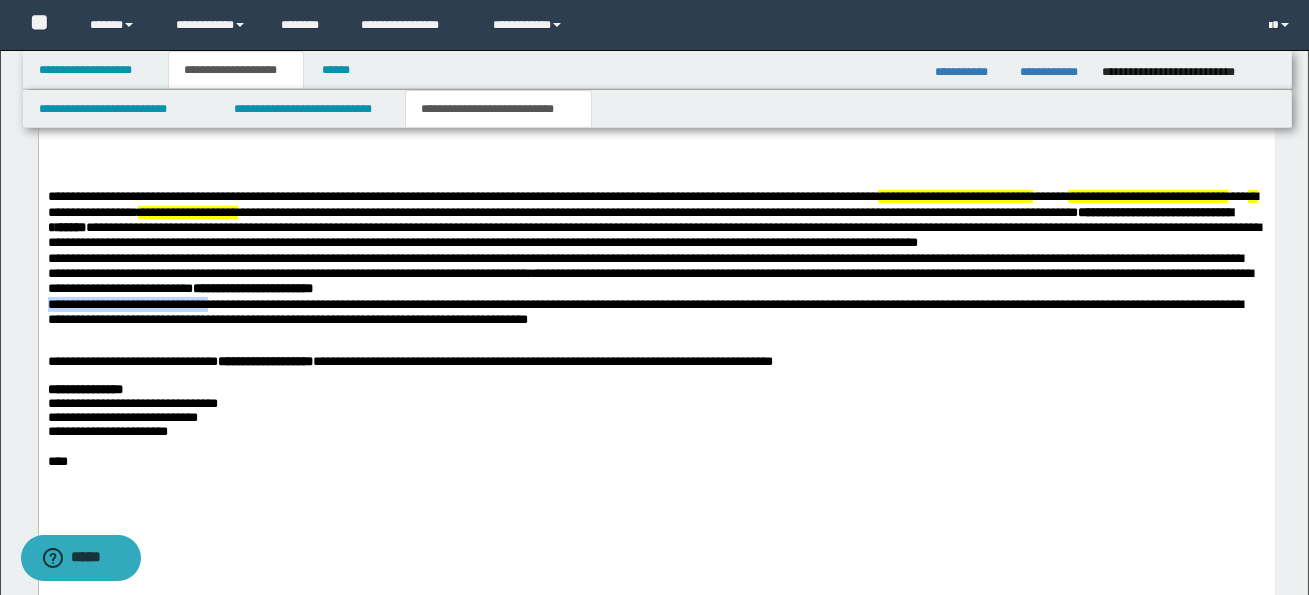 drag, startPoint x: 47, startPoint y: 309, endPoint x: 219, endPoint y: 315, distance: 172.10461 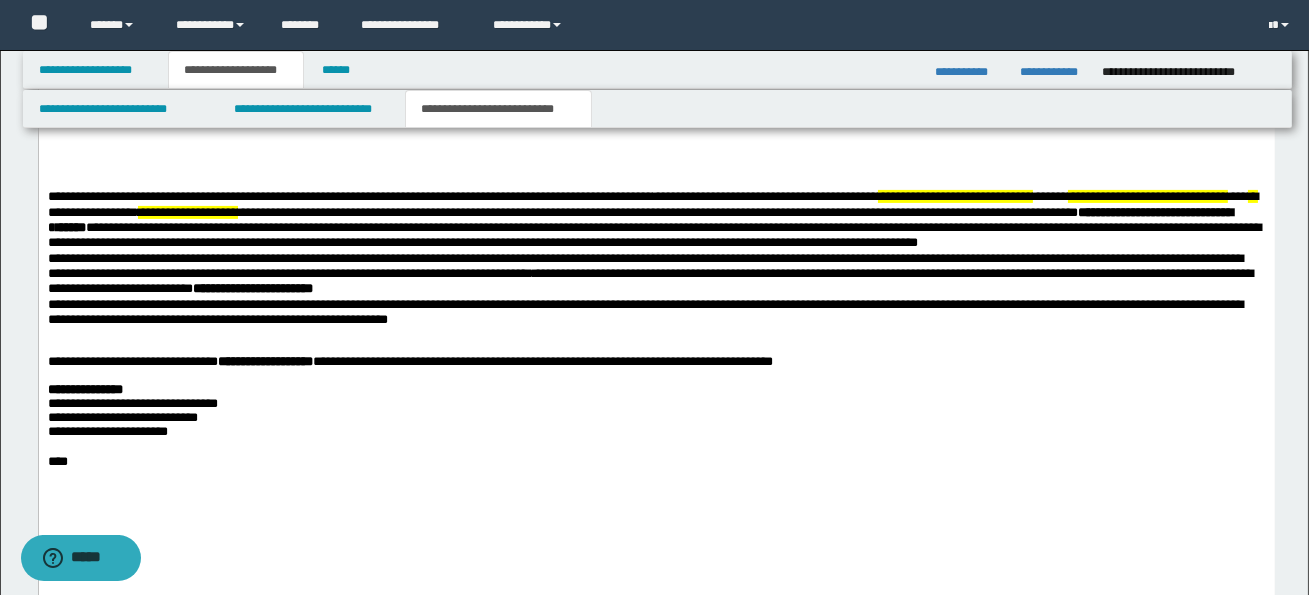 click on "**********" at bounding box center [656, 272] 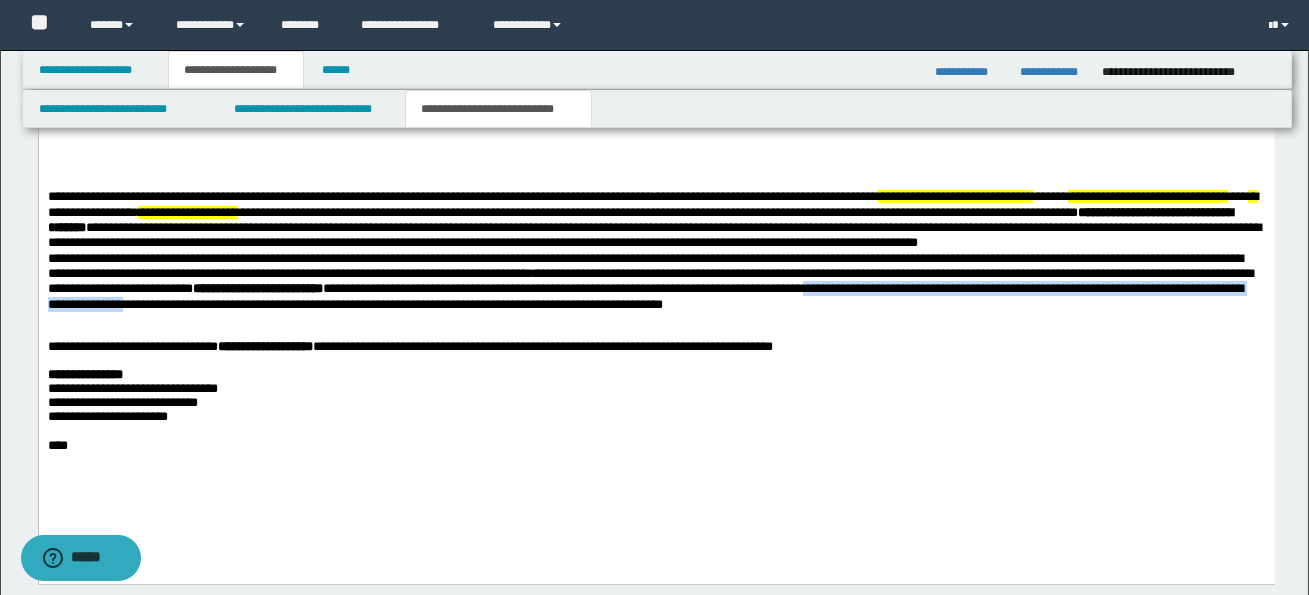 drag, startPoint x: 1076, startPoint y: 302, endPoint x: 445, endPoint y: 311, distance: 631.0642 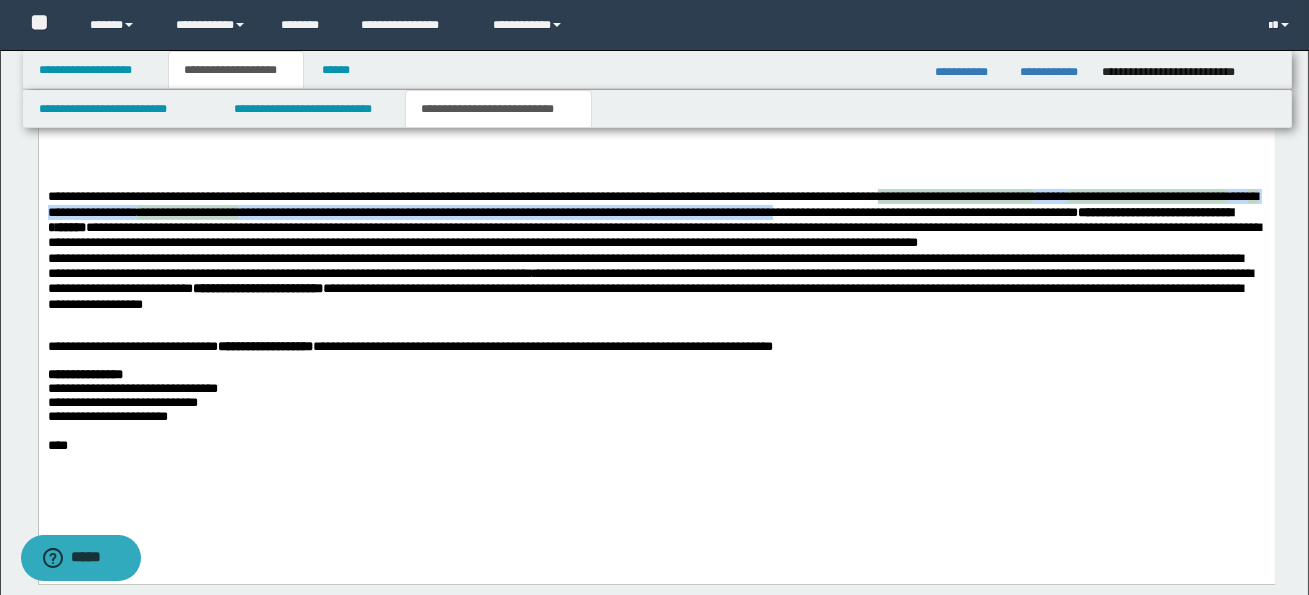 drag, startPoint x: 934, startPoint y: 203, endPoint x: 937, endPoint y: 218, distance: 15.297058 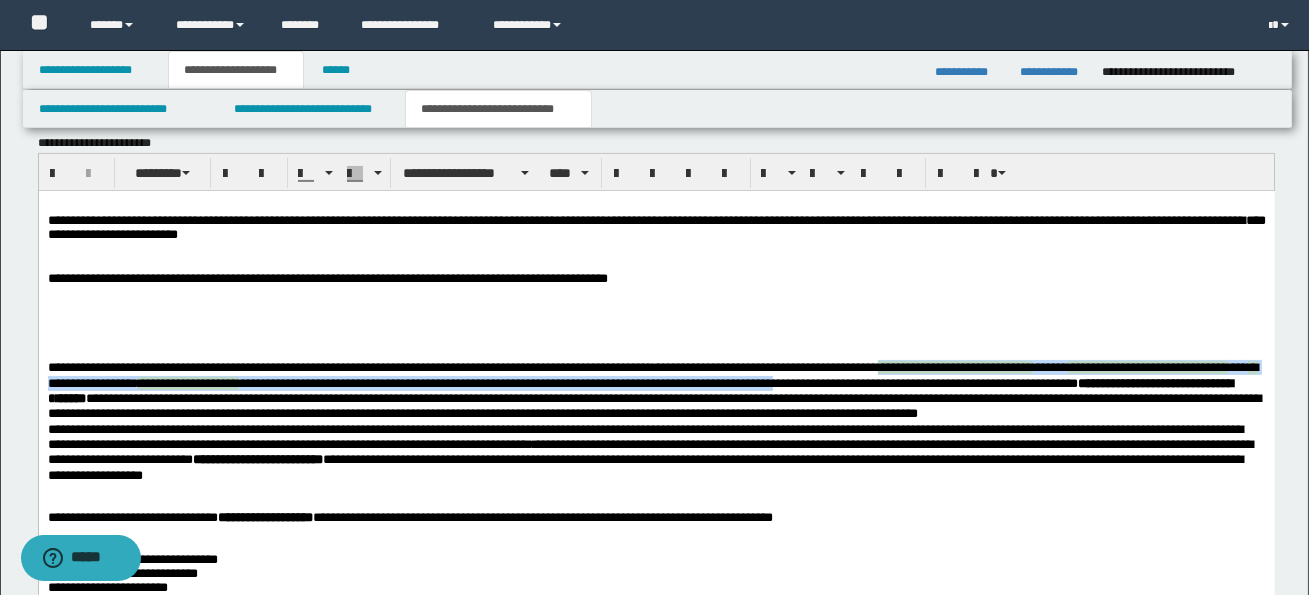 scroll, scrollTop: 995, scrollLeft: 0, axis: vertical 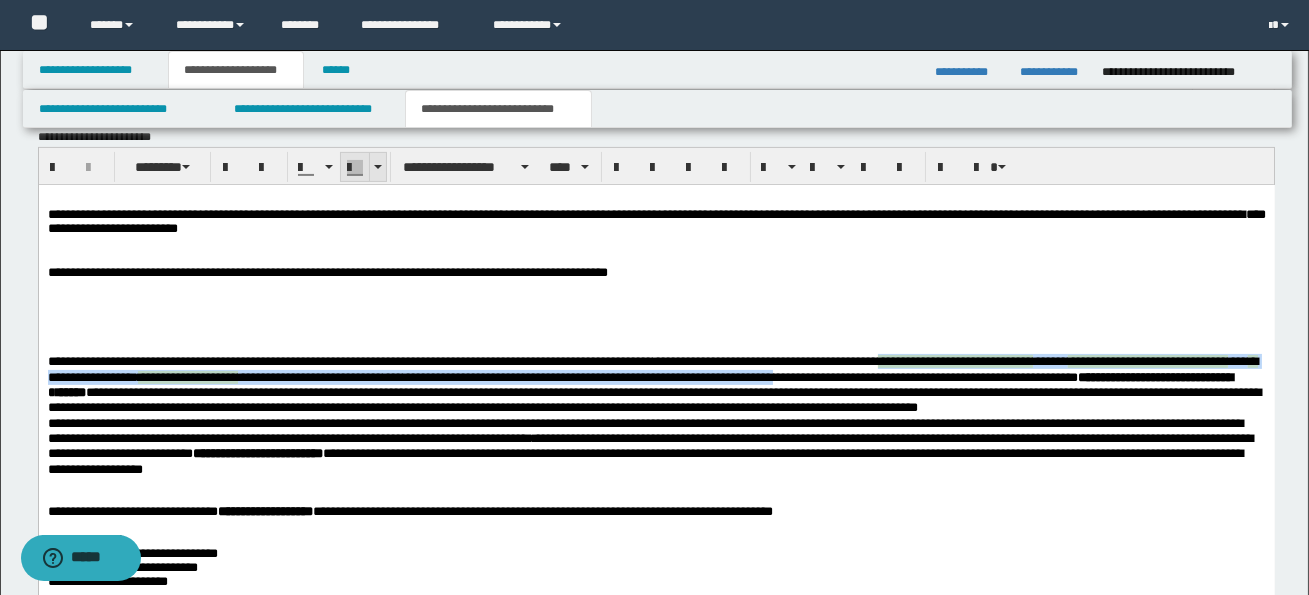 click at bounding box center (377, 167) 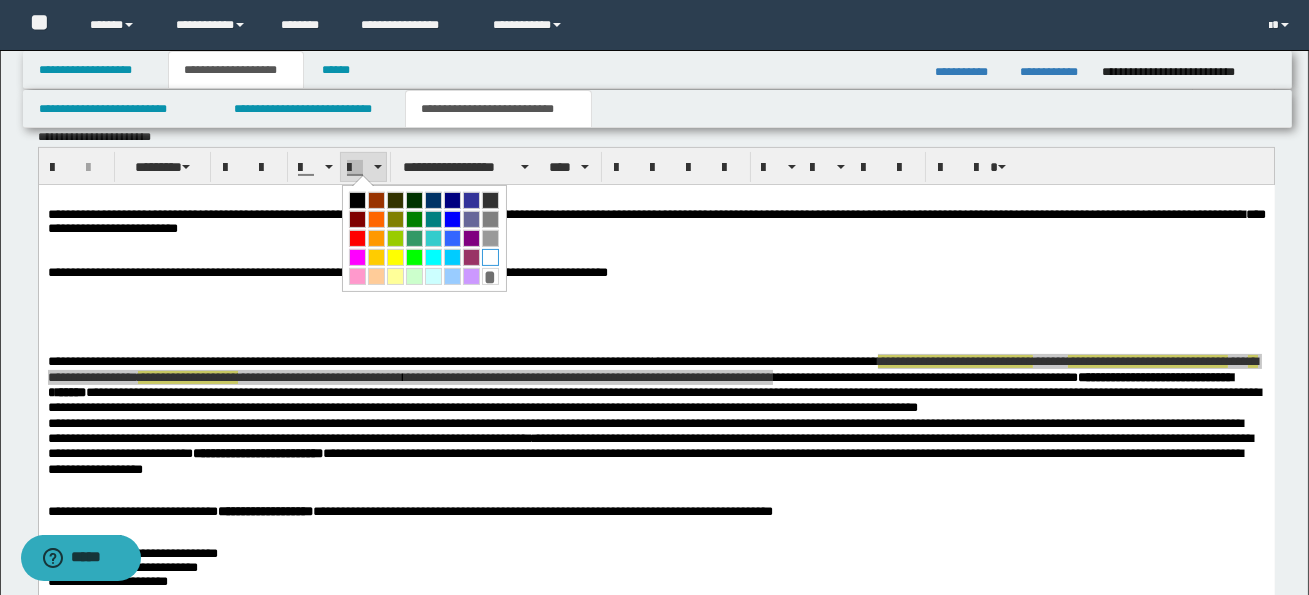 click at bounding box center (490, 257) 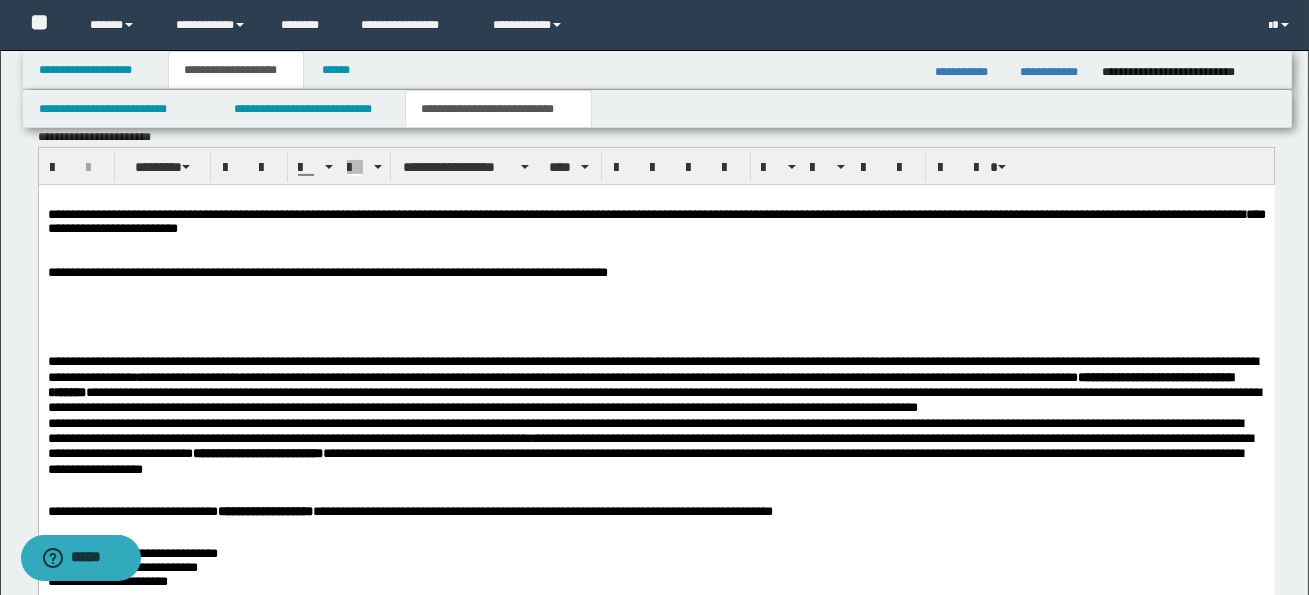 click on "**********" at bounding box center [597, 422] 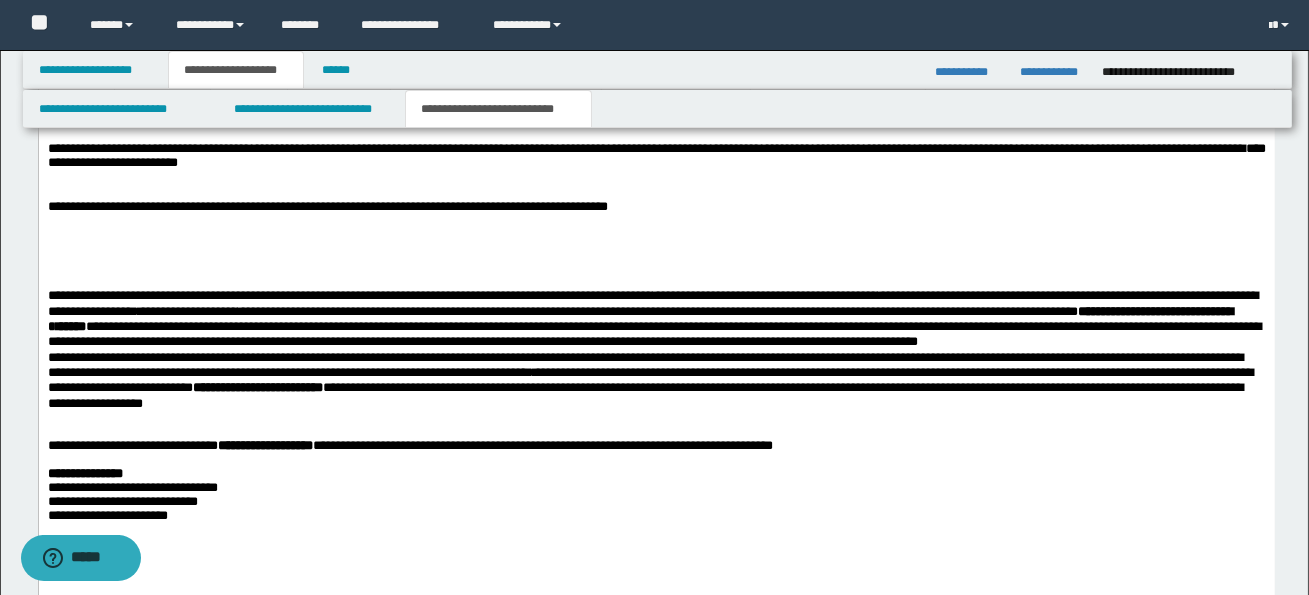 scroll, scrollTop: 1062, scrollLeft: 0, axis: vertical 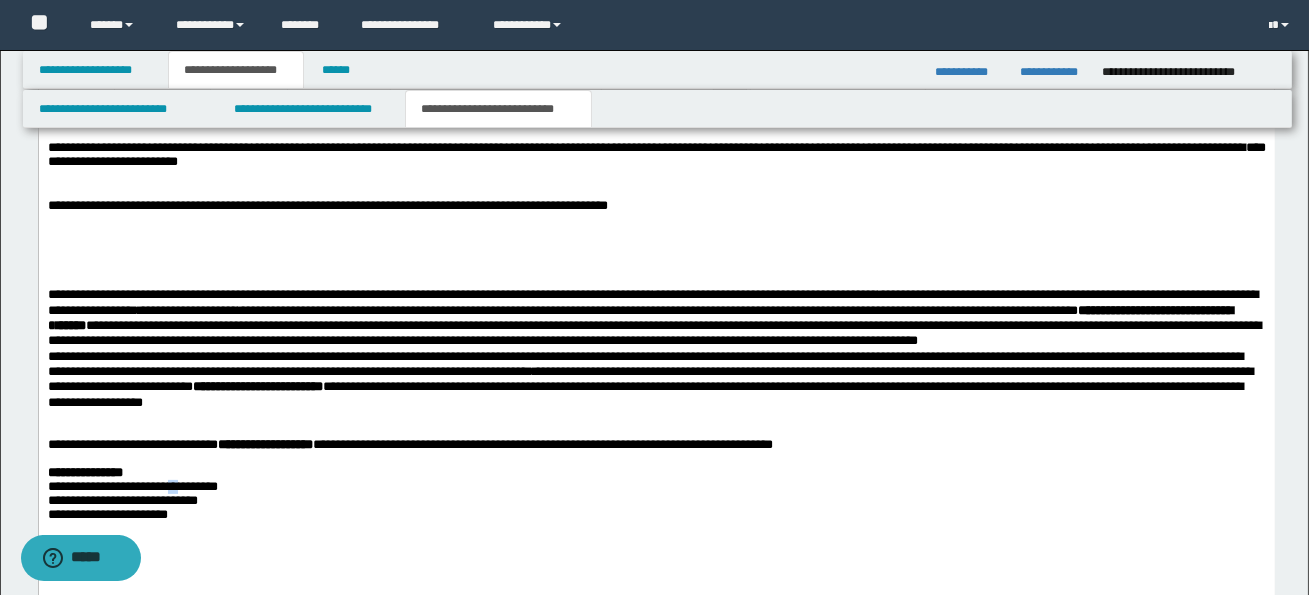 drag, startPoint x: 169, startPoint y: 504, endPoint x: 184, endPoint y: 504, distance: 15 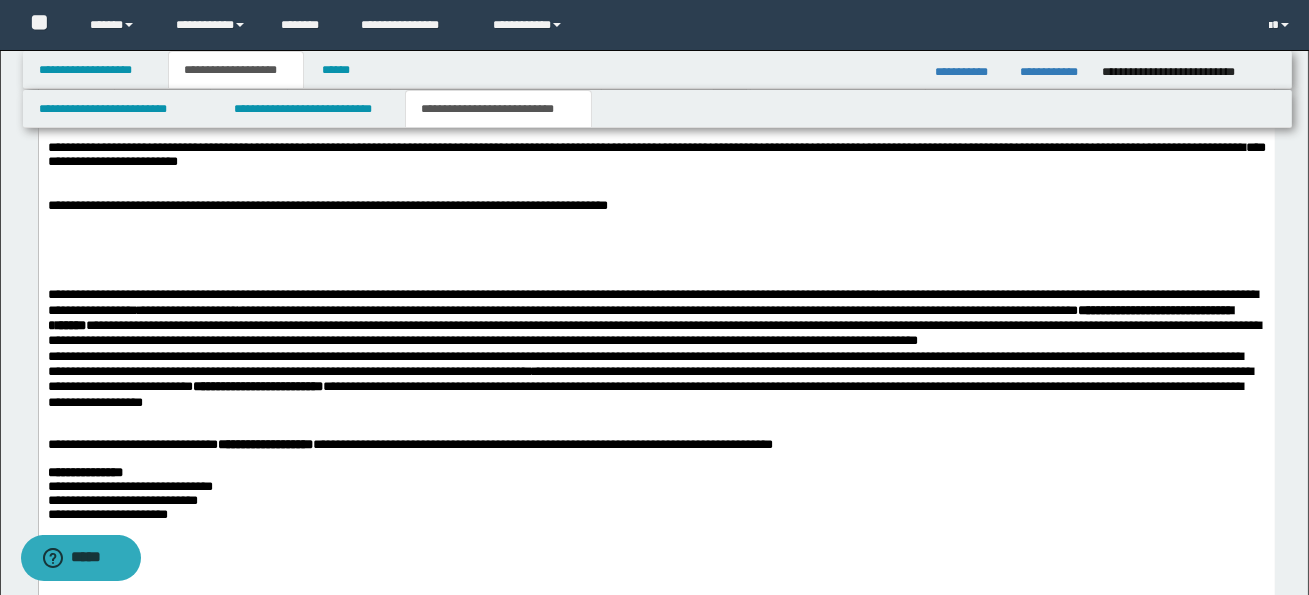 click on "**********" at bounding box center [656, 378] 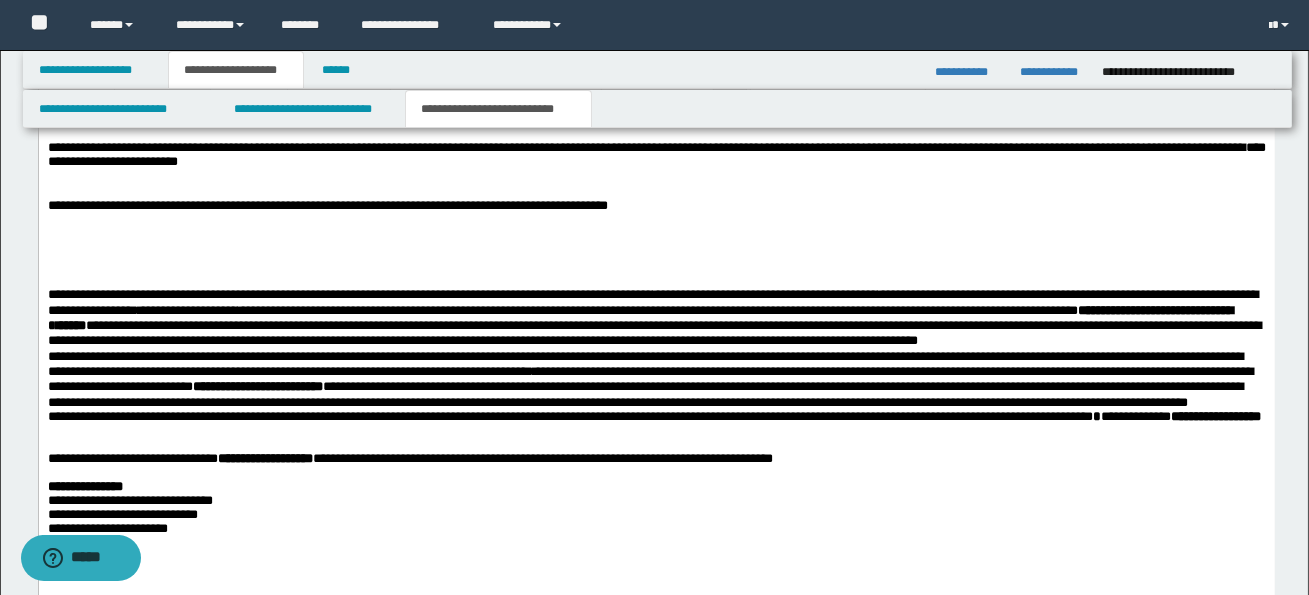click on "**********" at bounding box center (656, 369) 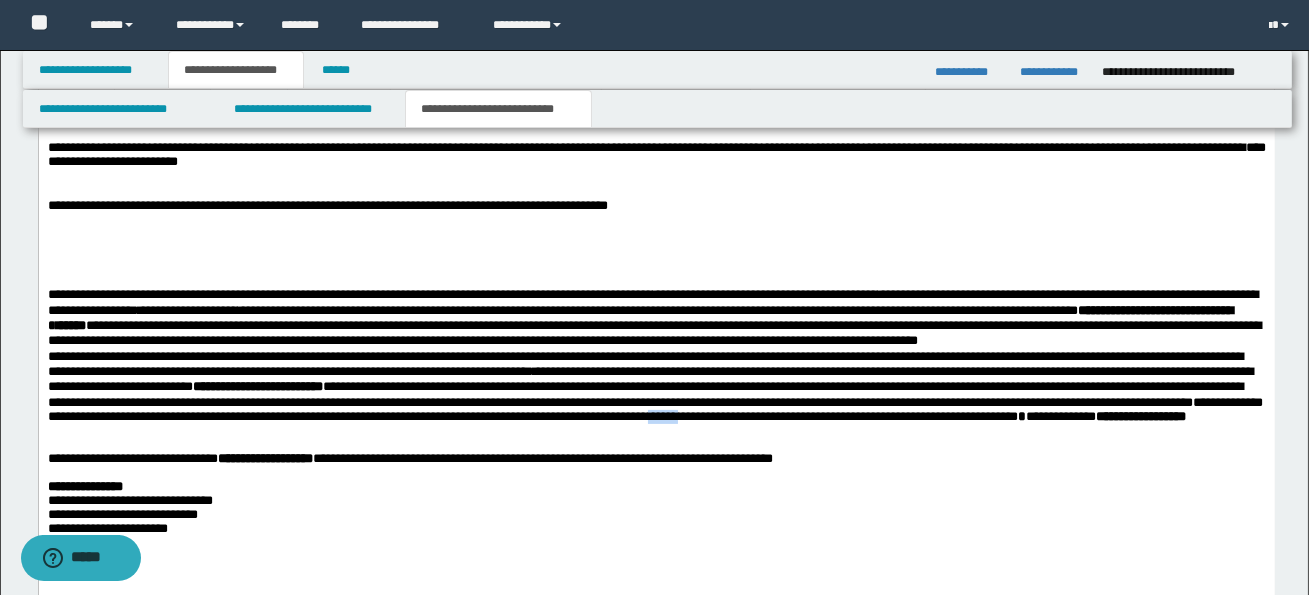 drag, startPoint x: 1116, startPoint y: 427, endPoint x: 1156, endPoint y: 428, distance: 40.012497 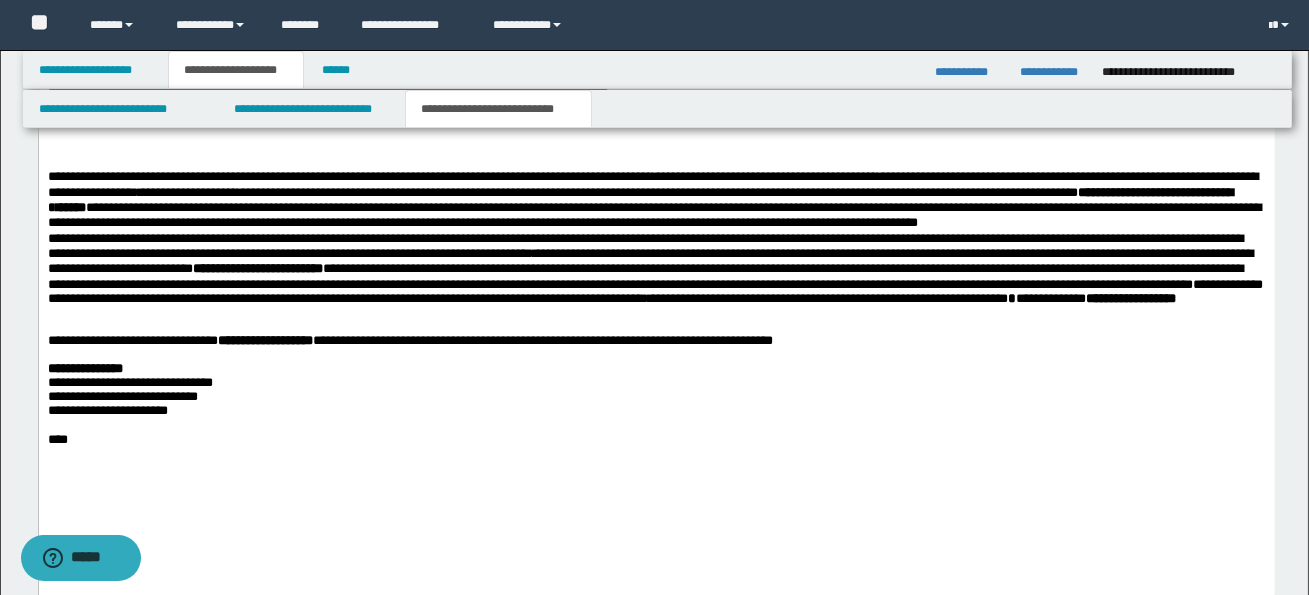 scroll, scrollTop: 1185, scrollLeft: 0, axis: vertical 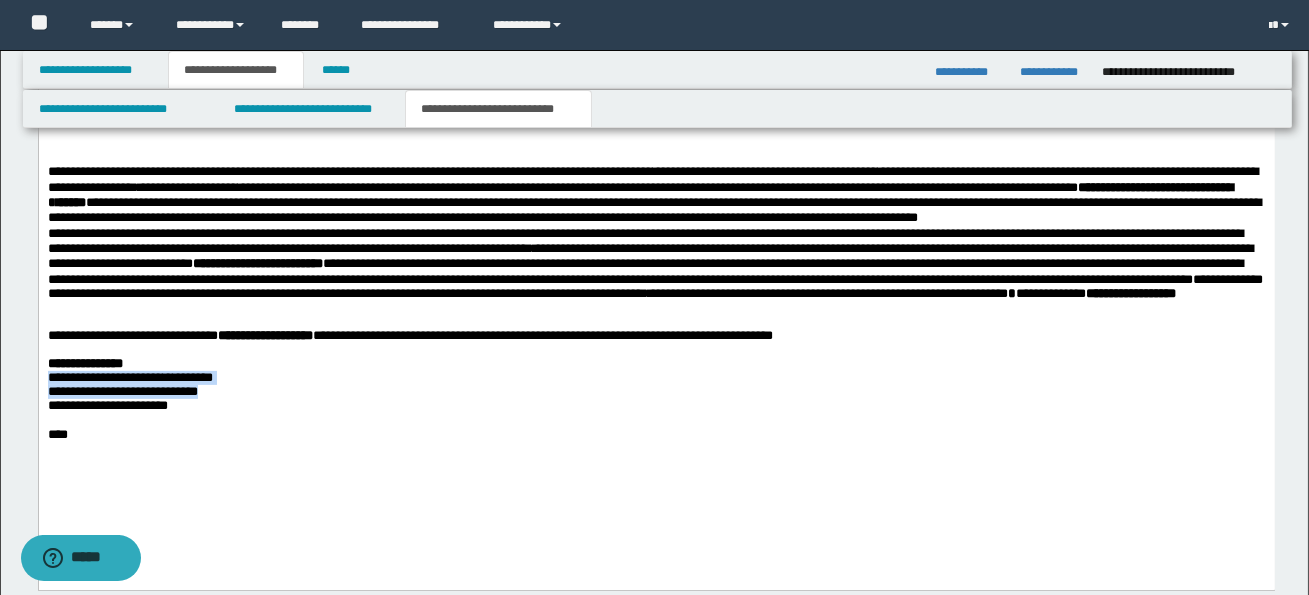drag, startPoint x: 55, startPoint y: 411, endPoint x: 215, endPoint y: 426, distance: 160.70158 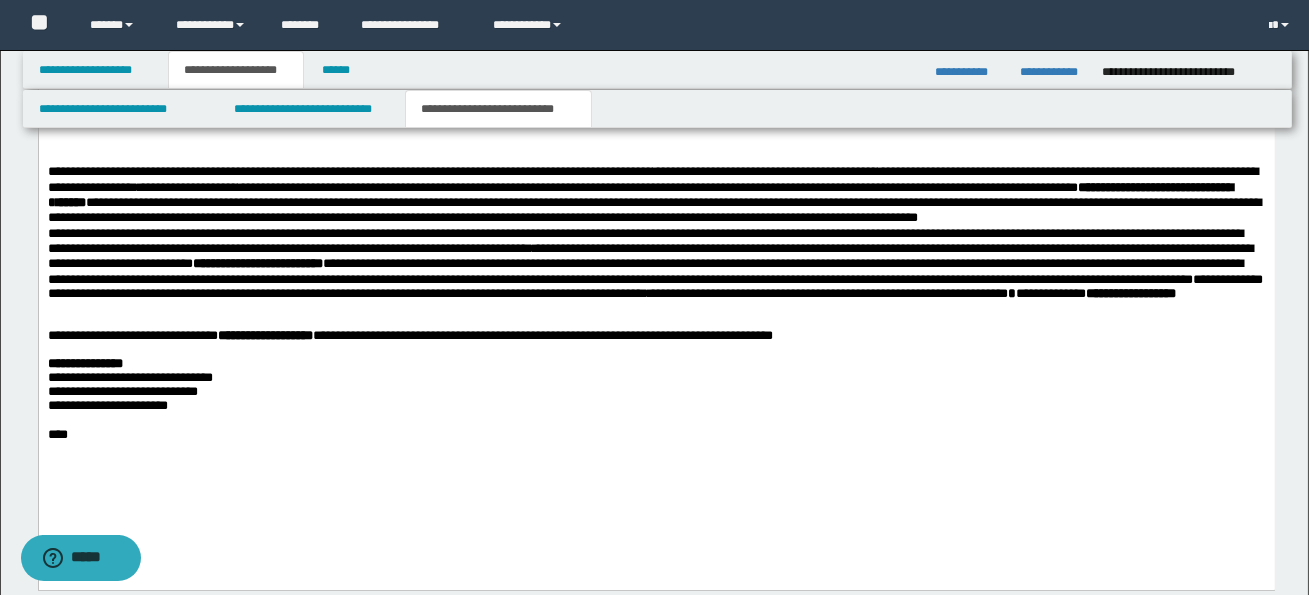 click on "**********" at bounding box center [656, 392] 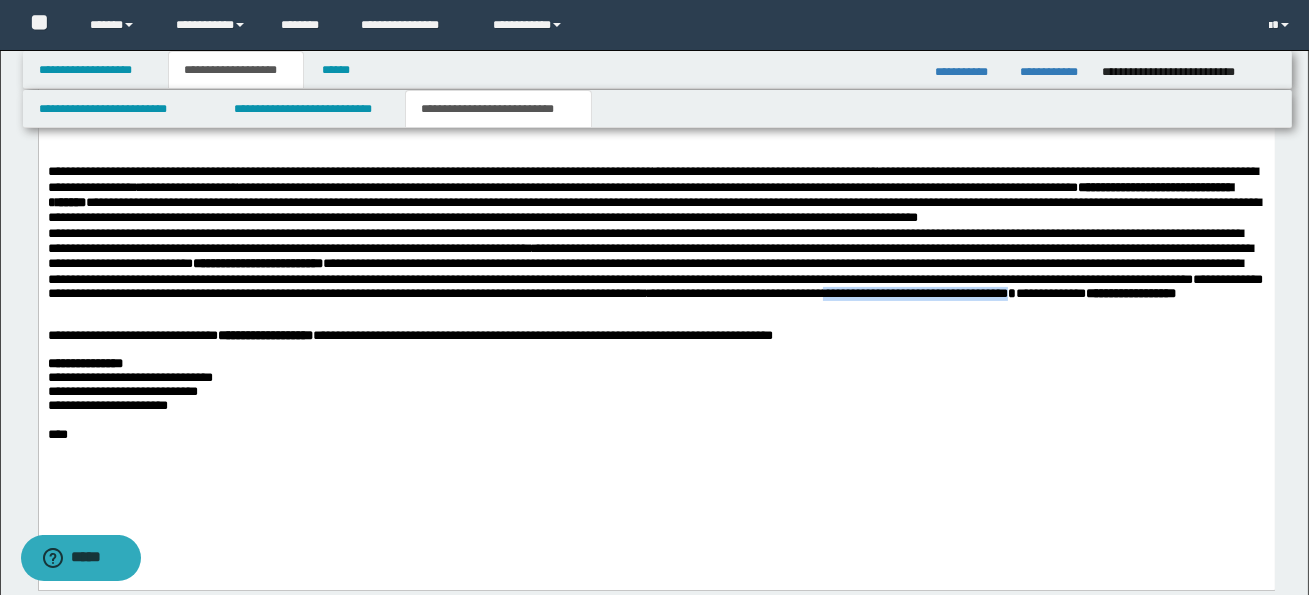 drag, startPoint x: 124, startPoint y: 318, endPoint x: 320, endPoint y: 319, distance: 196.00255 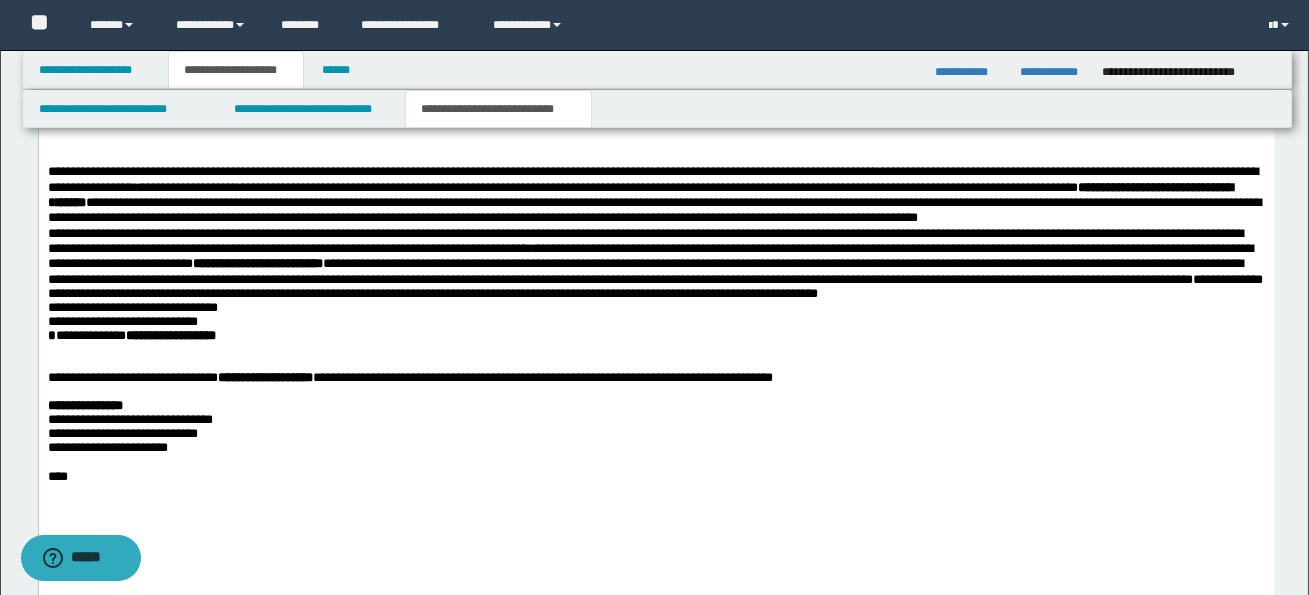 click on "**********" at bounding box center [656, 268] 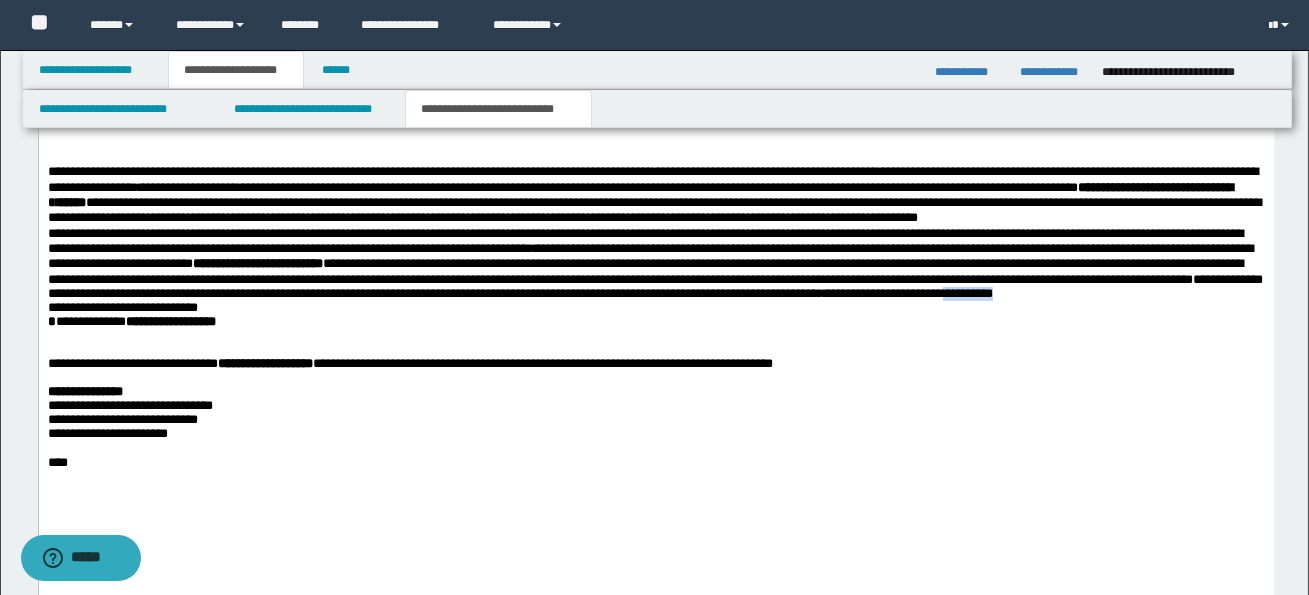drag, startPoint x: 240, startPoint y: 316, endPoint x: 306, endPoint y: 323, distance: 66.37017 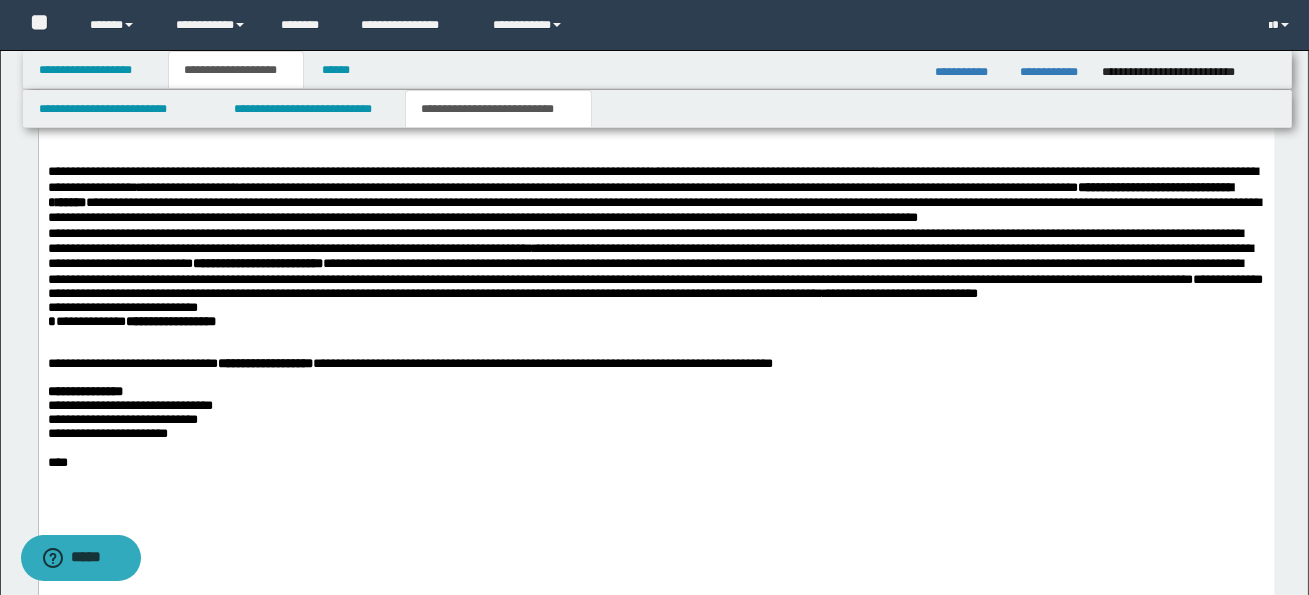 click on "**********" at bounding box center [122, 307] 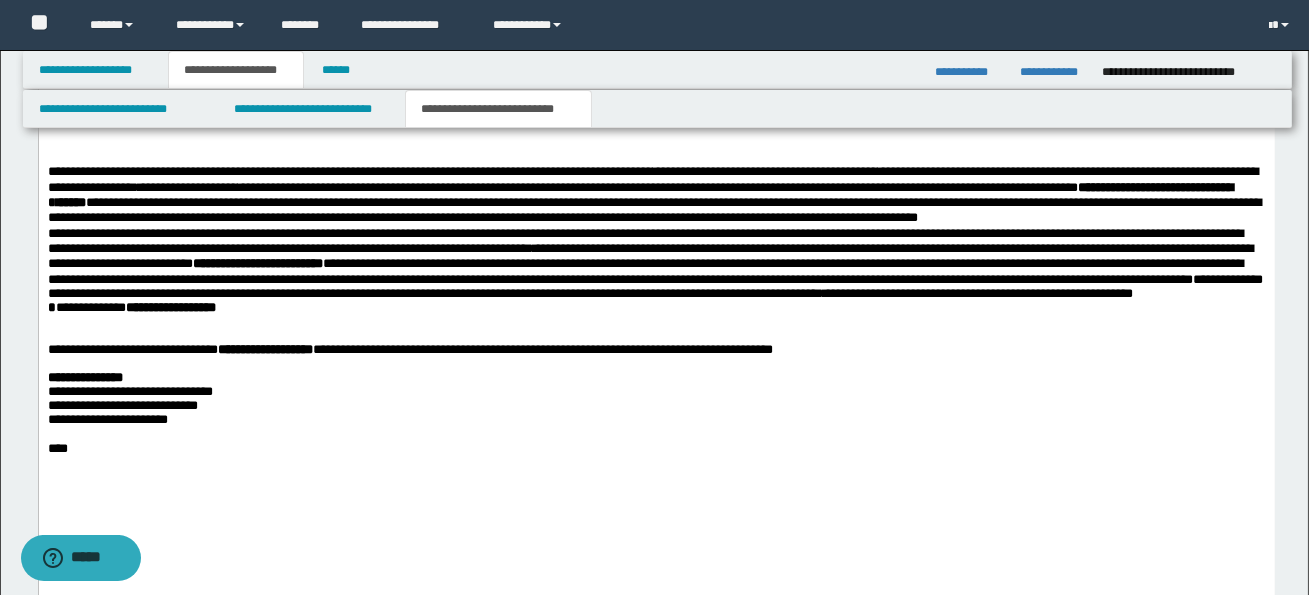 click on "**********" at bounding box center (656, 254) 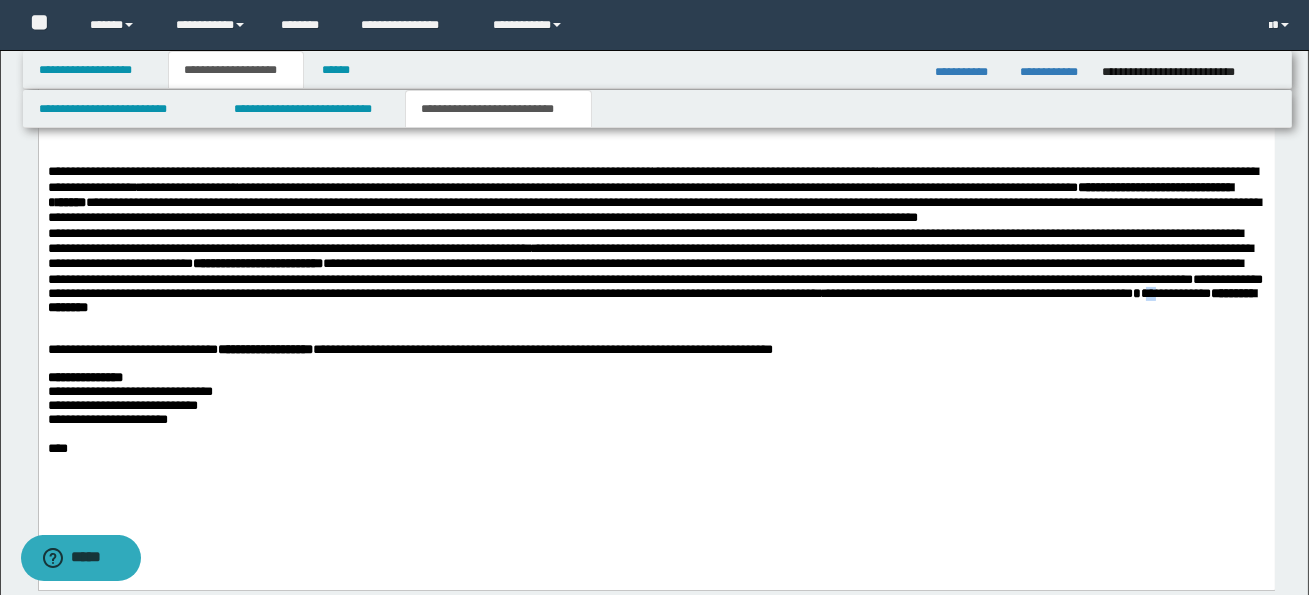 click on "**********" at bounding box center [651, 300] 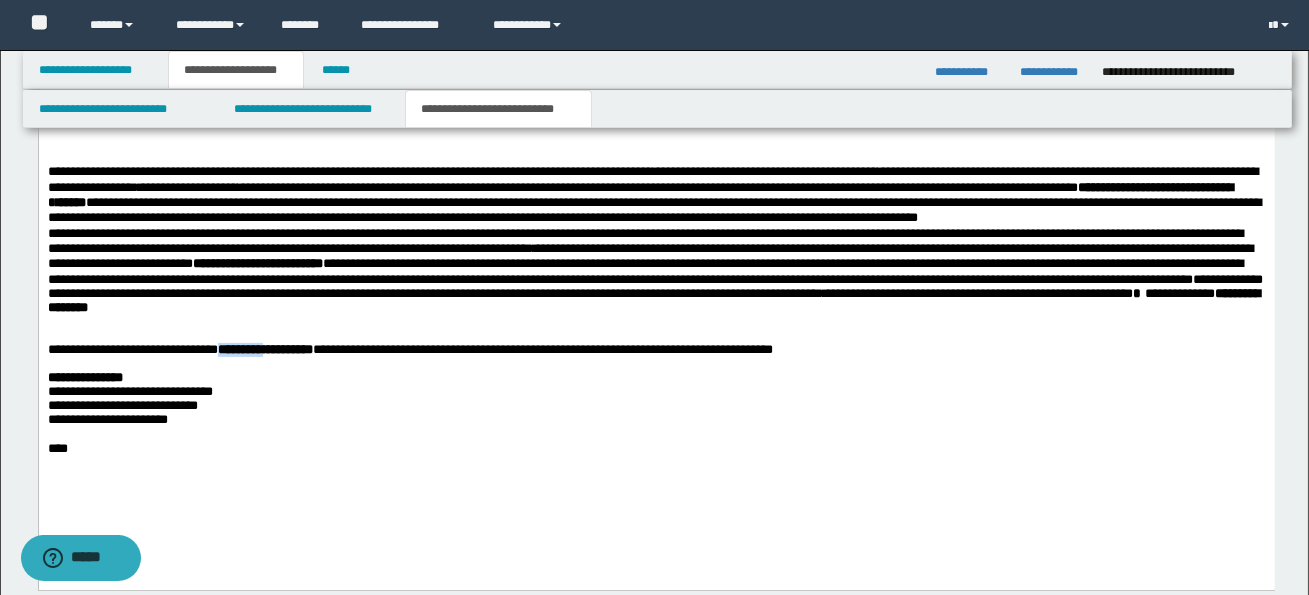 drag, startPoint x: 301, startPoint y: 365, endPoint x: 222, endPoint y: 359, distance: 79.22752 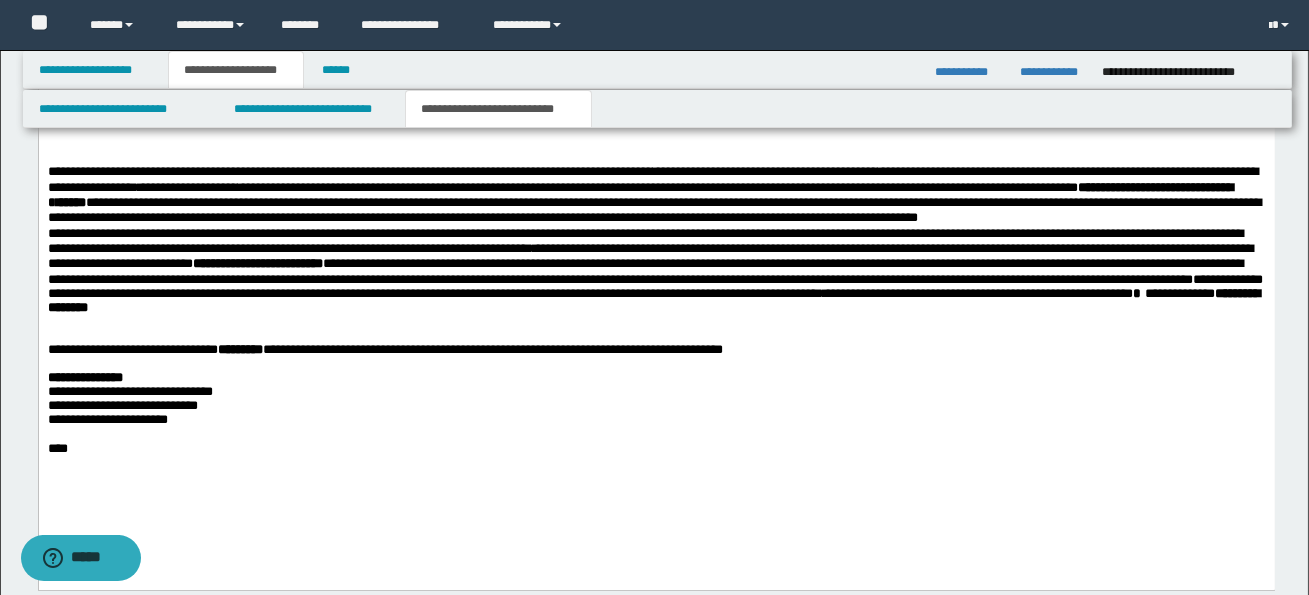 click at bounding box center [656, 336] 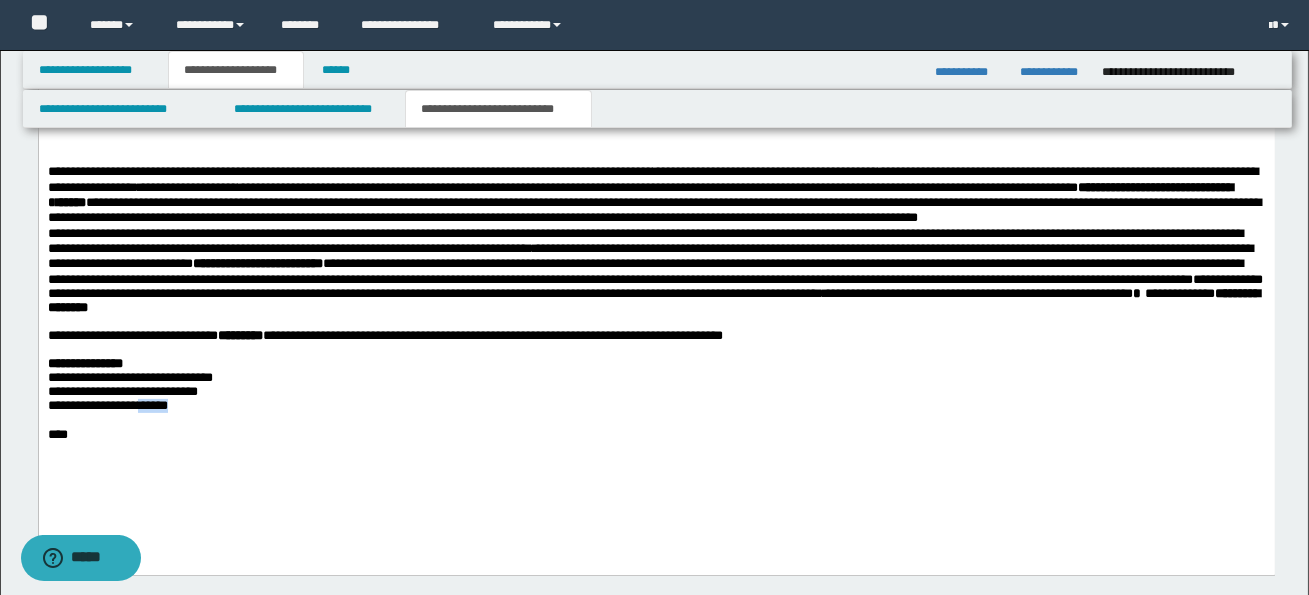 drag, startPoint x: 157, startPoint y: 426, endPoint x: 201, endPoint y: 427, distance: 44.011364 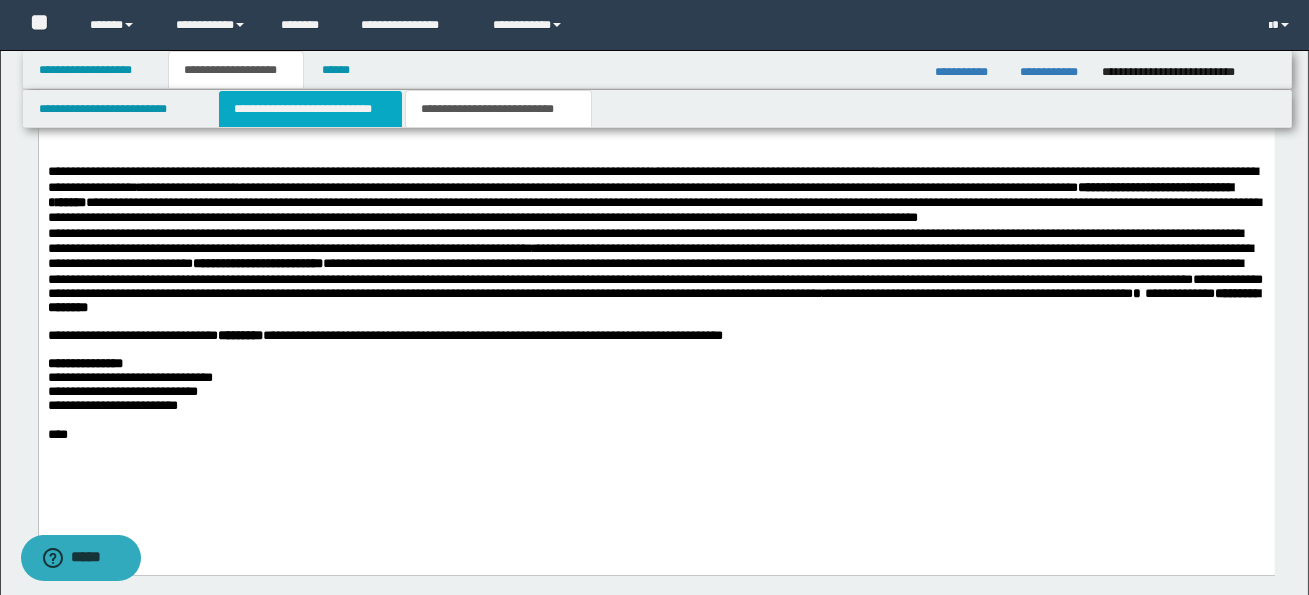 click on "**********" at bounding box center (310, 109) 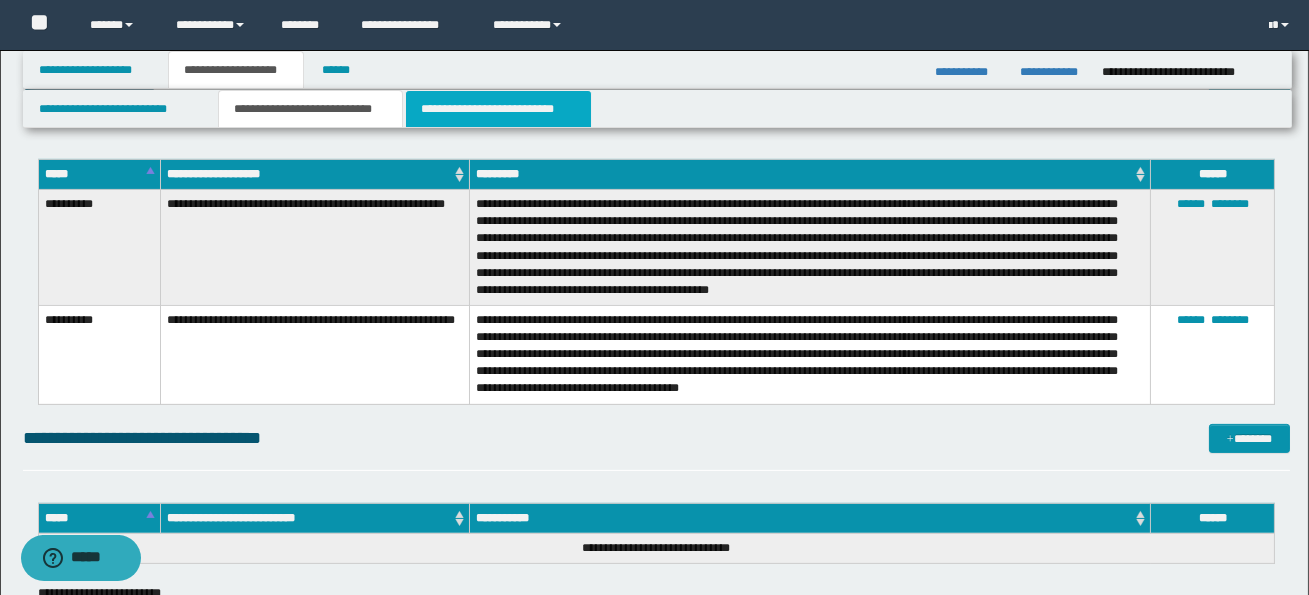 click on "**********" at bounding box center [498, 109] 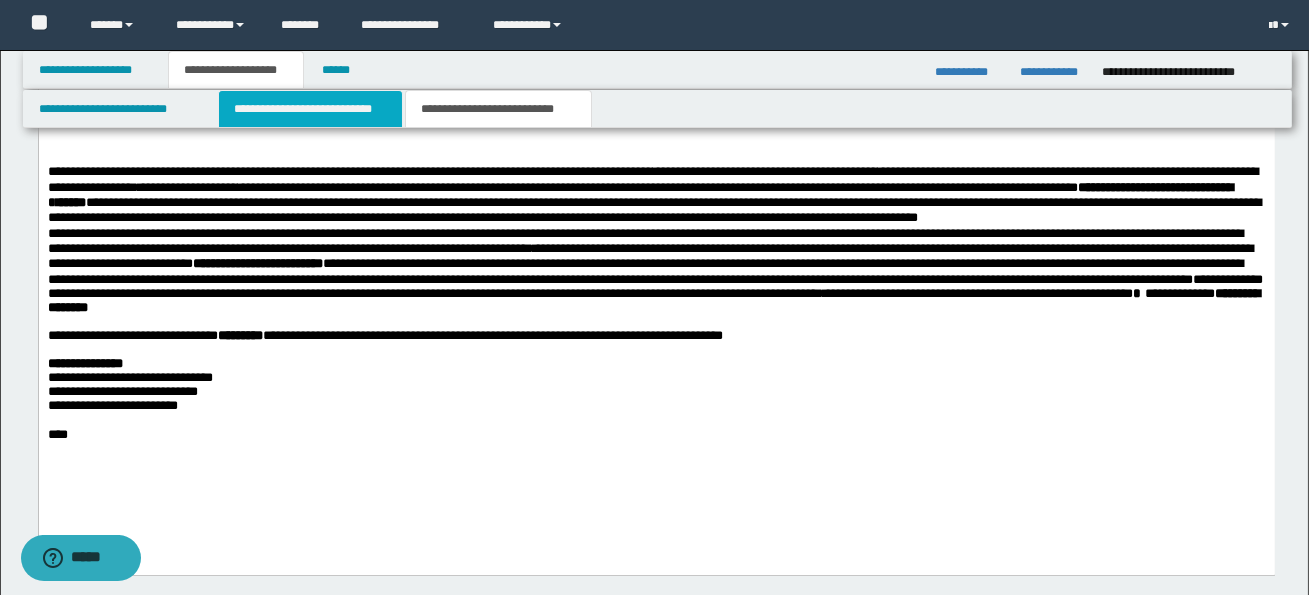 click on "**********" at bounding box center [310, 109] 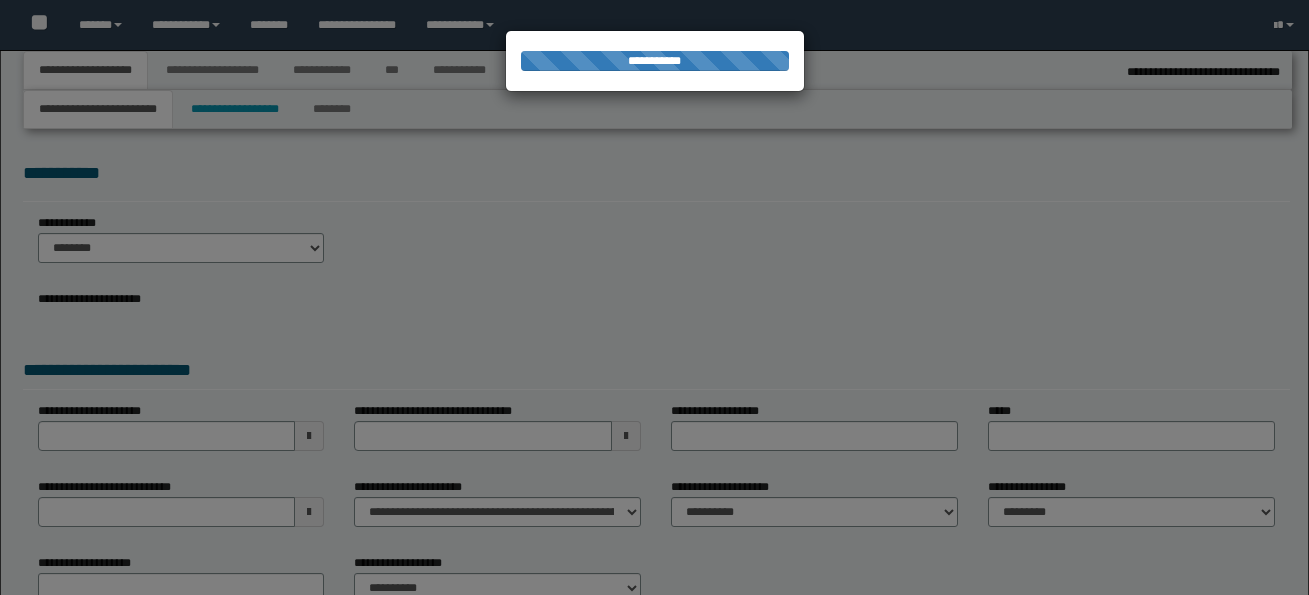 select on "*" 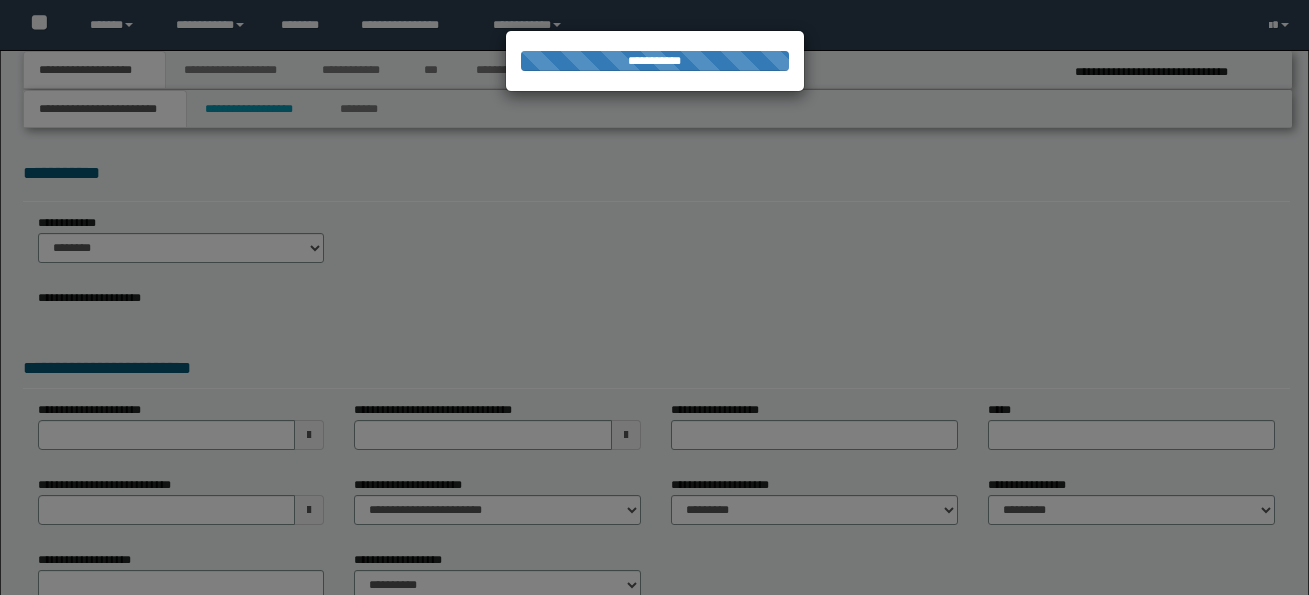 scroll, scrollTop: 0, scrollLeft: 0, axis: both 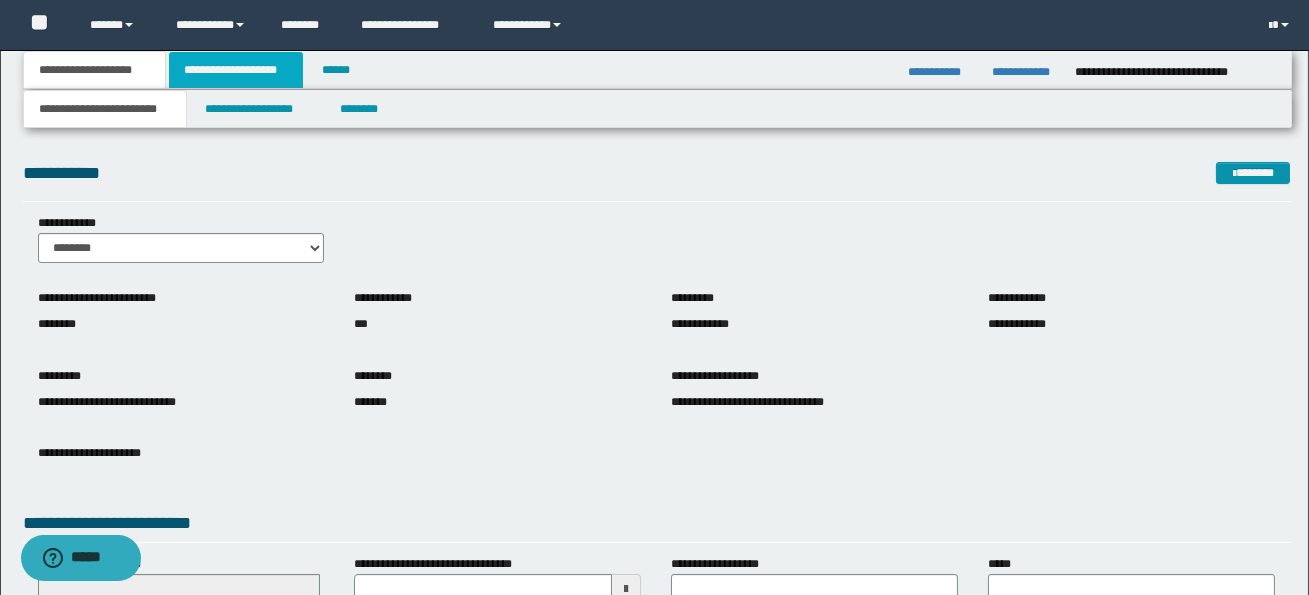 click on "**********" at bounding box center (236, 70) 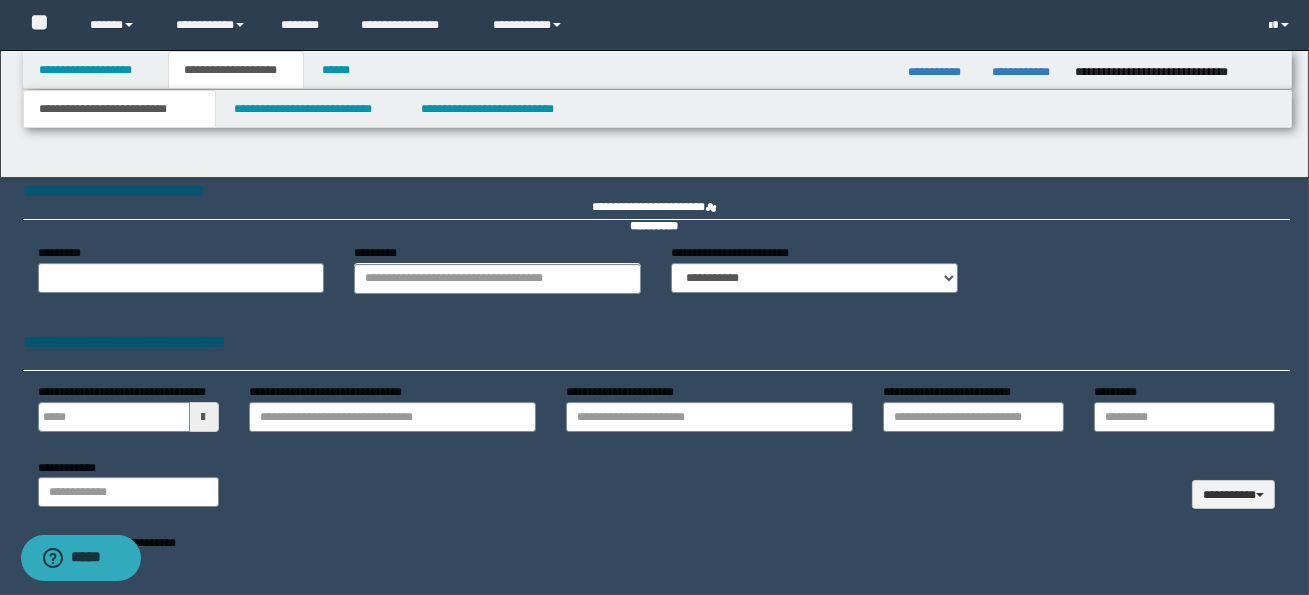 type 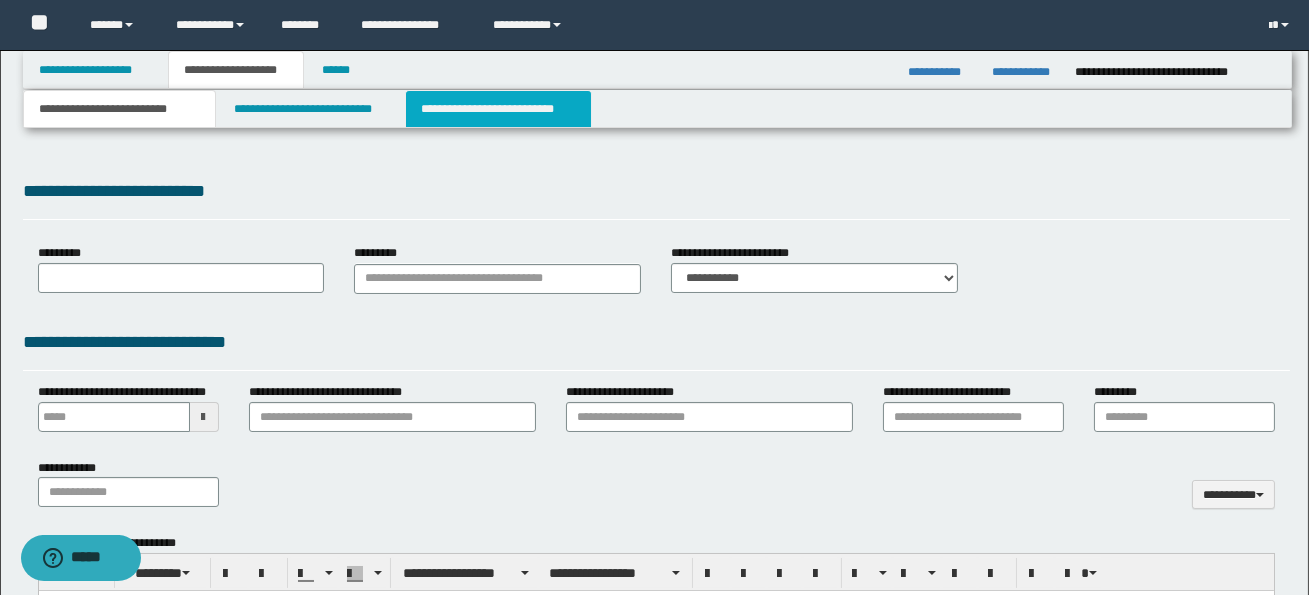 type on "**********" 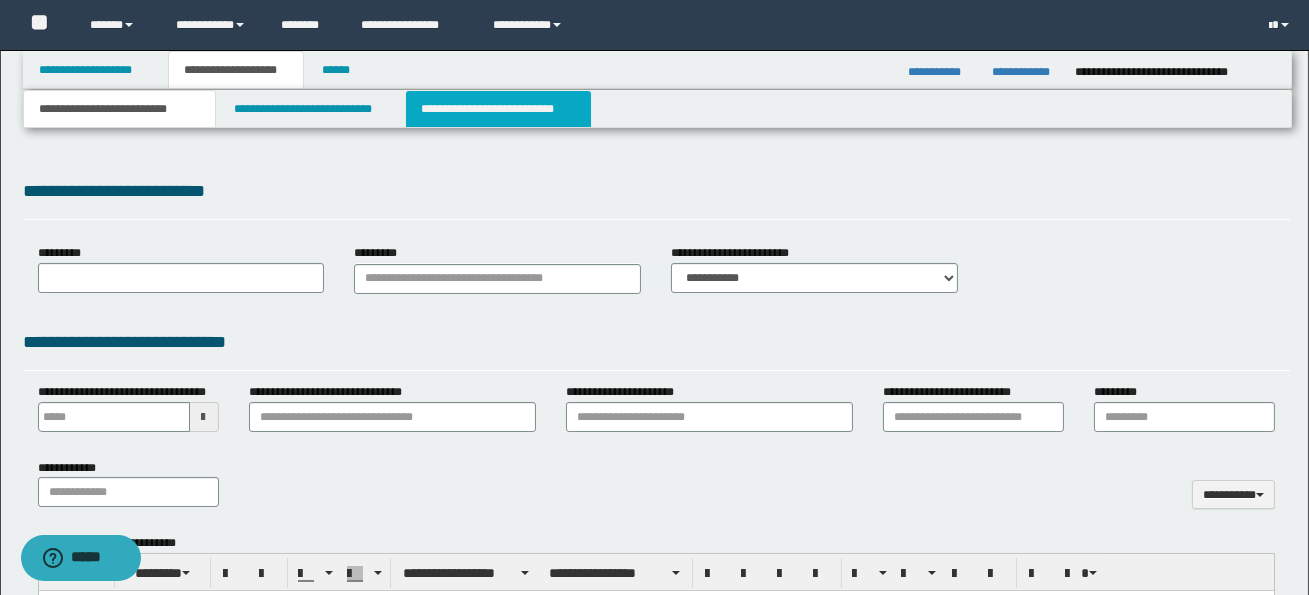 select on "*" 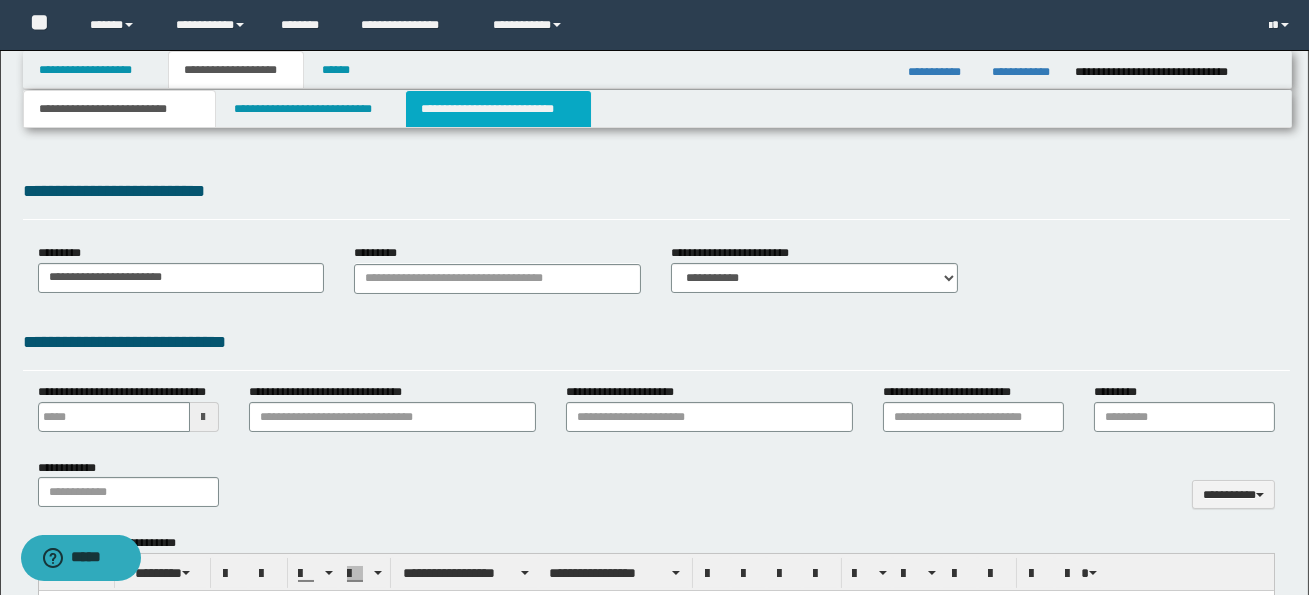 click on "**********" at bounding box center (498, 109) 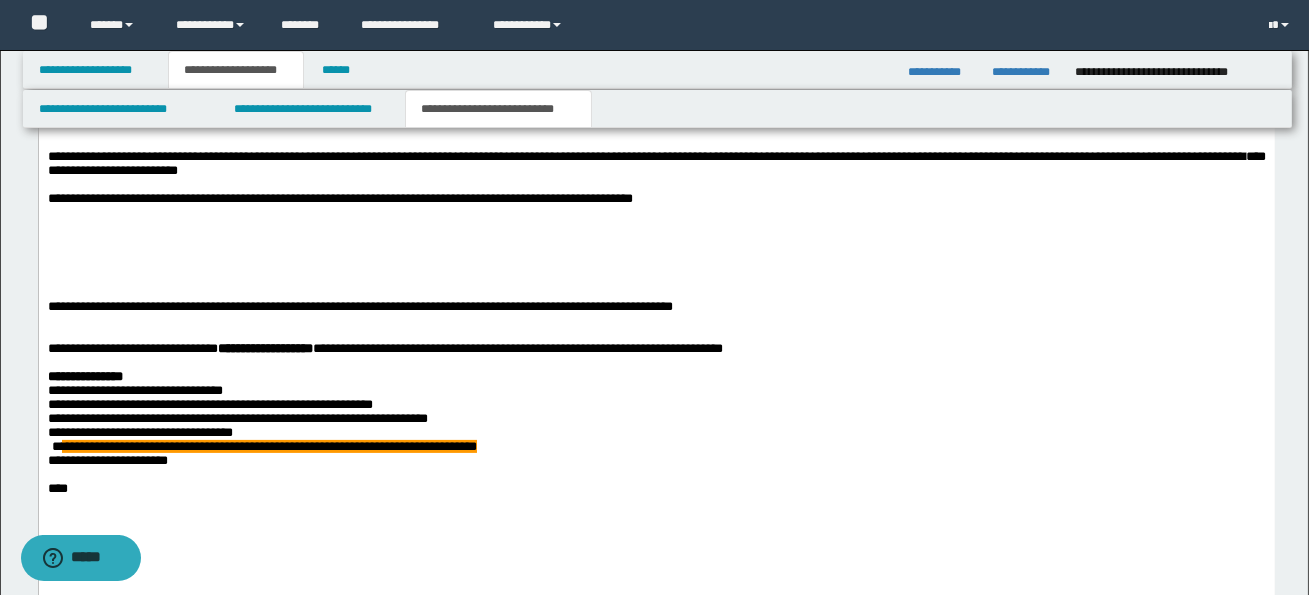 scroll, scrollTop: 1144, scrollLeft: 0, axis: vertical 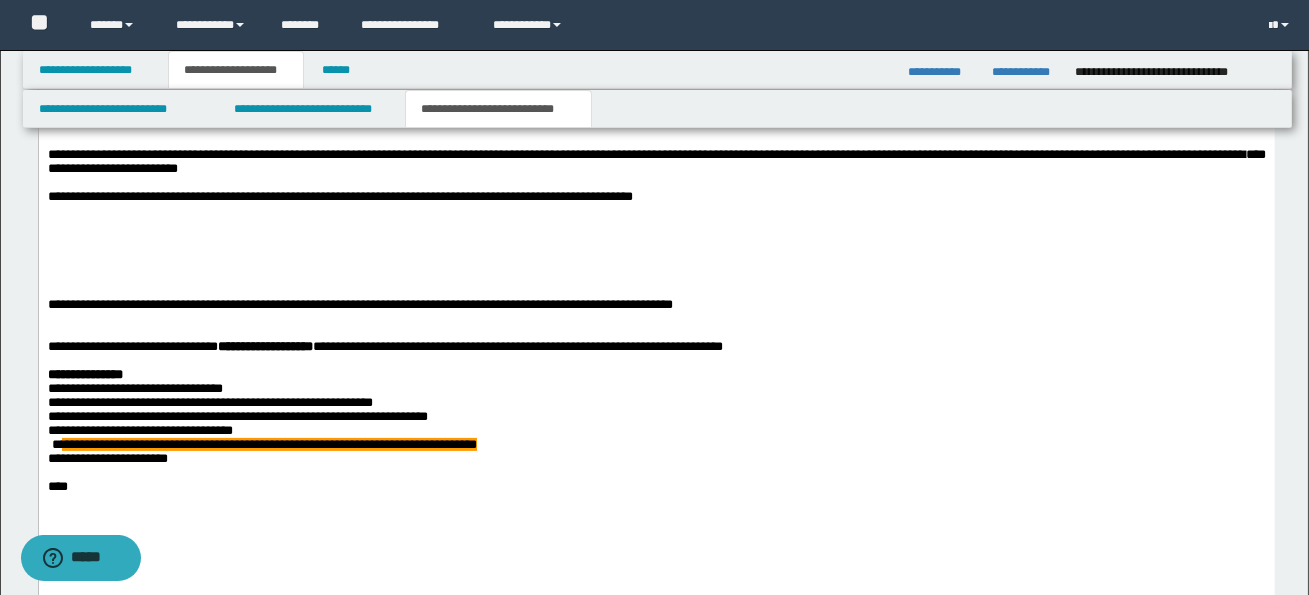 click on "**********" at bounding box center (656, 305) 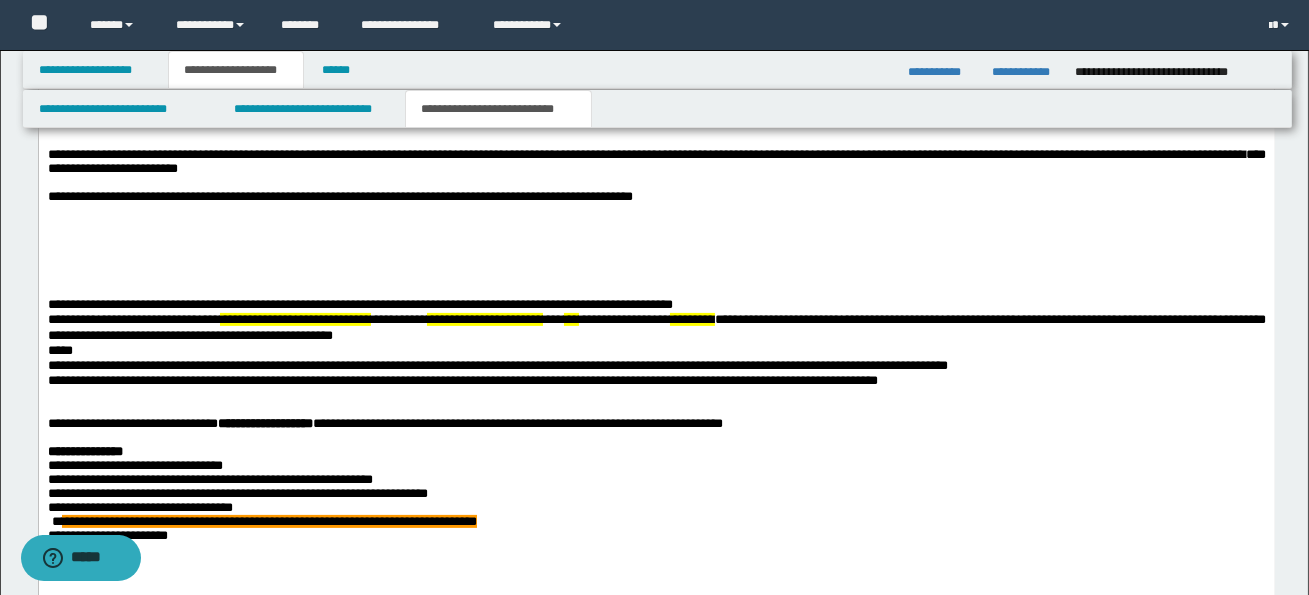 click on "**********" at bounding box center (656, 377) 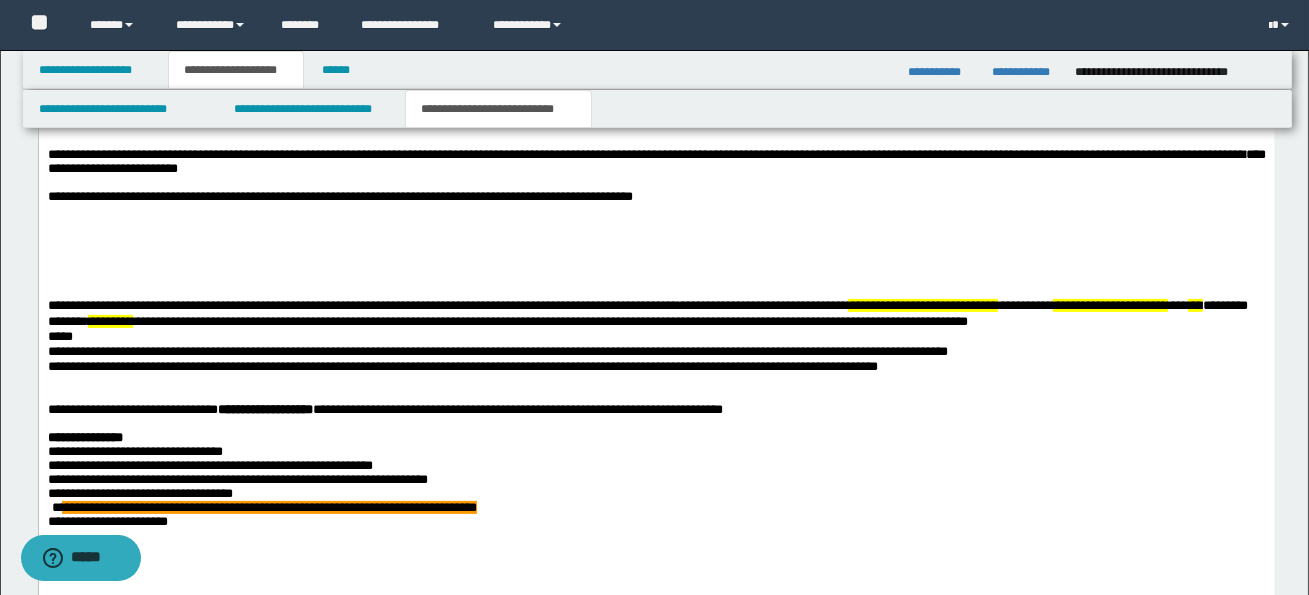click on "**********" at bounding box center (922, 305) 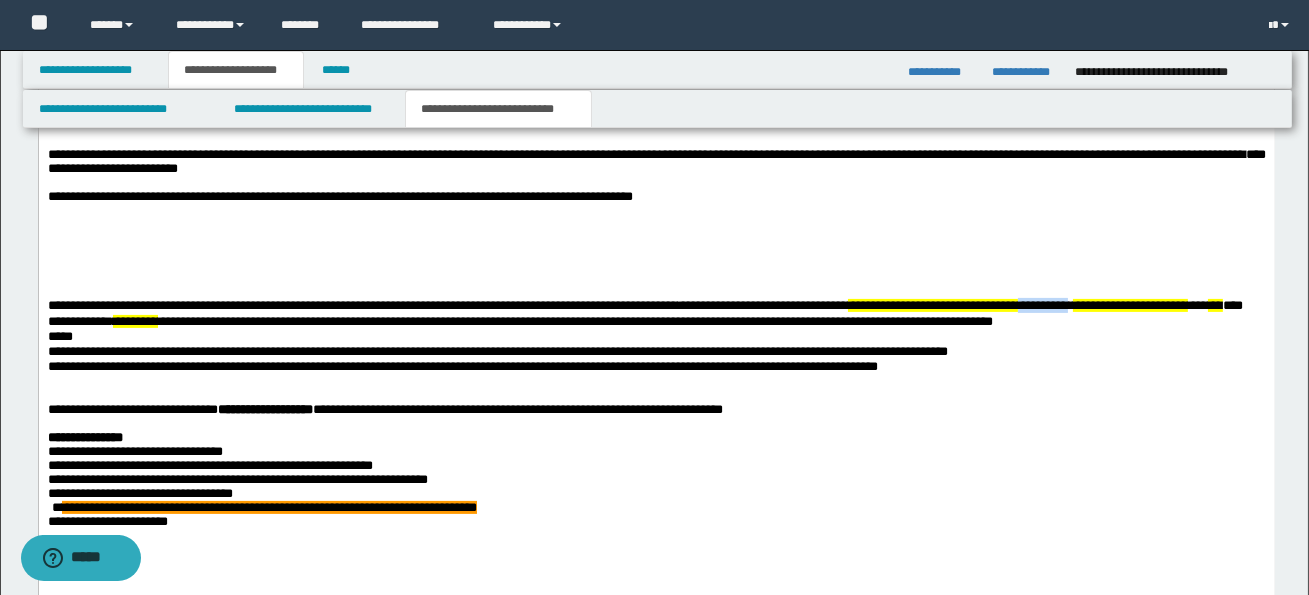 drag, startPoint x: 1092, startPoint y: 307, endPoint x: 1155, endPoint y: 312, distance: 63.1981 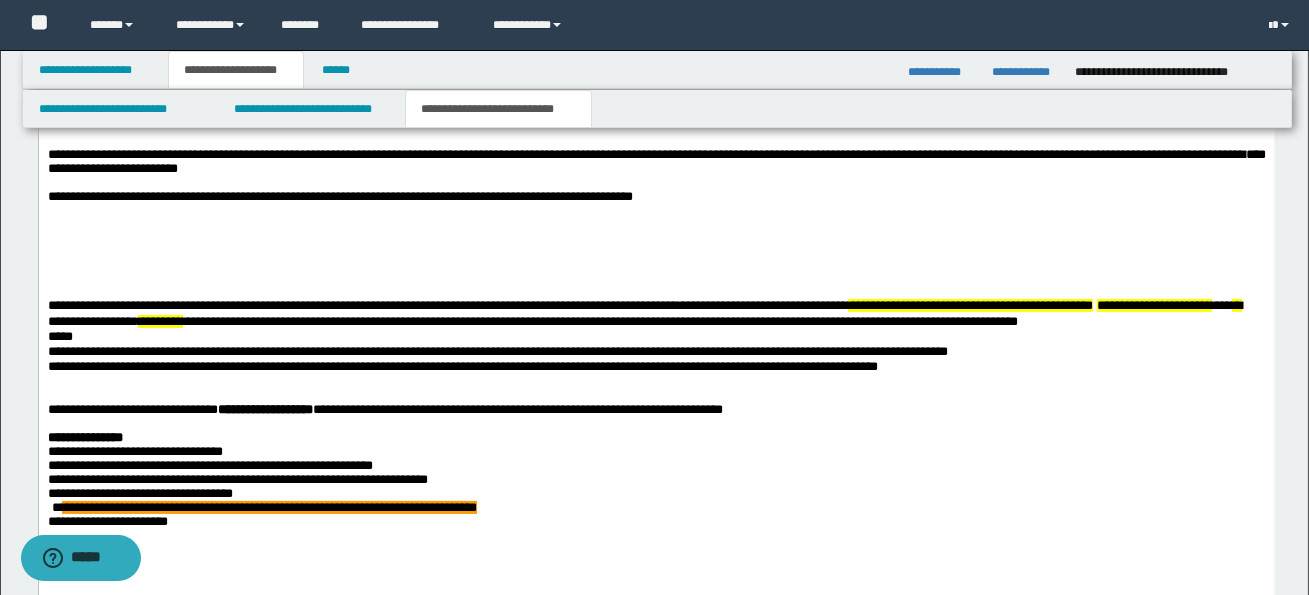 click on "**********" at bounding box center [1153, 305] 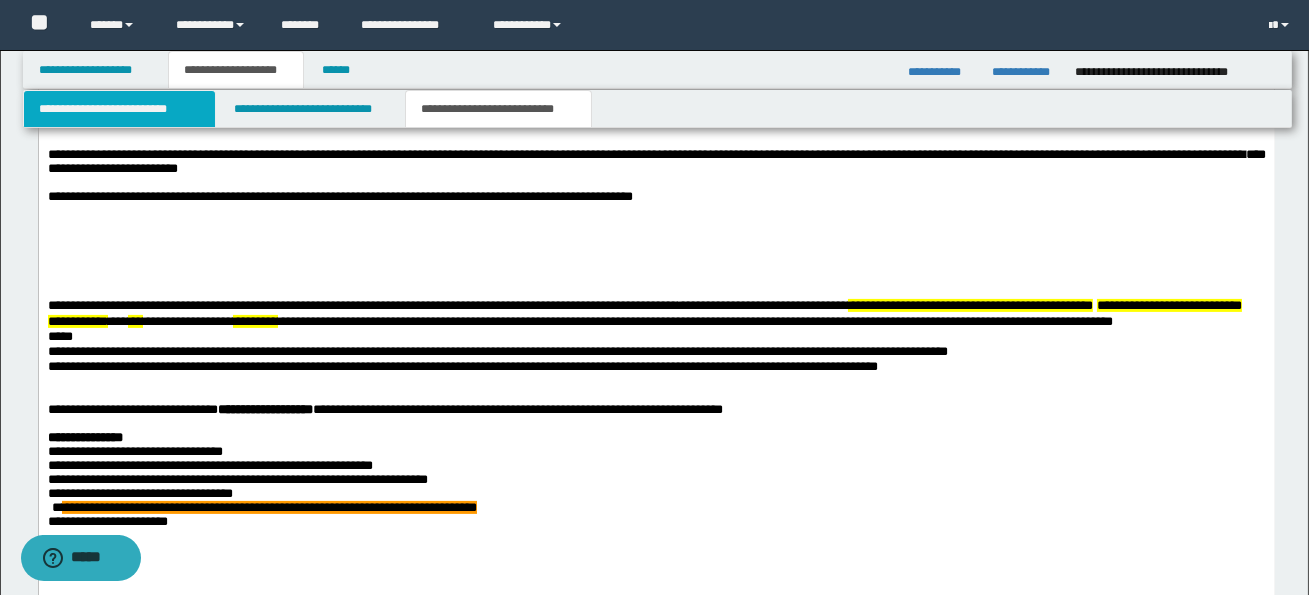 click on "**********" at bounding box center [119, 109] 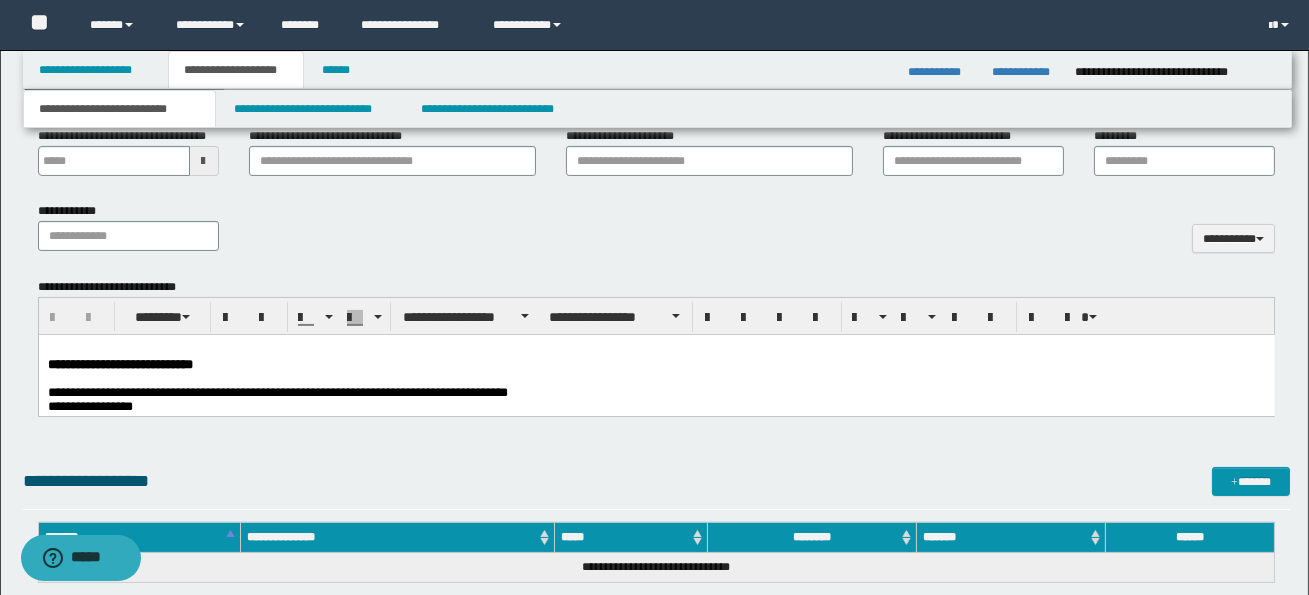 scroll, scrollTop: 877, scrollLeft: 0, axis: vertical 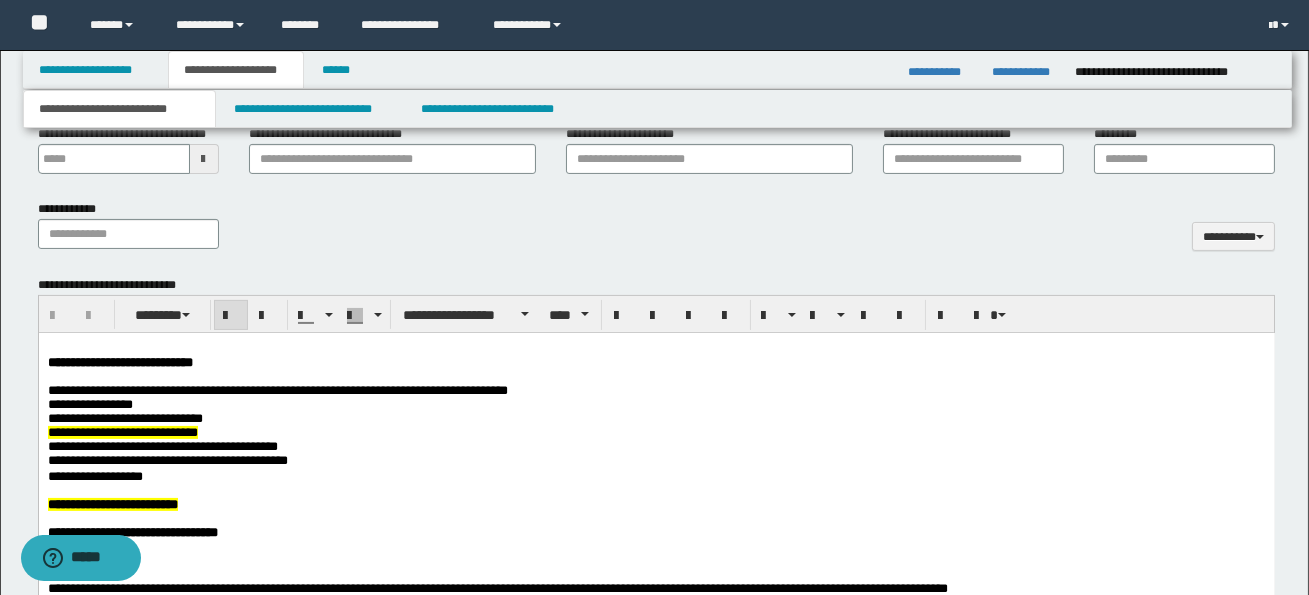 click on "**********" at bounding box center (656, 362) 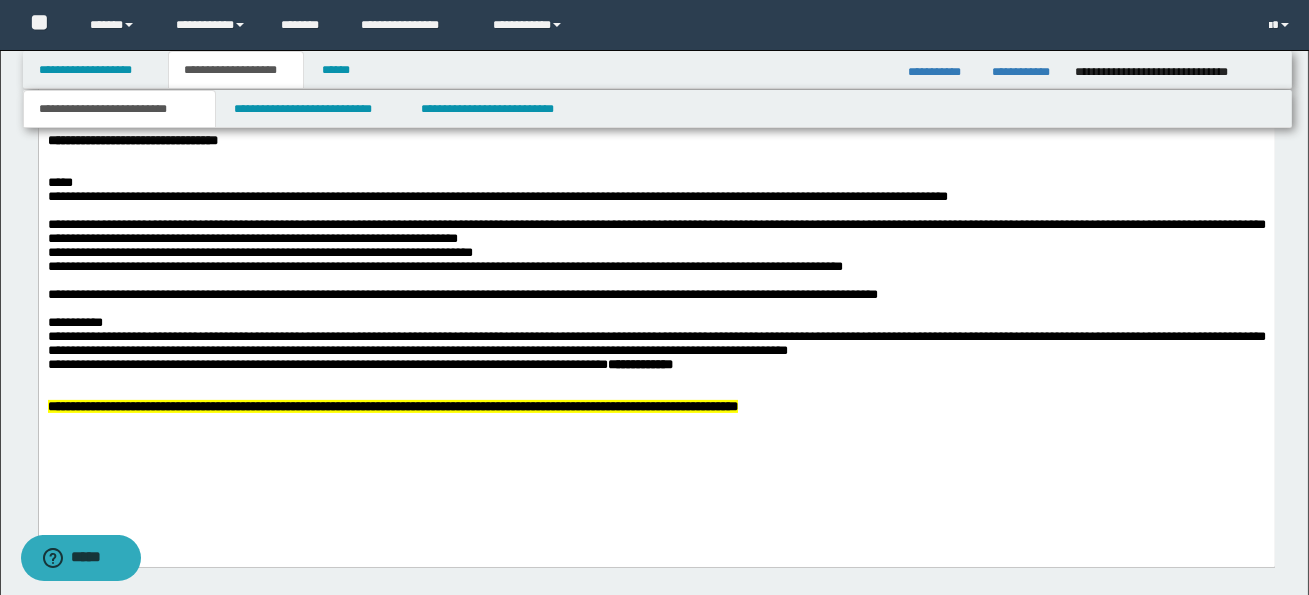scroll, scrollTop: 1271, scrollLeft: 0, axis: vertical 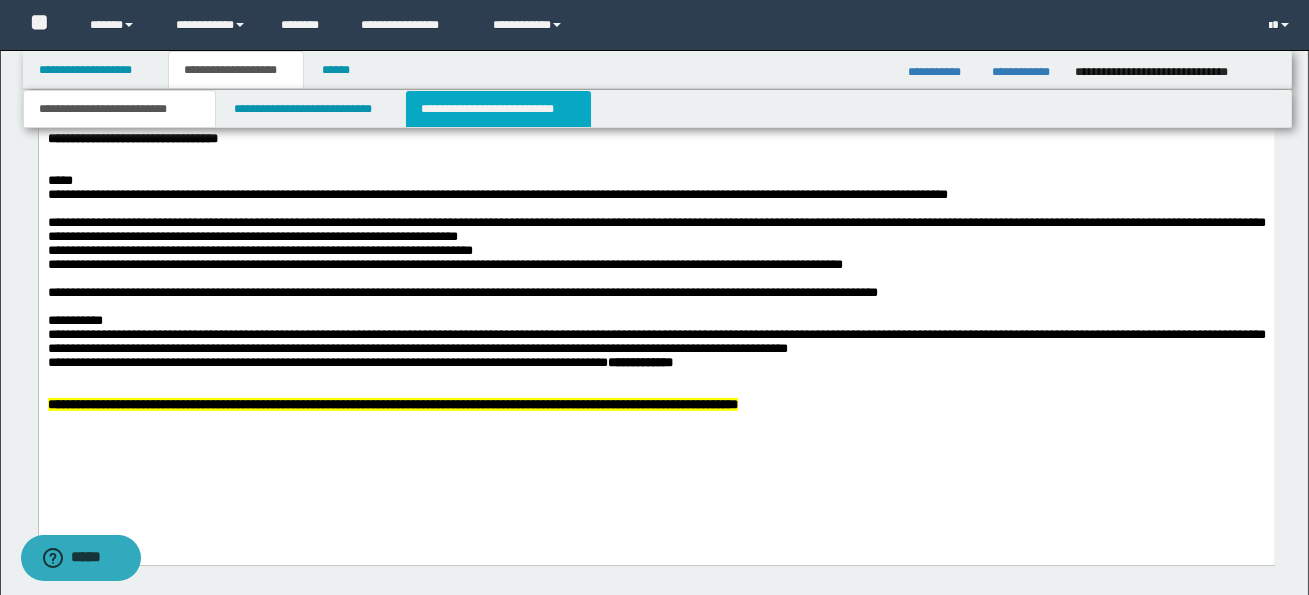 click on "**********" at bounding box center (498, 109) 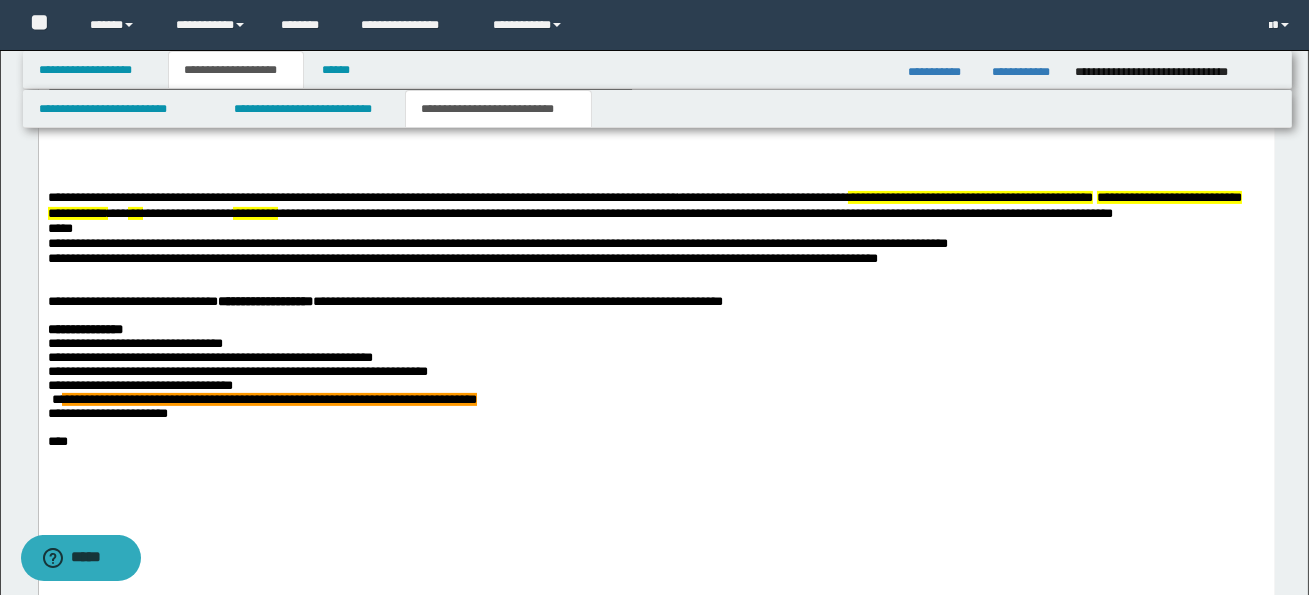 scroll, scrollTop: 1243, scrollLeft: 0, axis: vertical 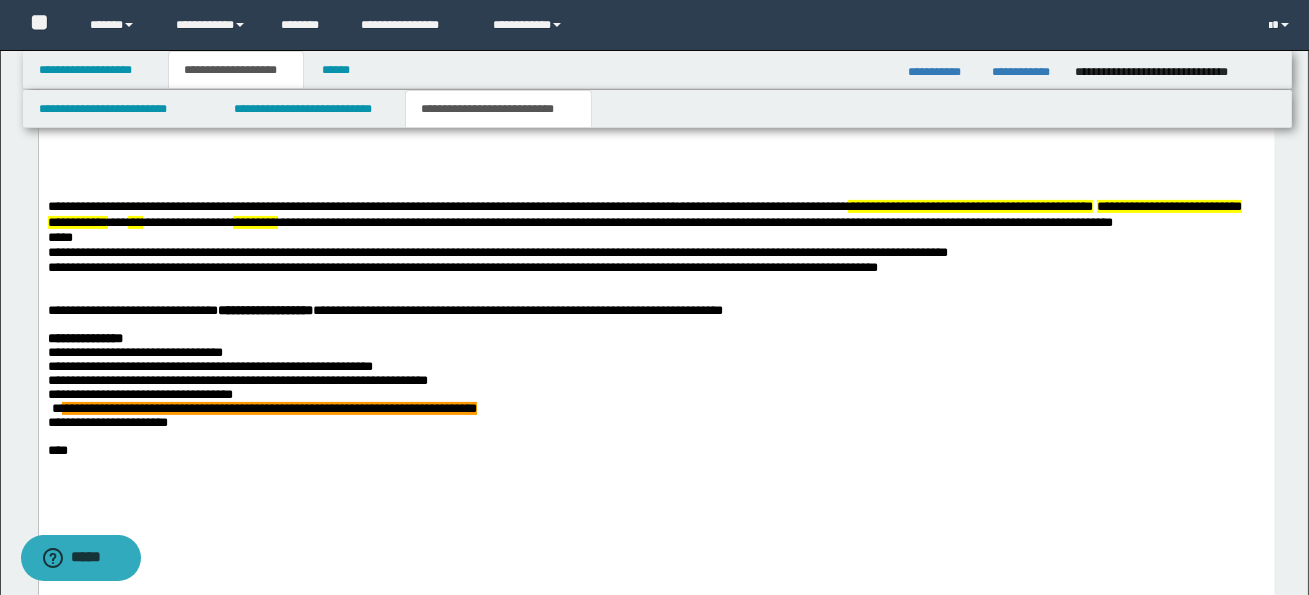 click on "********" at bounding box center [254, 222] 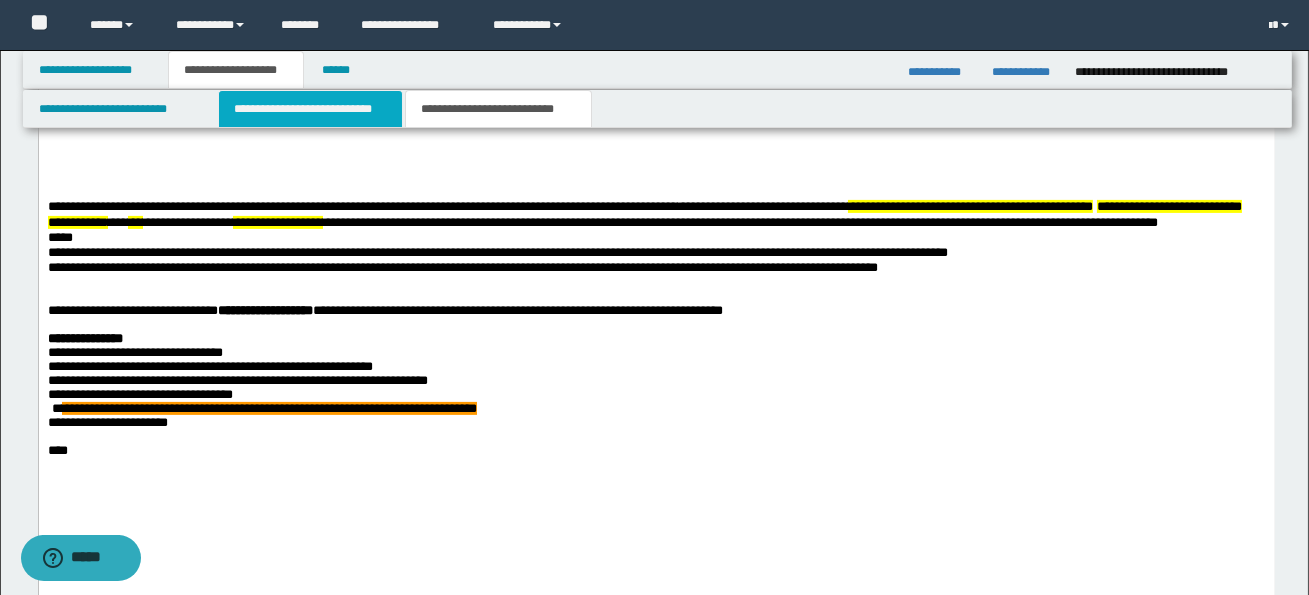 click on "**********" at bounding box center (310, 109) 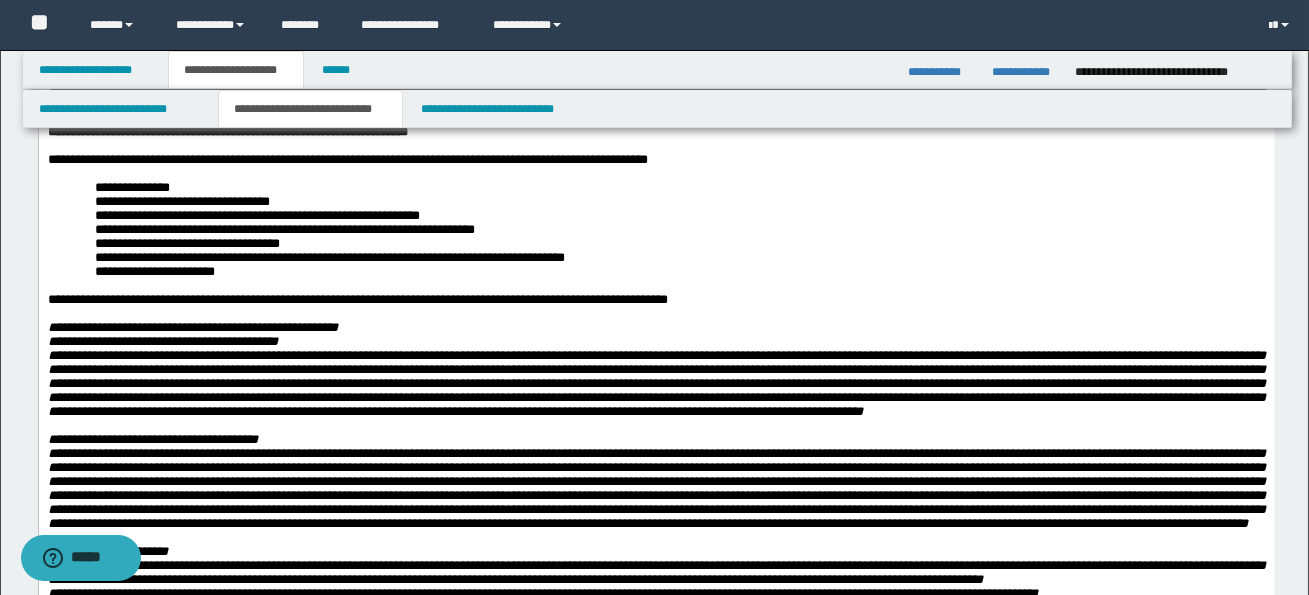 scroll, scrollTop: 581, scrollLeft: 0, axis: vertical 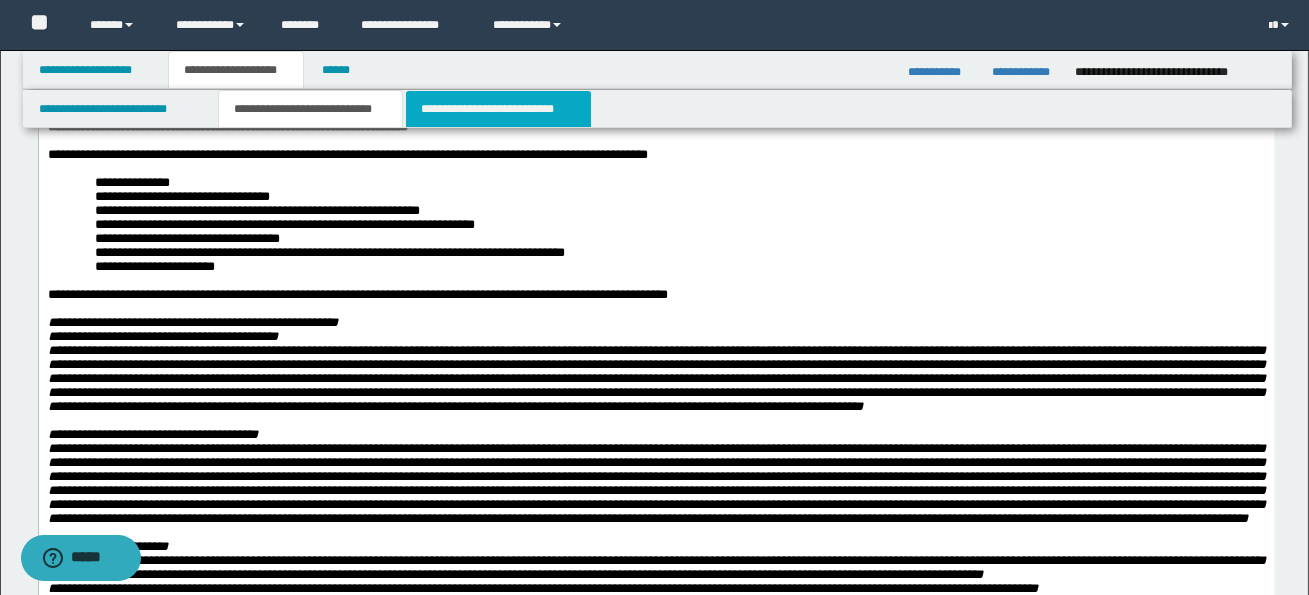 click on "**********" at bounding box center [498, 109] 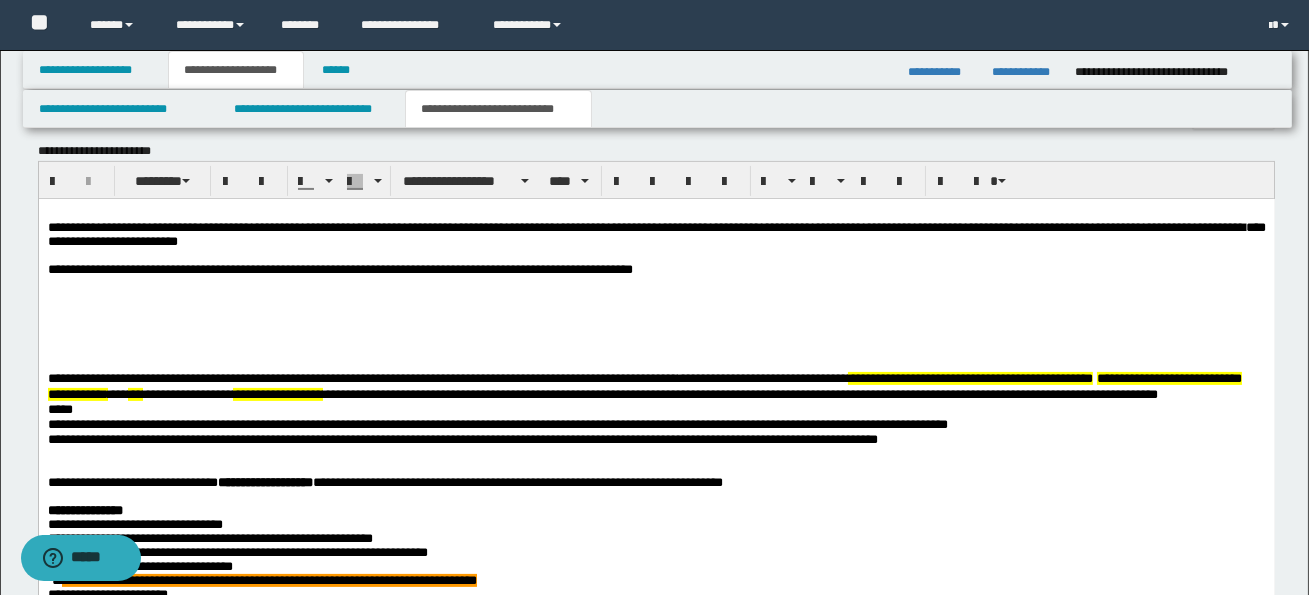scroll, scrollTop: 1072, scrollLeft: 0, axis: vertical 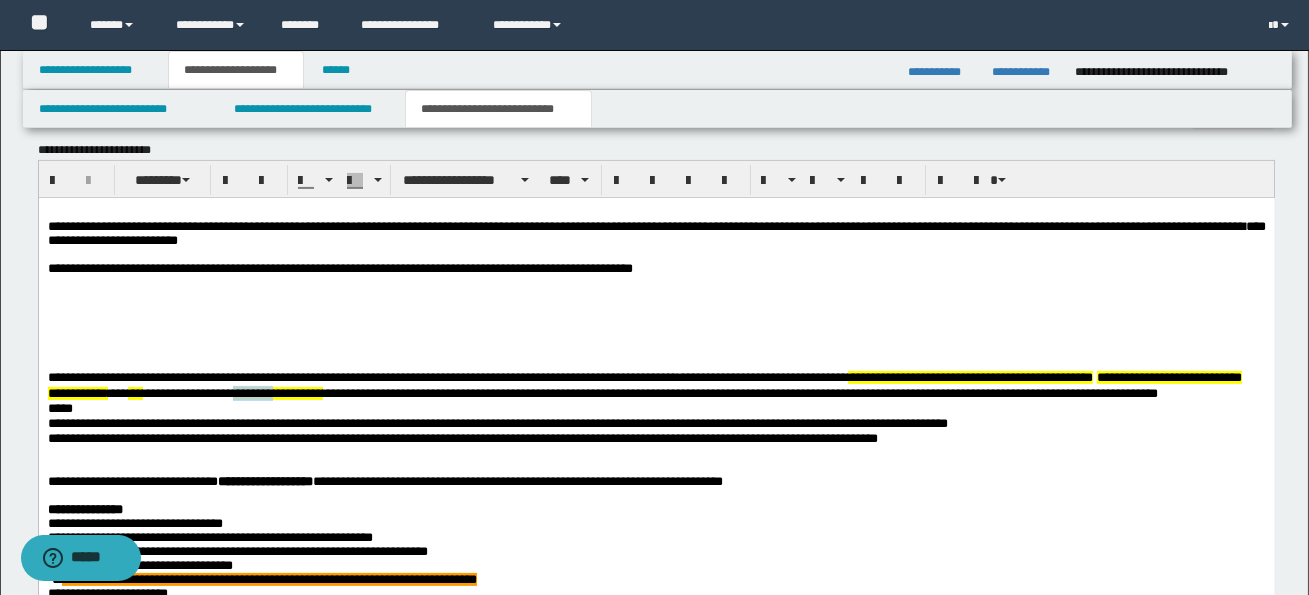 drag, startPoint x: 330, startPoint y: 397, endPoint x: 405, endPoint y: 398, distance: 75.00667 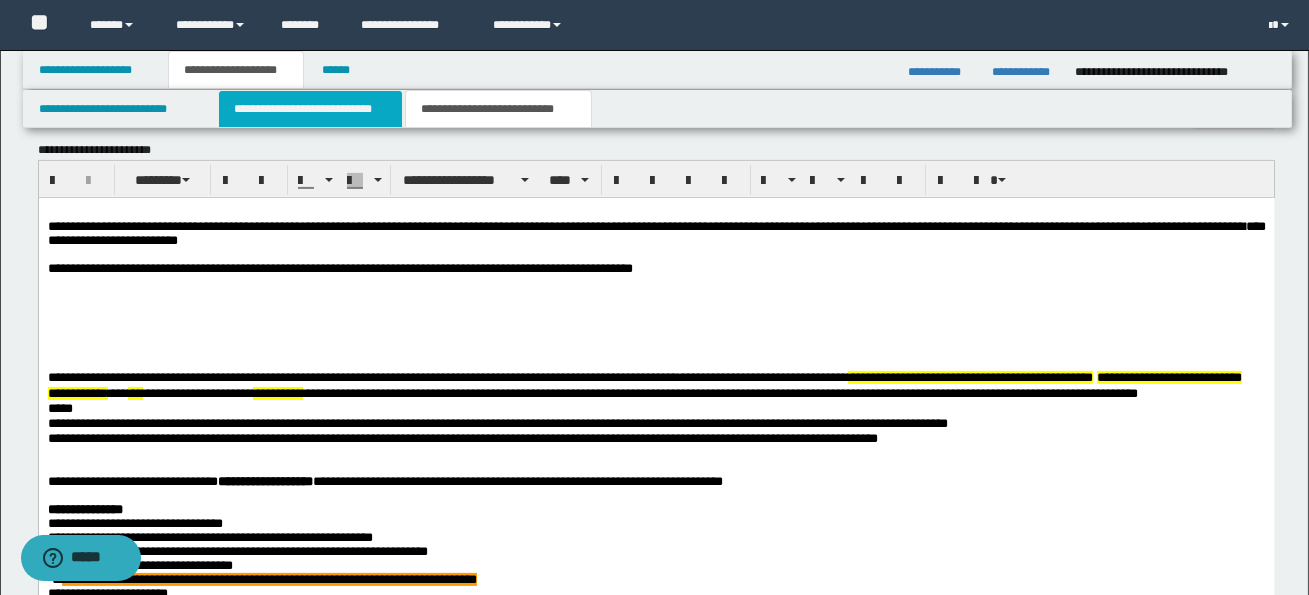 click on "**********" at bounding box center [310, 109] 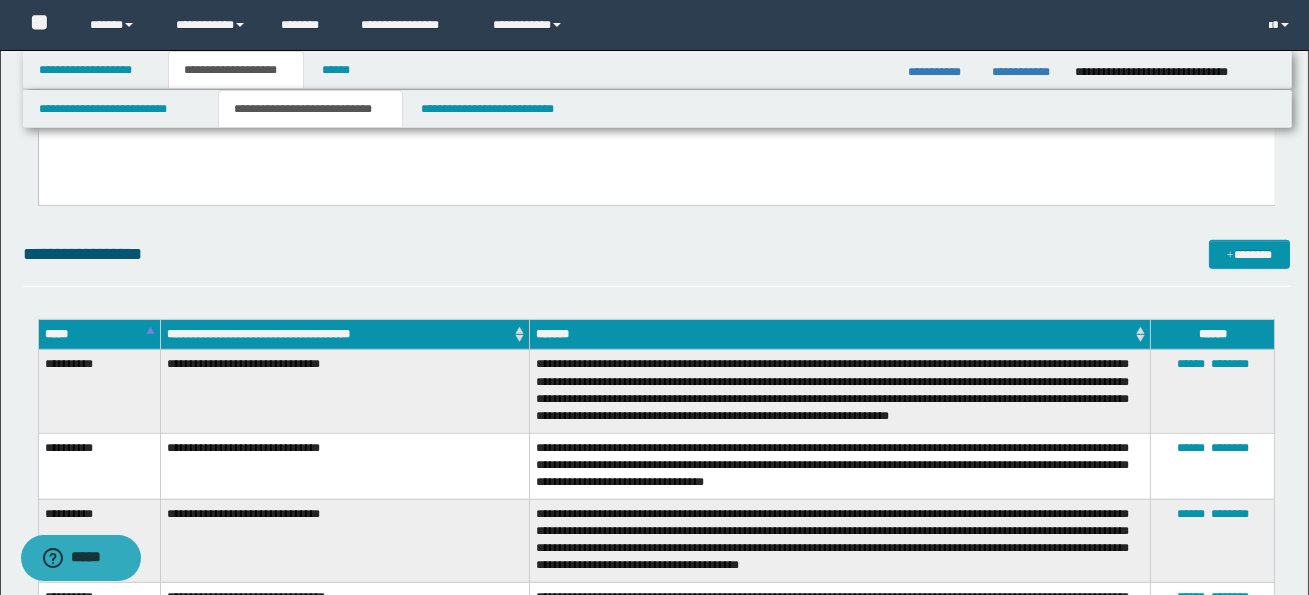 scroll, scrollTop: 2823, scrollLeft: 0, axis: vertical 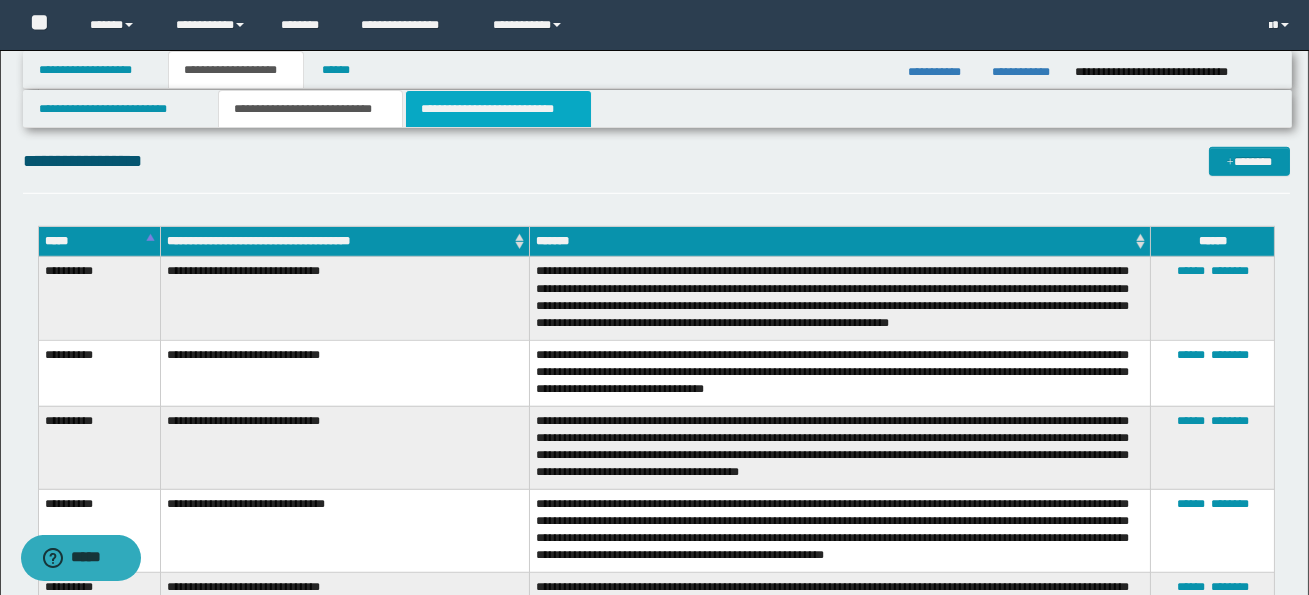 click on "**********" at bounding box center [498, 109] 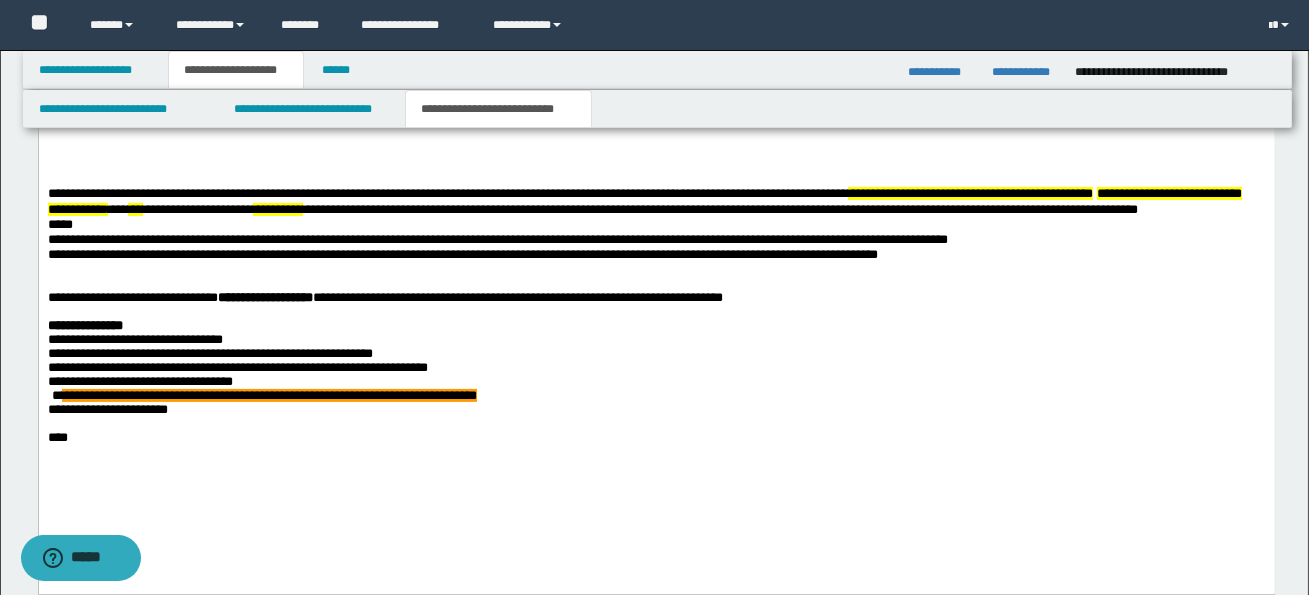 scroll, scrollTop: 1255, scrollLeft: 0, axis: vertical 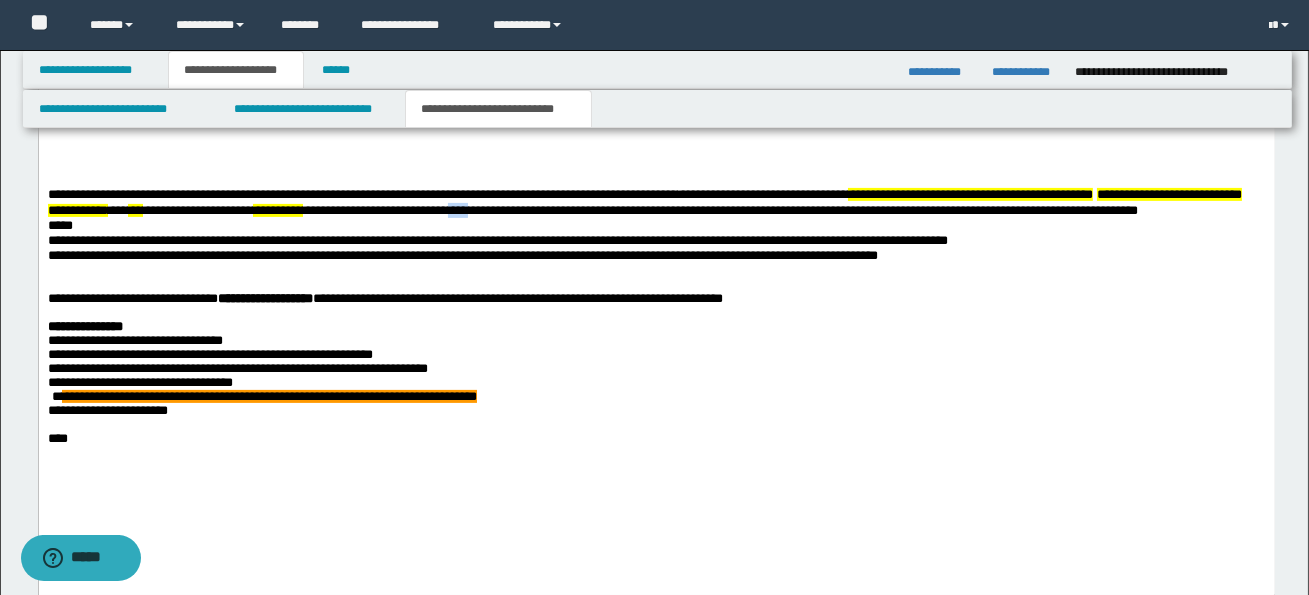 drag, startPoint x: 560, startPoint y: 210, endPoint x: 594, endPoint y: 219, distance: 35.17101 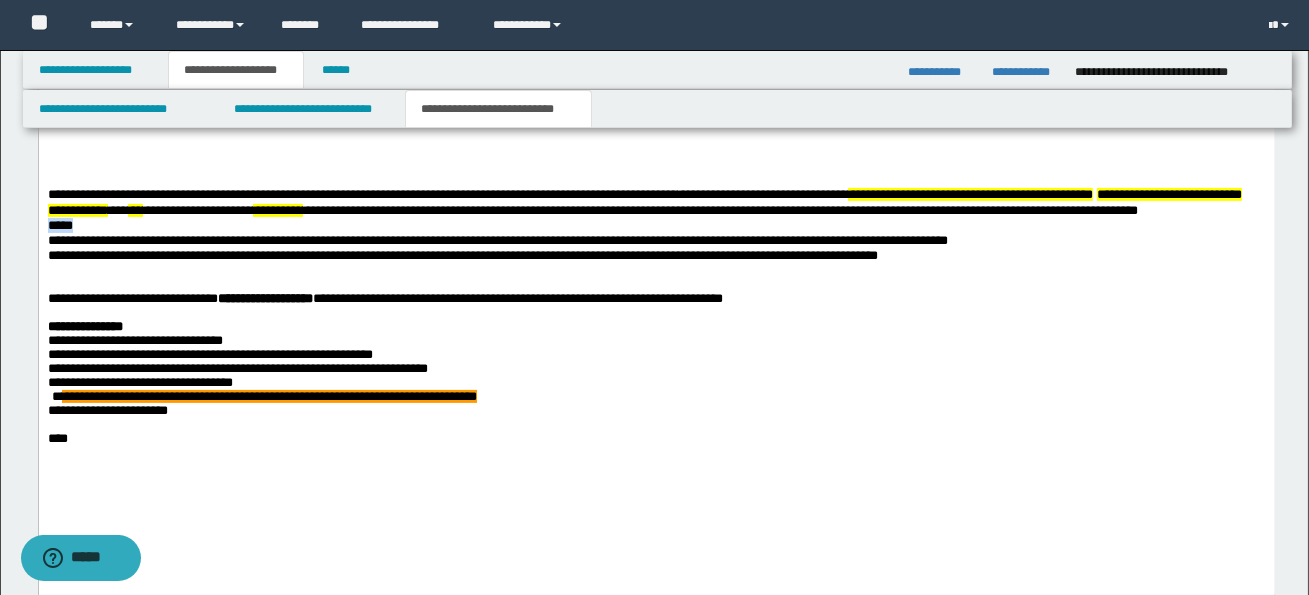 drag, startPoint x: 47, startPoint y: 243, endPoint x: 106, endPoint y: 247, distance: 59.135437 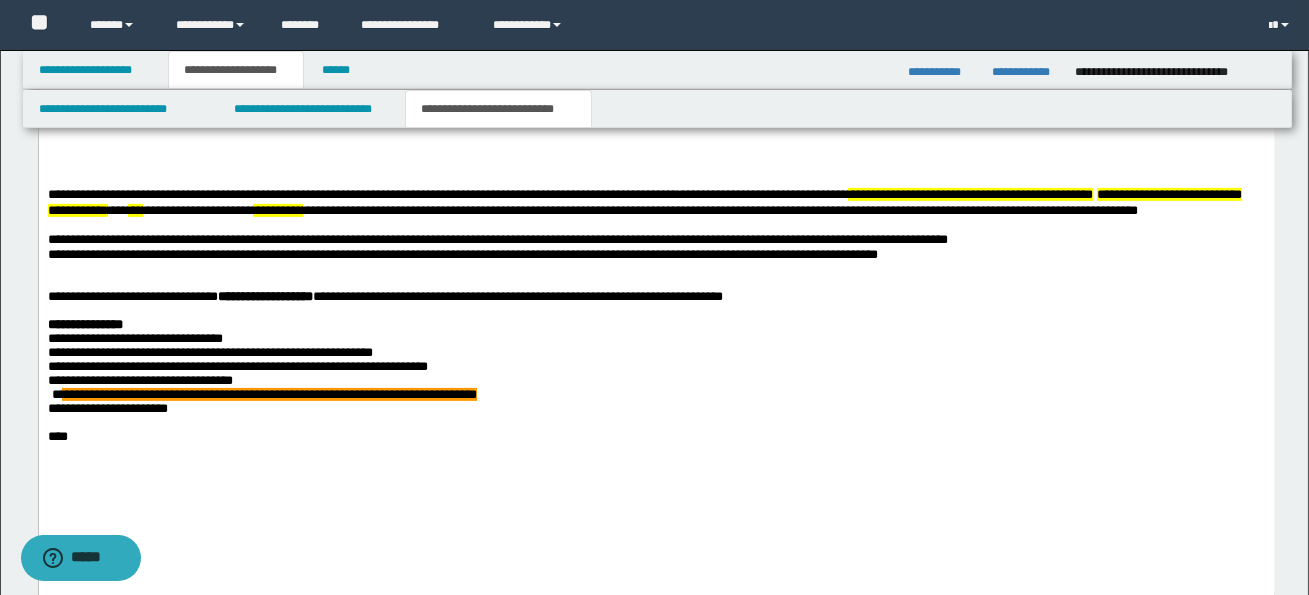 click on "**********" at bounding box center [499, 239] 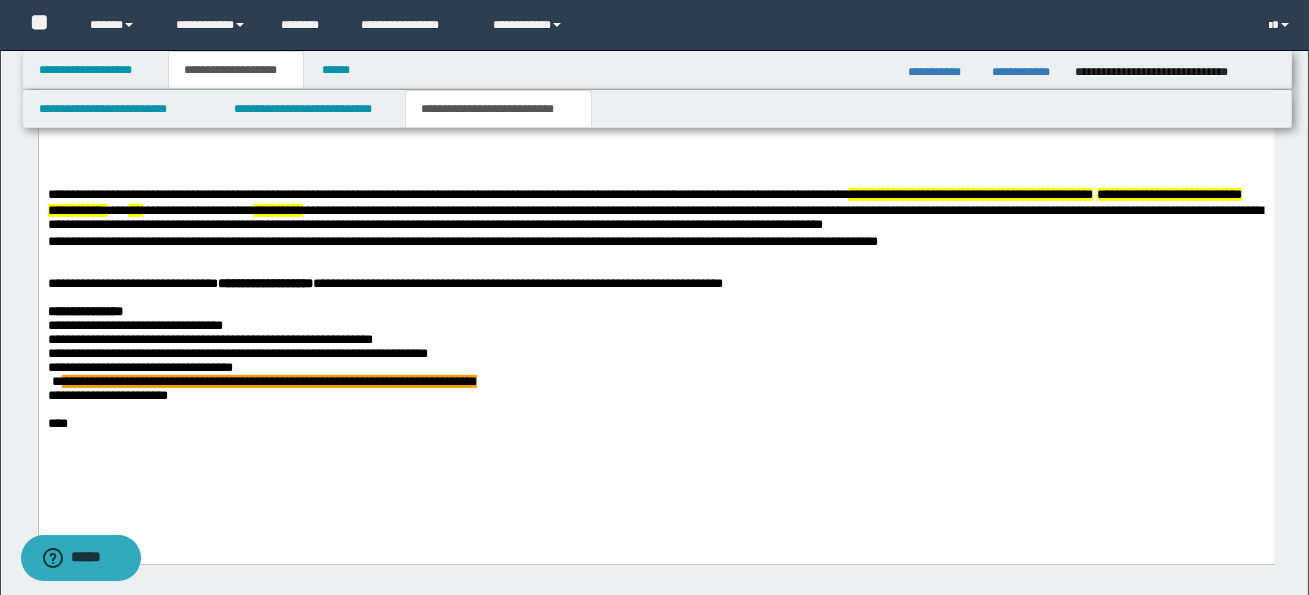 click on "**********" at bounding box center (656, 252) 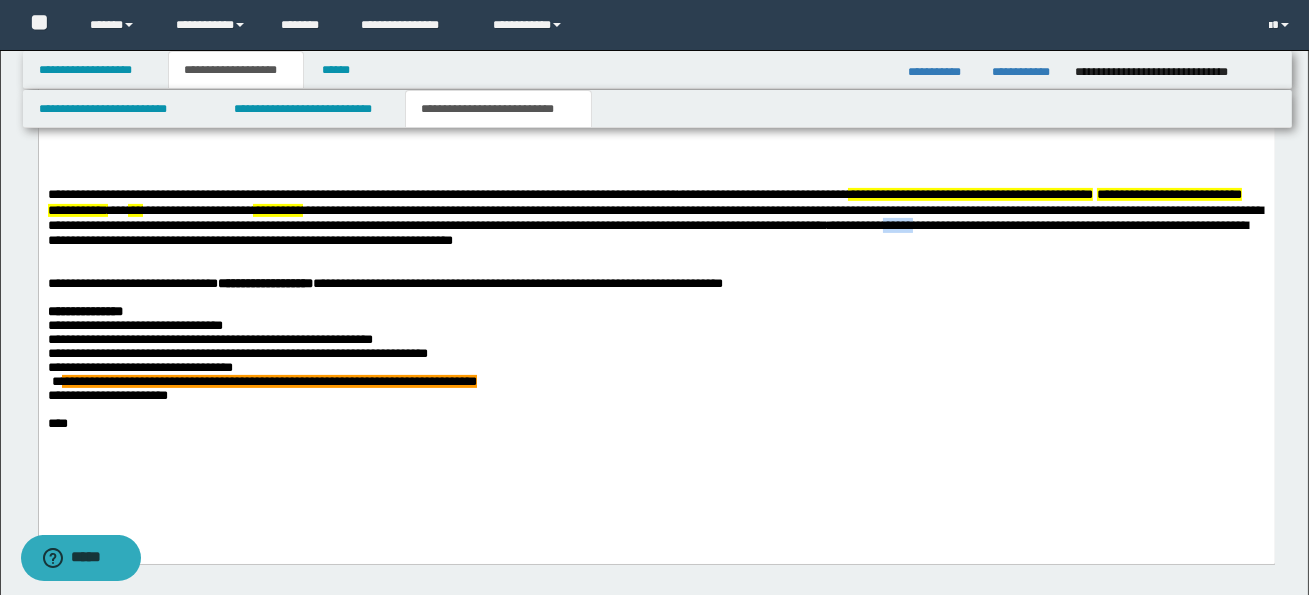 drag, startPoint x: 1170, startPoint y: 231, endPoint x: 1200, endPoint y: 234, distance: 30.149628 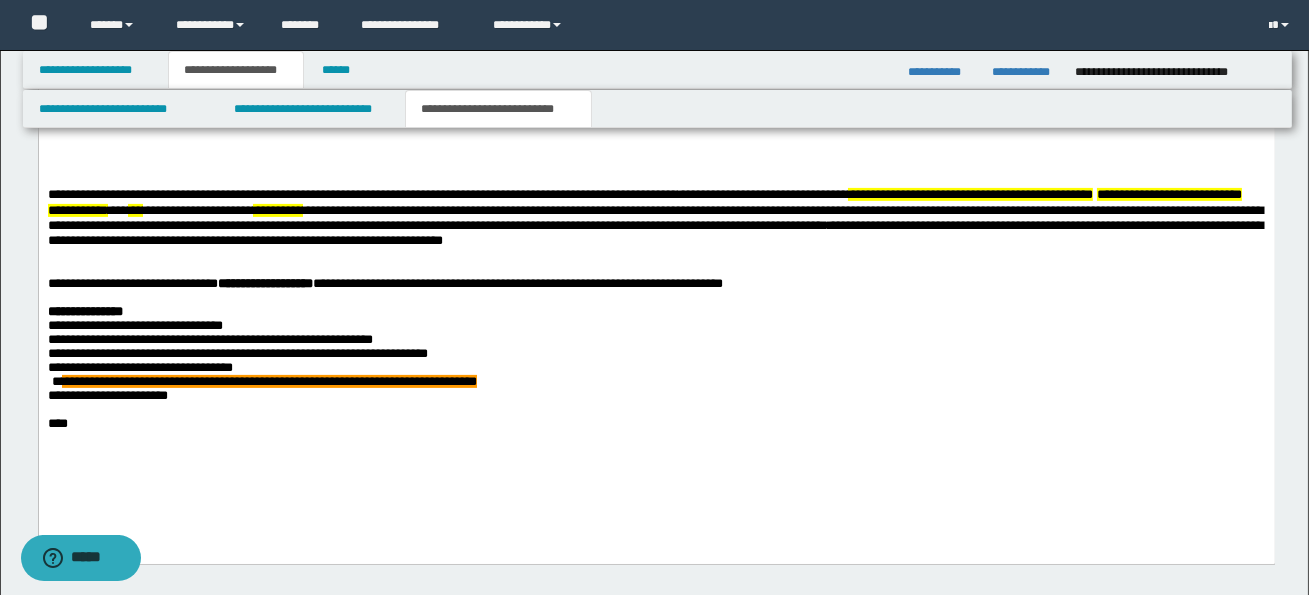 click on "**********" at bounding box center [656, 252] 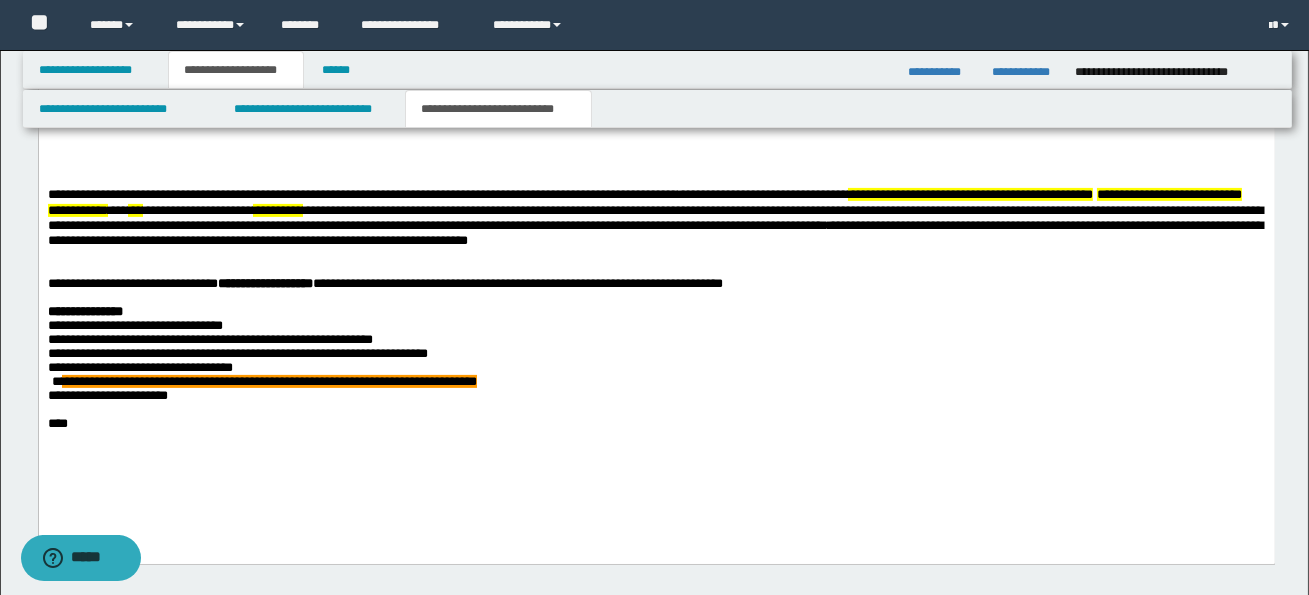 click on "**********" at bounding box center [655, 218] 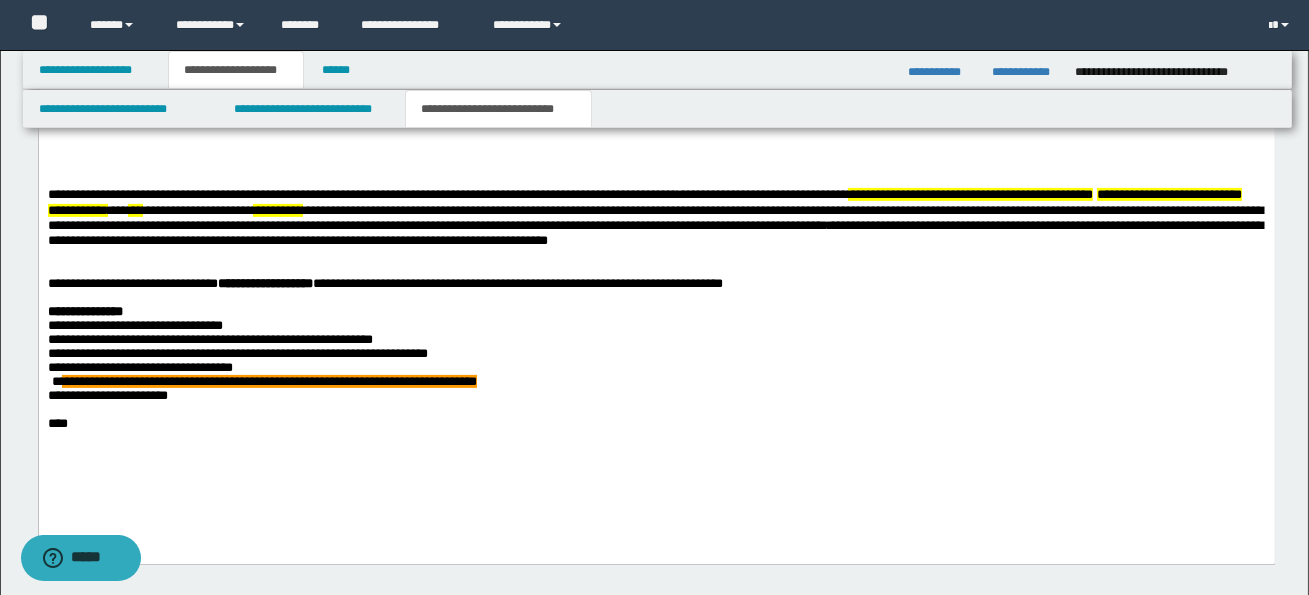click on "**********" at bounding box center (654, 233) 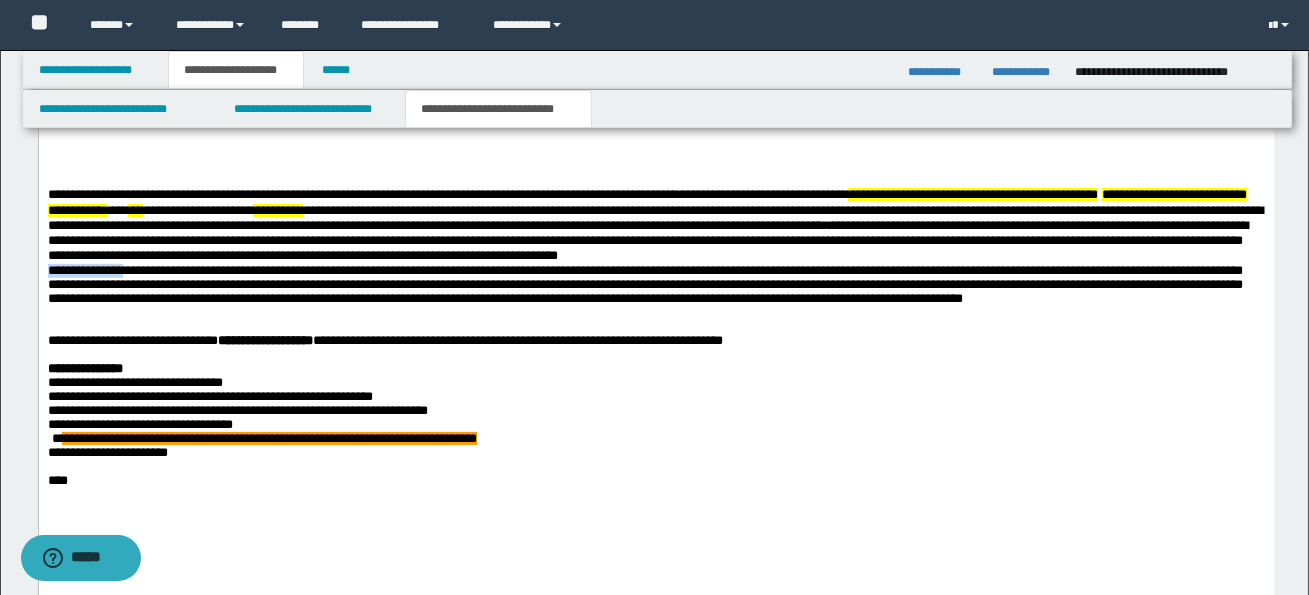 drag, startPoint x: 46, startPoint y: 278, endPoint x: 129, endPoint y: 282, distance: 83.09633 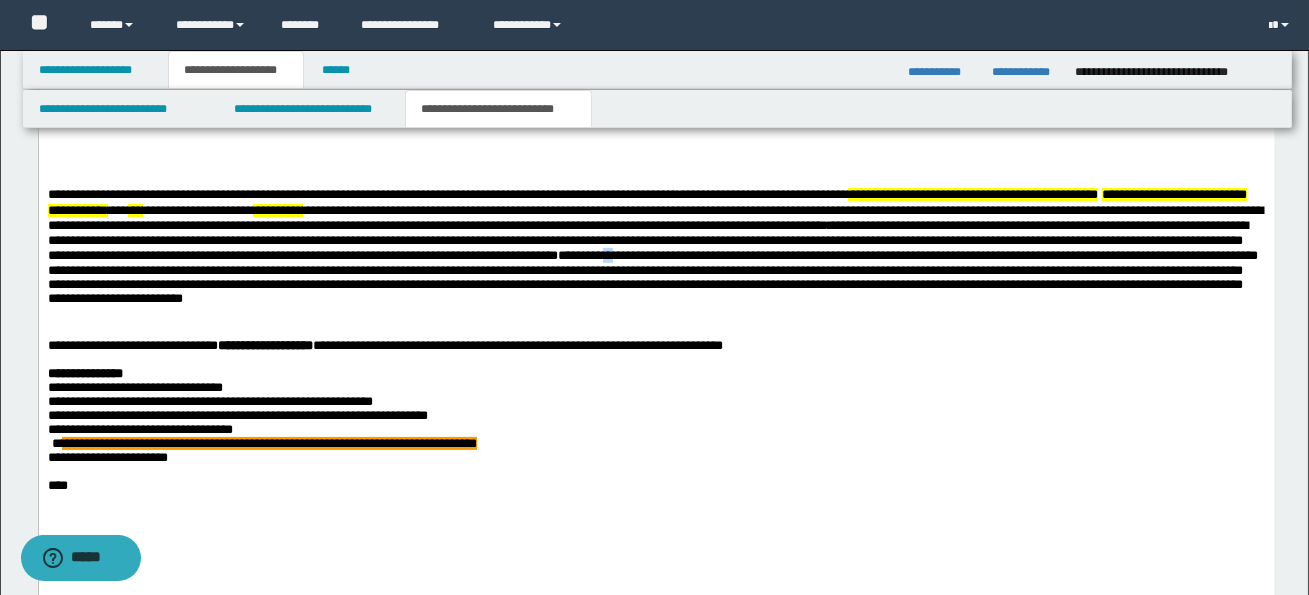 click on "**********" at bounding box center (652, 276) 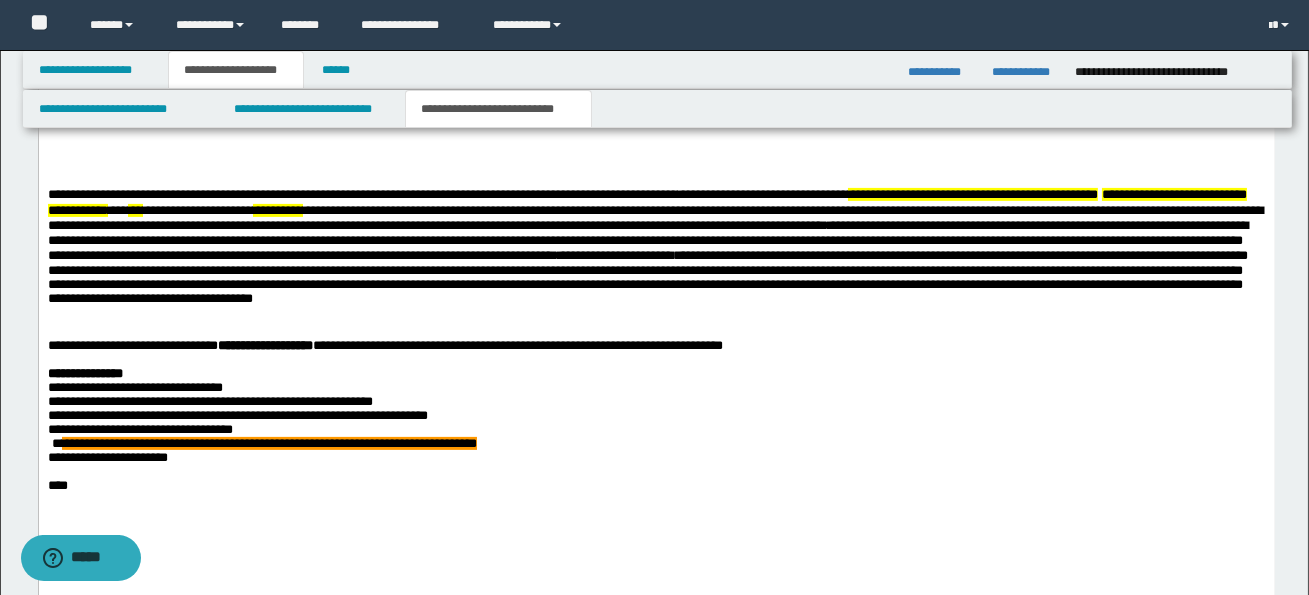 click on "**********" at bounding box center (647, 276) 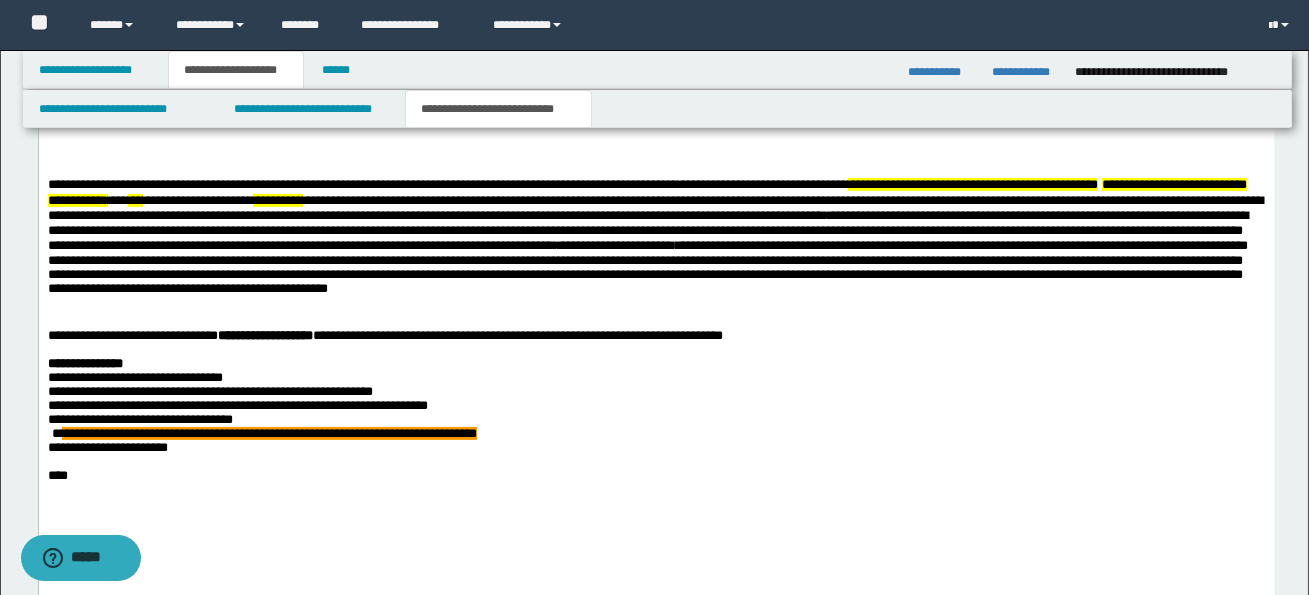 scroll, scrollTop: 1268, scrollLeft: 0, axis: vertical 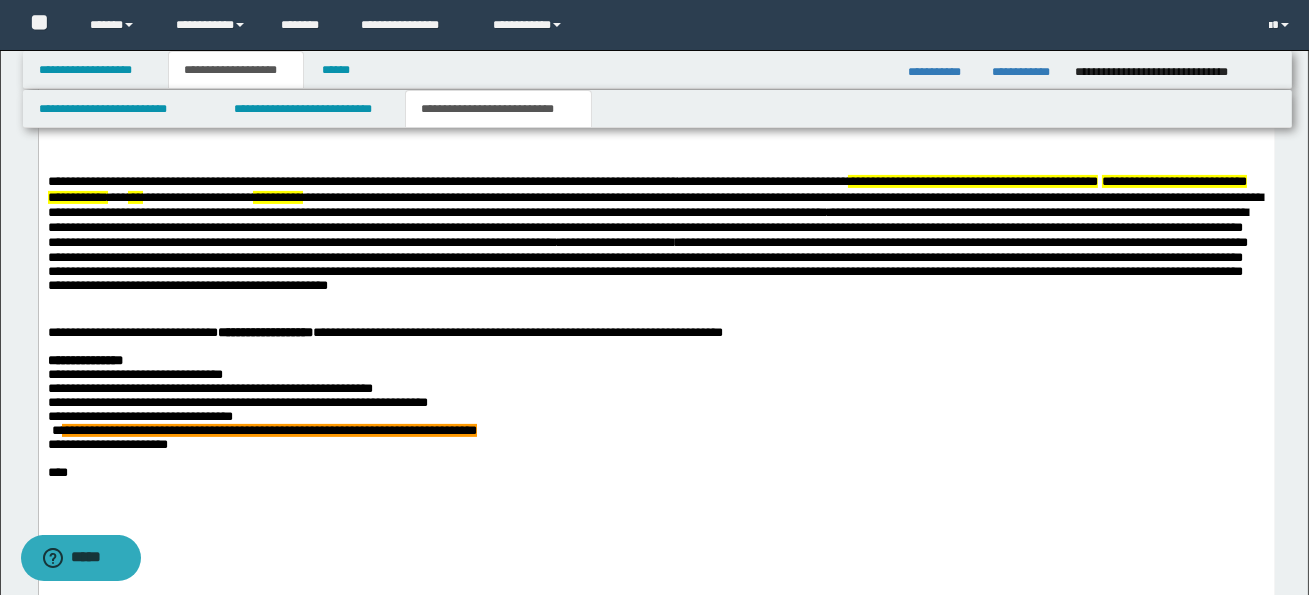 click on "**********" at bounding box center [647, 263] 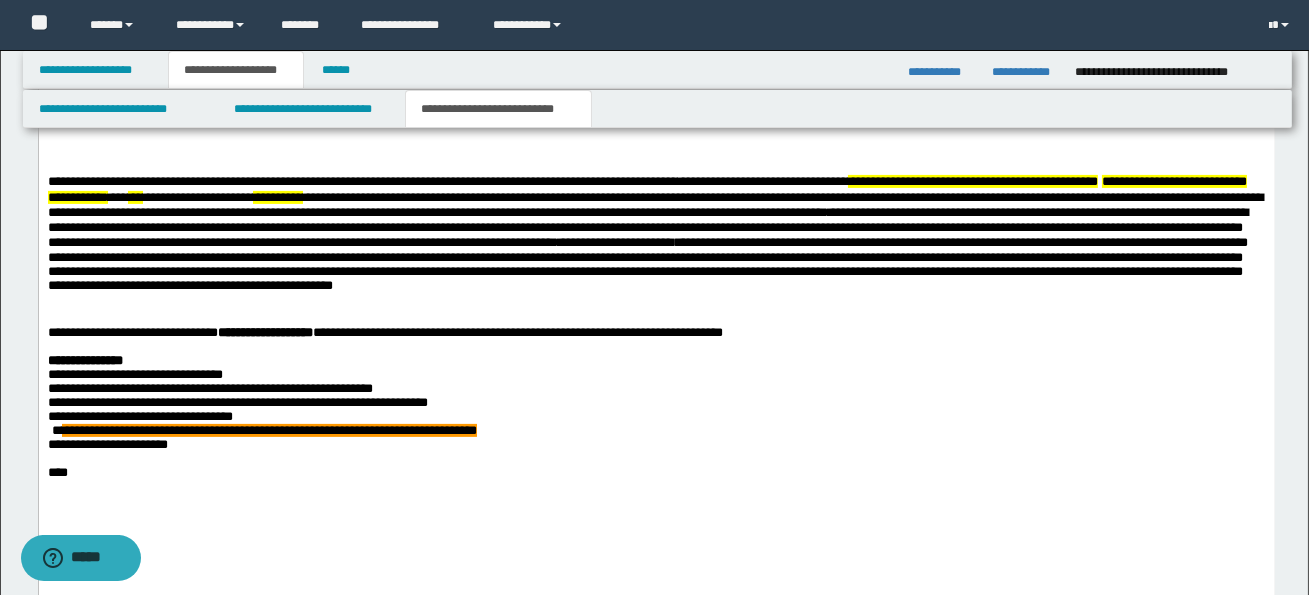click on "**********" at bounding box center (655, 236) 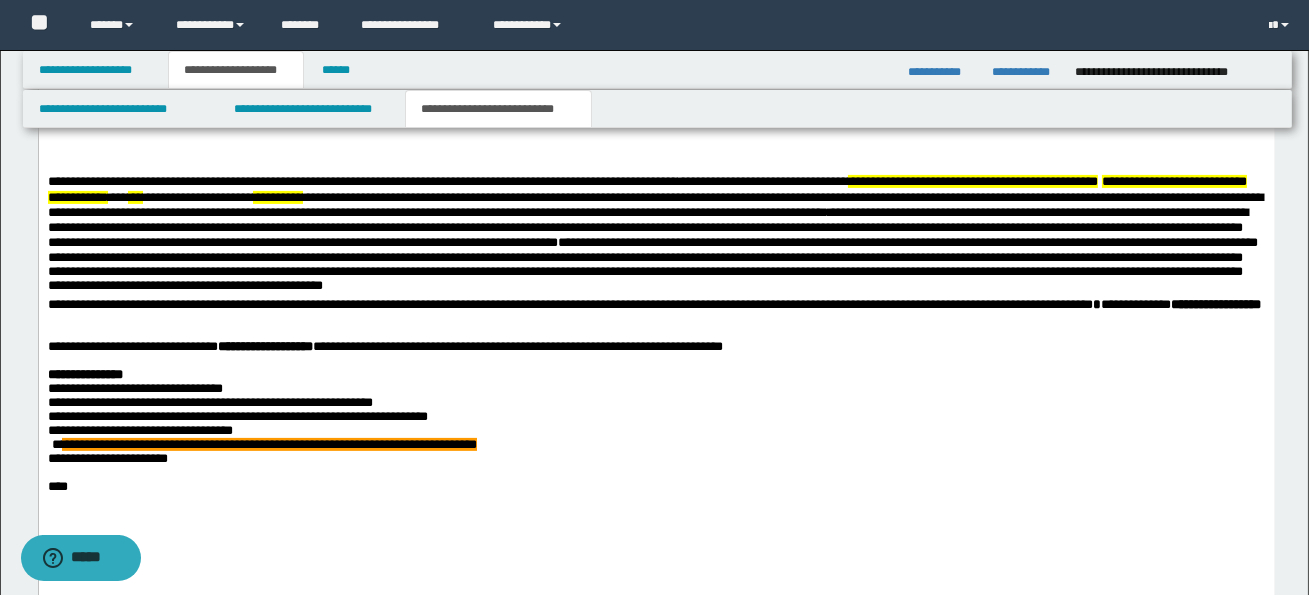 click on "**********" at bounding box center [653, 304] 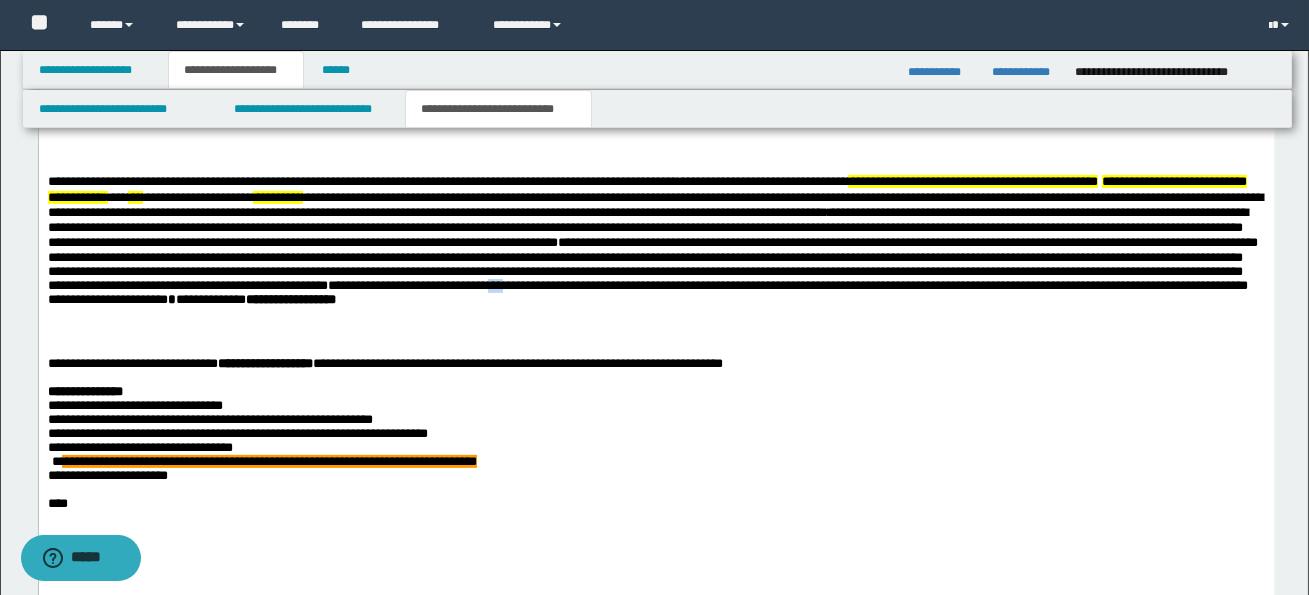 drag, startPoint x: 128, startPoint y: 309, endPoint x: 139, endPoint y: 310, distance: 11.045361 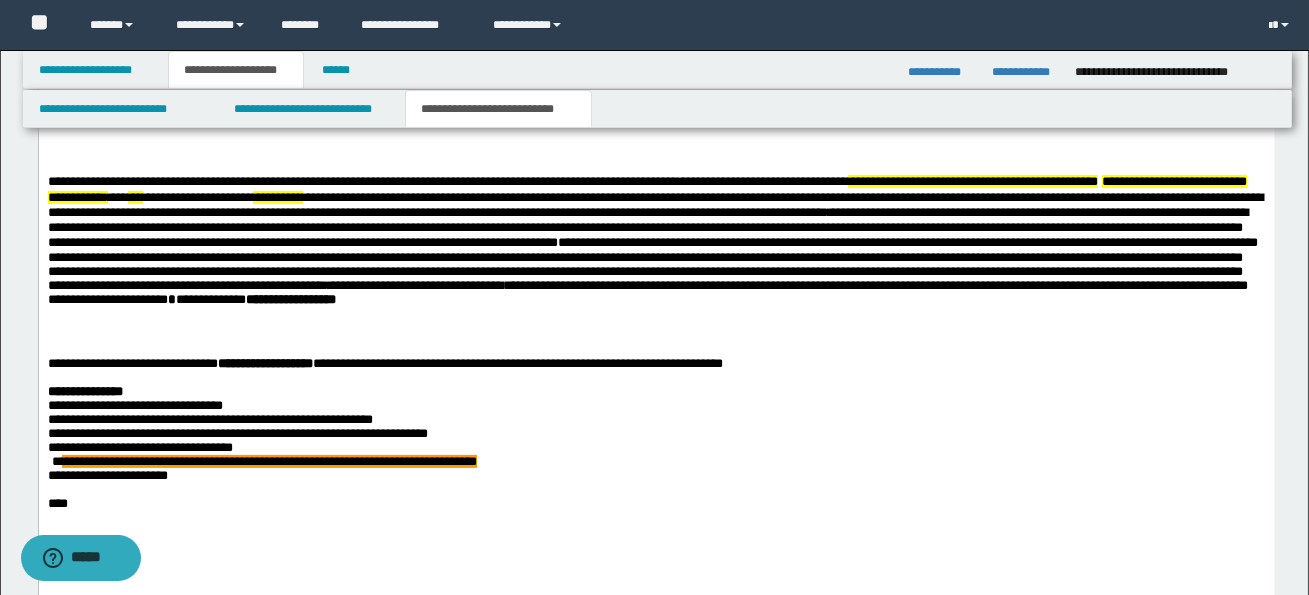 click on "**********" at bounding box center [647, 292] 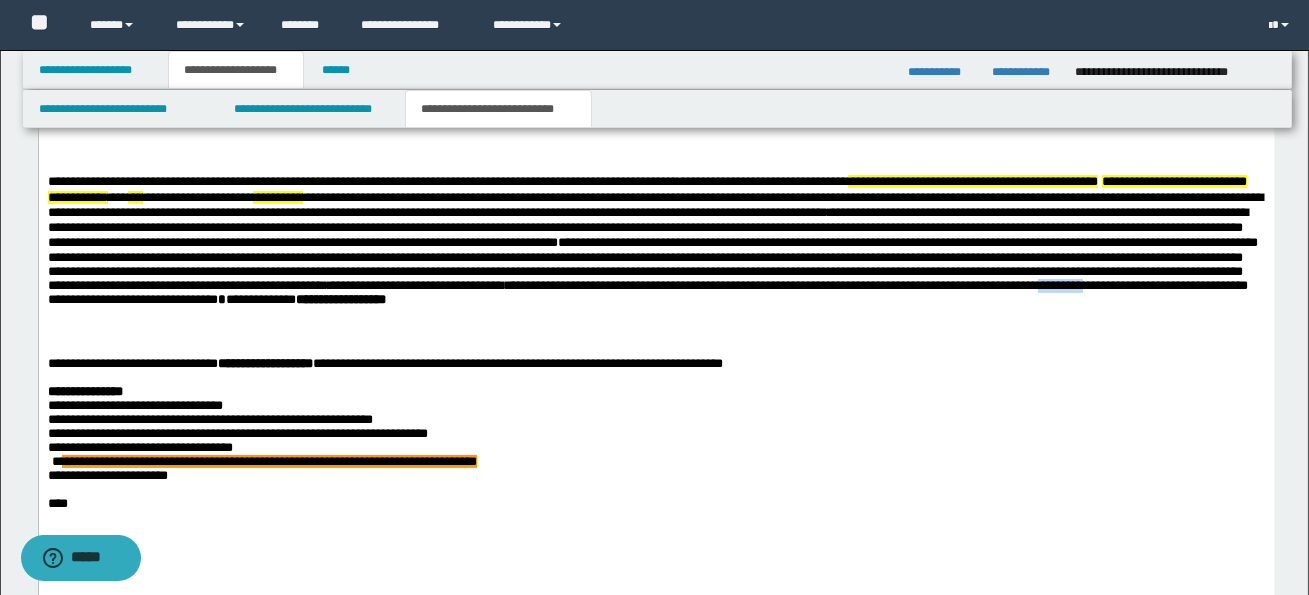 drag, startPoint x: 790, startPoint y: 315, endPoint x: 740, endPoint y: 314, distance: 50.01 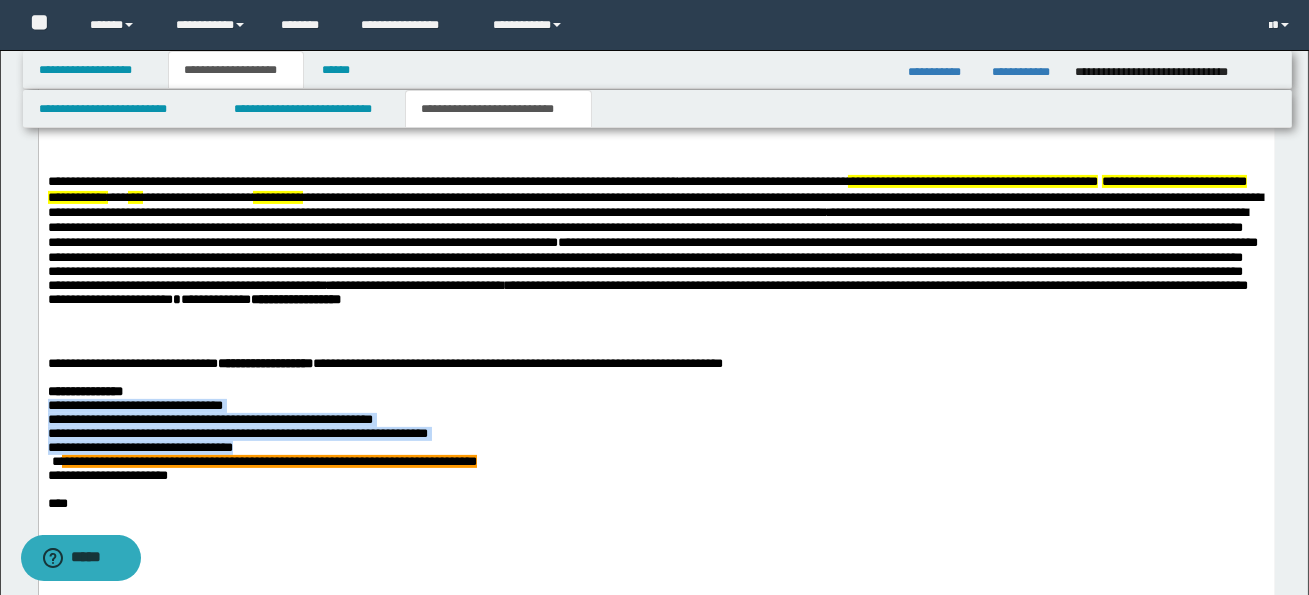 drag, startPoint x: 56, startPoint y: 417, endPoint x: 259, endPoint y: 459, distance: 207.2993 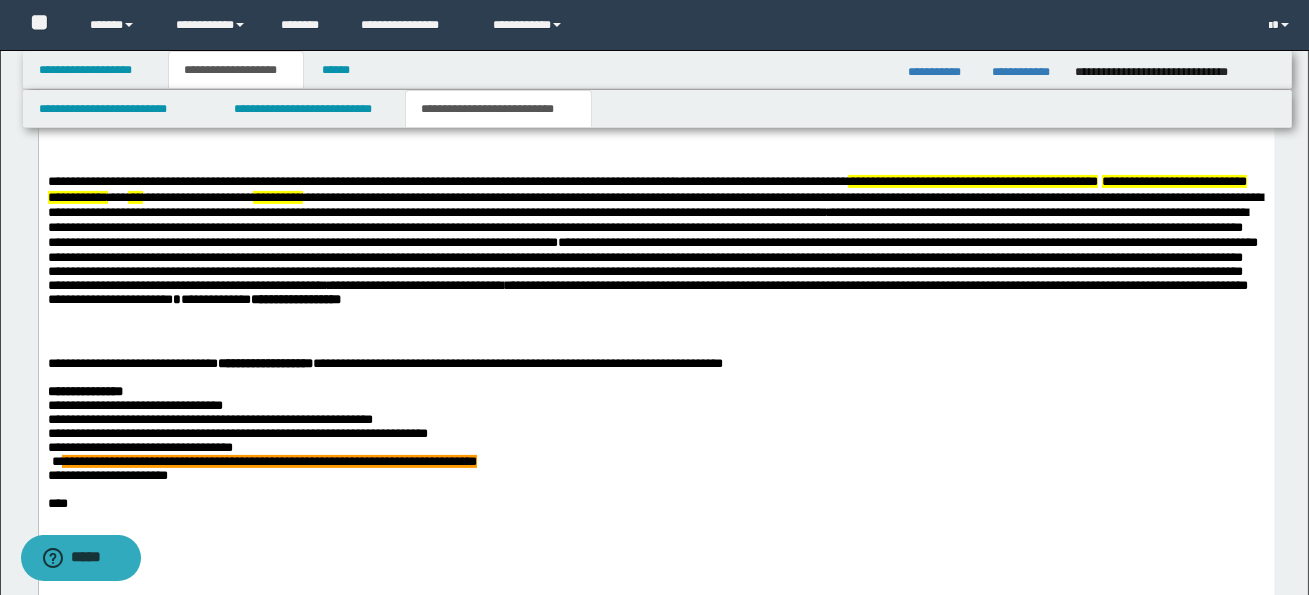 click on "**********" at bounding box center [656, 448] 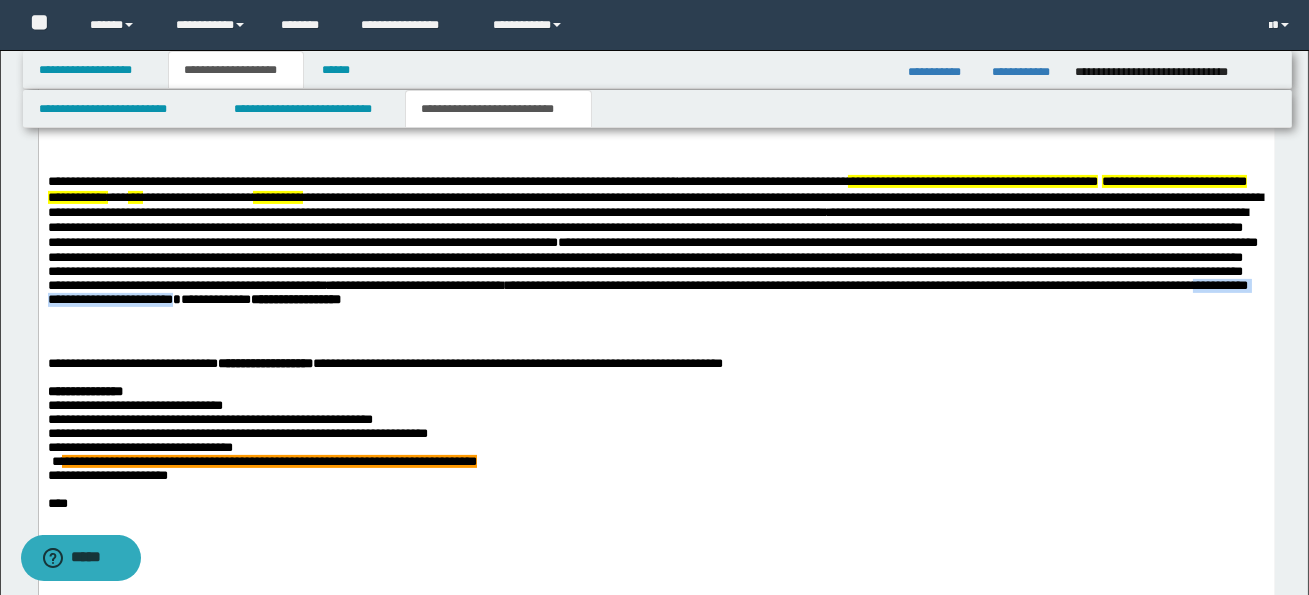 drag, startPoint x: 896, startPoint y: 312, endPoint x: 1091, endPoint y: 310, distance: 195.01025 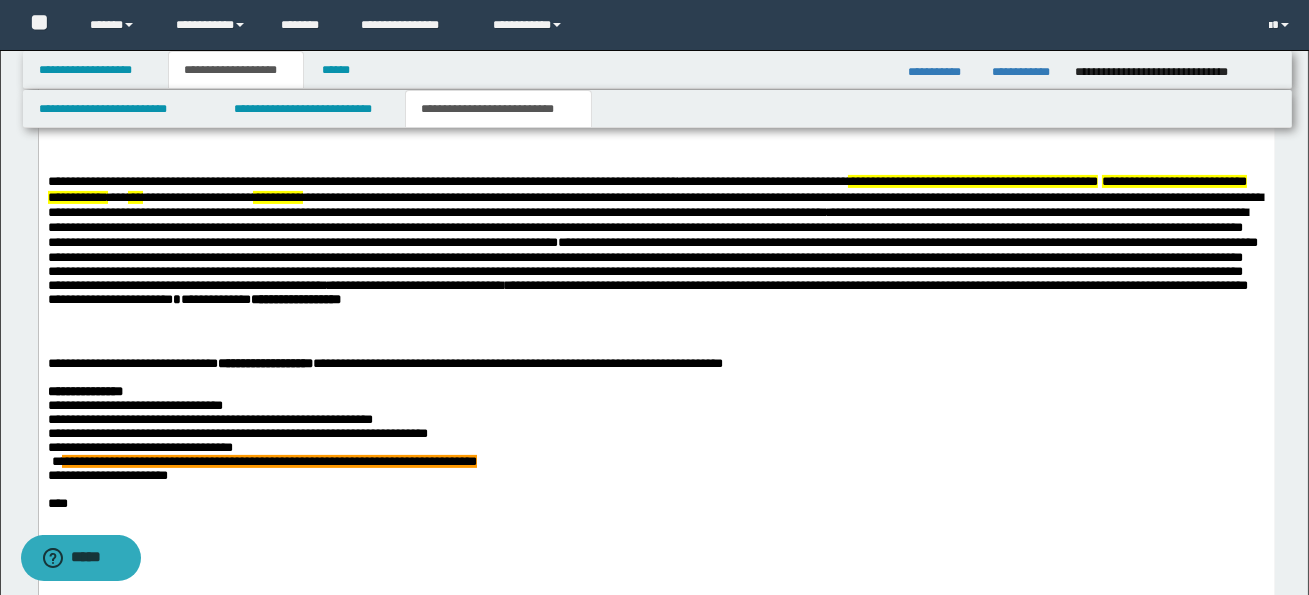 scroll, scrollTop: 0, scrollLeft: 0, axis: both 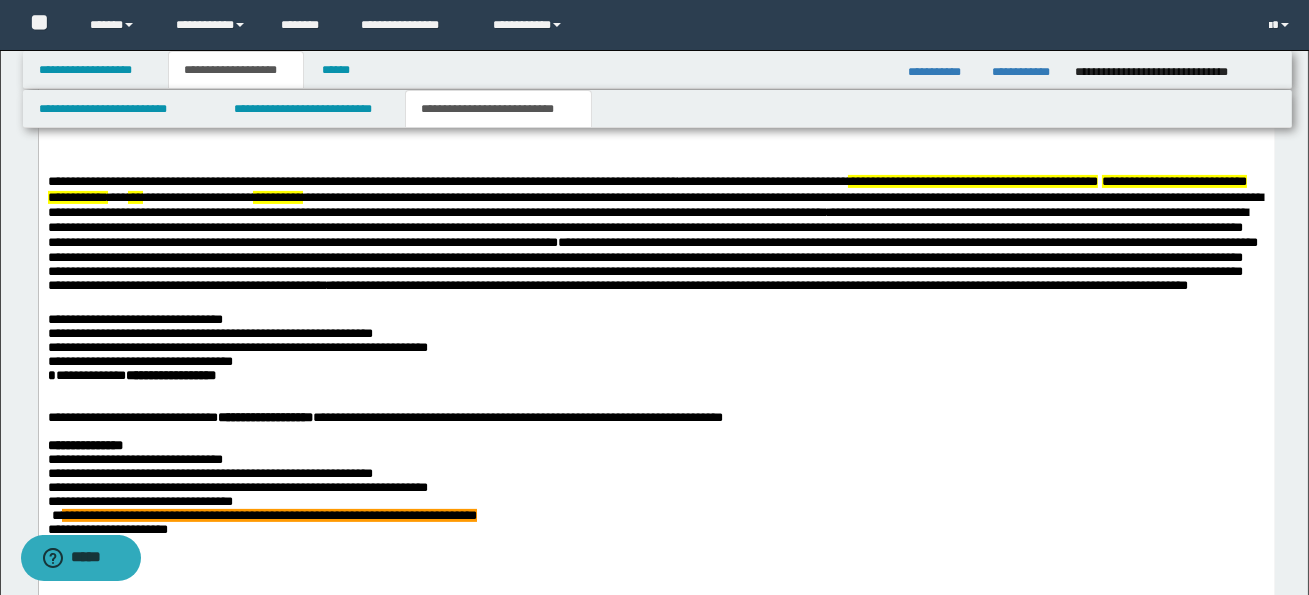 click on "**********" at bounding box center [656, 312] 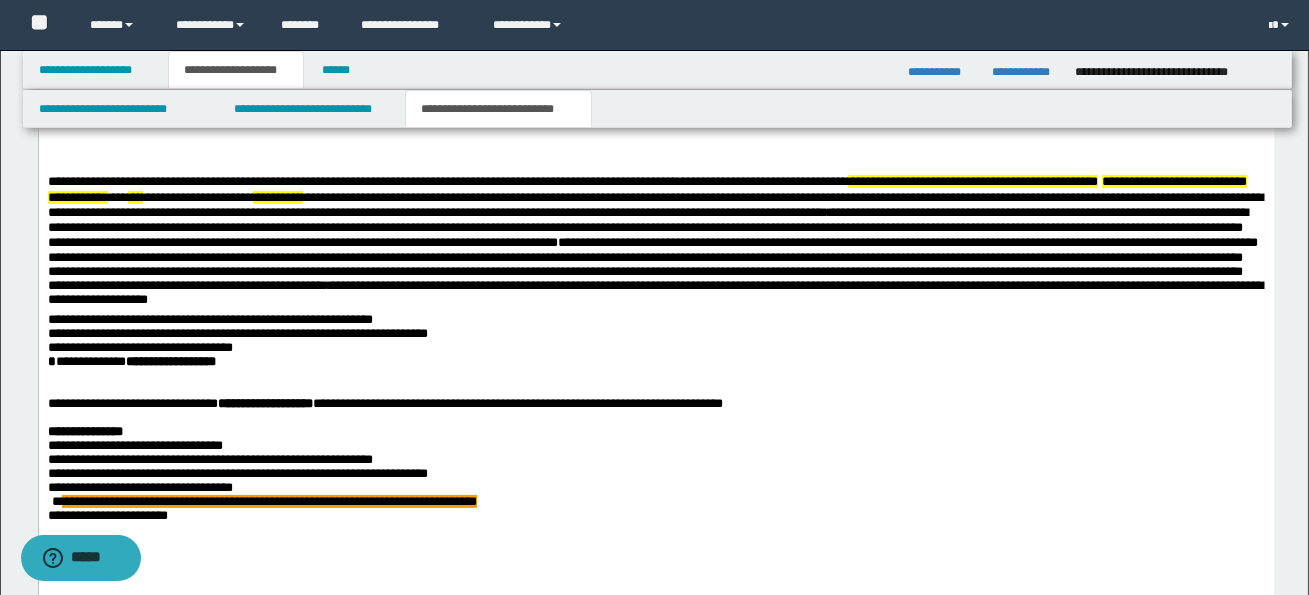 click on "**********" at bounding box center [209, 319] 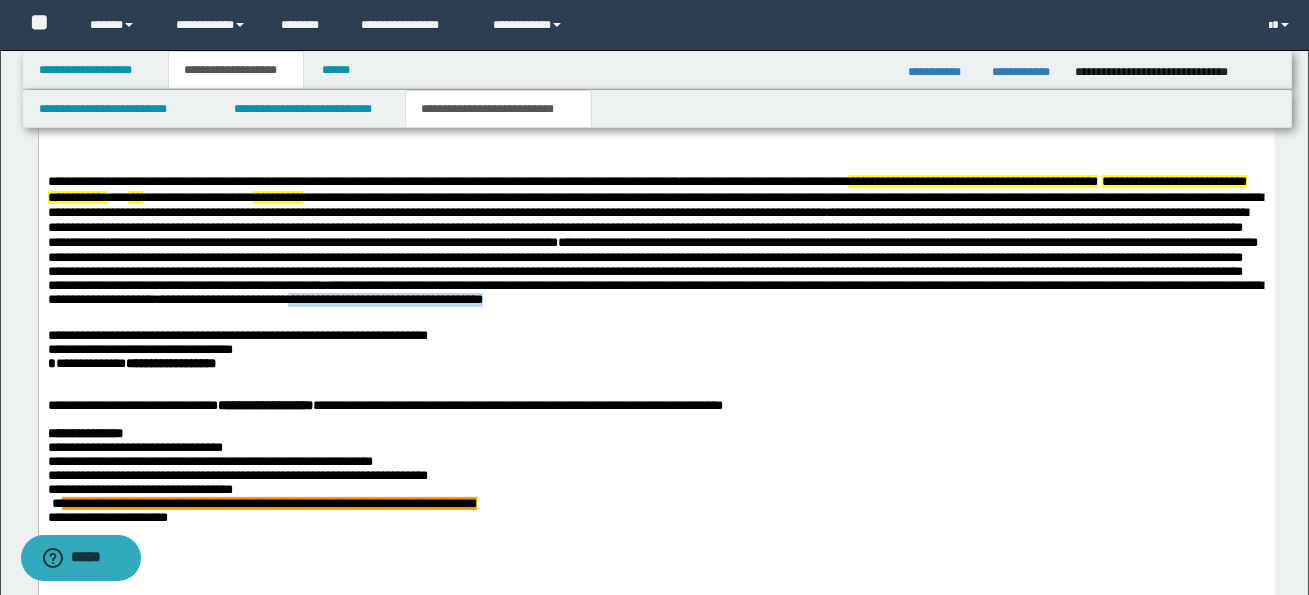 drag, startPoint x: 49, startPoint y: 325, endPoint x: 274, endPoint y: 324, distance: 225.00223 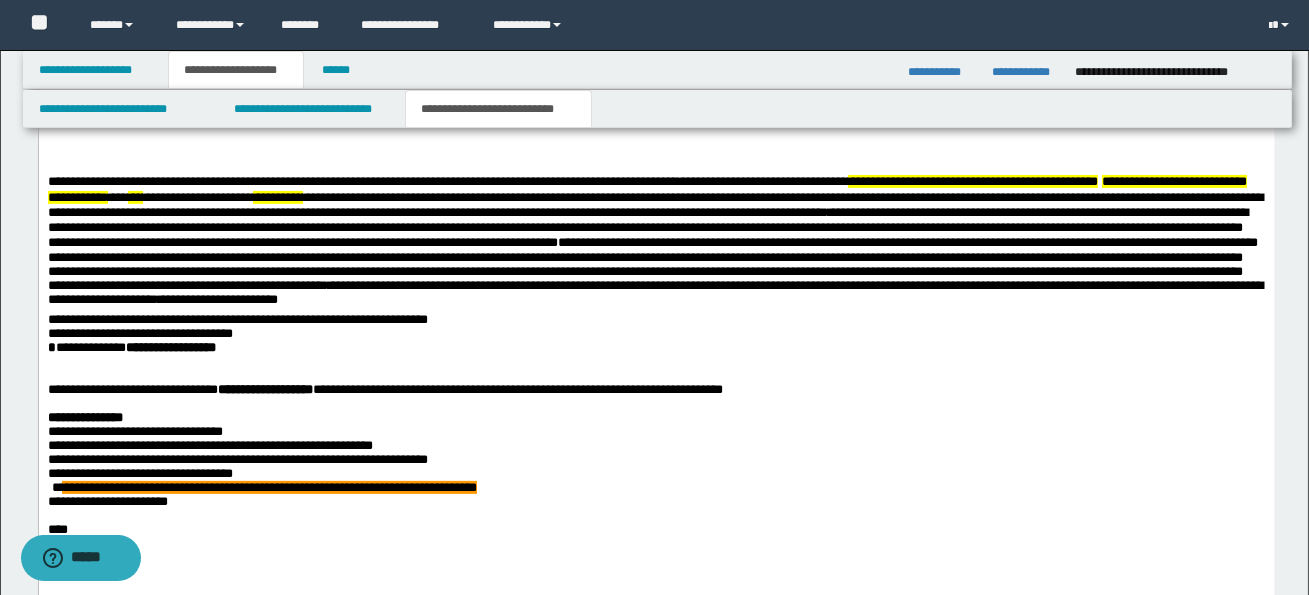 click on "**********" at bounding box center (237, 319) 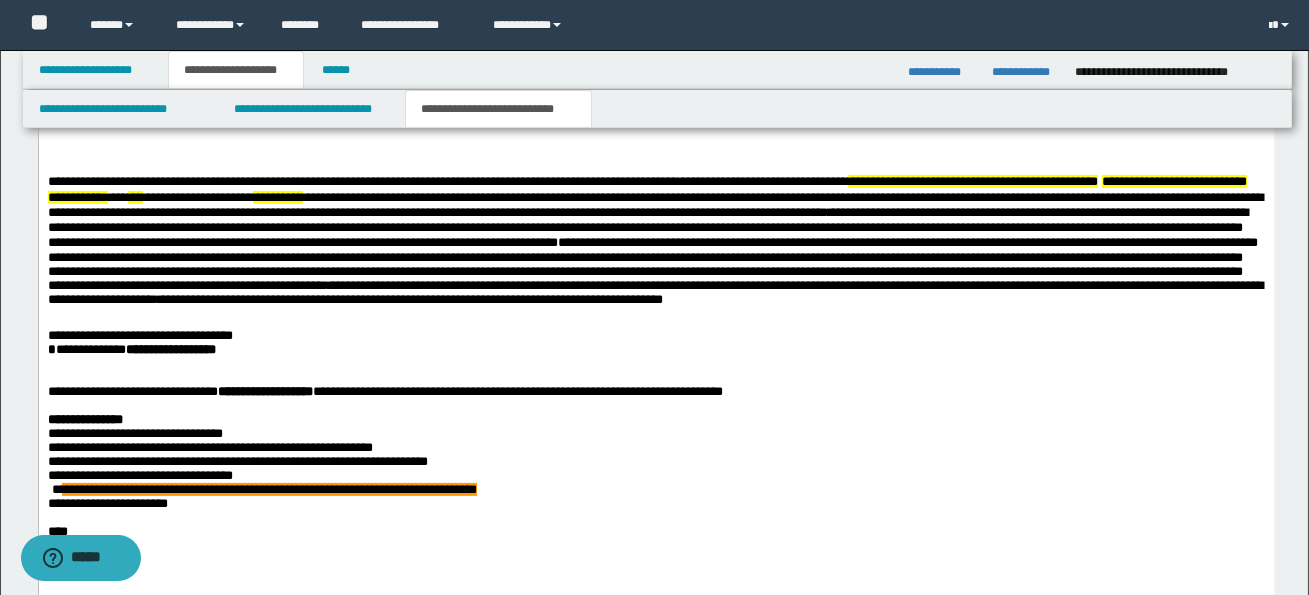 click on "**********" at bounding box center [139, 335] 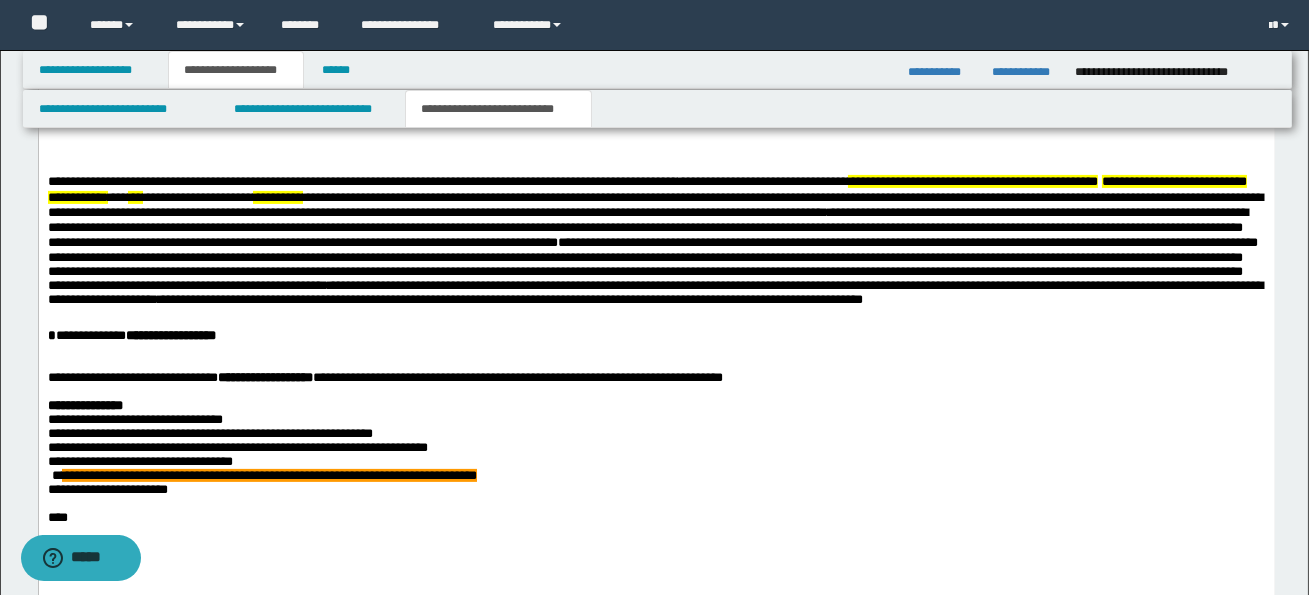 click on "**********" at bounding box center (656, 292) 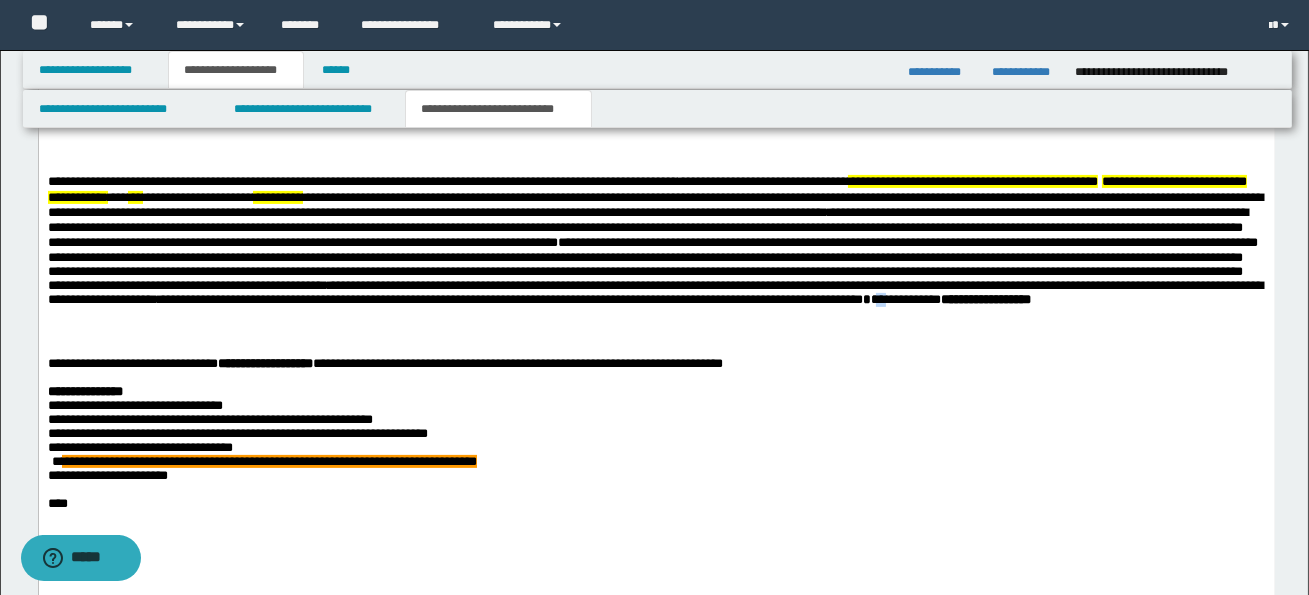 click on "**********" at bounding box center (946, 299) 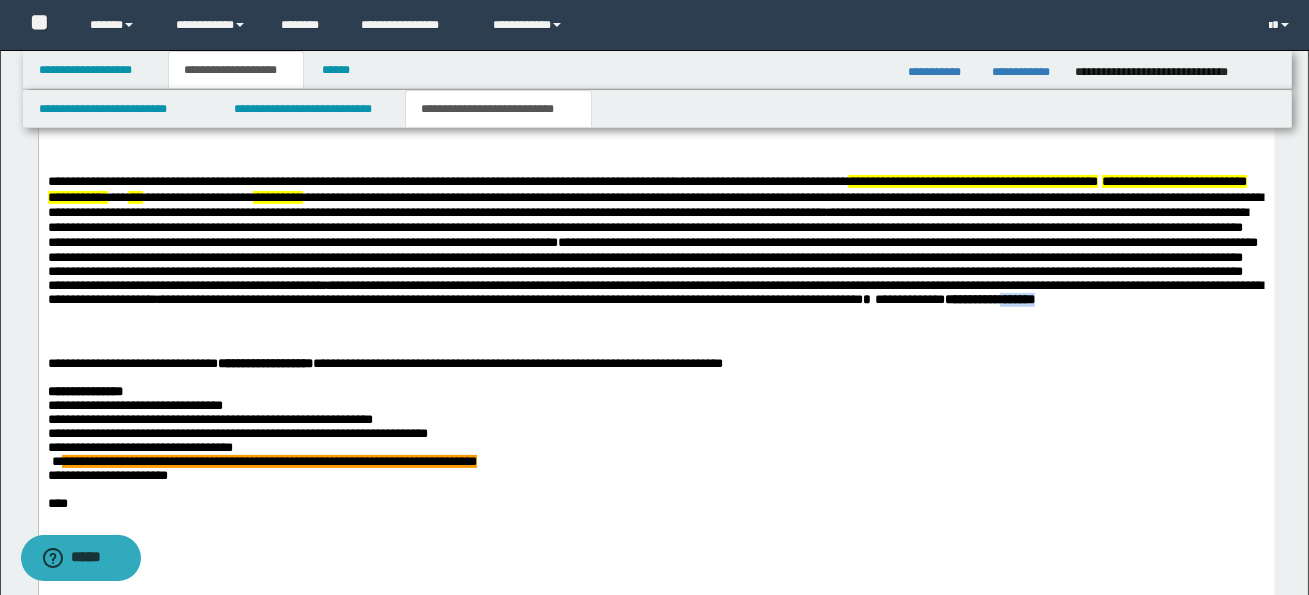 drag, startPoint x: 779, startPoint y: 326, endPoint x: 829, endPoint y: 328, distance: 50.039986 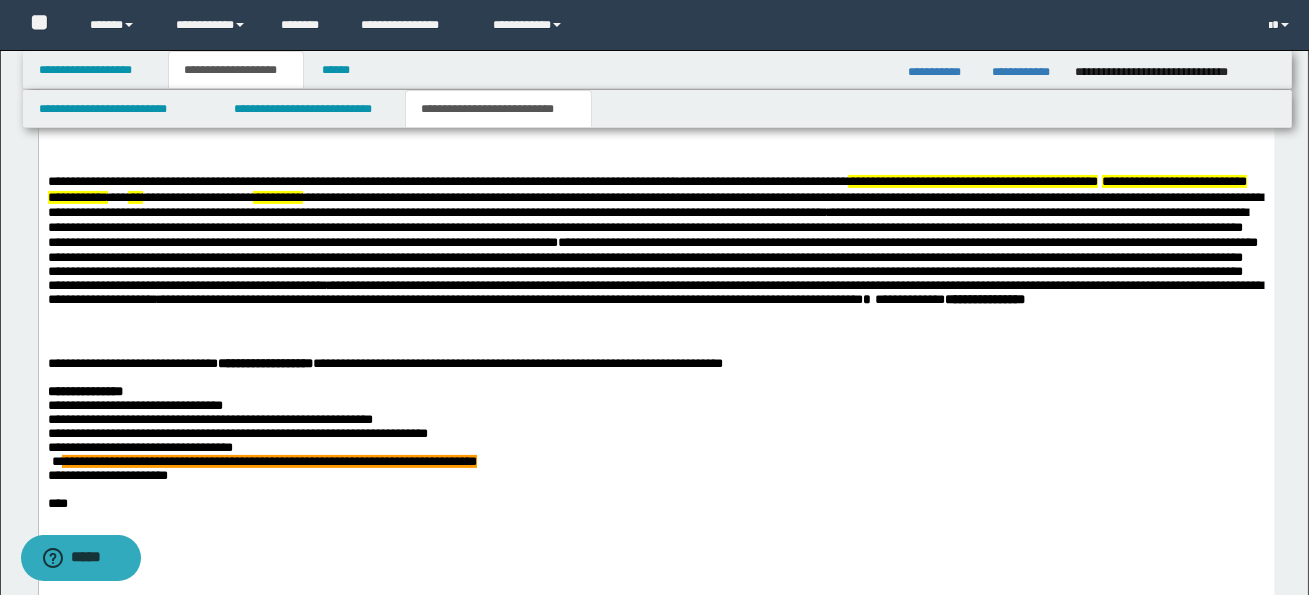 click at bounding box center (656, 350) 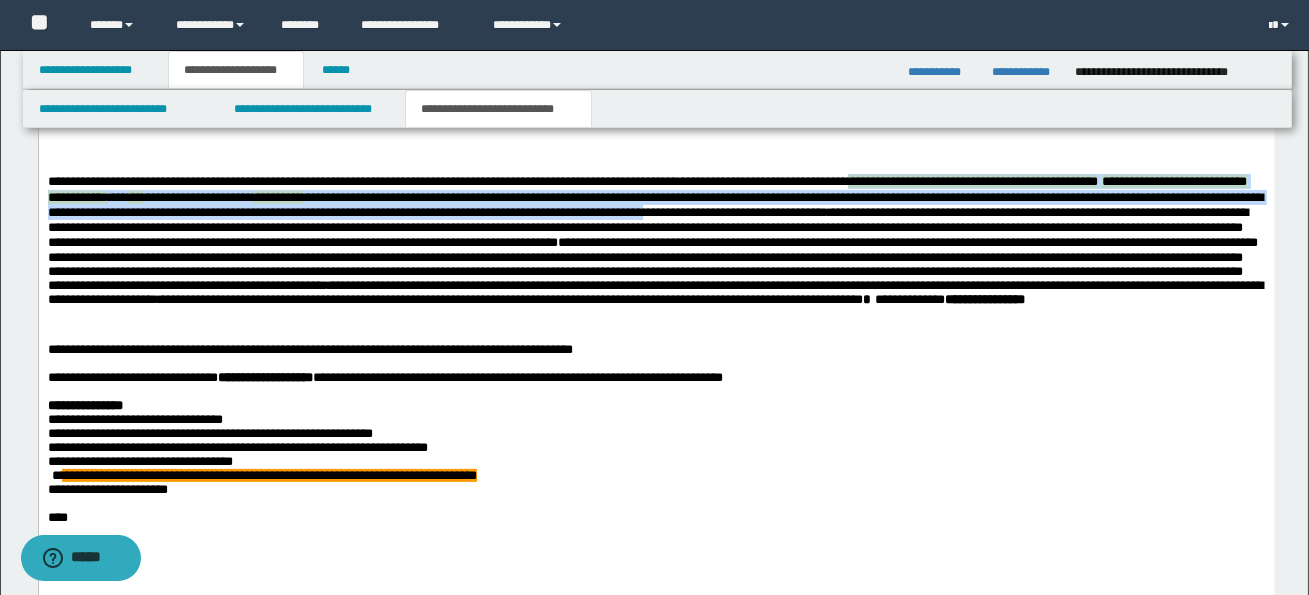 drag, startPoint x: 905, startPoint y: 182, endPoint x: 911, endPoint y: 212, distance: 30.594116 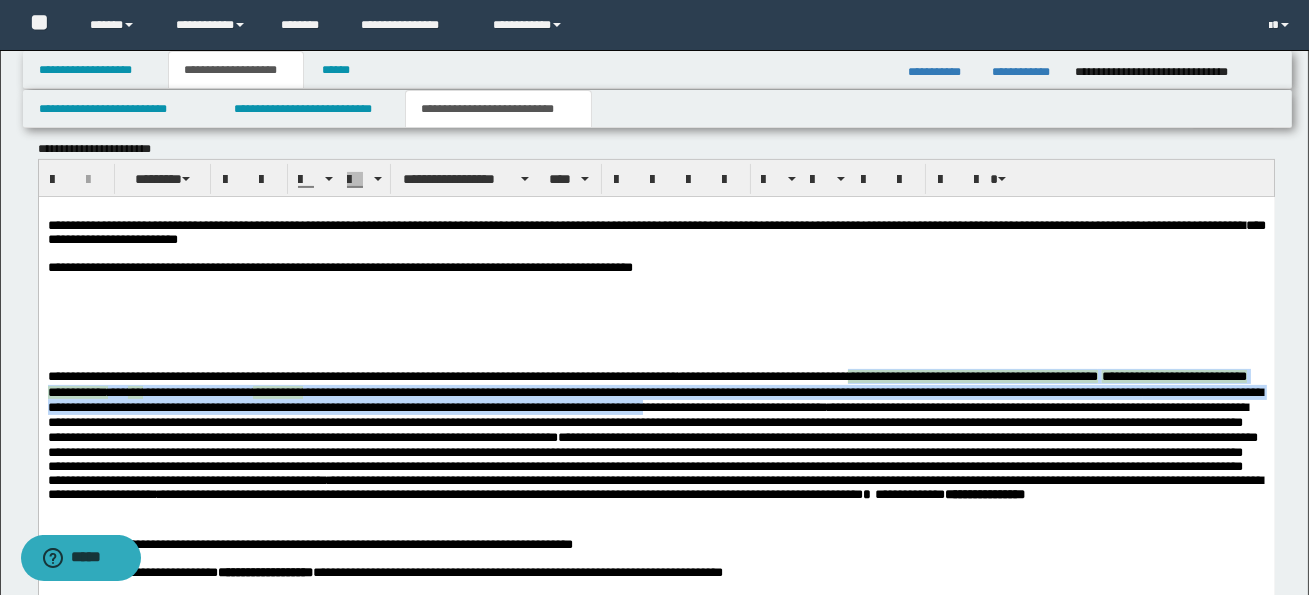 scroll, scrollTop: 1076, scrollLeft: 0, axis: vertical 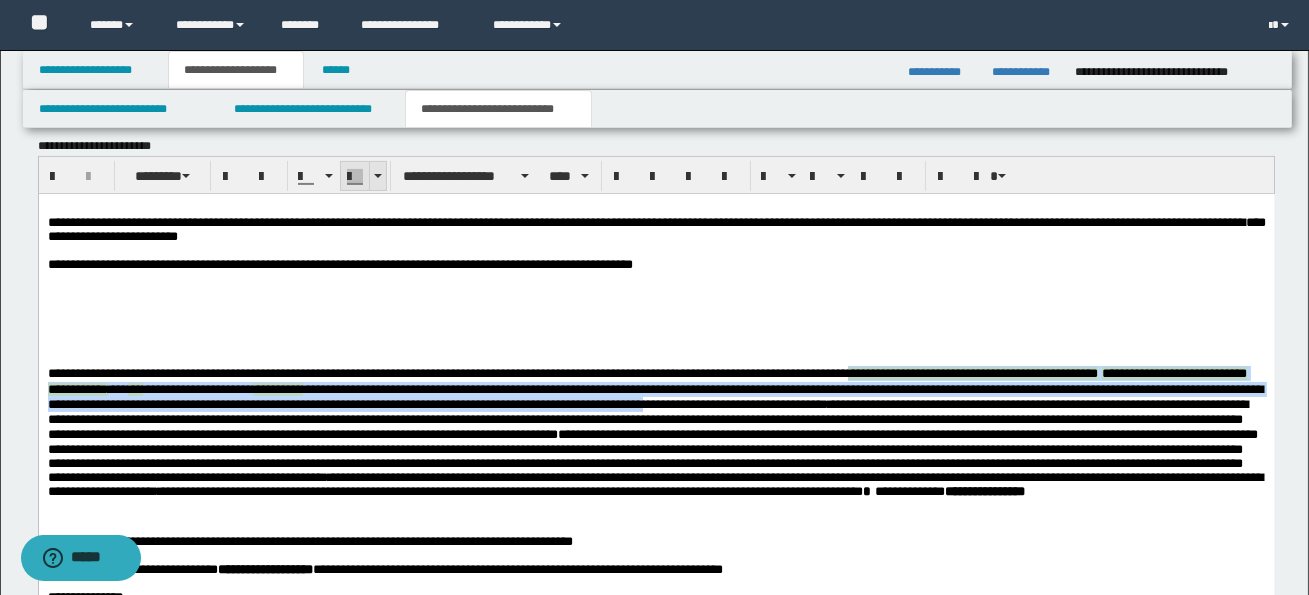 click at bounding box center [378, 176] 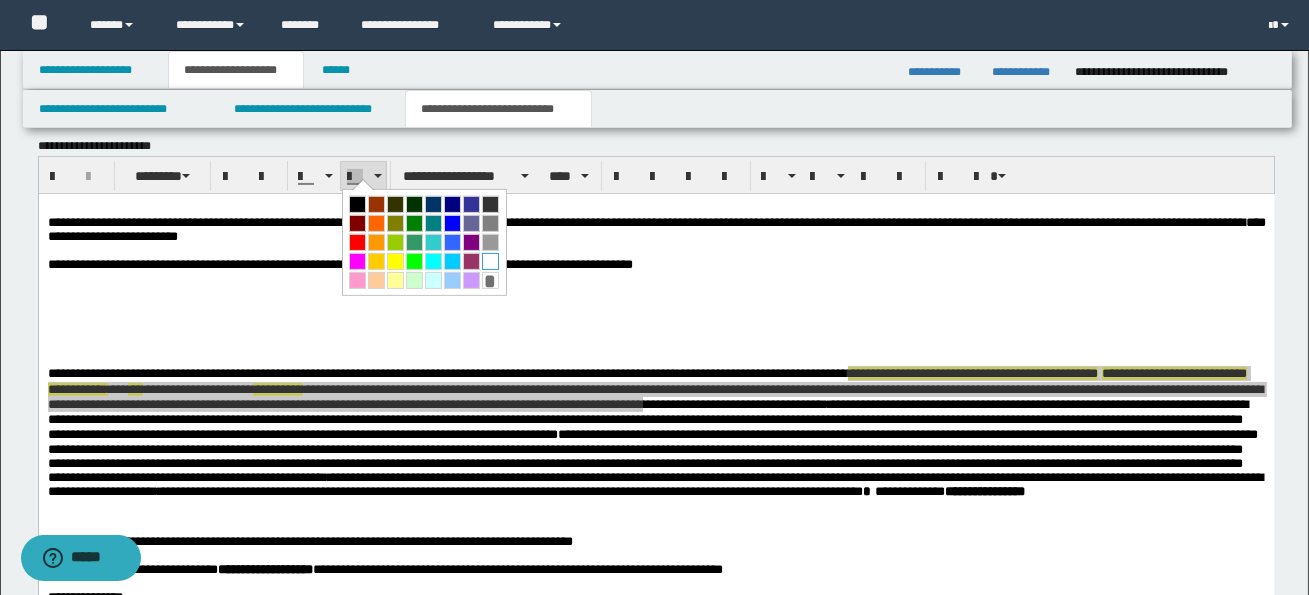 drag, startPoint x: 491, startPoint y: 257, endPoint x: 411, endPoint y: 156, distance: 128.84486 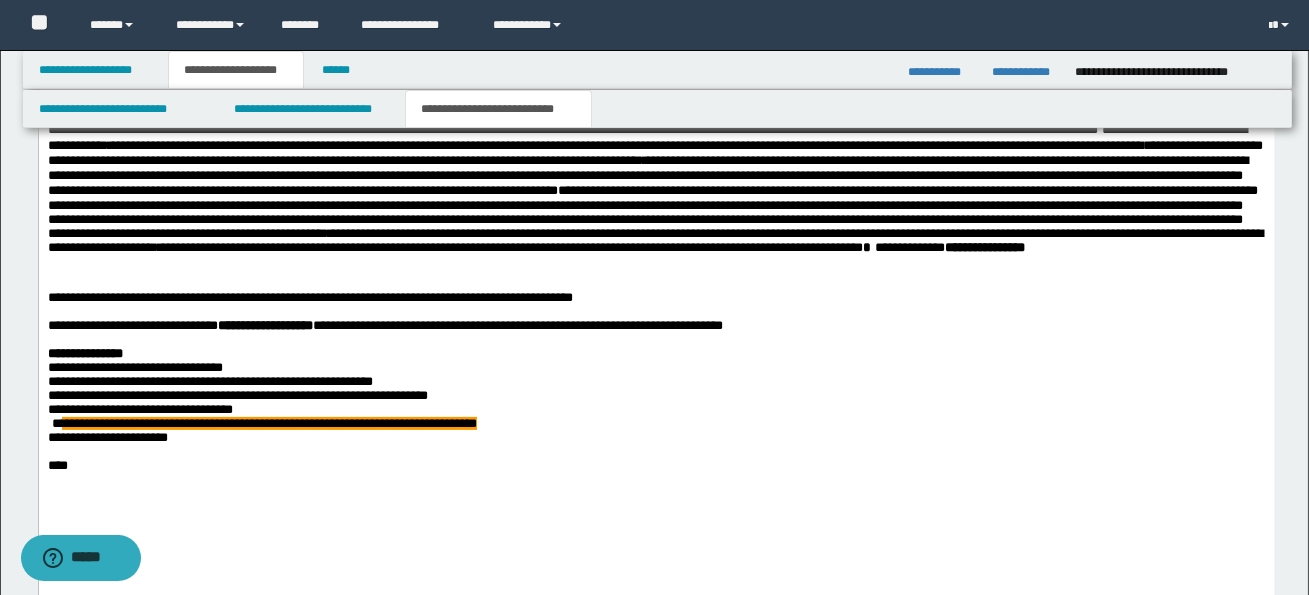 scroll, scrollTop: 1326, scrollLeft: 0, axis: vertical 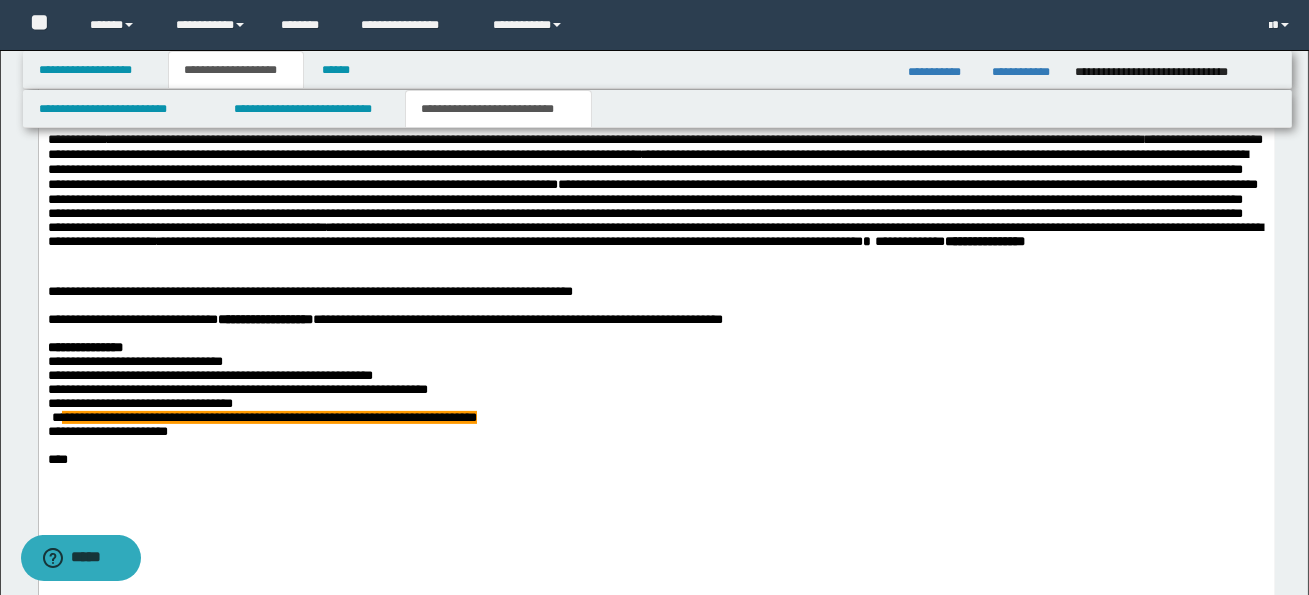click on "**********" at bounding box center [656, 349] 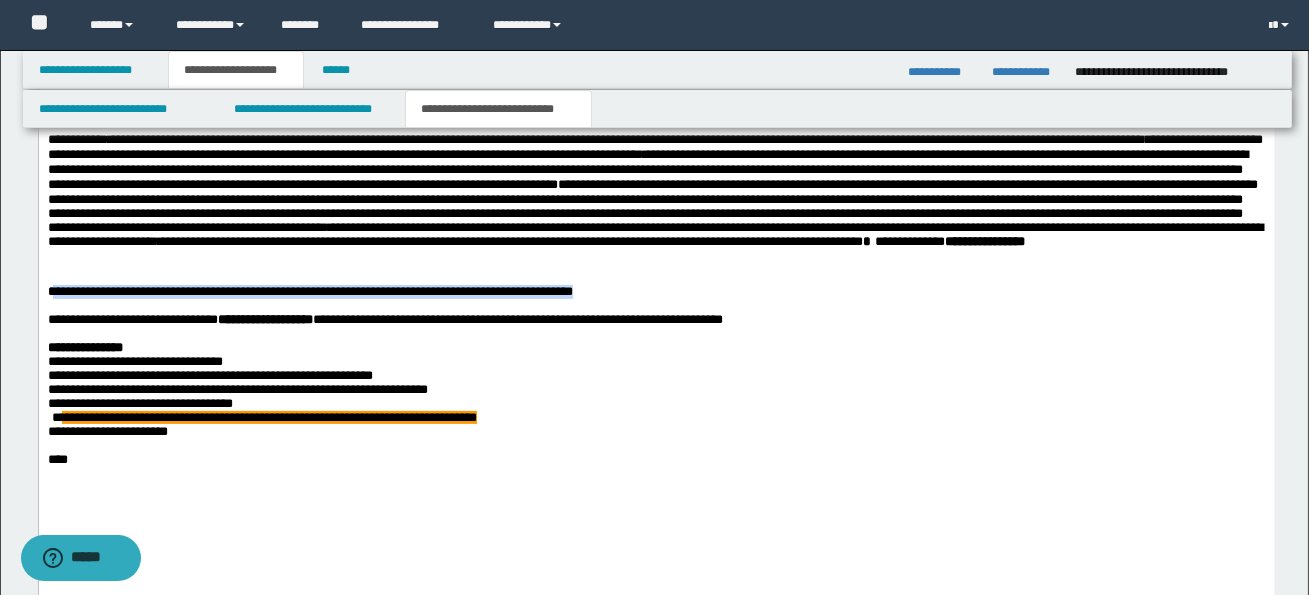 drag, startPoint x: 50, startPoint y: 296, endPoint x: 768, endPoint y: 311, distance: 718.1567 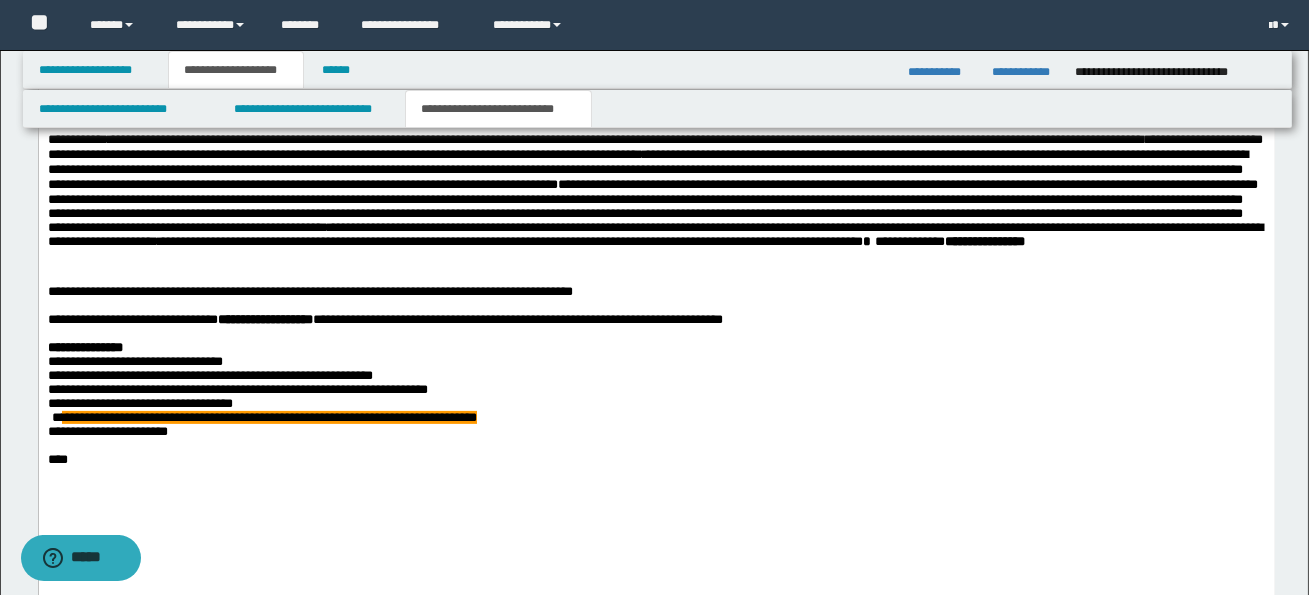 click on "**********" at bounding box center (384, 320) 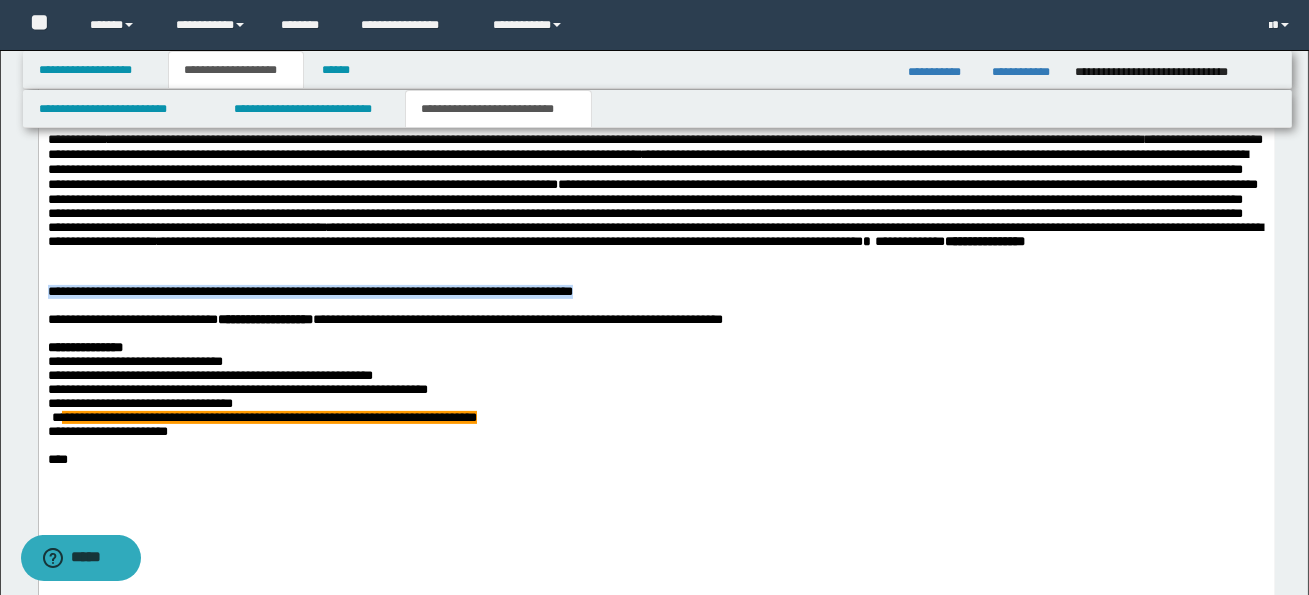 drag, startPoint x: 45, startPoint y: 298, endPoint x: 855, endPoint y: 302, distance: 810.0099 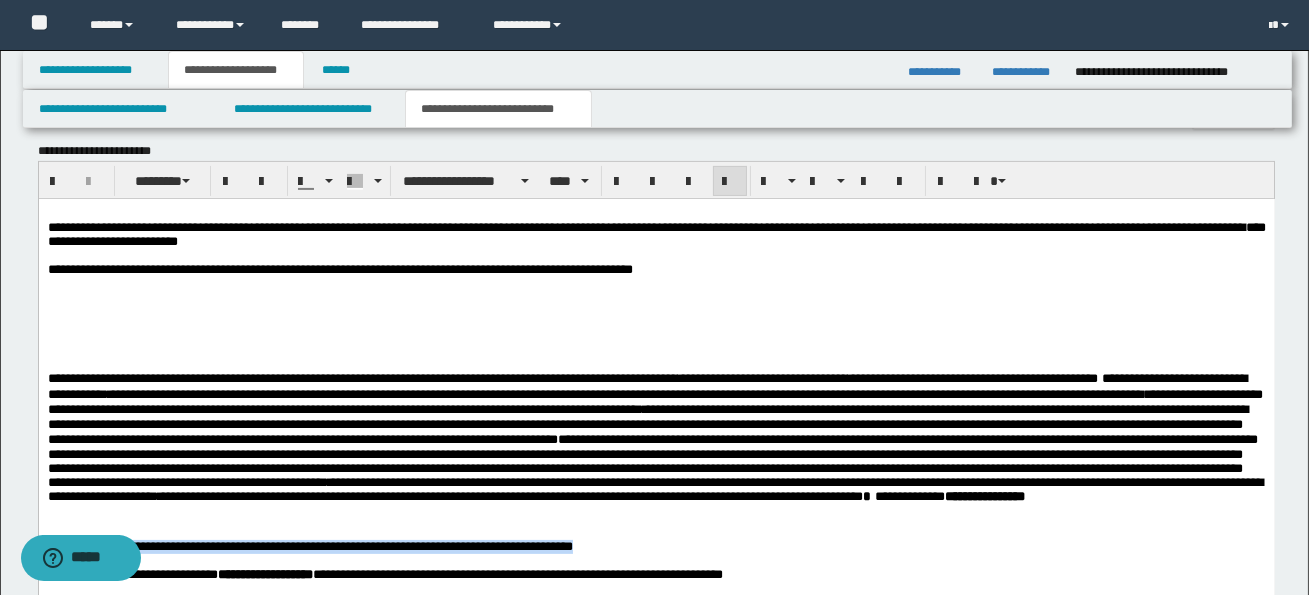 scroll, scrollTop: 1066, scrollLeft: 0, axis: vertical 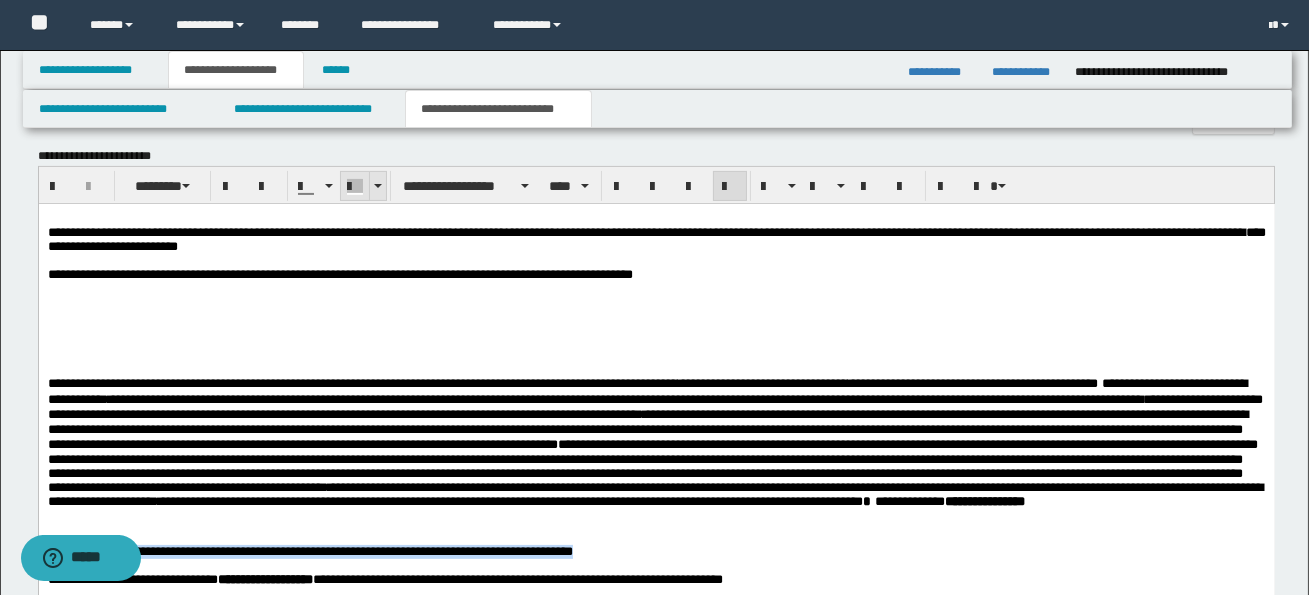 click at bounding box center (378, 186) 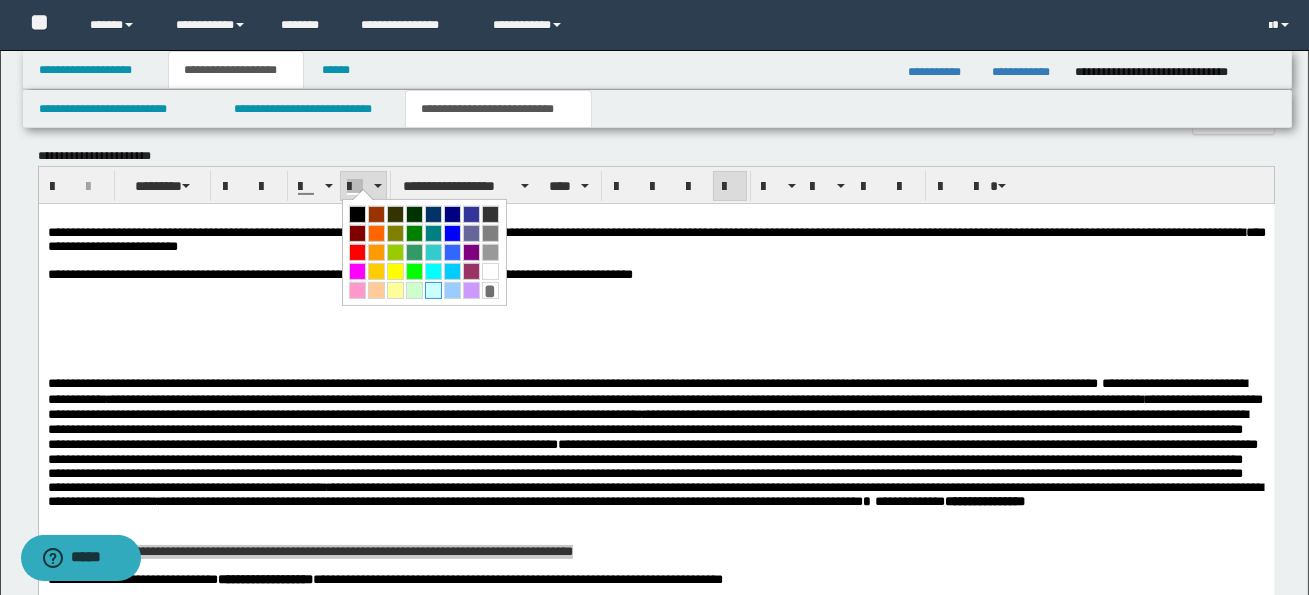 click at bounding box center (433, 290) 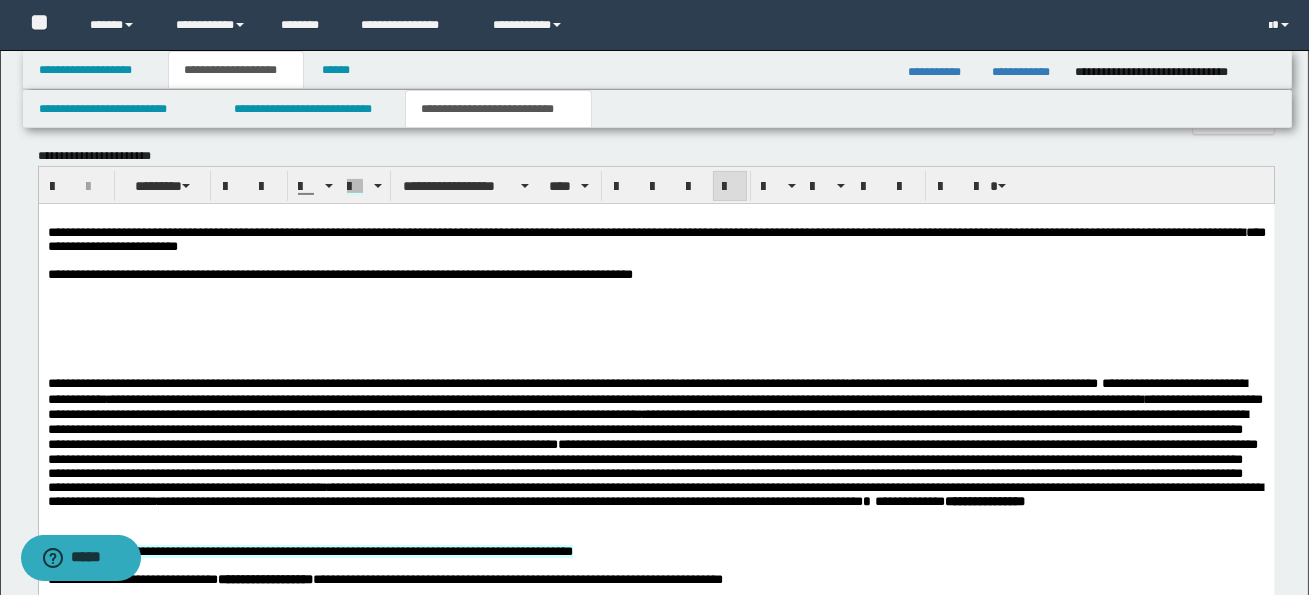 click on "**********" at bounding box center (647, 430) 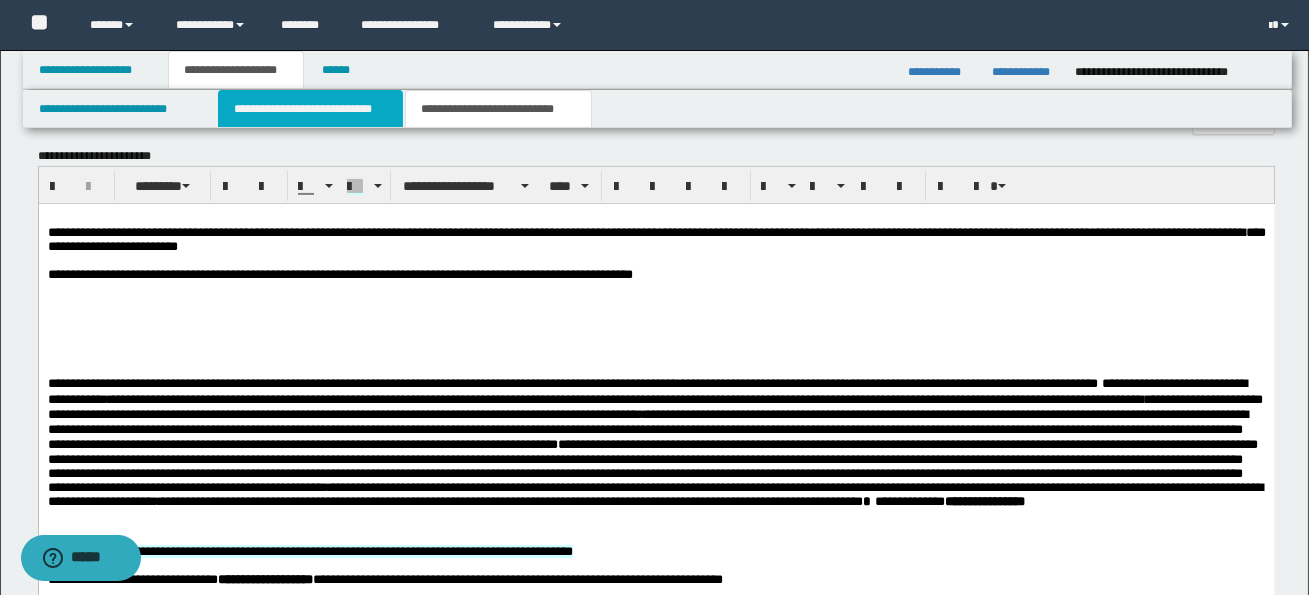 click on "**********" at bounding box center [310, 109] 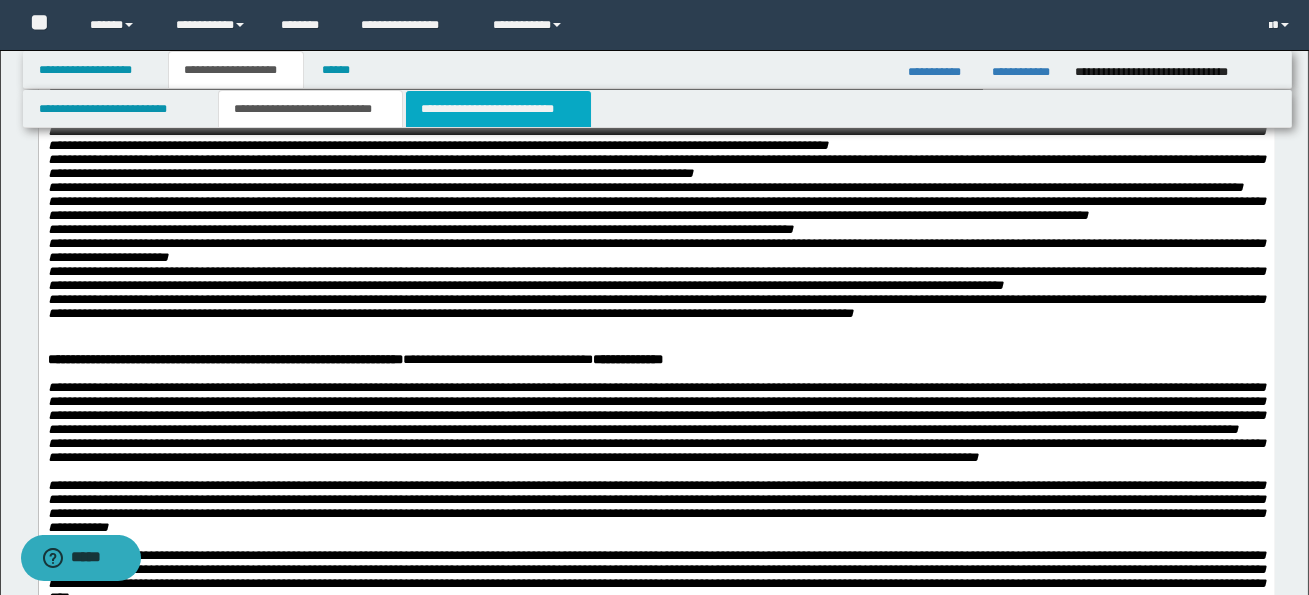 click on "**********" at bounding box center [498, 109] 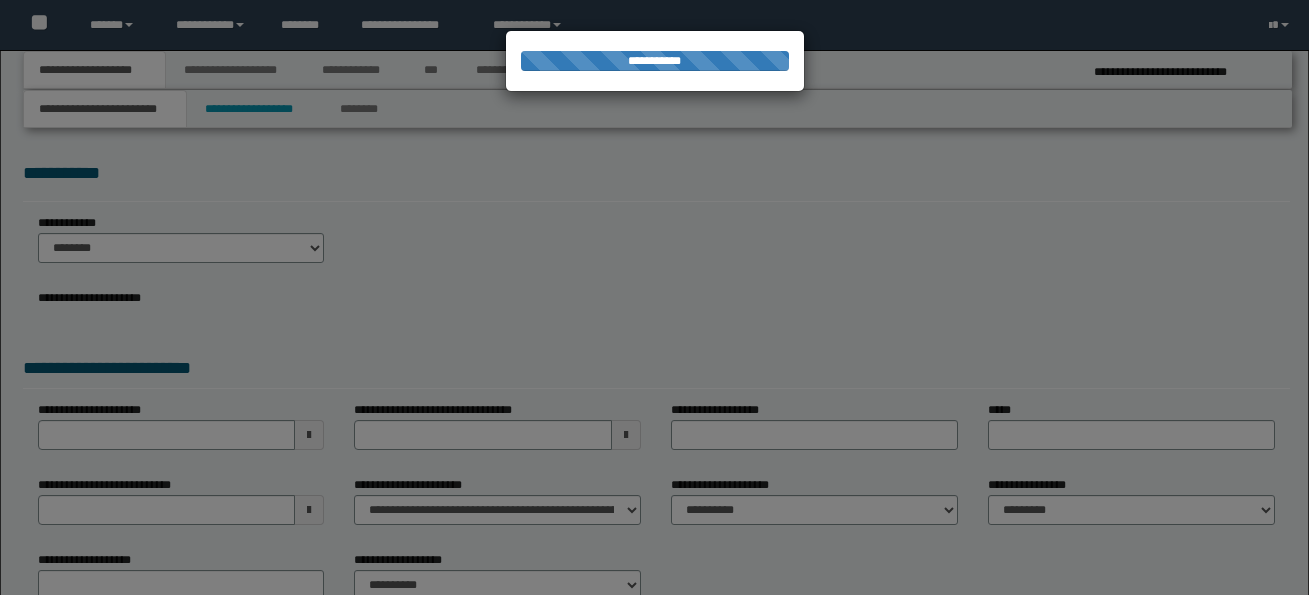 scroll, scrollTop: 0, scrollLeft: 0, axis: both 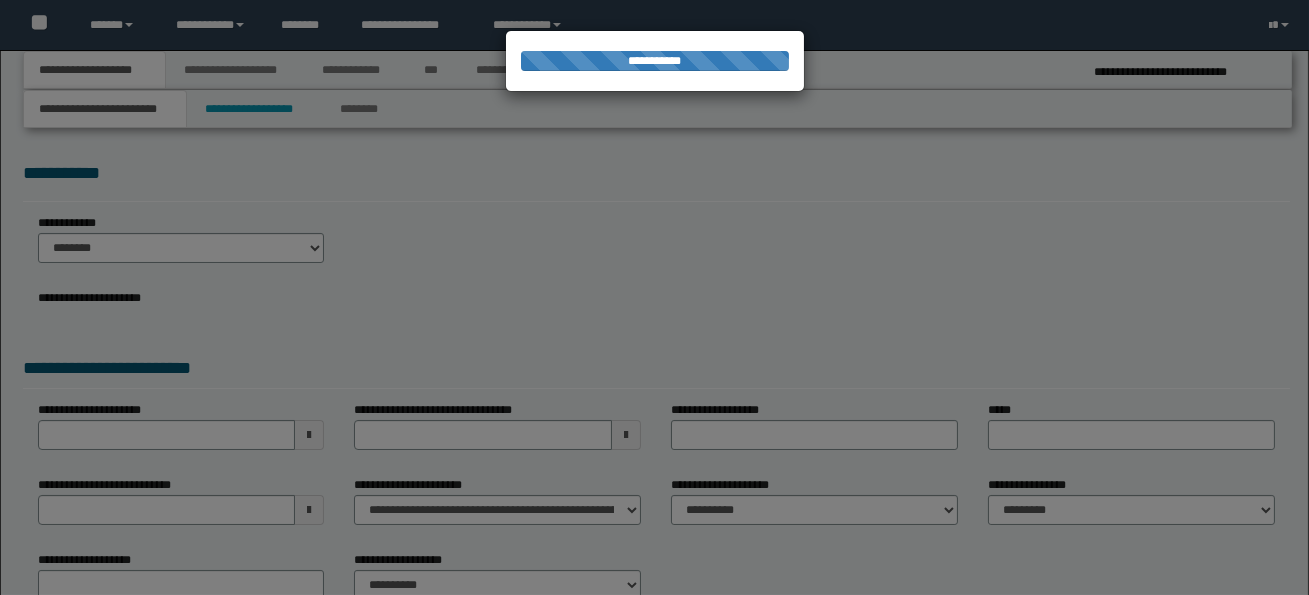 select on "*" 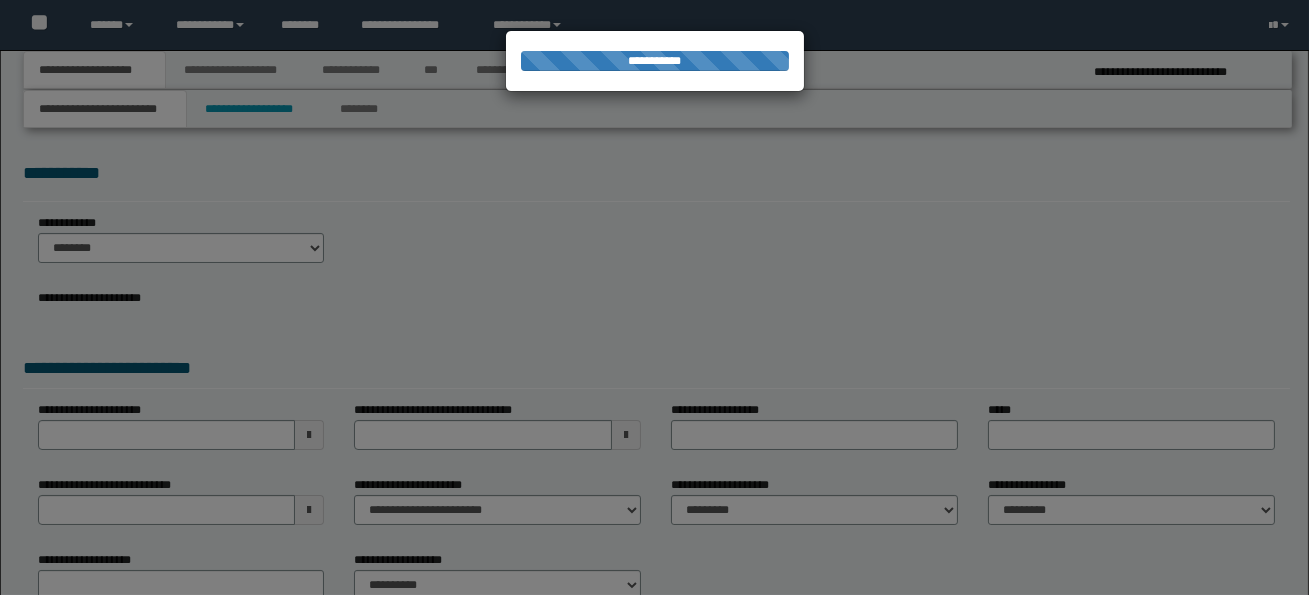 scroll, scrollTop: 0, scrollLeft: 0, axis: both 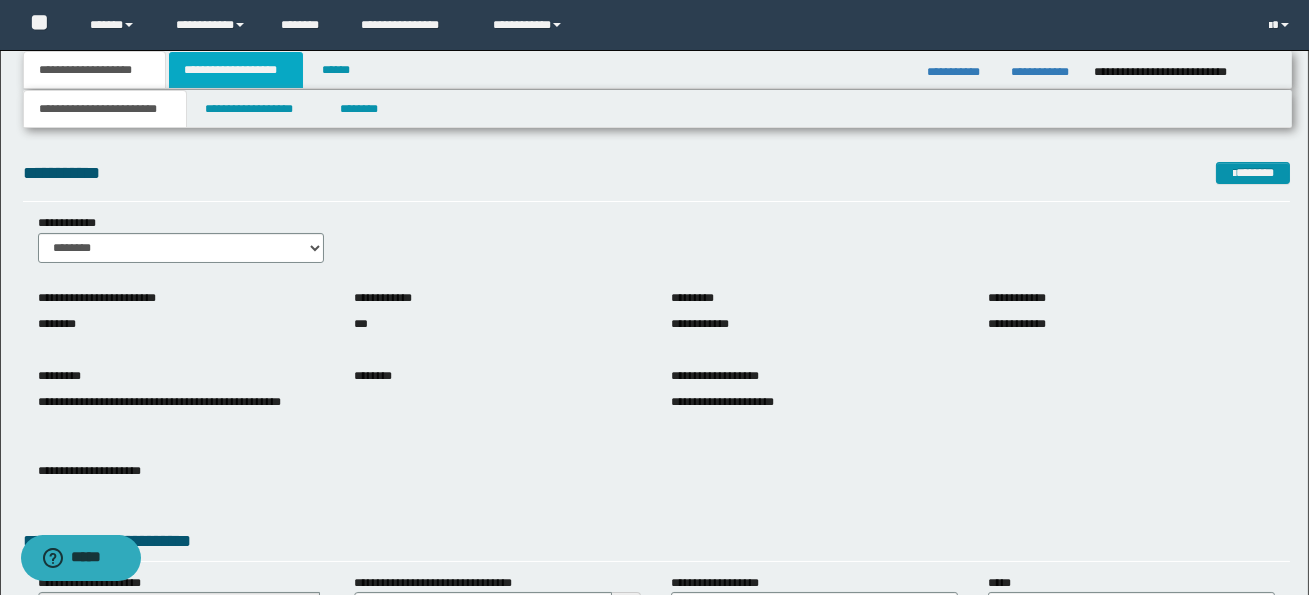 click on "**********" at bounding box center (236, 70) 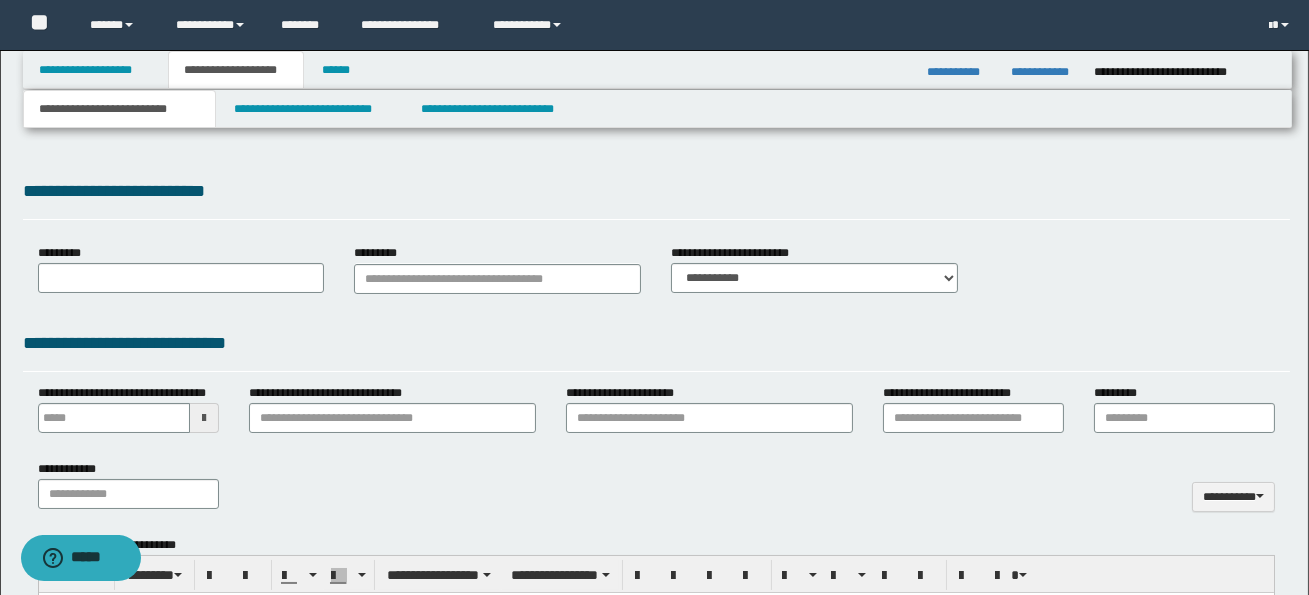 type 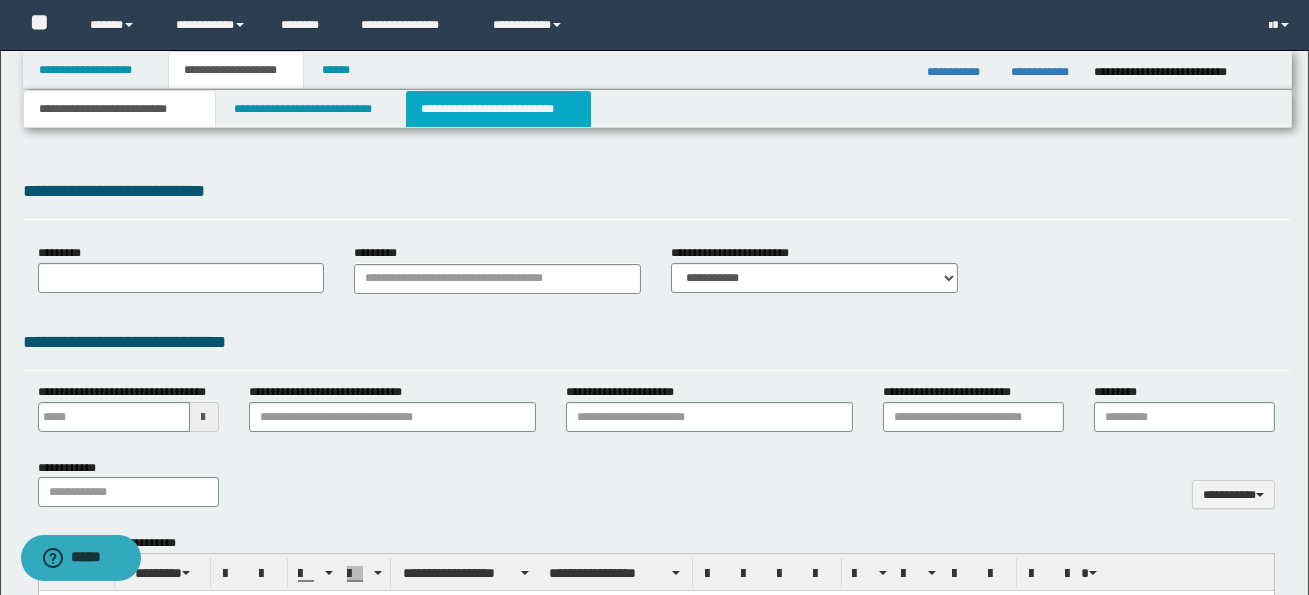 click on "**********" at bounding box center [498, 109] 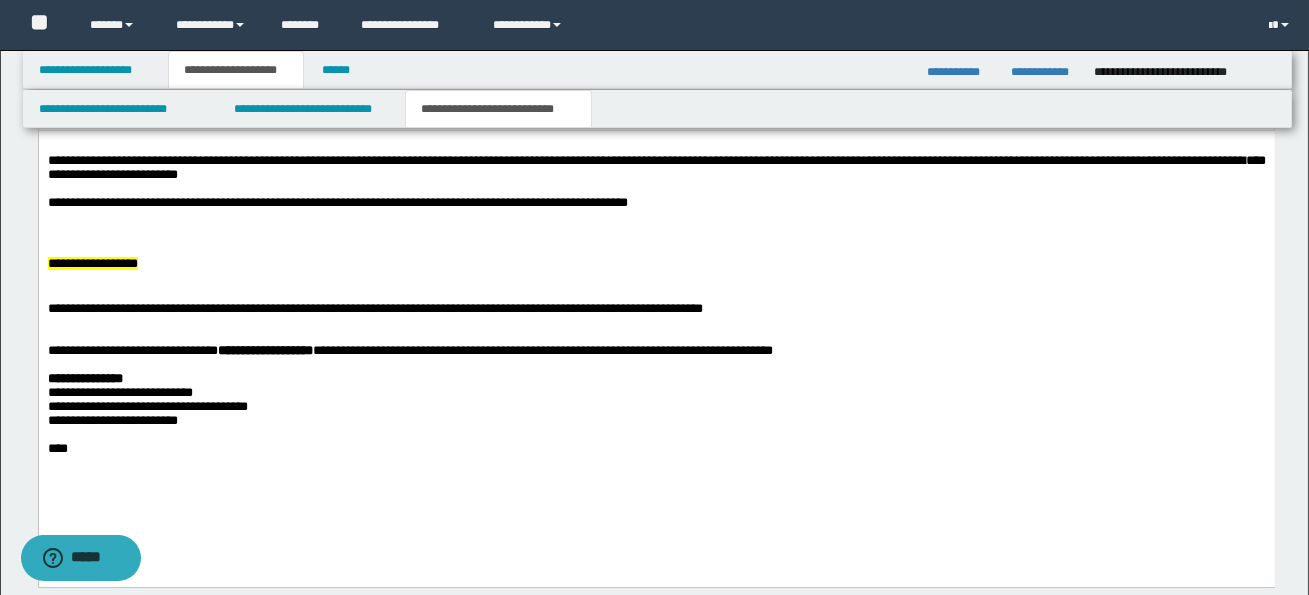 scroll, scrollTop: 1050, scrollLeft: 0, axis: vertical 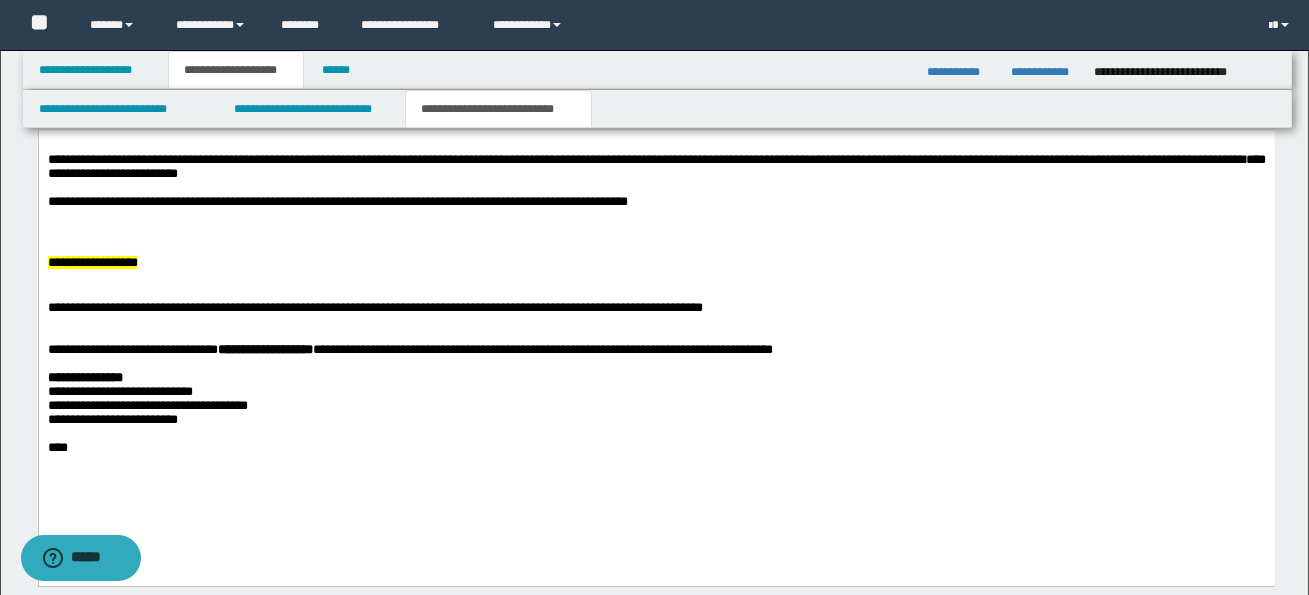 click on "**********" at bounding box center (656, 307) 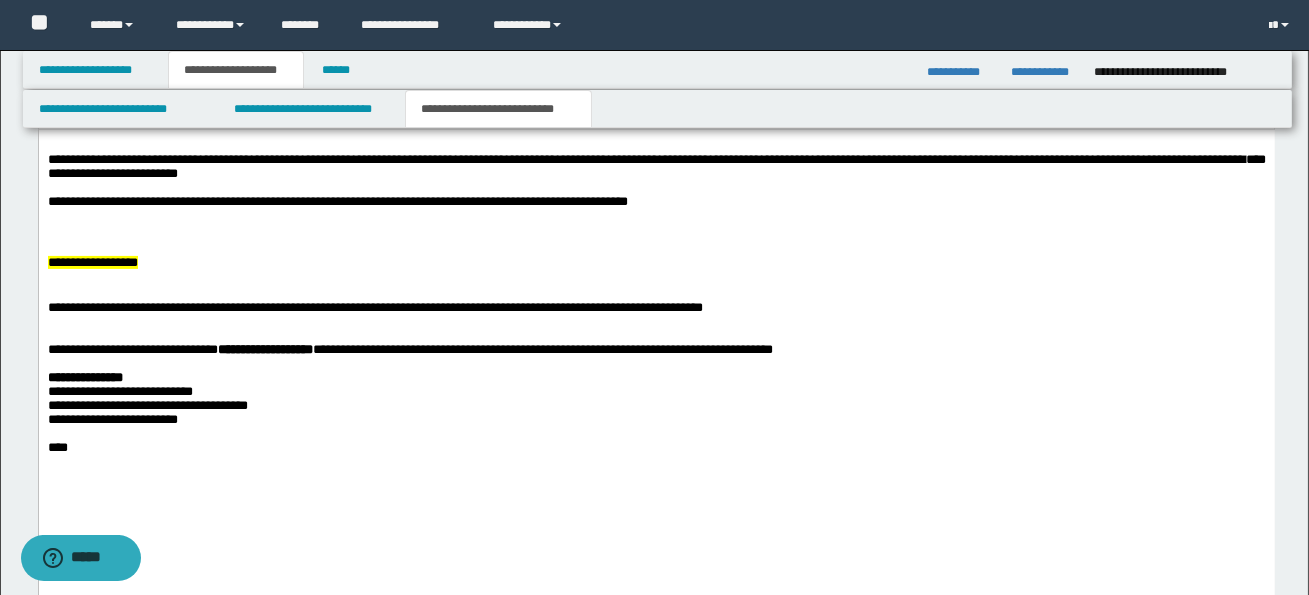 scroll, scrollTop: 0, scrollLeft: 0, axis: both 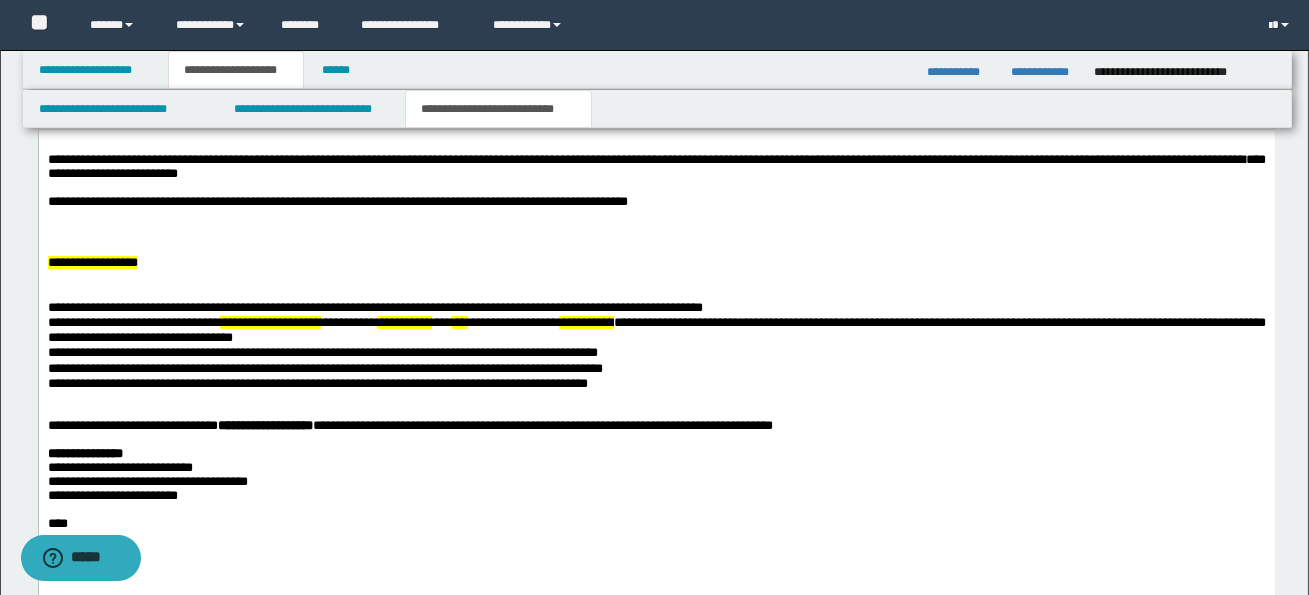click on "**********" at bounding box center [133, 321] 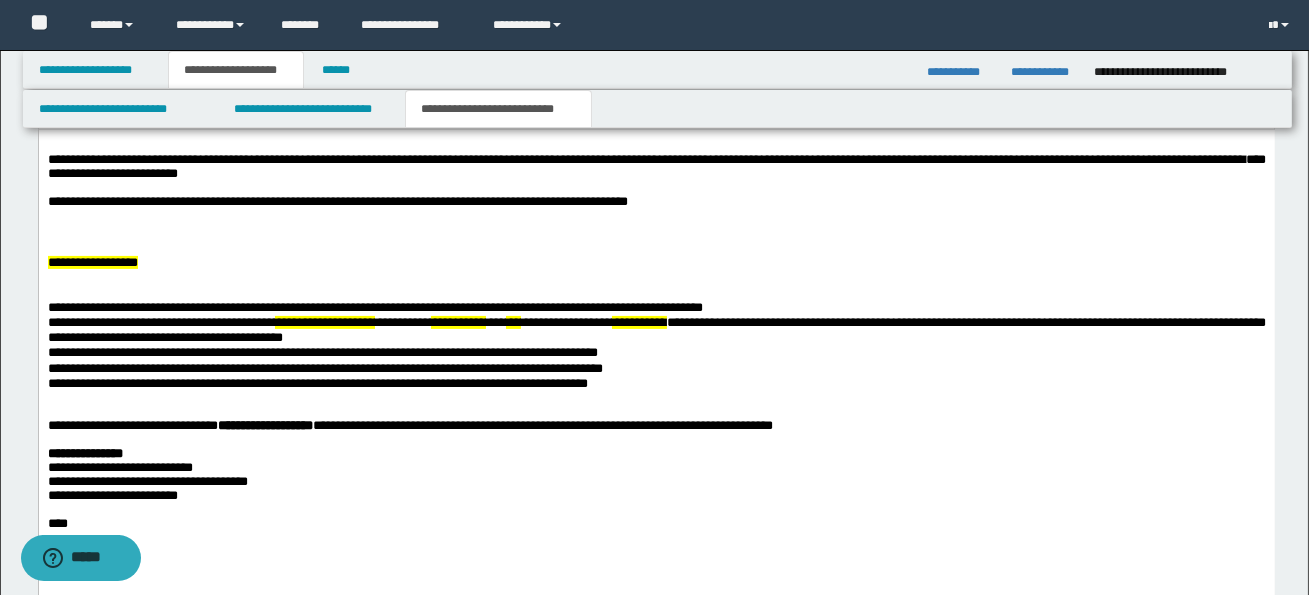 click on "**********" at bounding box center (324, 321) 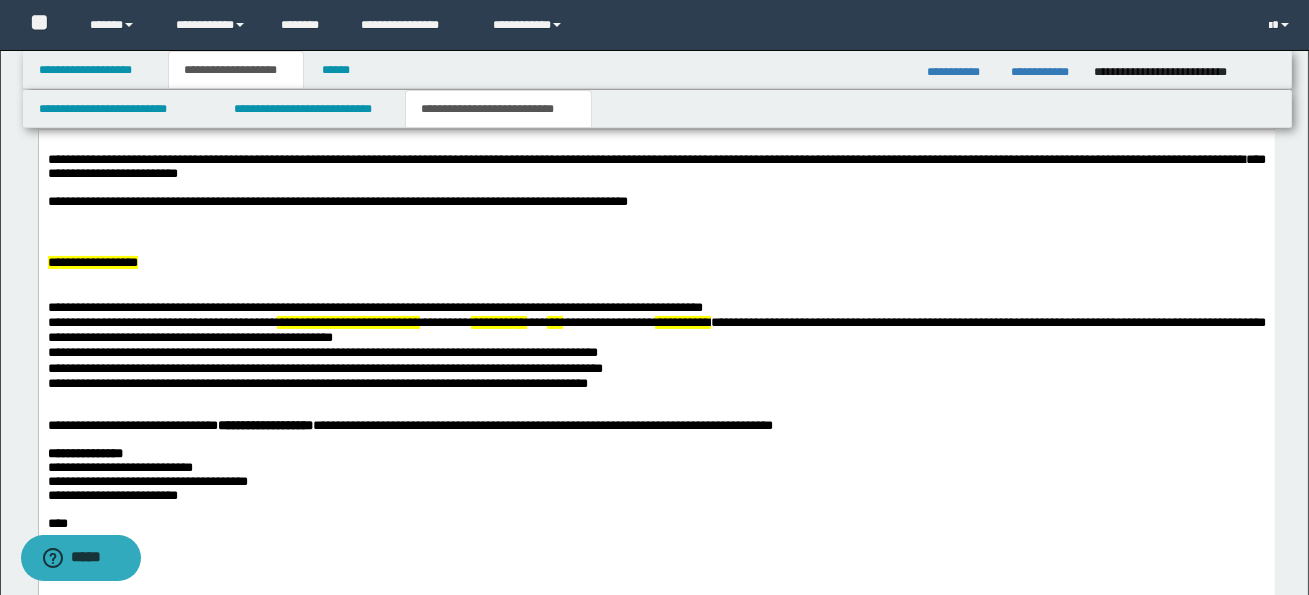 click on "*********" at bounding box center [444, 321] 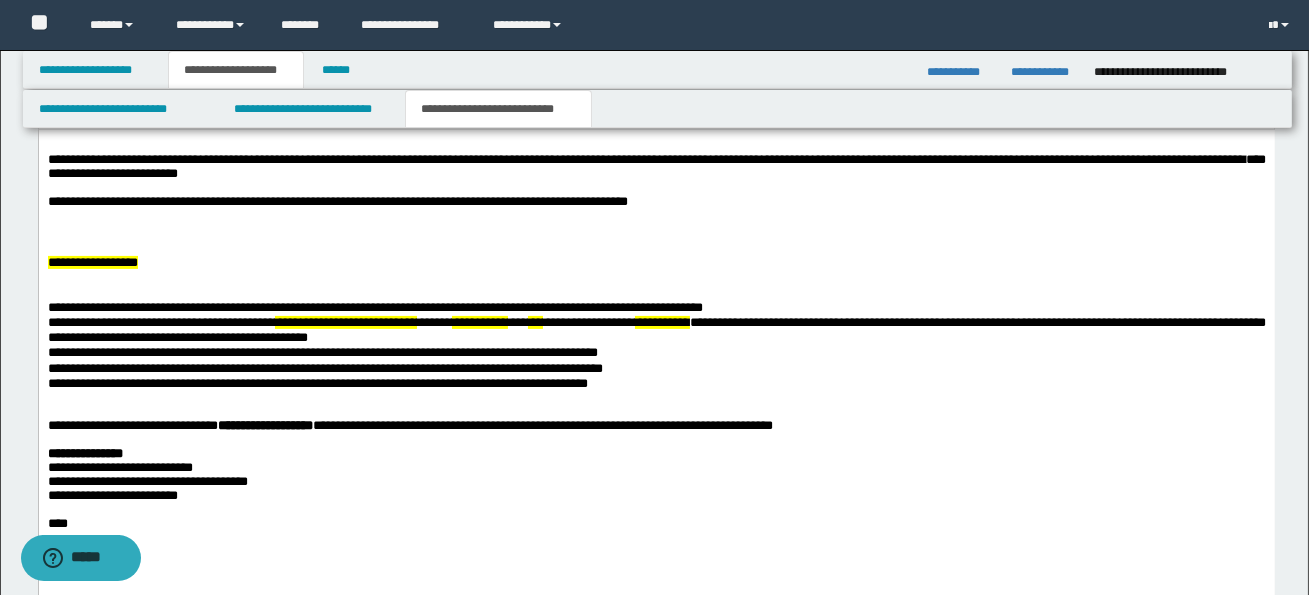 click on "**********" at bounding box center (479, 321) 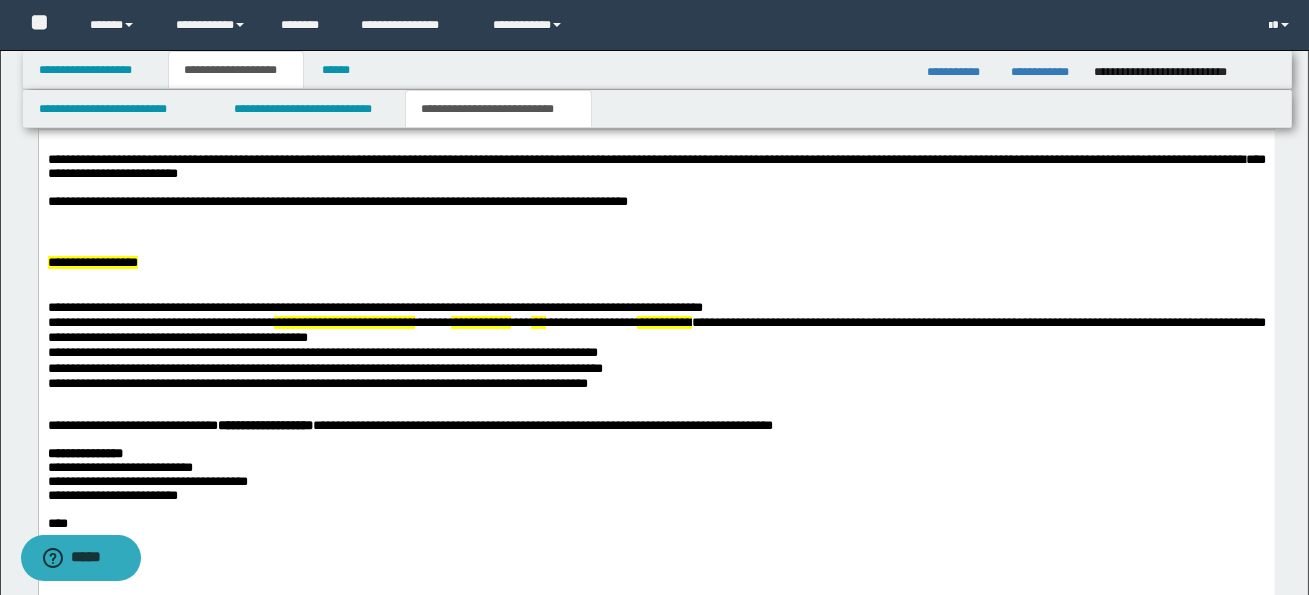 click on "**********" at bounding box center [480, 321] 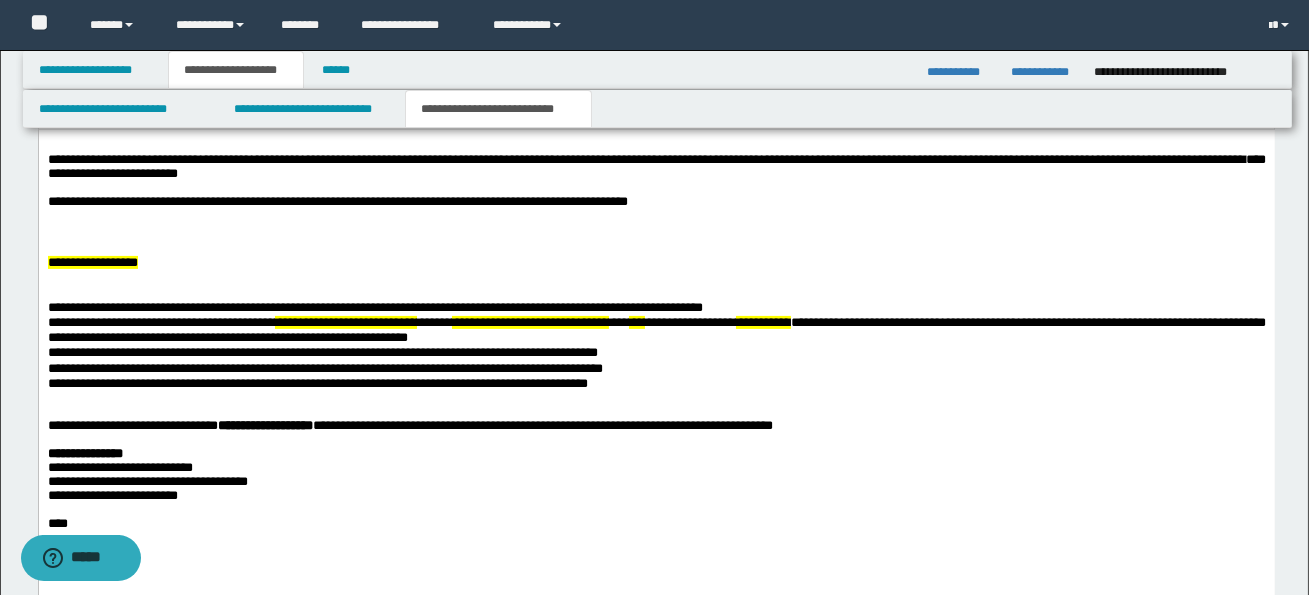 click on "**********" at bounding box center (763, 321) 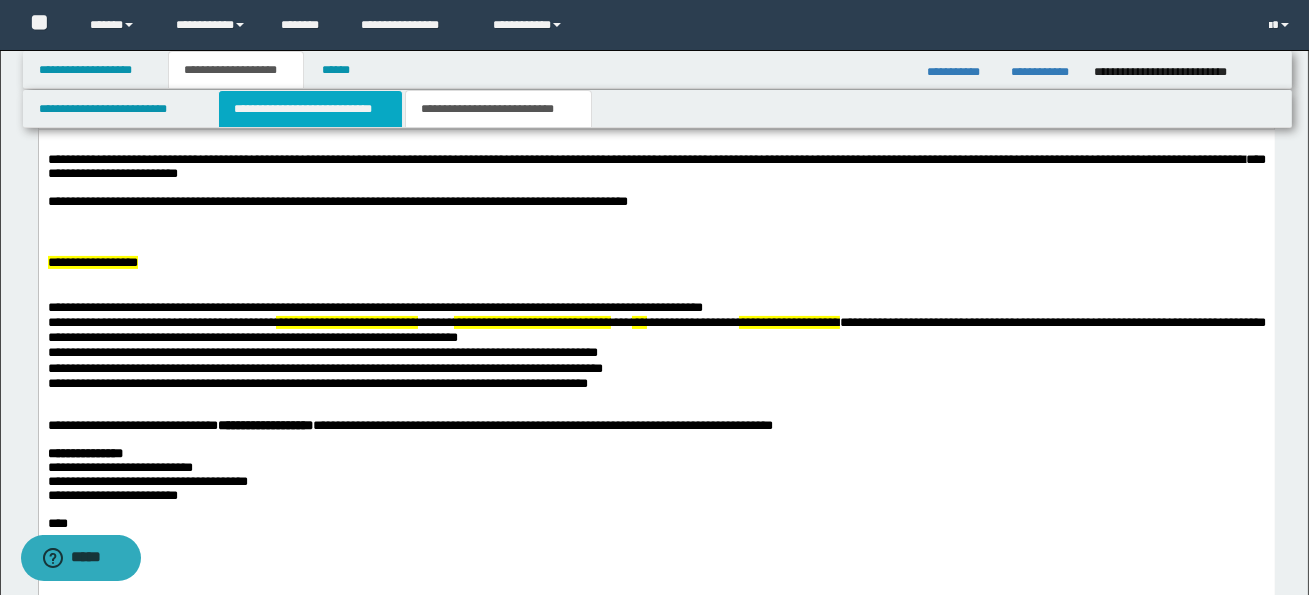 click on "**********" at bounding box center (310, 109) 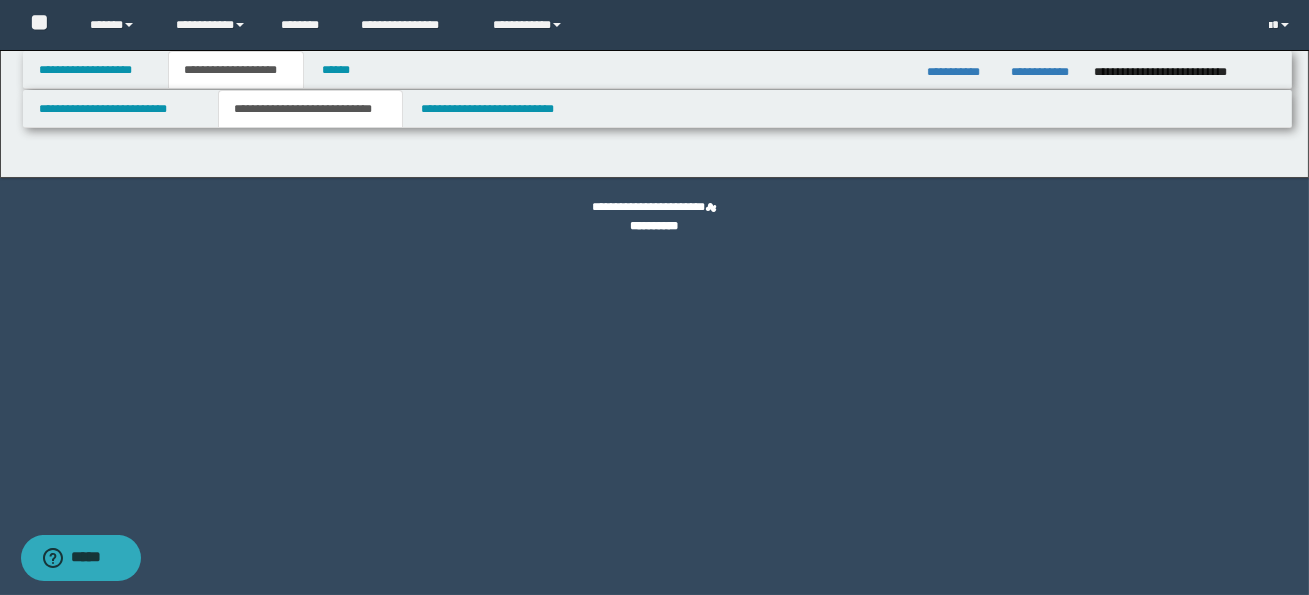 scroll, scrollTop: 0, scrollLeft: 0, axis: both 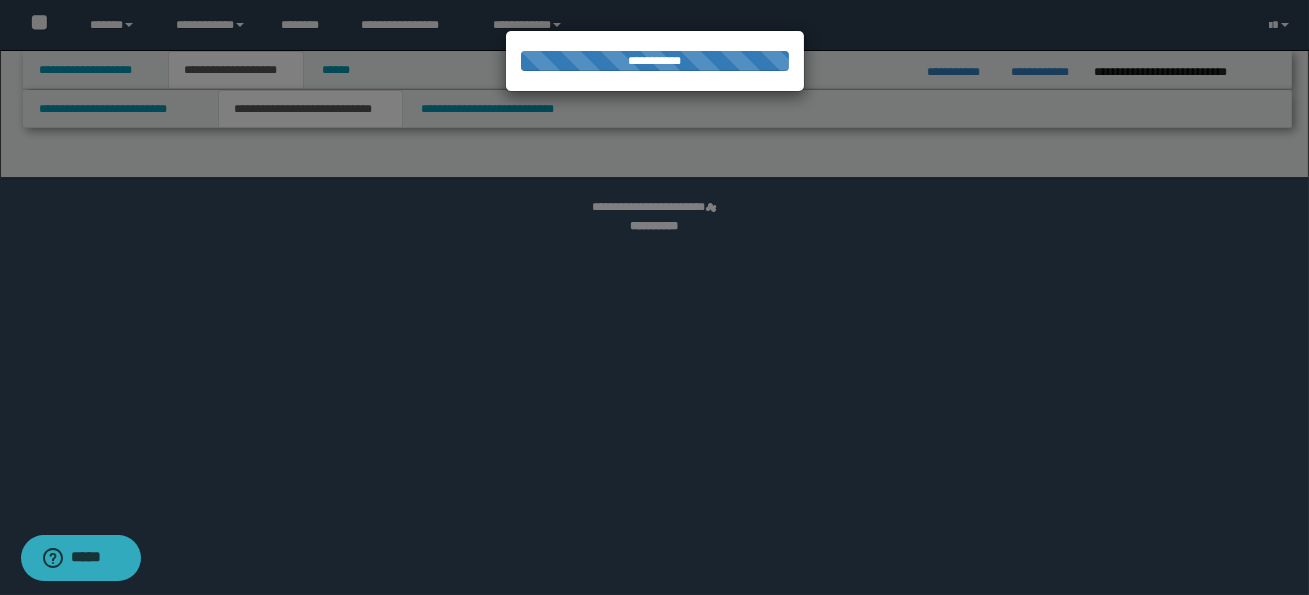 select on "*" 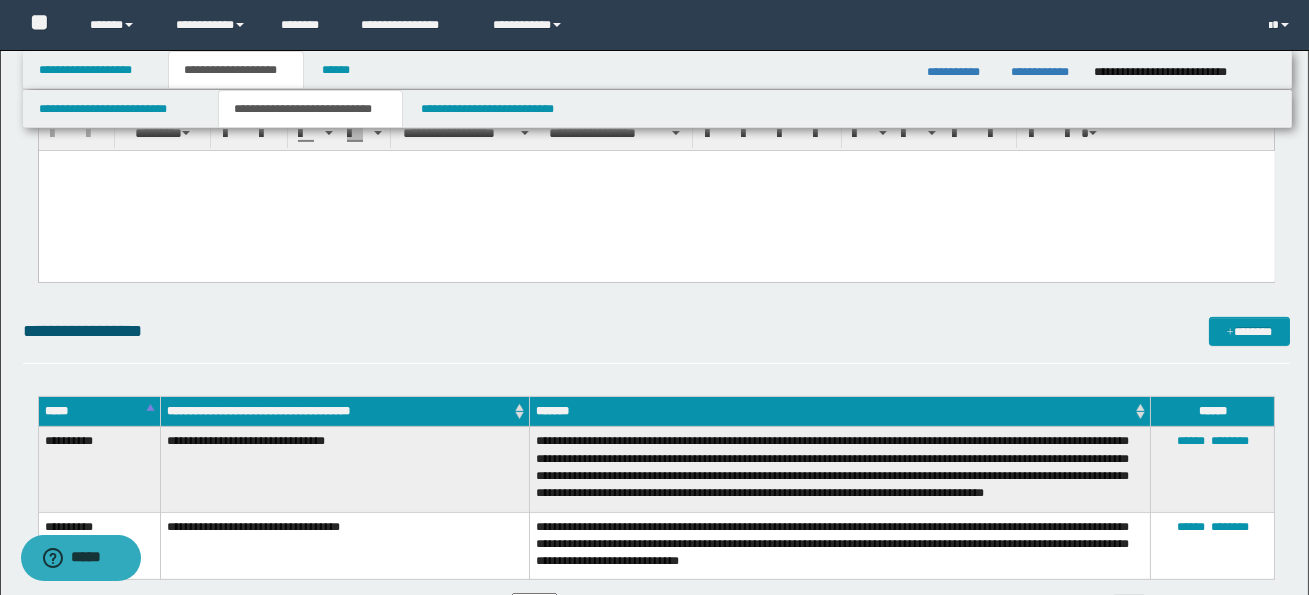 scroll, scrollTop: 1543, scrollLeft: 0, axis: vertical 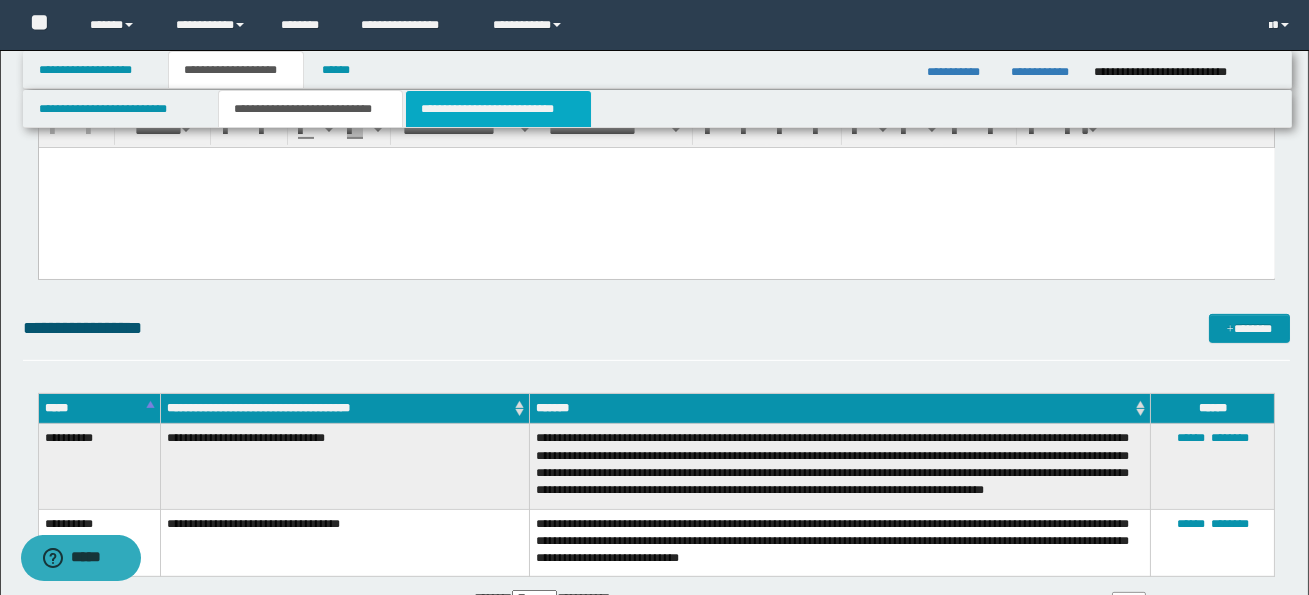click on "**********" at bounding box center [498, 109] 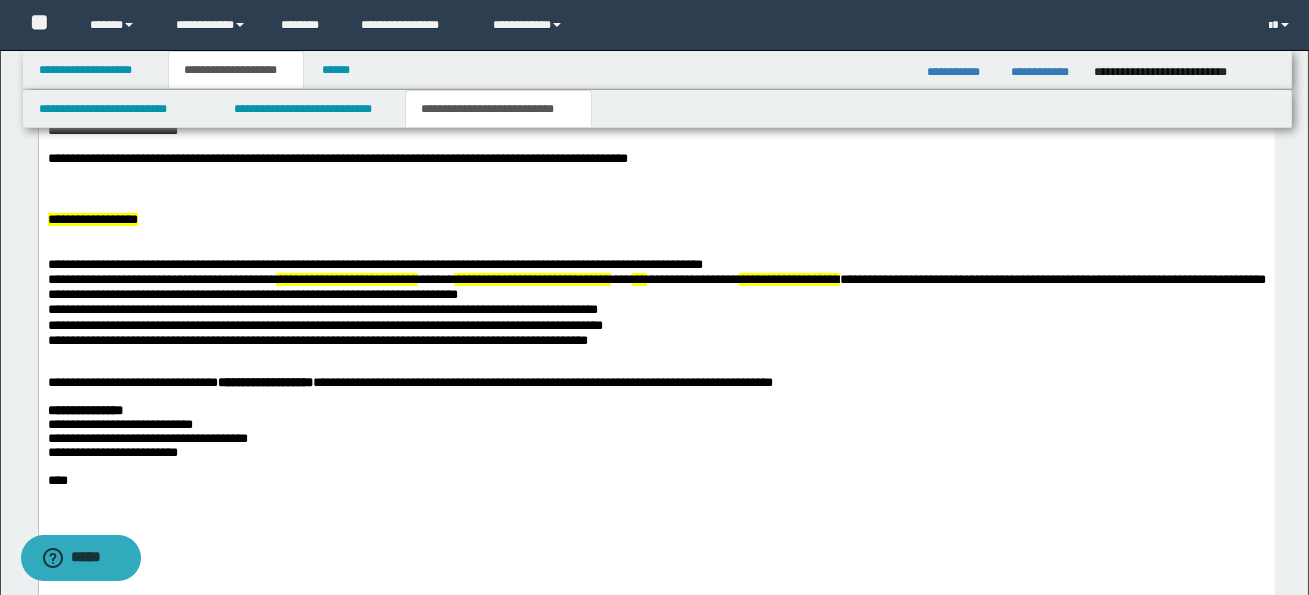 scroll, scrollTop: 1096, scrollLeft: 0, axis: vertical 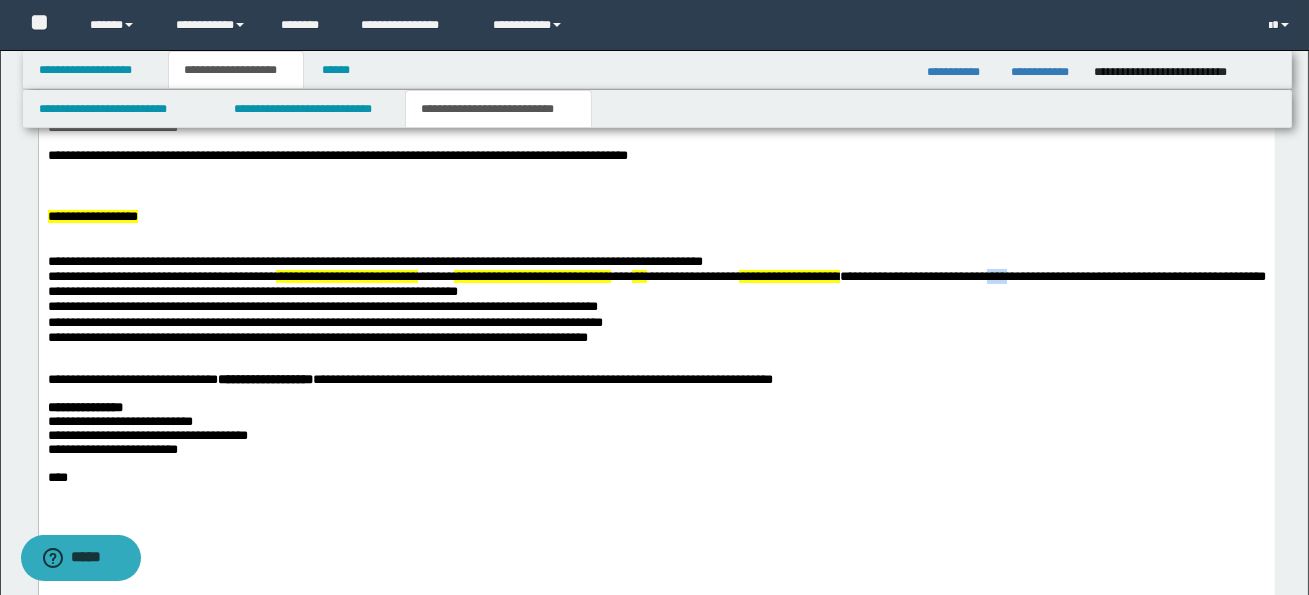 drag, startPoint x: 1105, startPoint y: 280, endPoint x: 1144, endPoint y: 286, distance: 39.45884 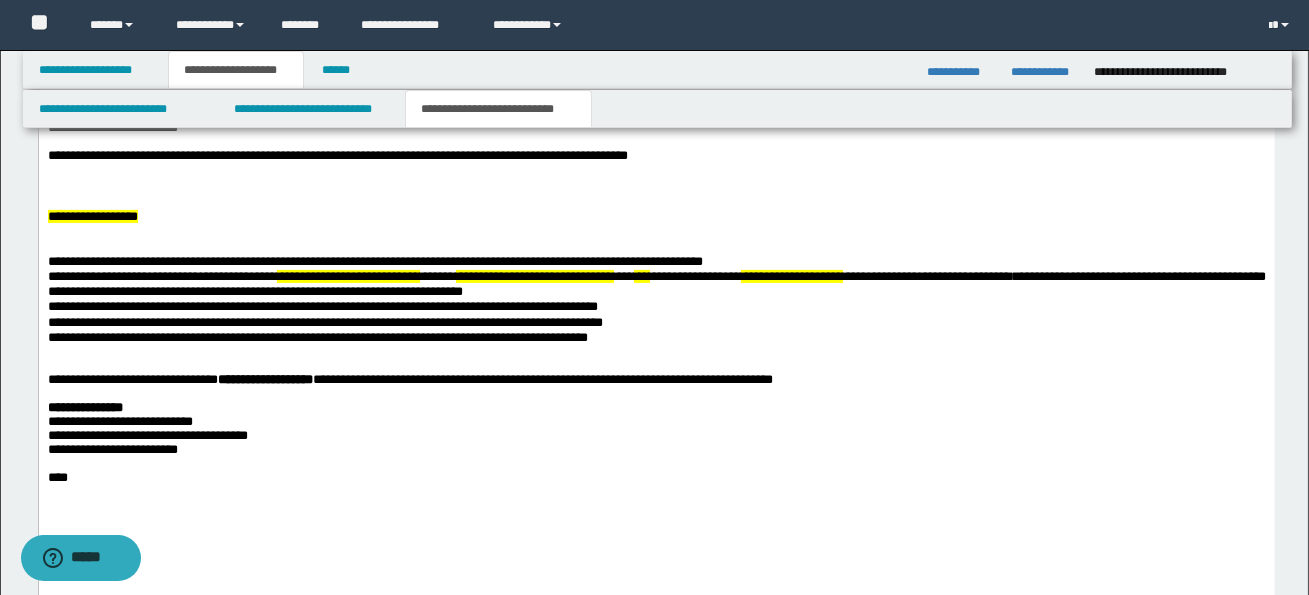 click on "**********" at bounding box center (161, 275) 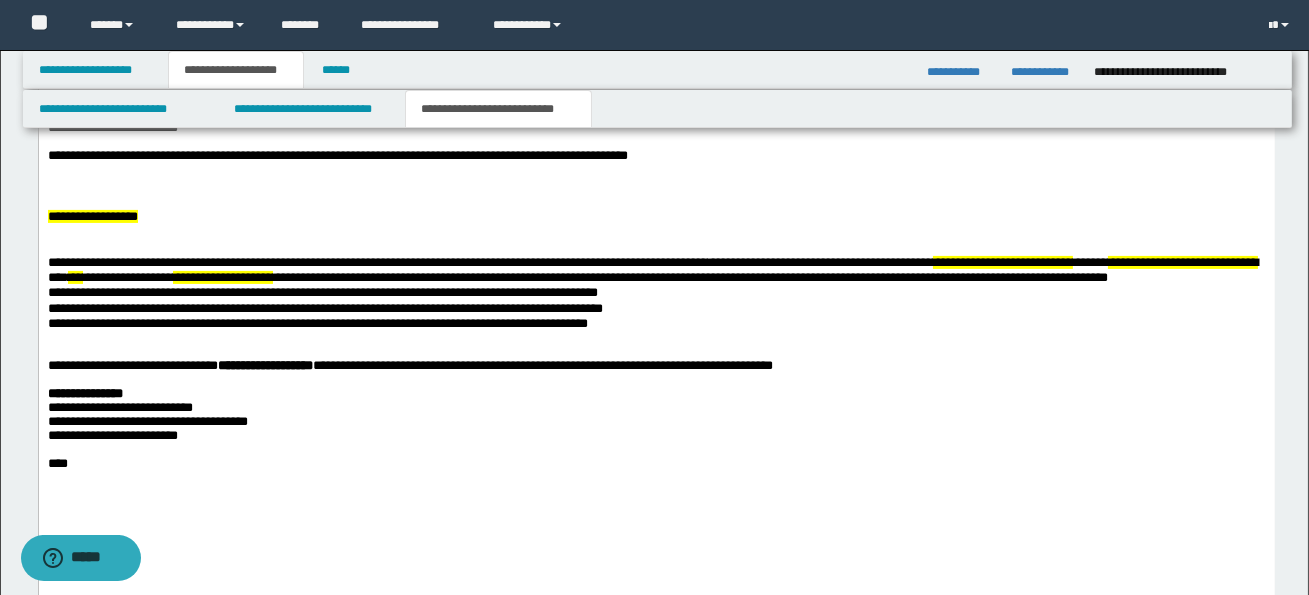 click on "**********" at bounding box center (656, 305) 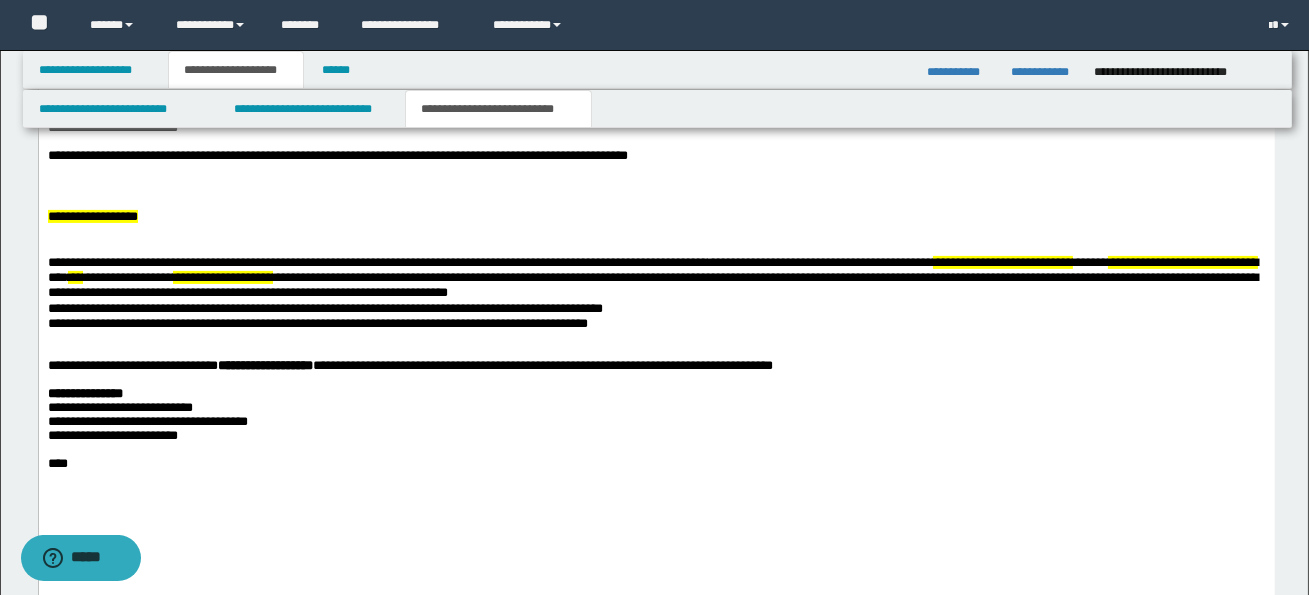 click on "**********" at bounding box center (652, 284) 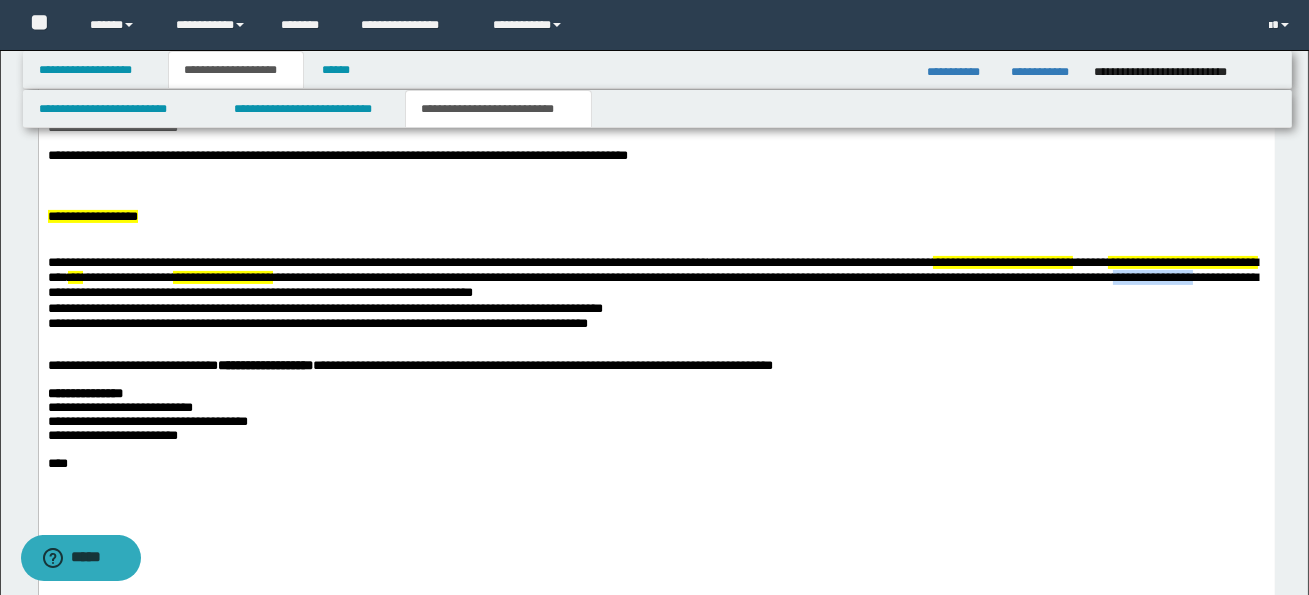 drag, startPoint x: 157, startPoint y: 296, endPoint x: 250, endPoint y: 299, distance: 93.04838 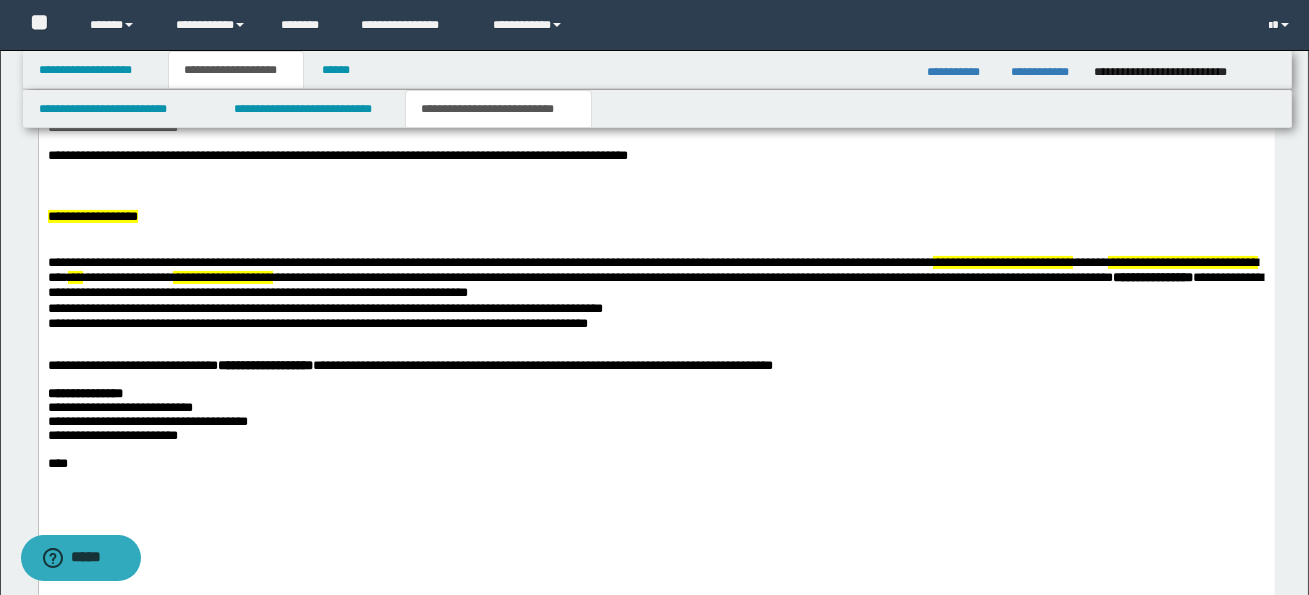 click on "**********" at bounding box center [324, 307] 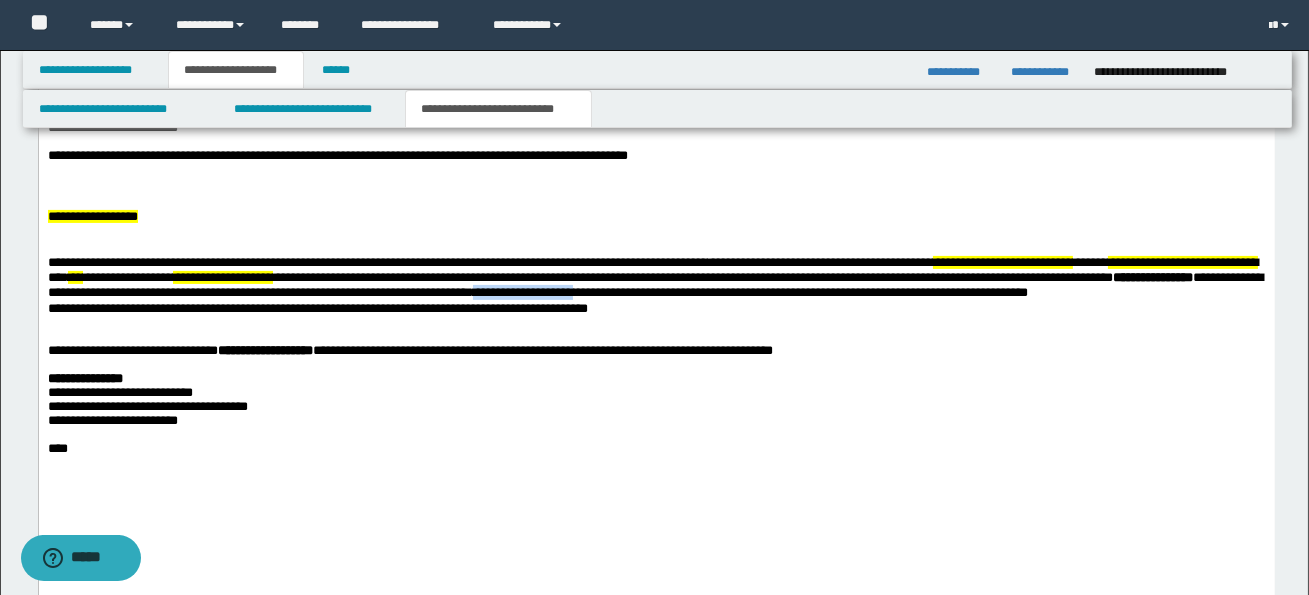 drag, startPoint x: 800, startPoint y: 299, endPoint x: 916, endPoint y: 299, distance: 116 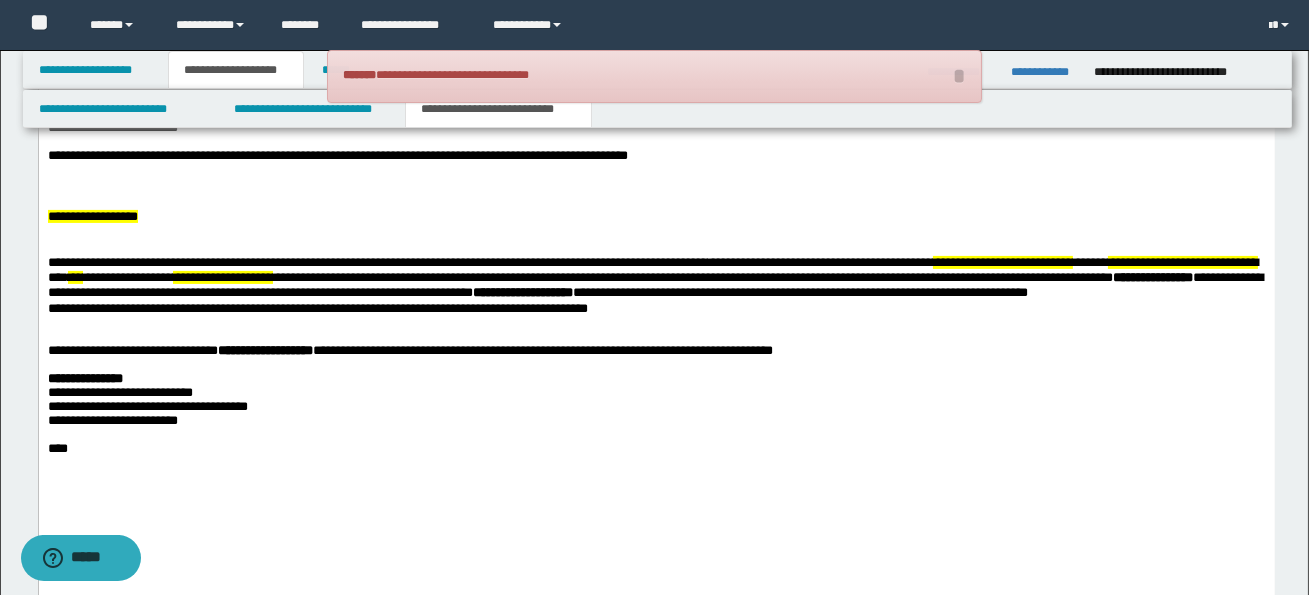 click on "**********" at bounding box center [749, 291] 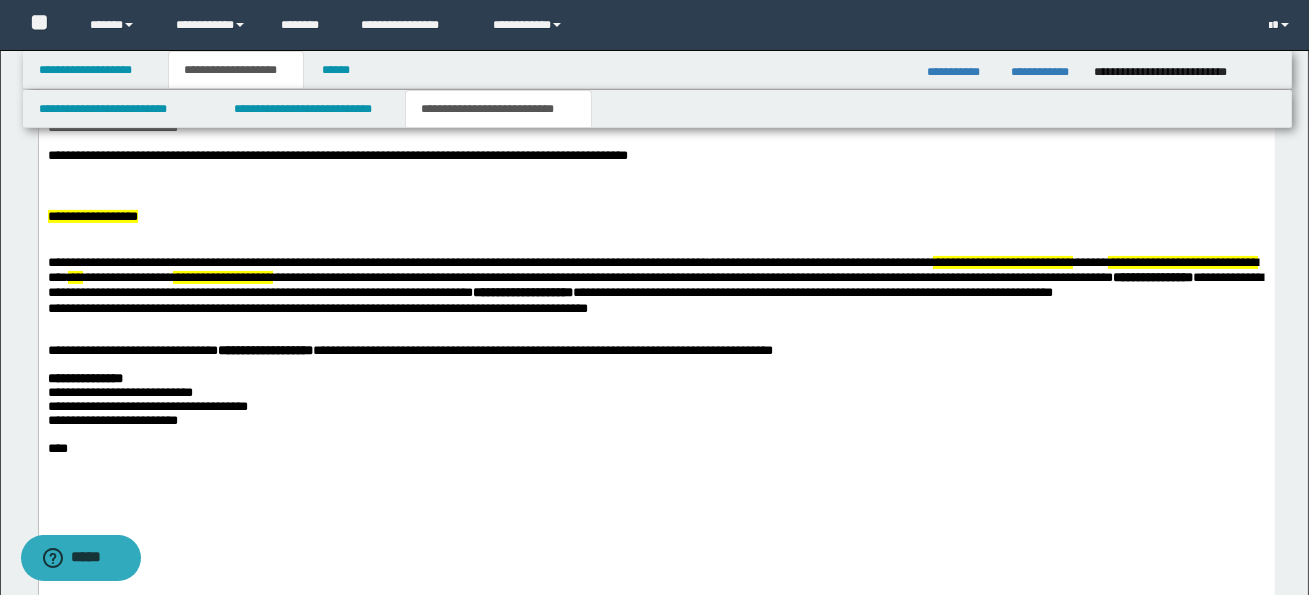 click on "**********" at bounding box center [656, 298] 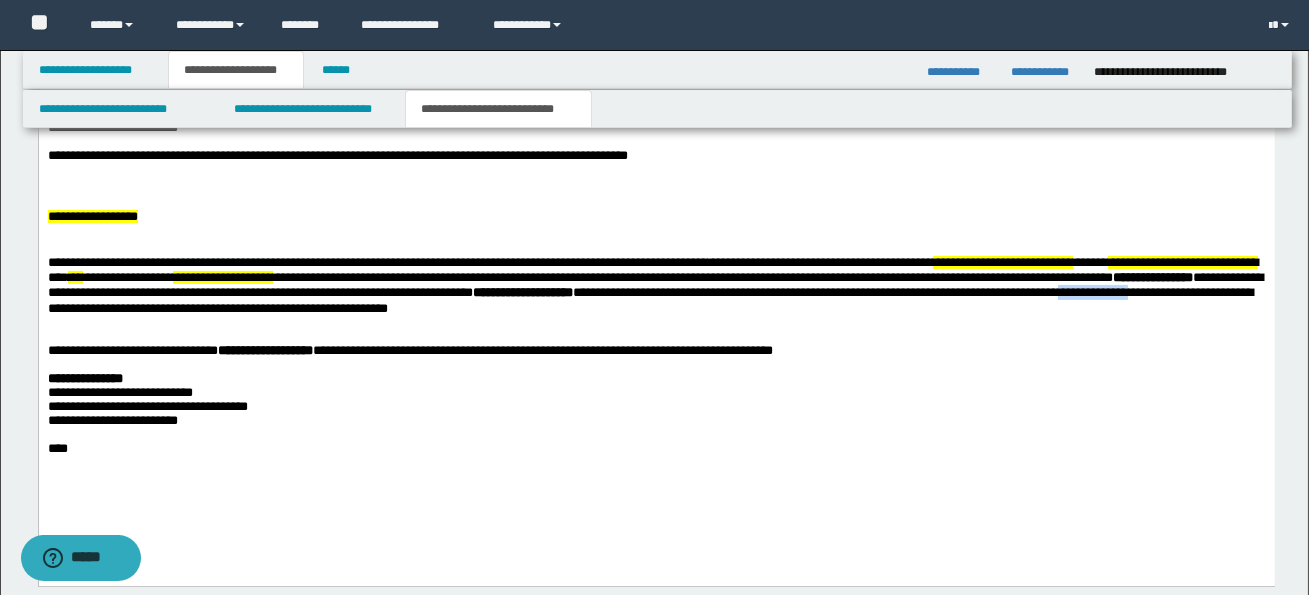 drag, startPoint x: 232, startPoint y: 314, endPoint x: 313, endPoint y: 314, distance: 81 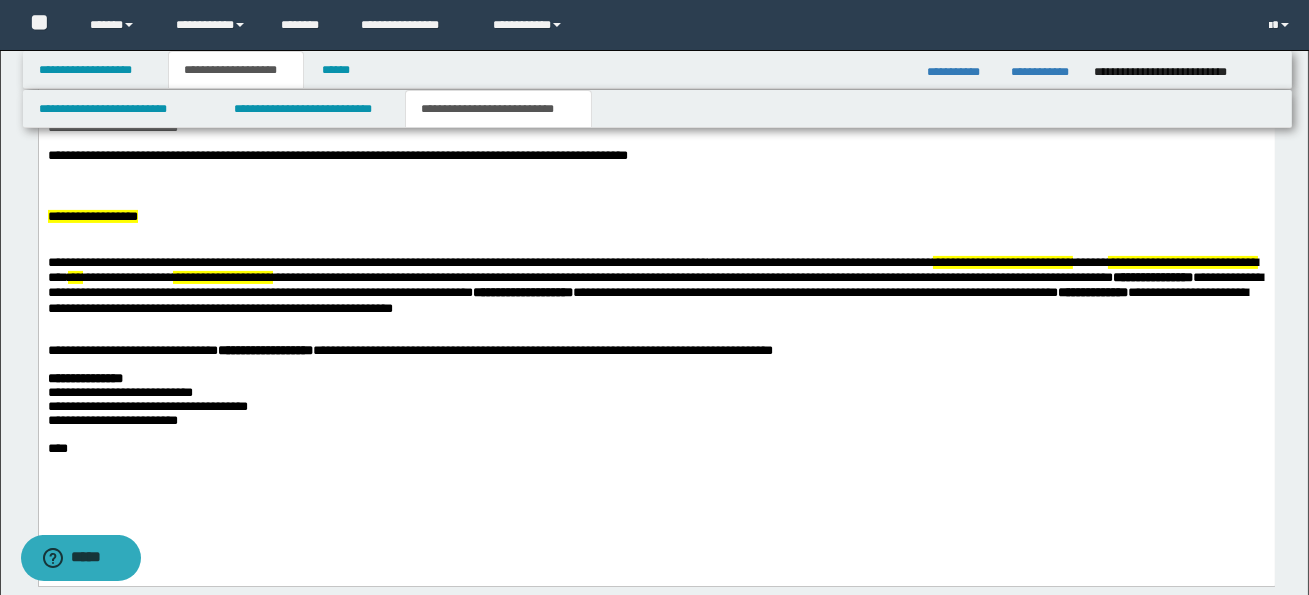 click on "**********" at bounding box center [409, 349] 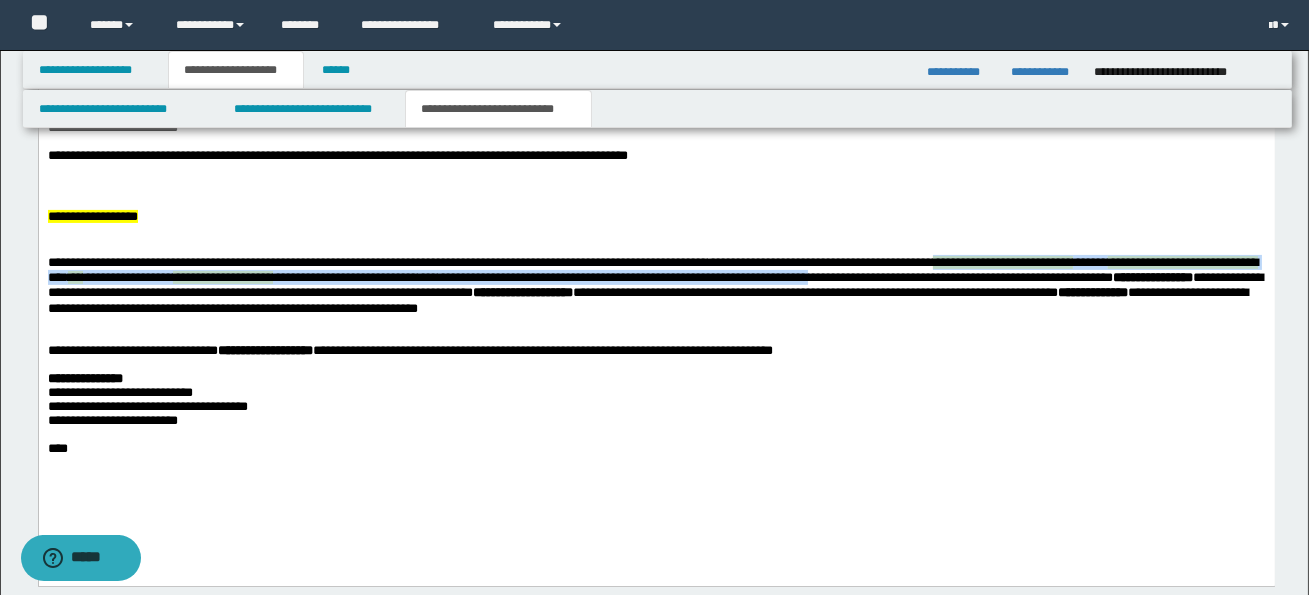 drag, startPoint x: 998, startPoint y: 267, endPoint x: 1000, endPoint y: 286, distance: 19.104973 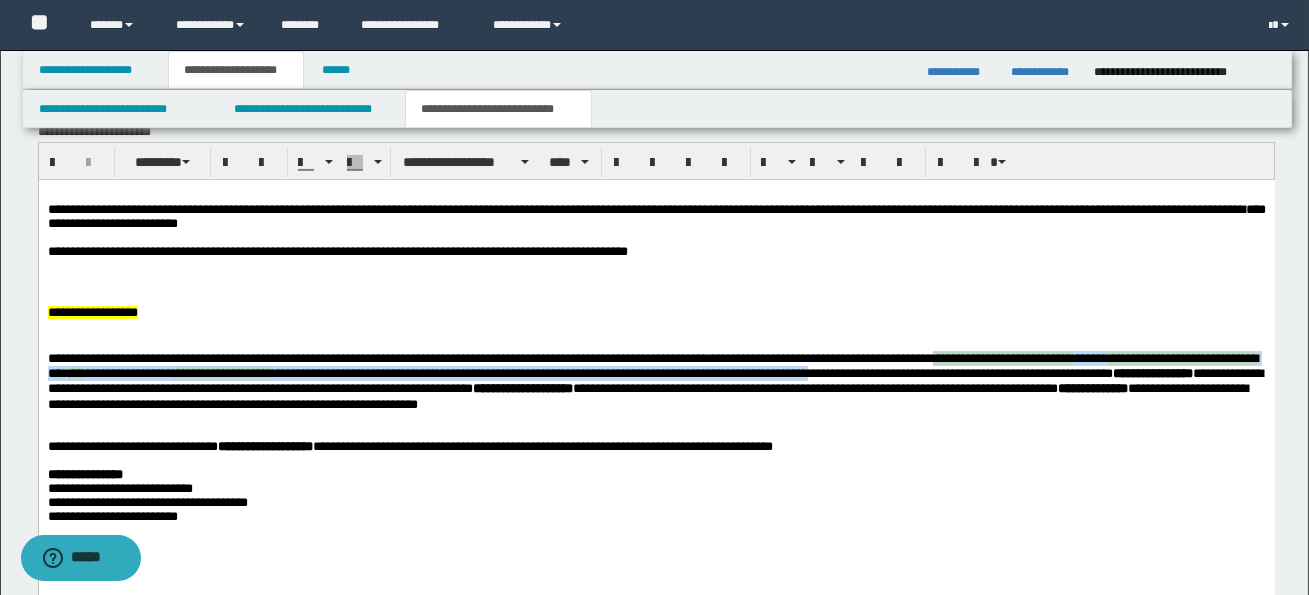 scroll, scrollTop: 993, scrollLeft: 0, axis: vertical 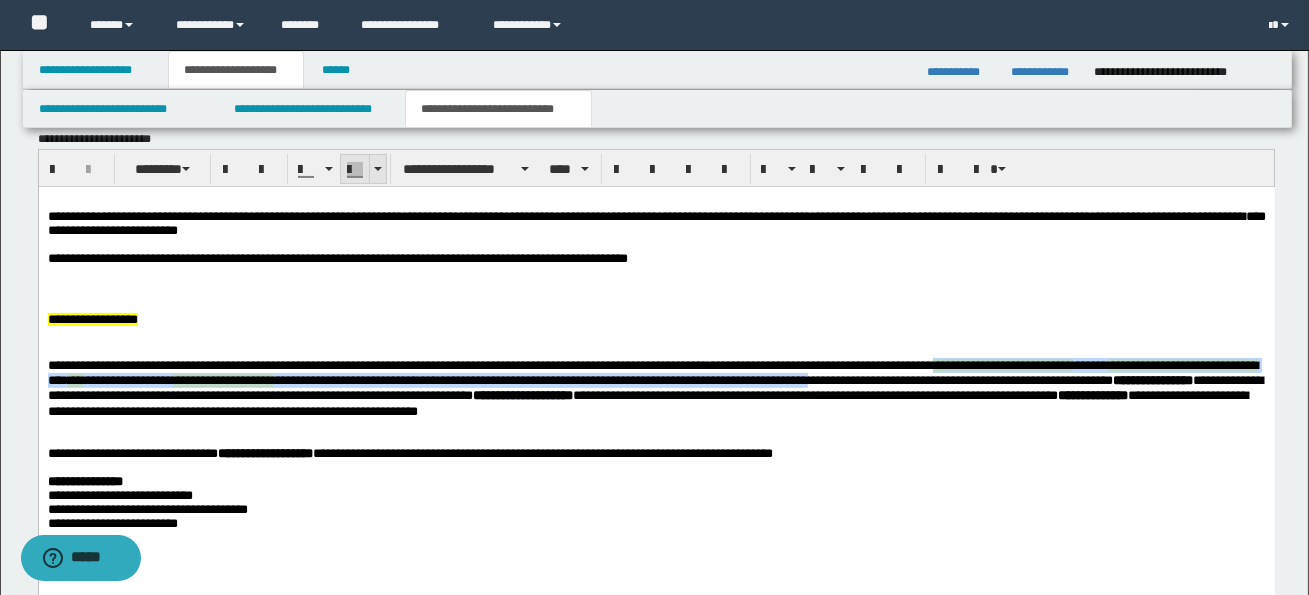 click at bounding box center [377, 169] 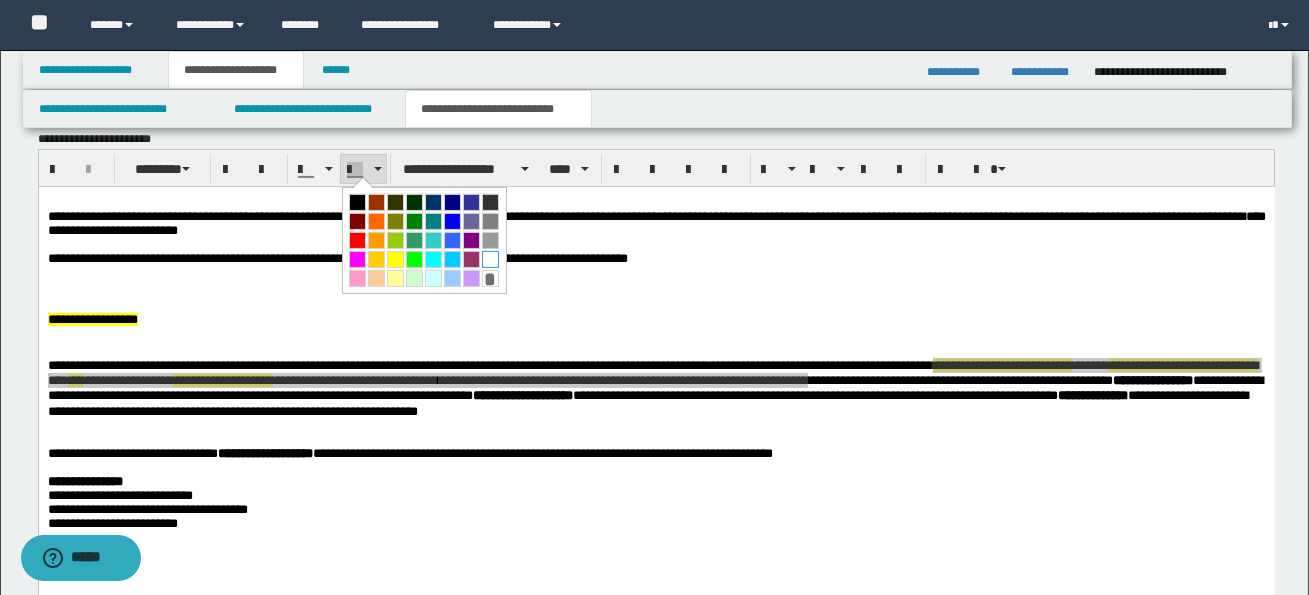 click at bounding box center [490, 259] 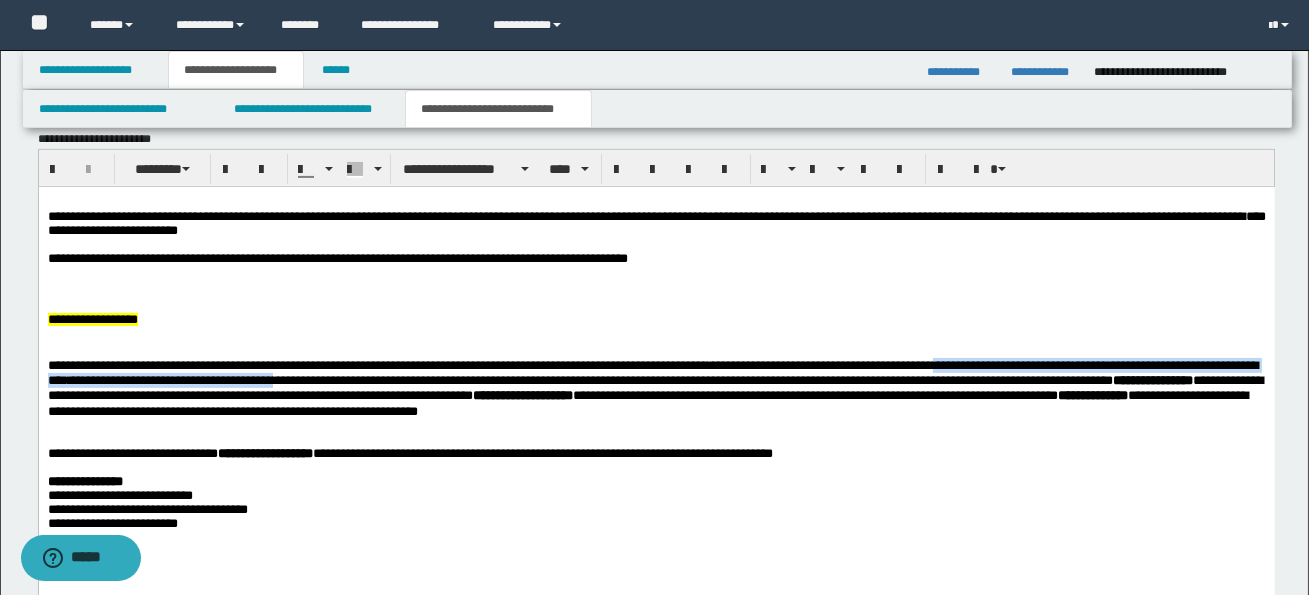 click on "**********" at bounding box center [539, 379] 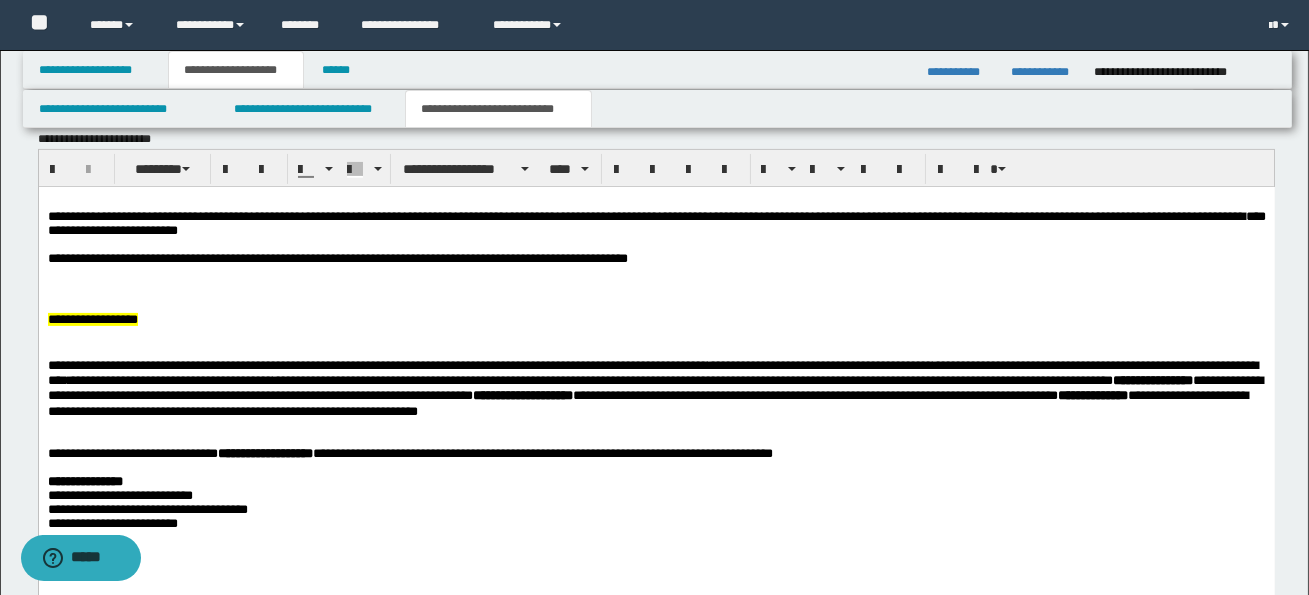 click on "**********" at bounding box center (656, 387) 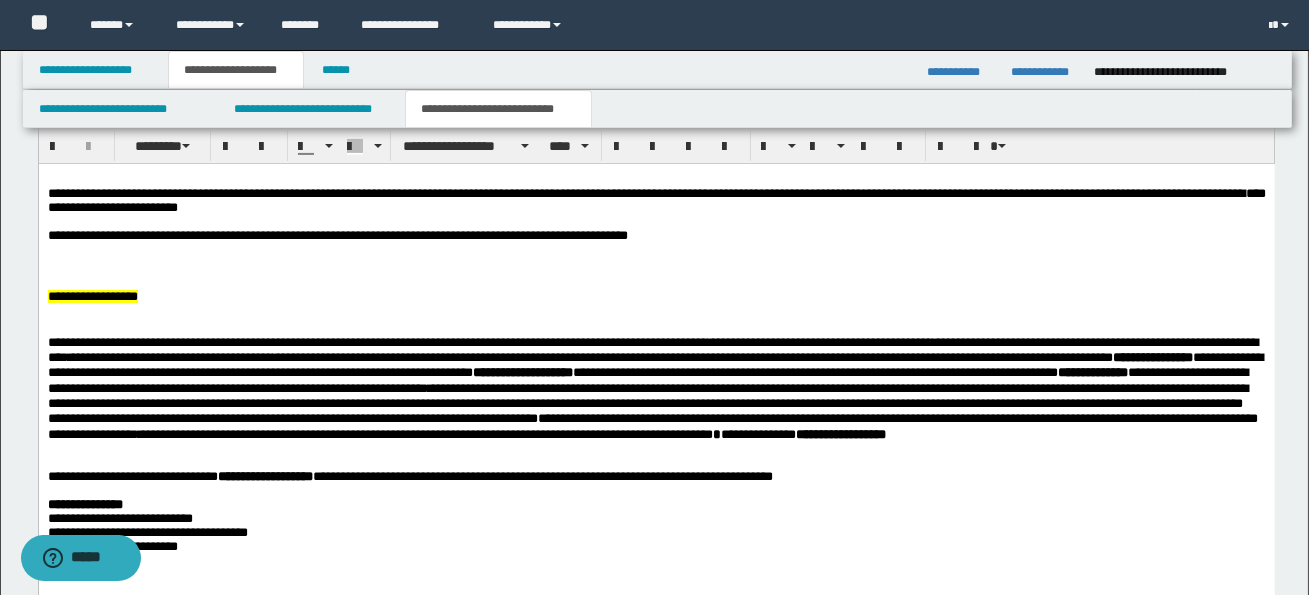 scroll, scrollTop: 1023, scrollLeft: 0, axis: vertical 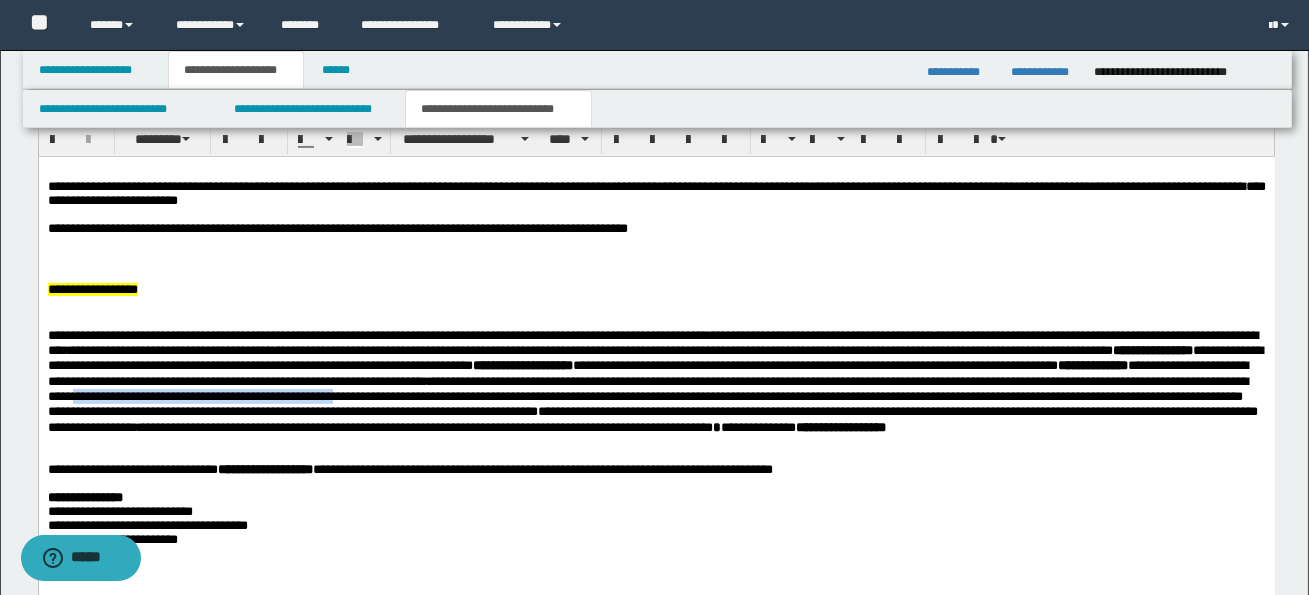 drag, startPoint x: 567, startPoint y: 403, endPoint x: 853, endPoint y: 407, distance: 286.02798 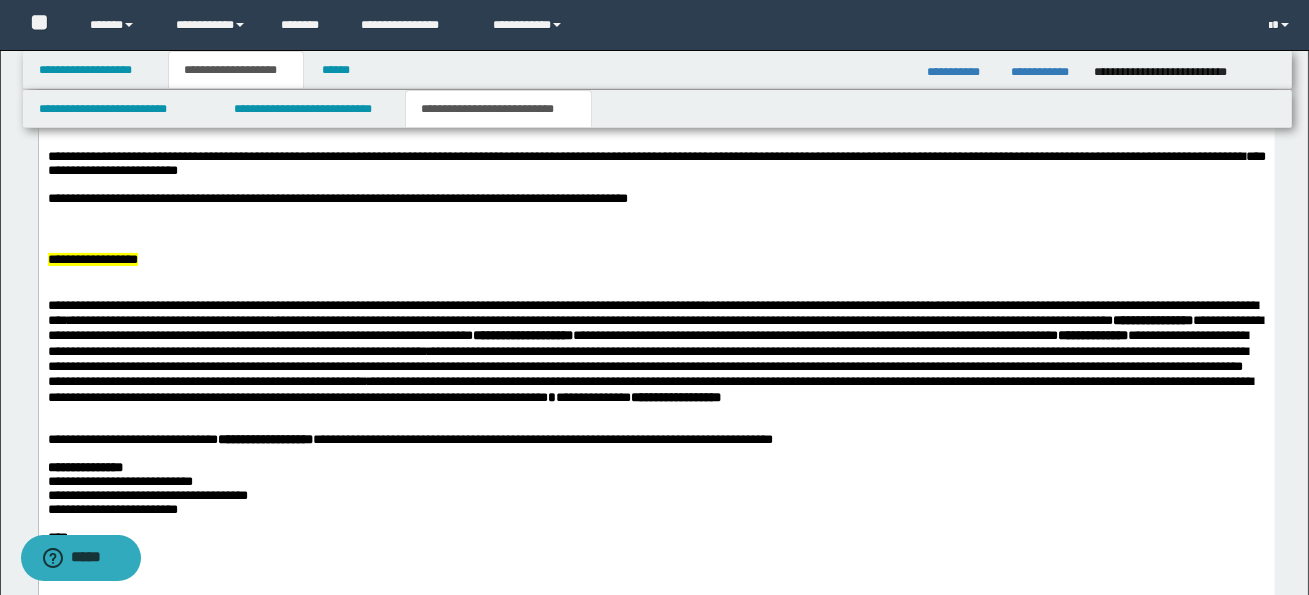 scroll, scrollTop: 1062, scrollLeft: 0, axis: vertical 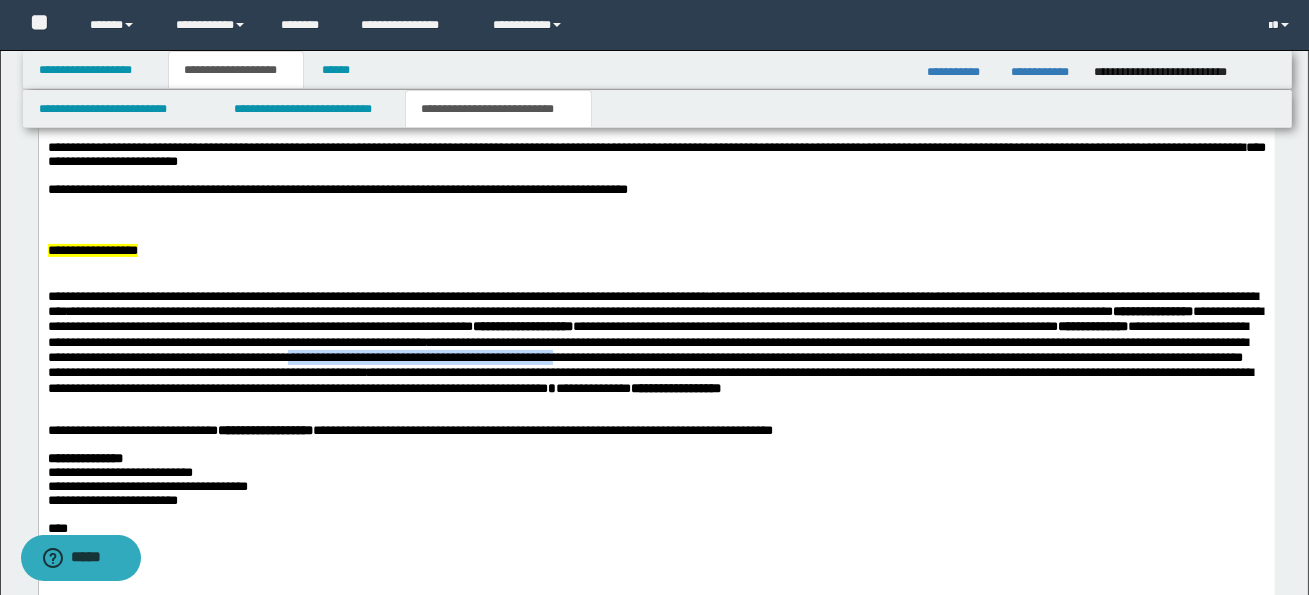 drag, startPoint x: 808, startPoint y: 366, endPoint x: 1087, endPoint y: 363, distance: 279.01614 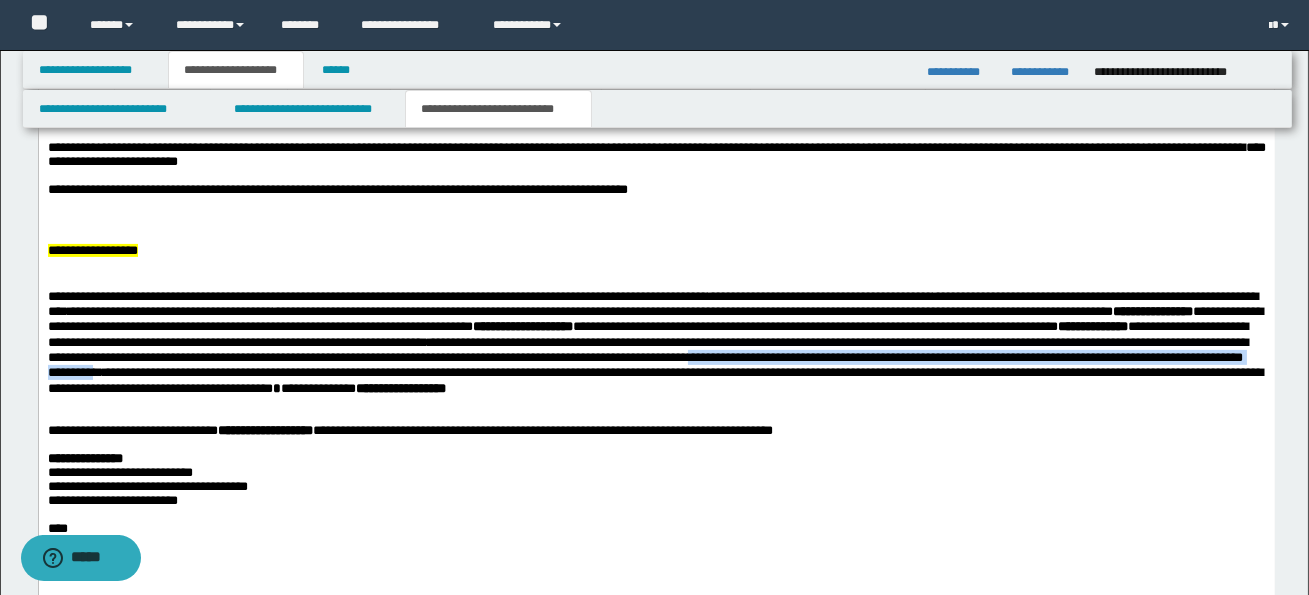 drag, startPoint x: 1235, startPoint y: 363, endPoint x: 668, endPoint y: 380, distance: 567.2548 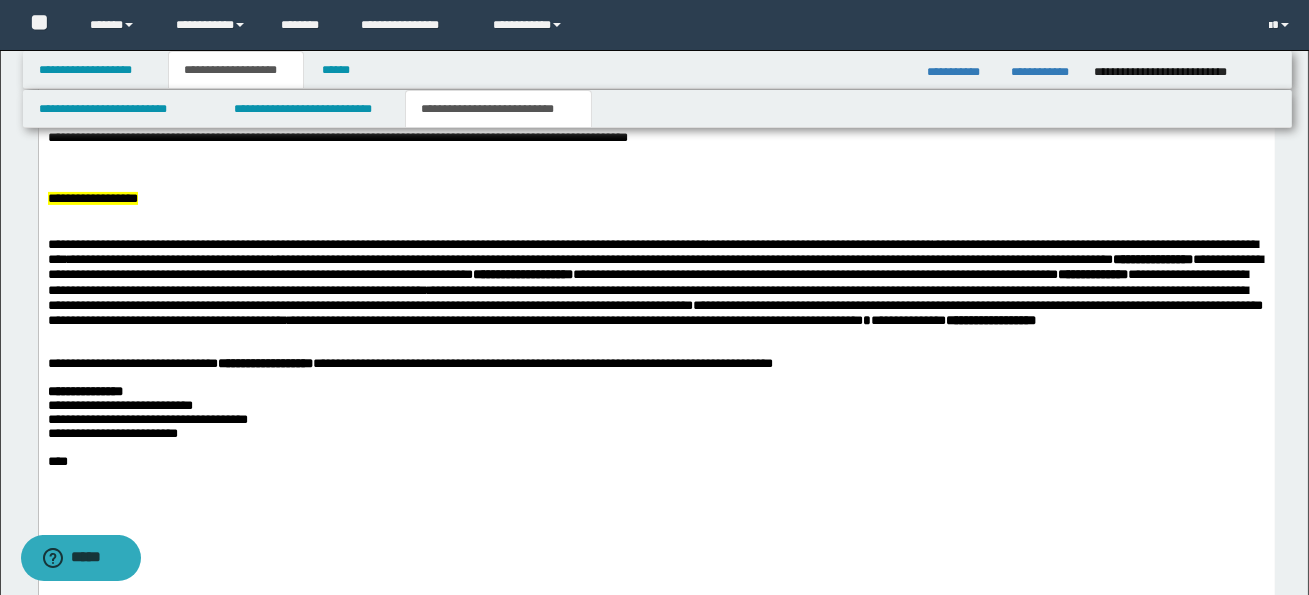 scroll, scrollTop: 1120, scrollLeft: 0, axis: vertical 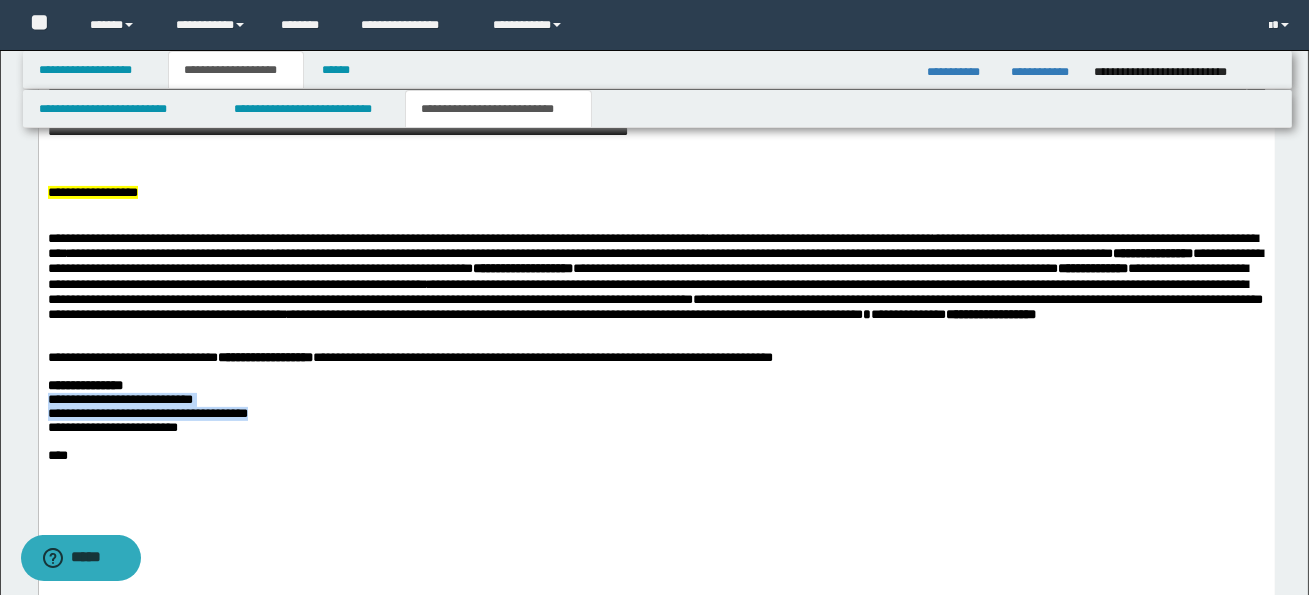 drag, startPoint x: 54, startPoint y: 426, endPoint x: 275, endPoint y: 444, distance: 221.73183 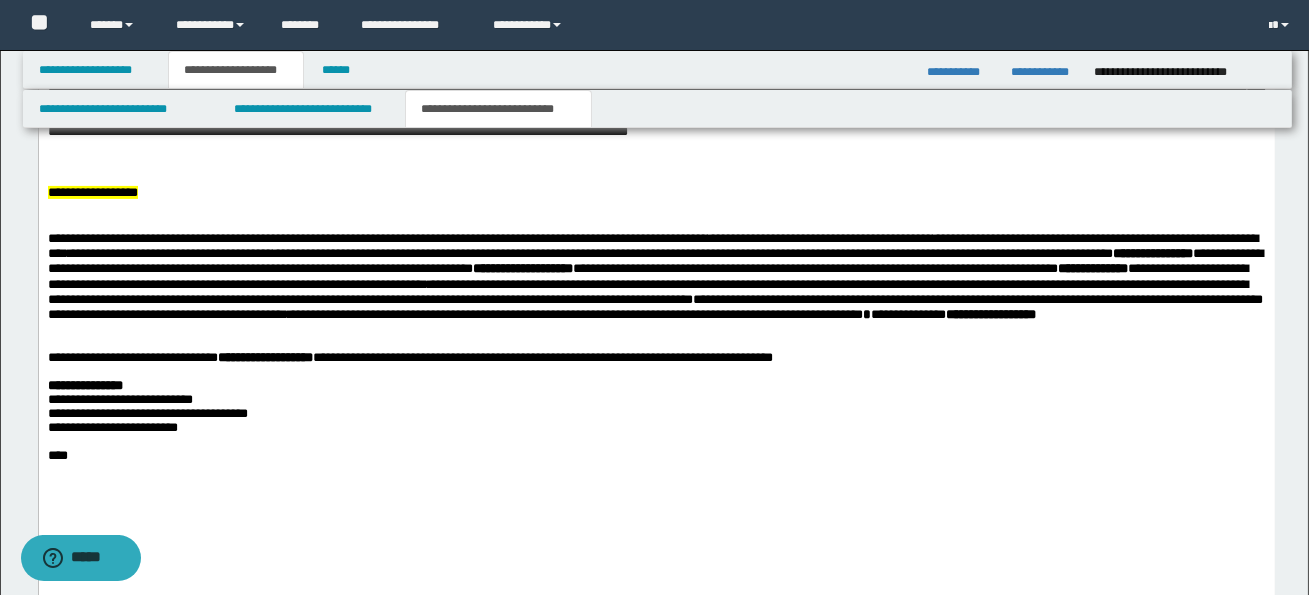 click on "**********" at bounding box center (656, 289) 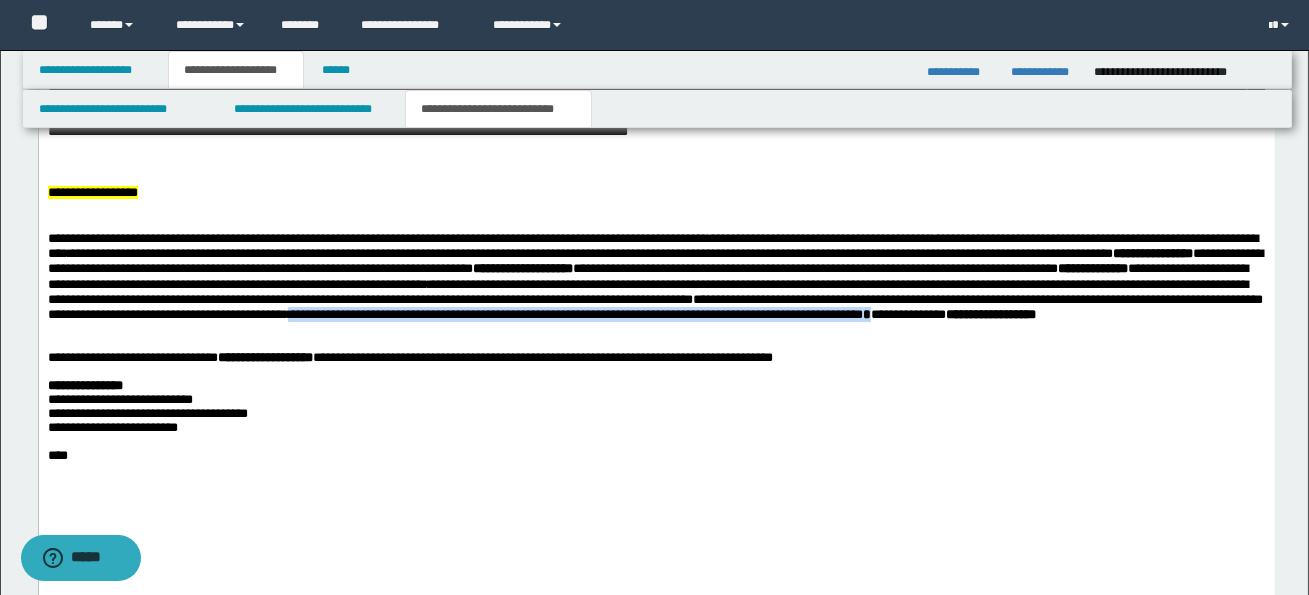 drag, startPoint x: 902, startPoint y: 321, endPoint x: 337, endPoint y: 339, distance: 565.2867 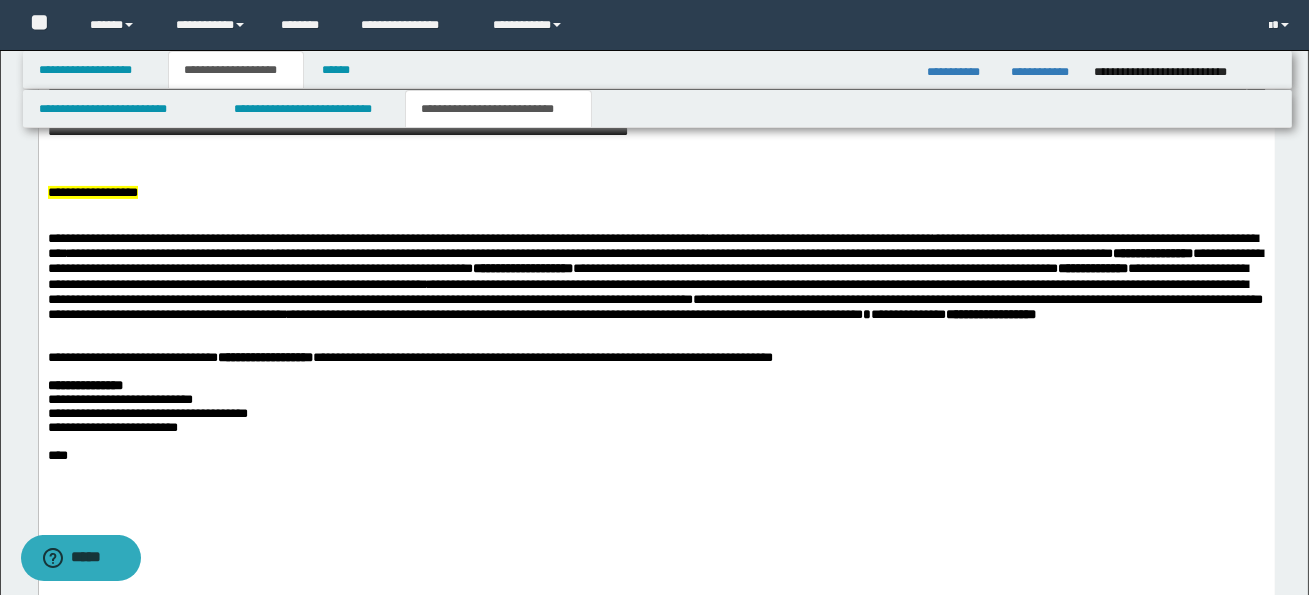 scroll, scrollTop: 0, scrollLeft: 0, axis: both 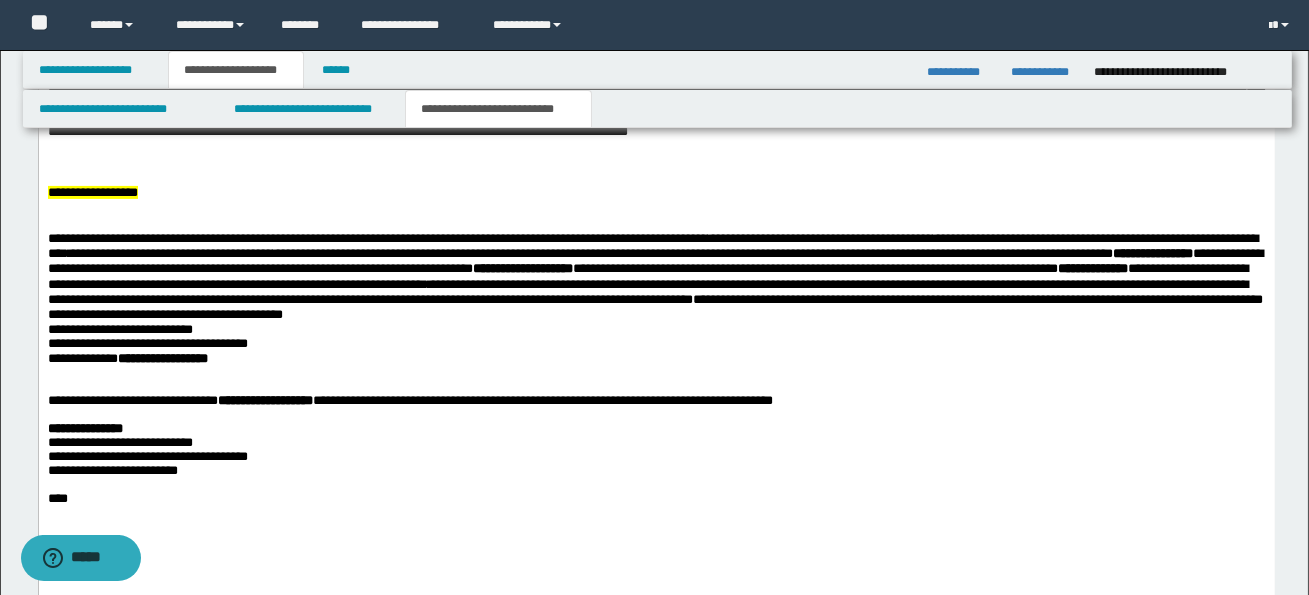 click on "**********" at bounding box center (656, 311) 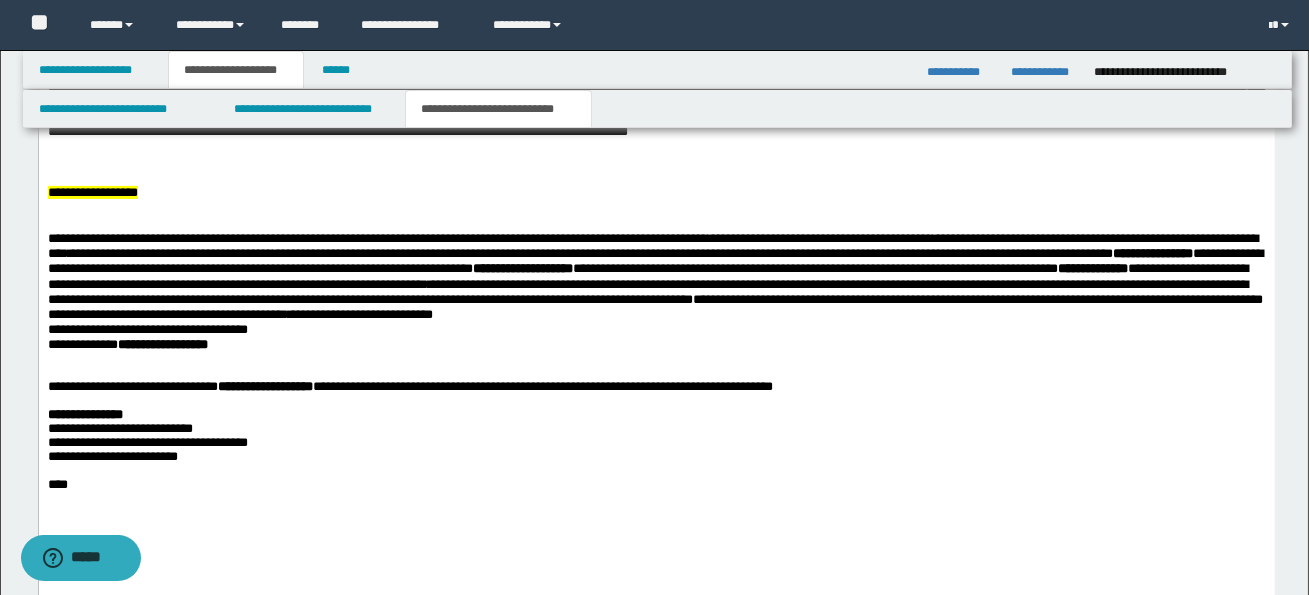 click on "**********" at bounding box center [147, 328] 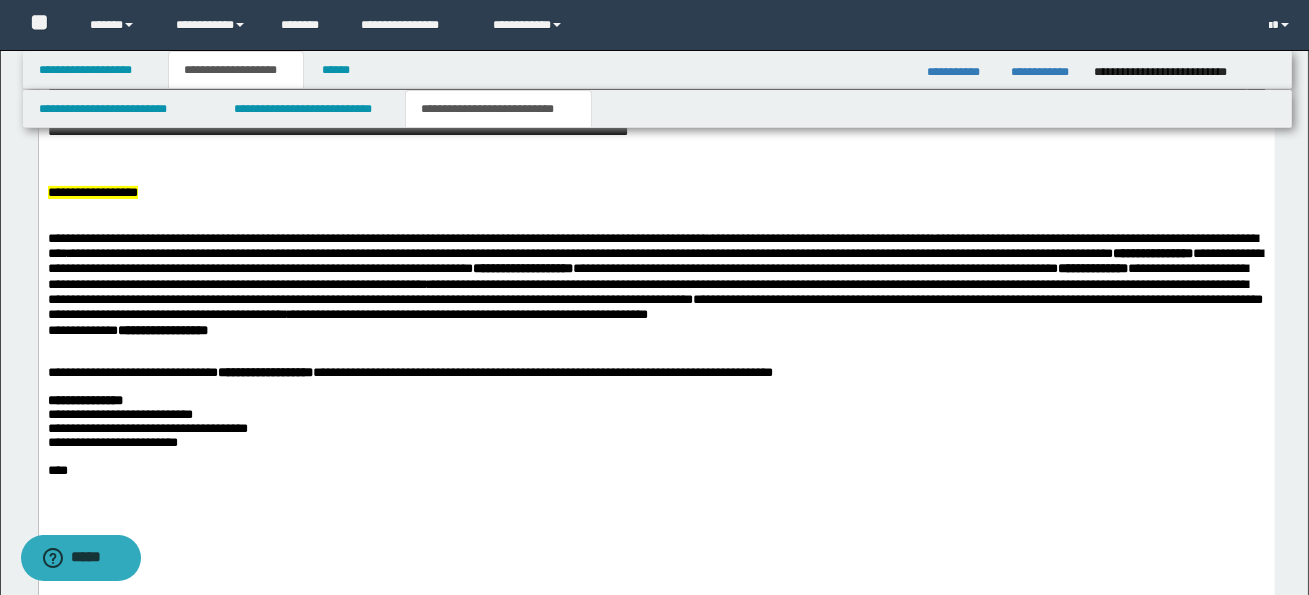 click on "**********" at bounding box center (127, 329) 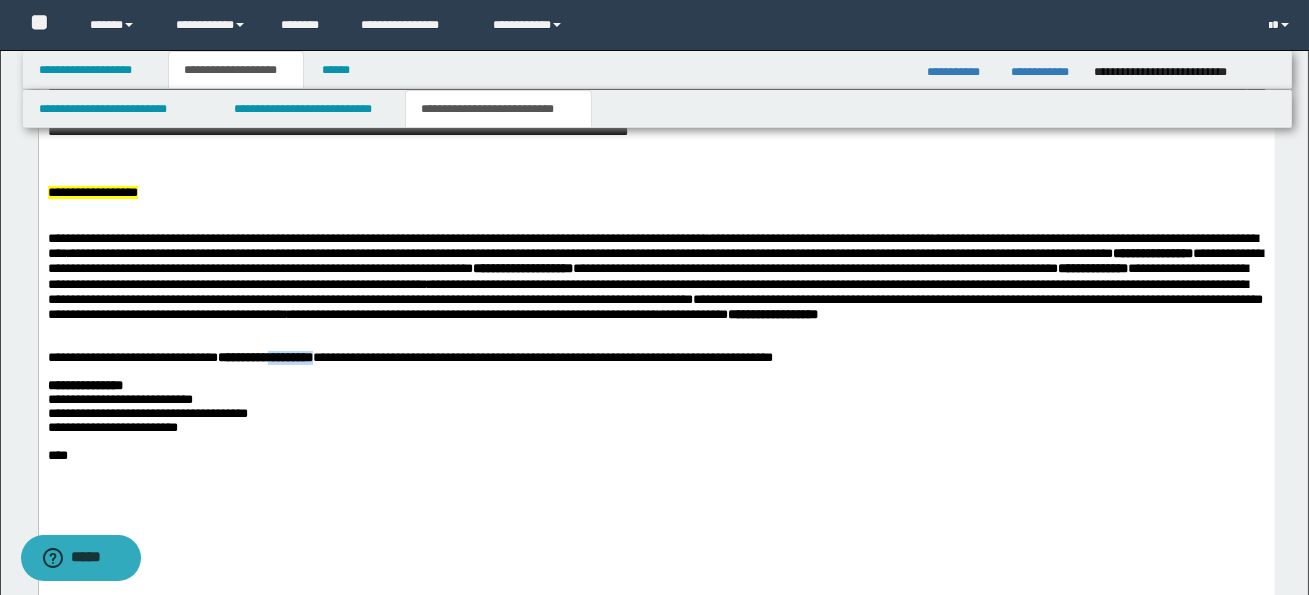 drag, startPoint x: 308, startPoint y: 382, endPoint x: 387, endPoint y: 385, distance: 79.05694 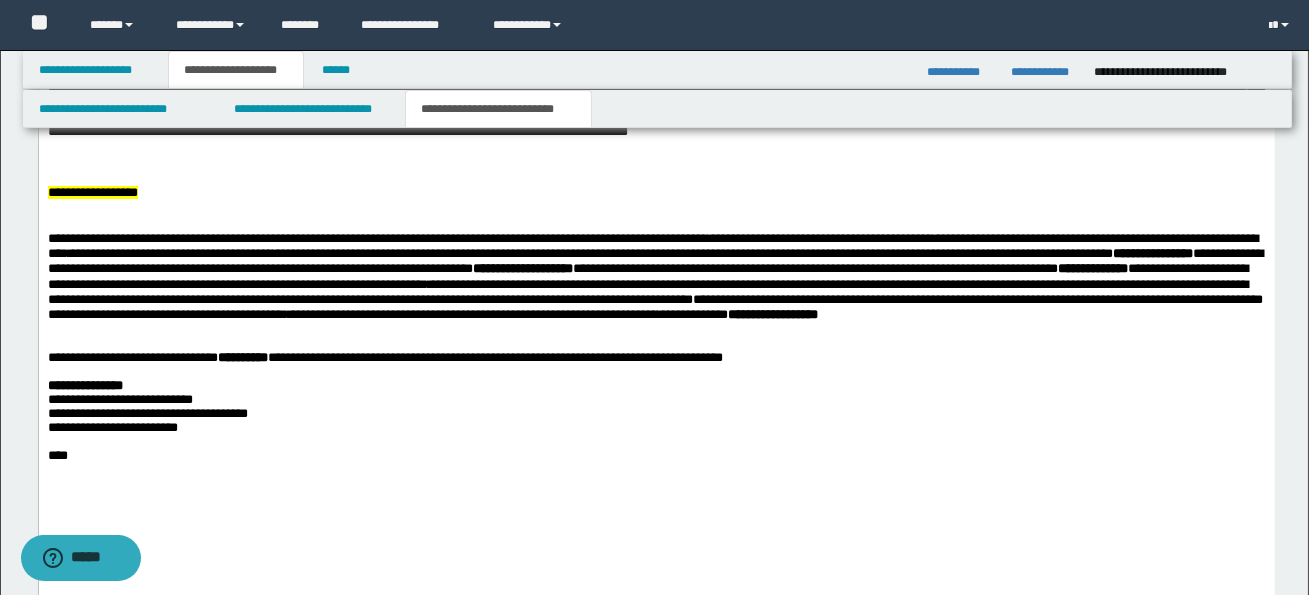 click on "**********" at bounding box center [764, 267] 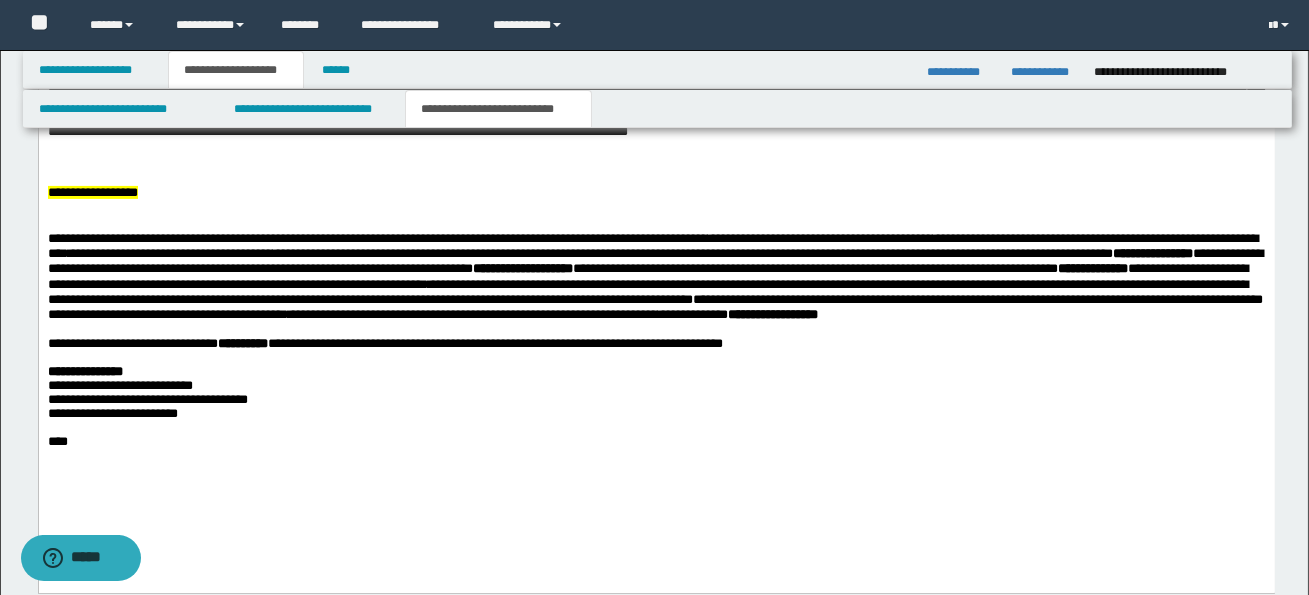 click on "**********" at bounding box center [112, 412] 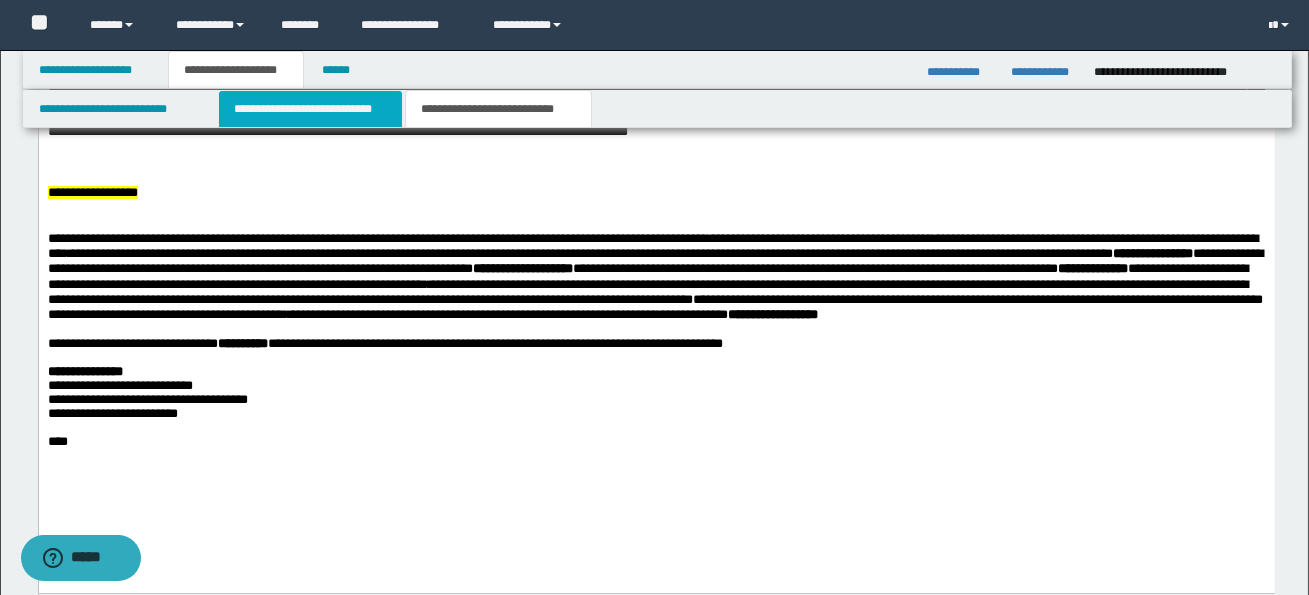 click on "**********" at bounding box center (310, 109) 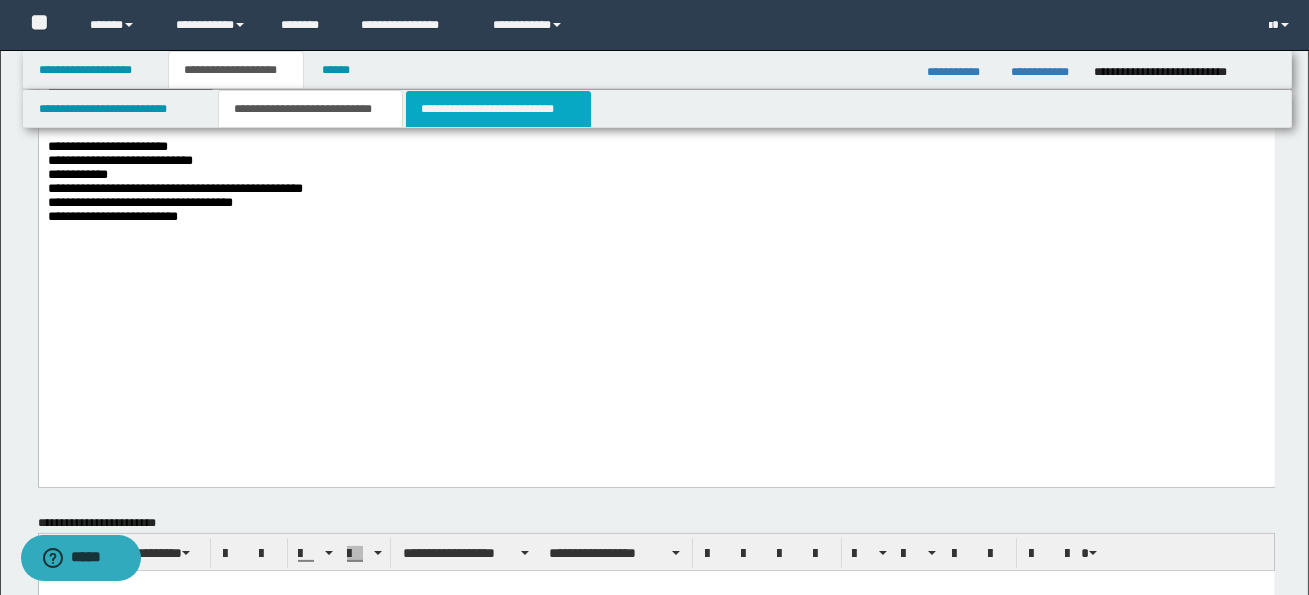 click on "**********" at bounding box center (498, 109) 